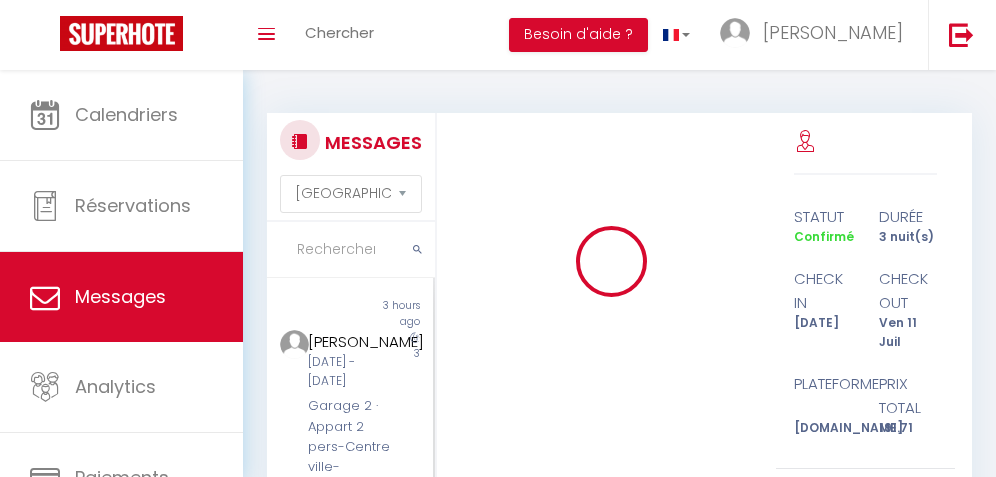 select on "message" 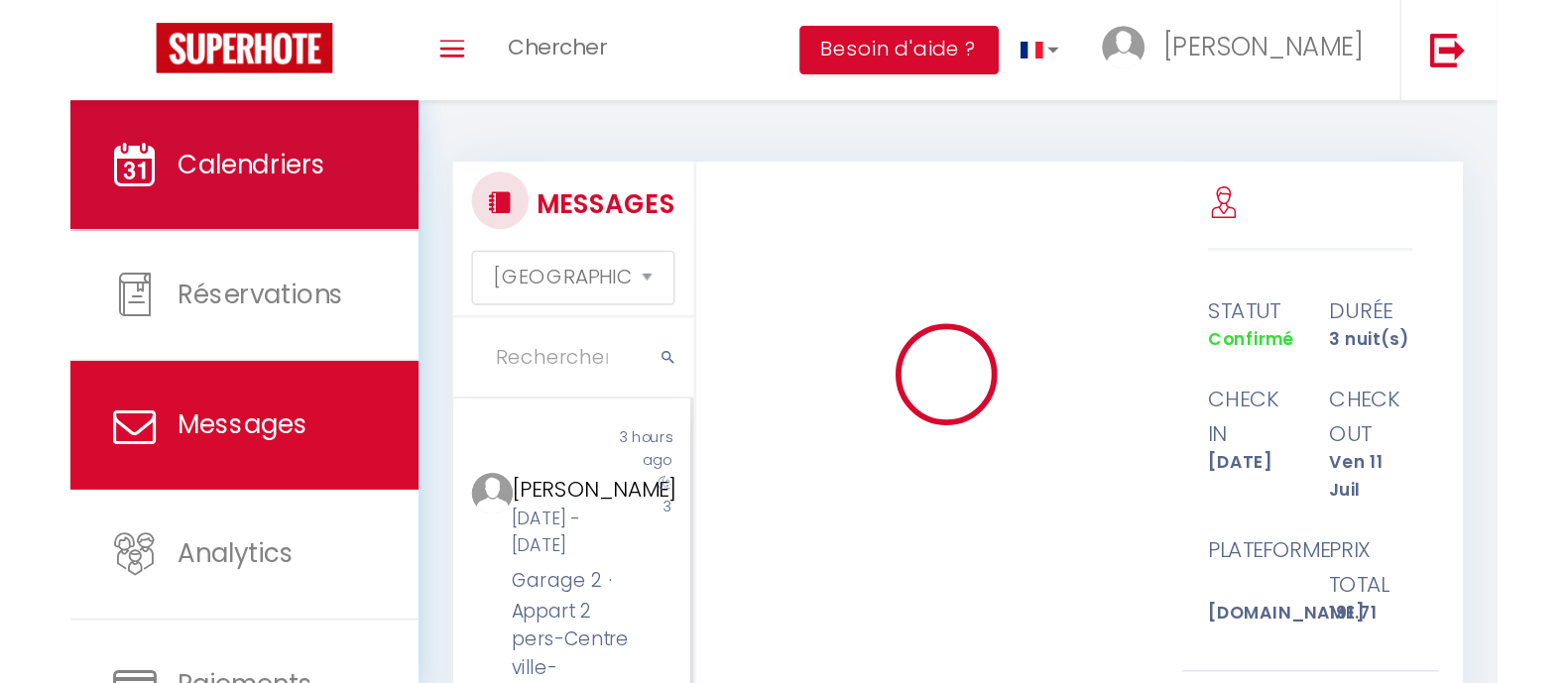 scroll, scrollTop: 0, scrollLeft: 0, axis: both 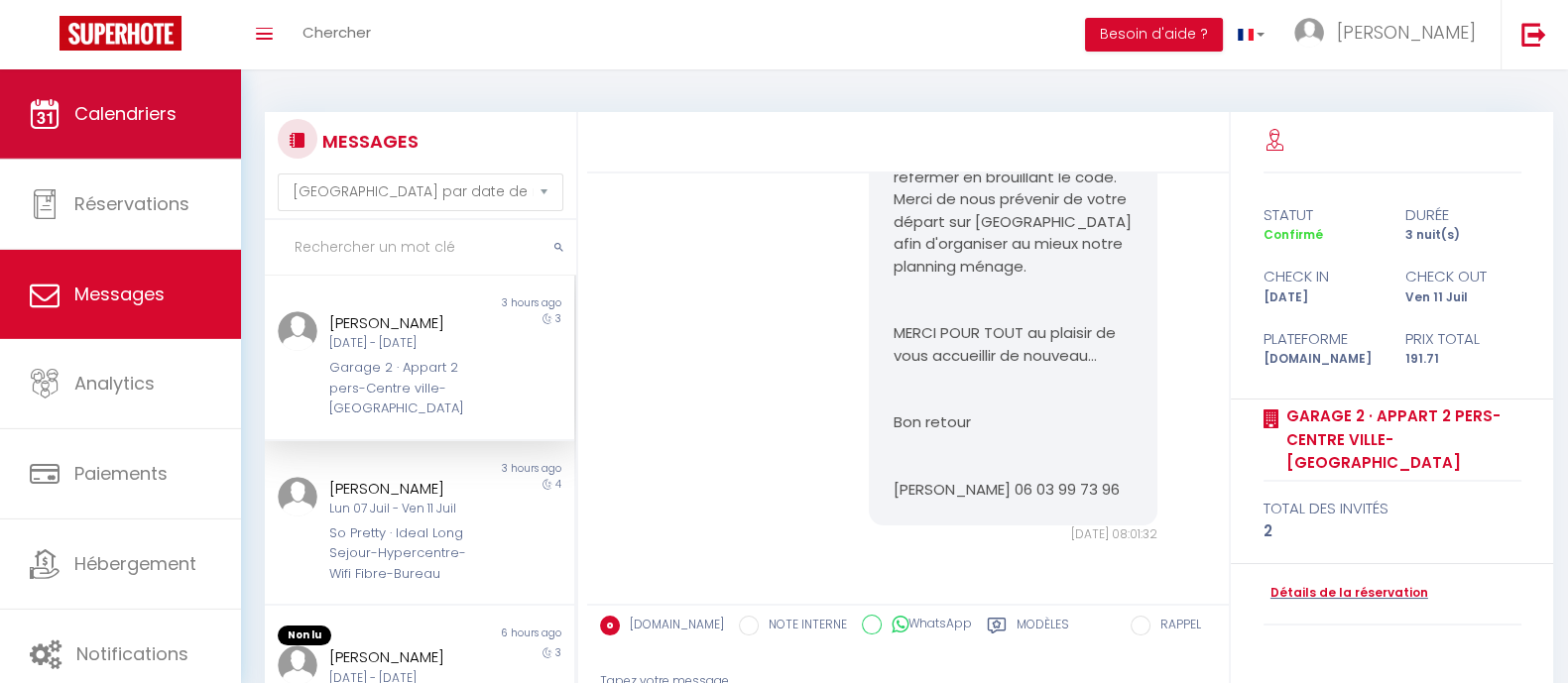 click on "Calendriers" at bounding box center (125, 113) 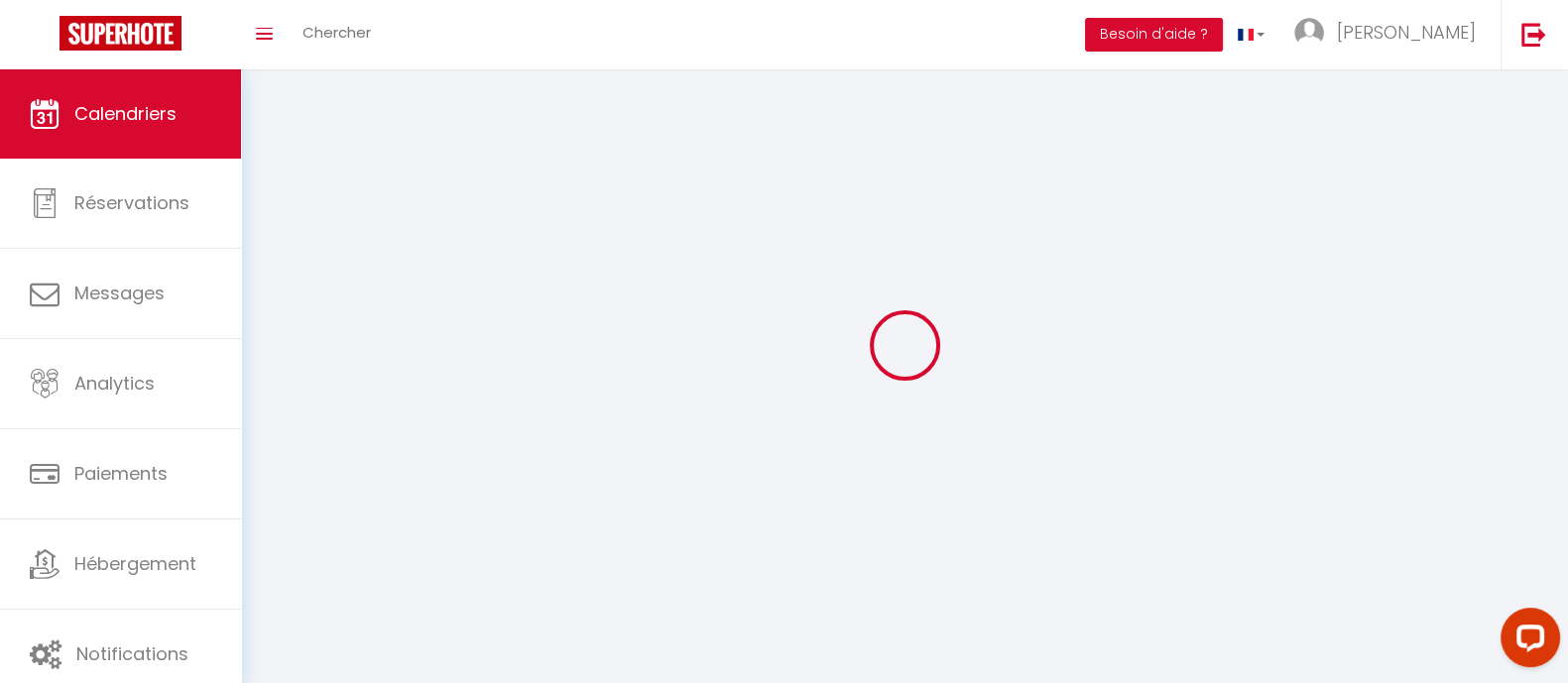scroll, scrollTop: 0, scrollLeft: 0, axis: both 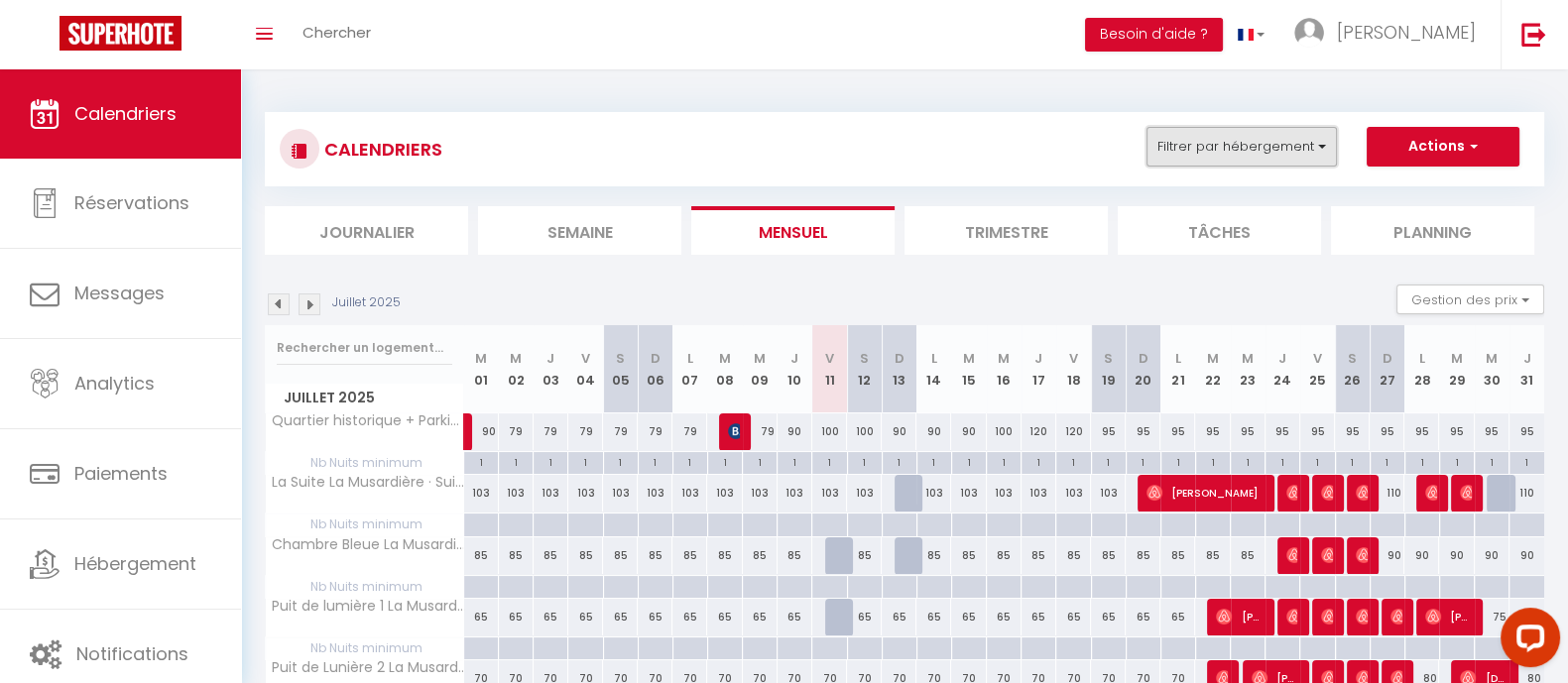 click on "Filtrer par hébergement" at bounding box center (1242, 147) 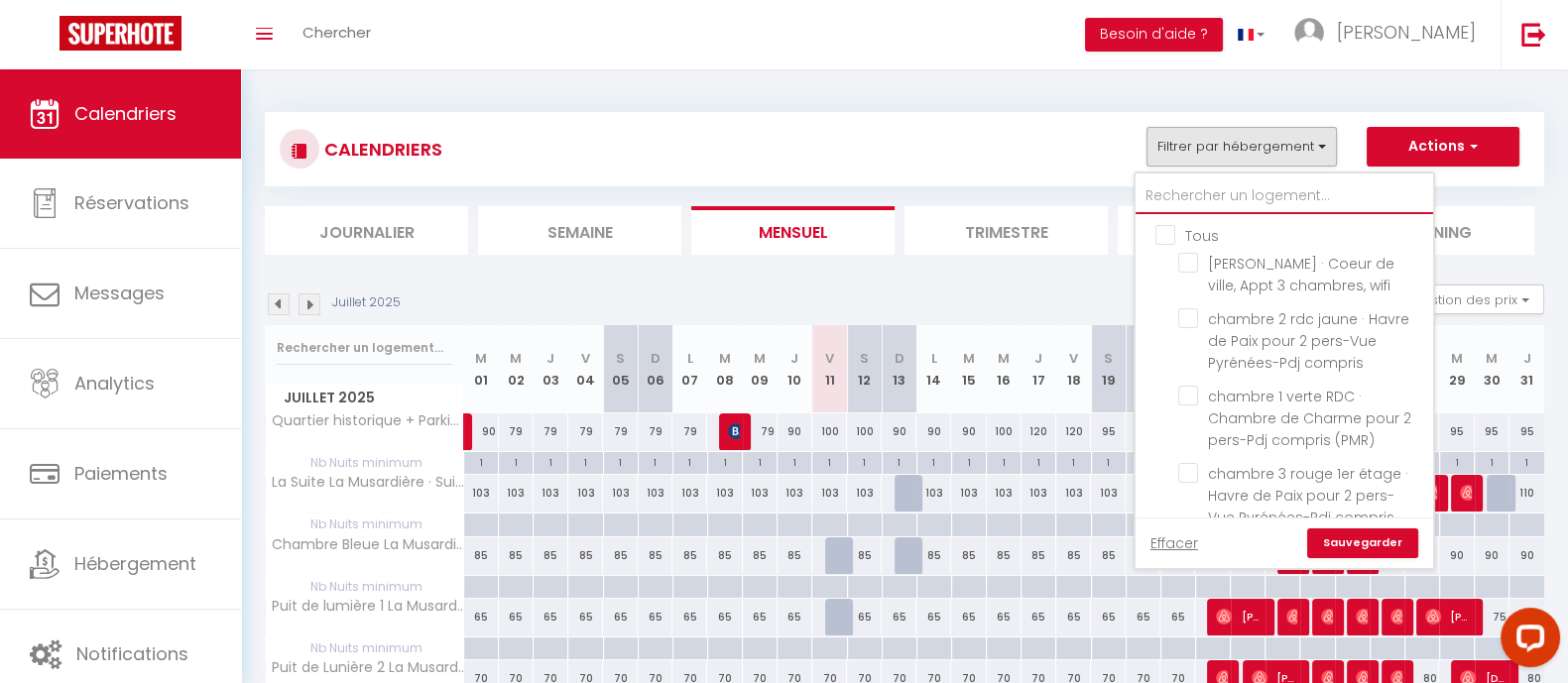 click at bounding box center (1284, 196) 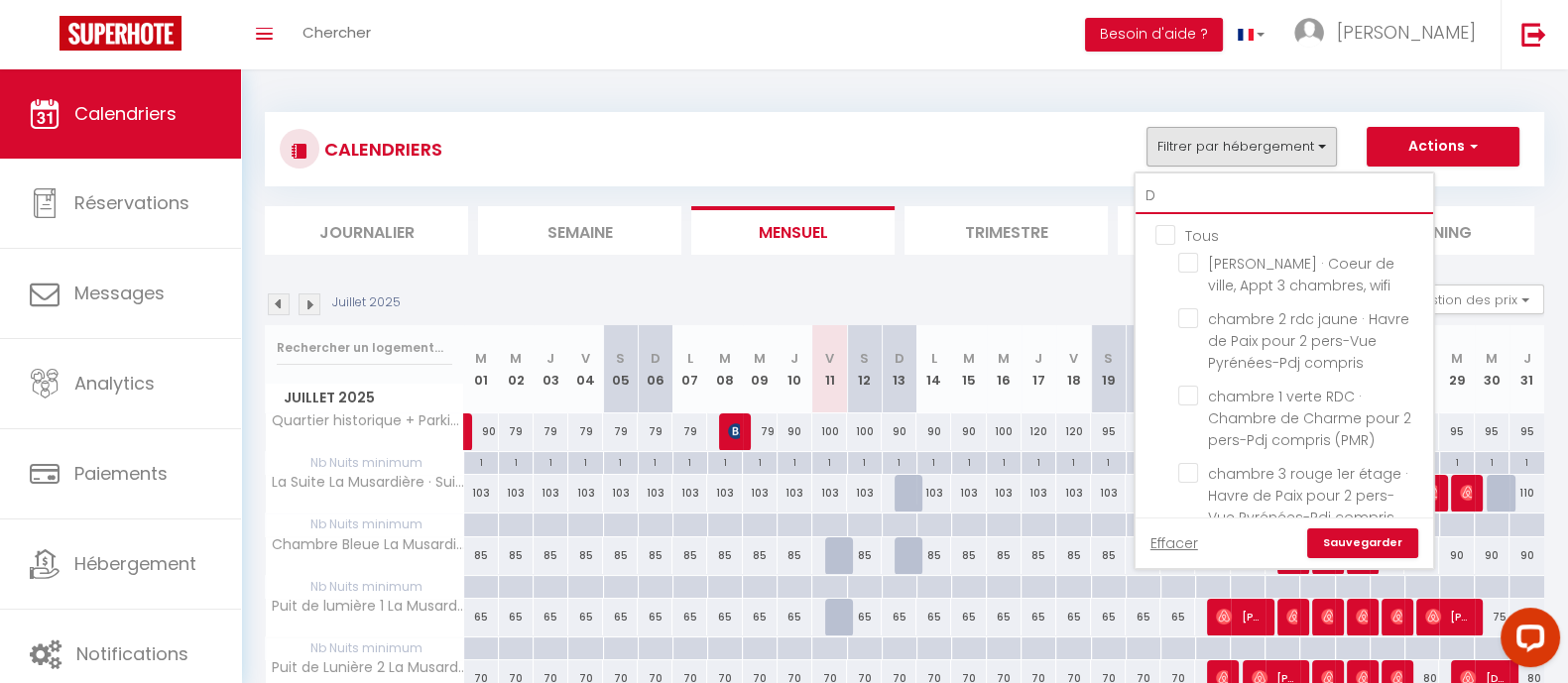 checkbox on "false" 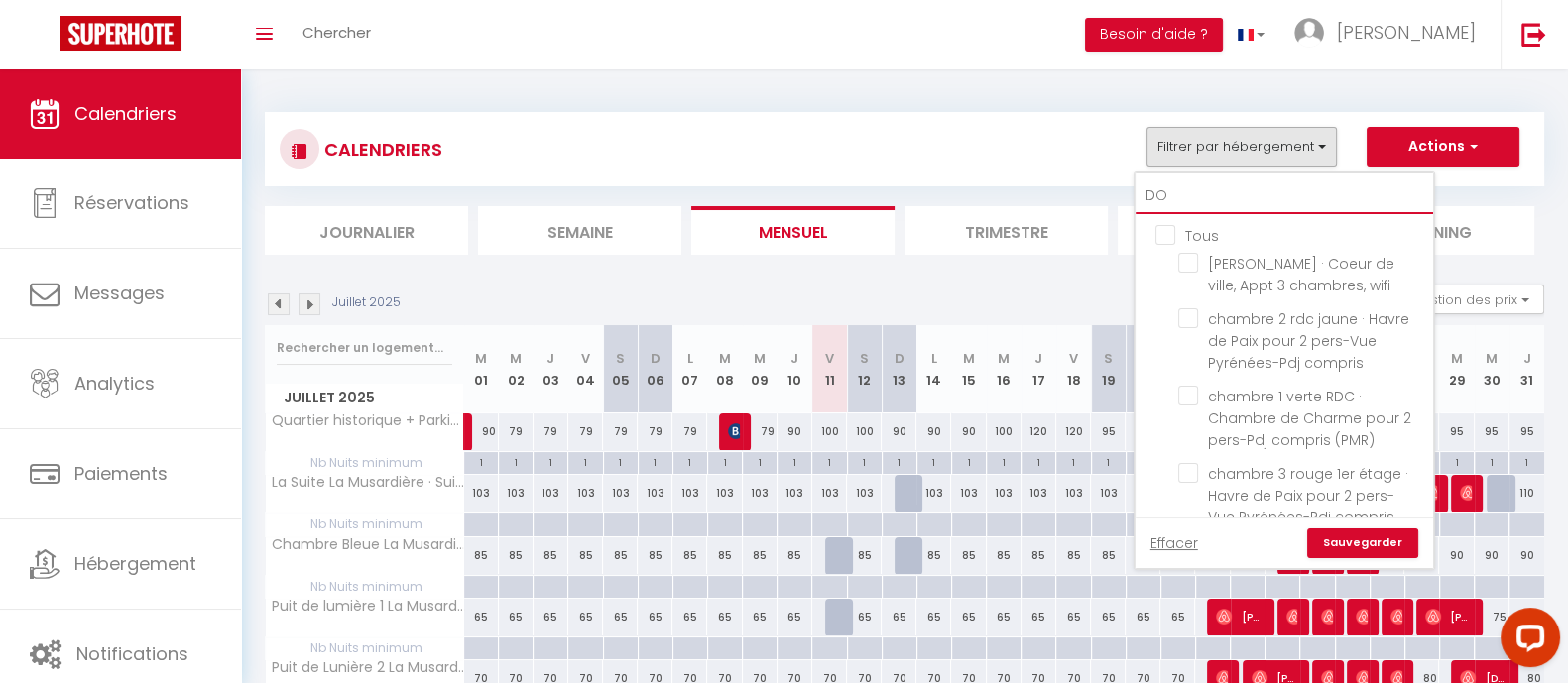 checkbox on "false" 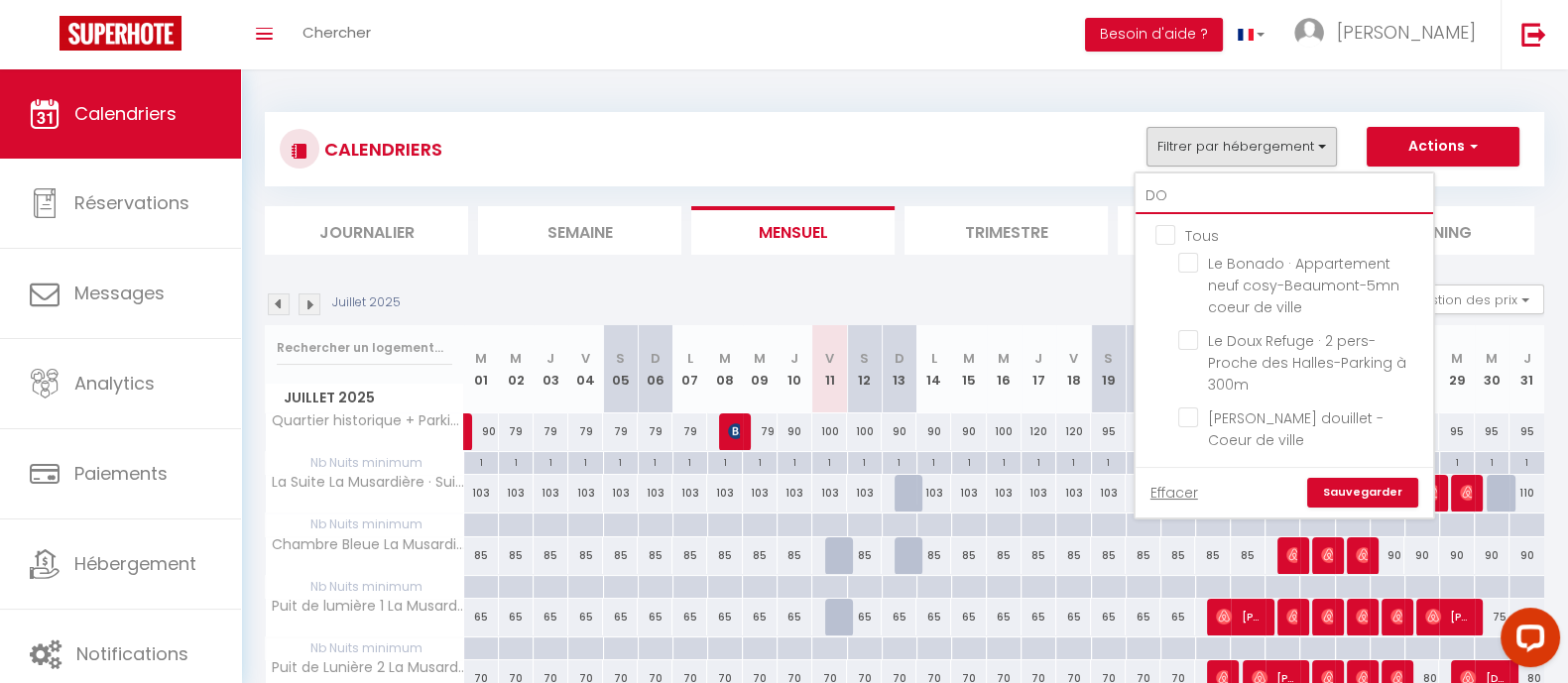 type on "DOU" 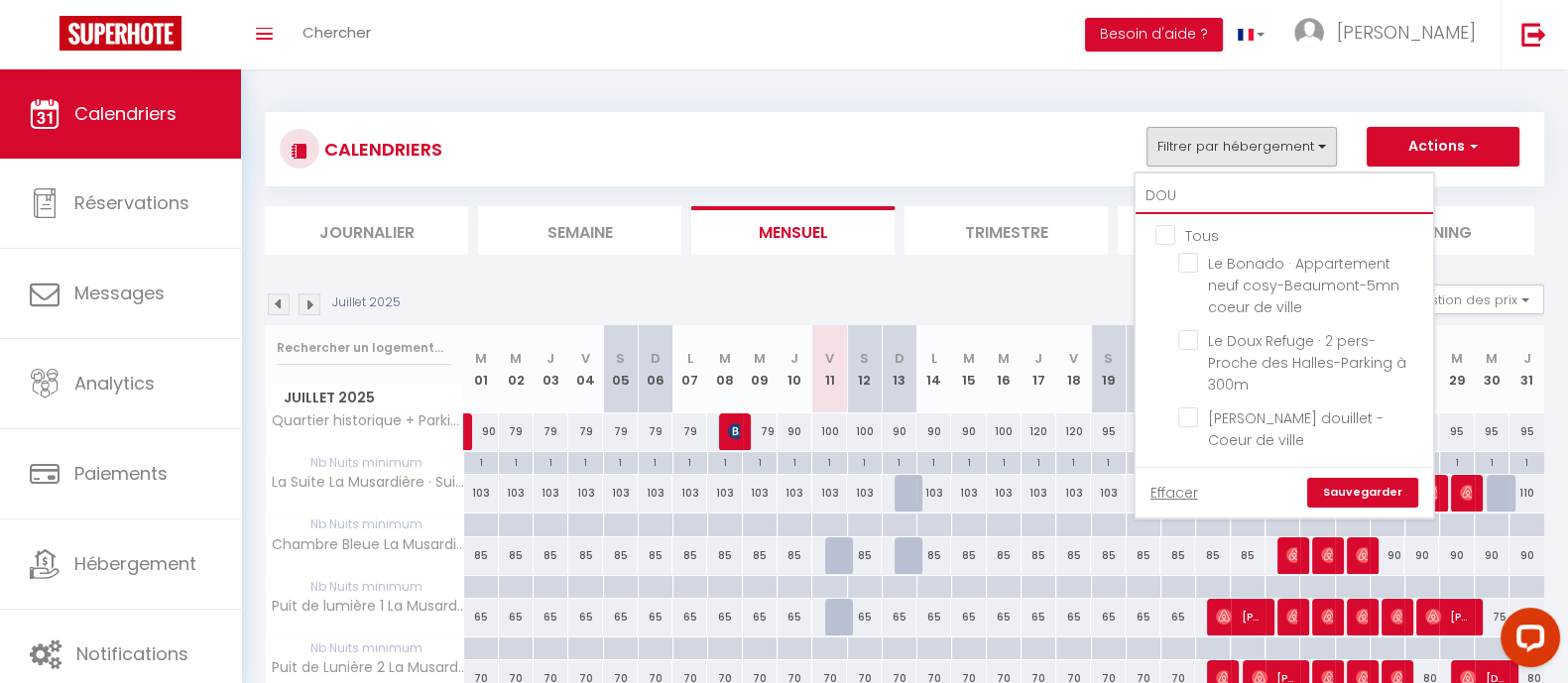 checkbox on "false" 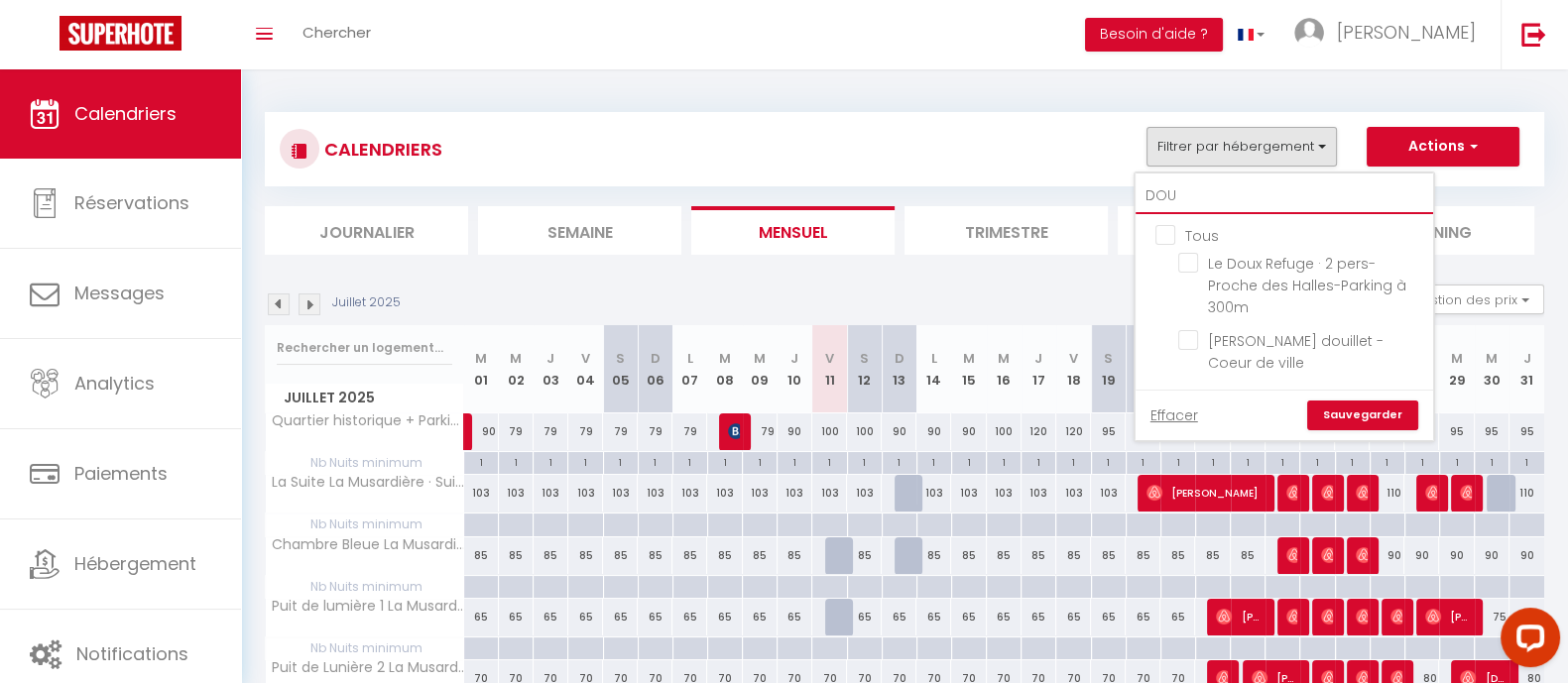 type on "DOUX" 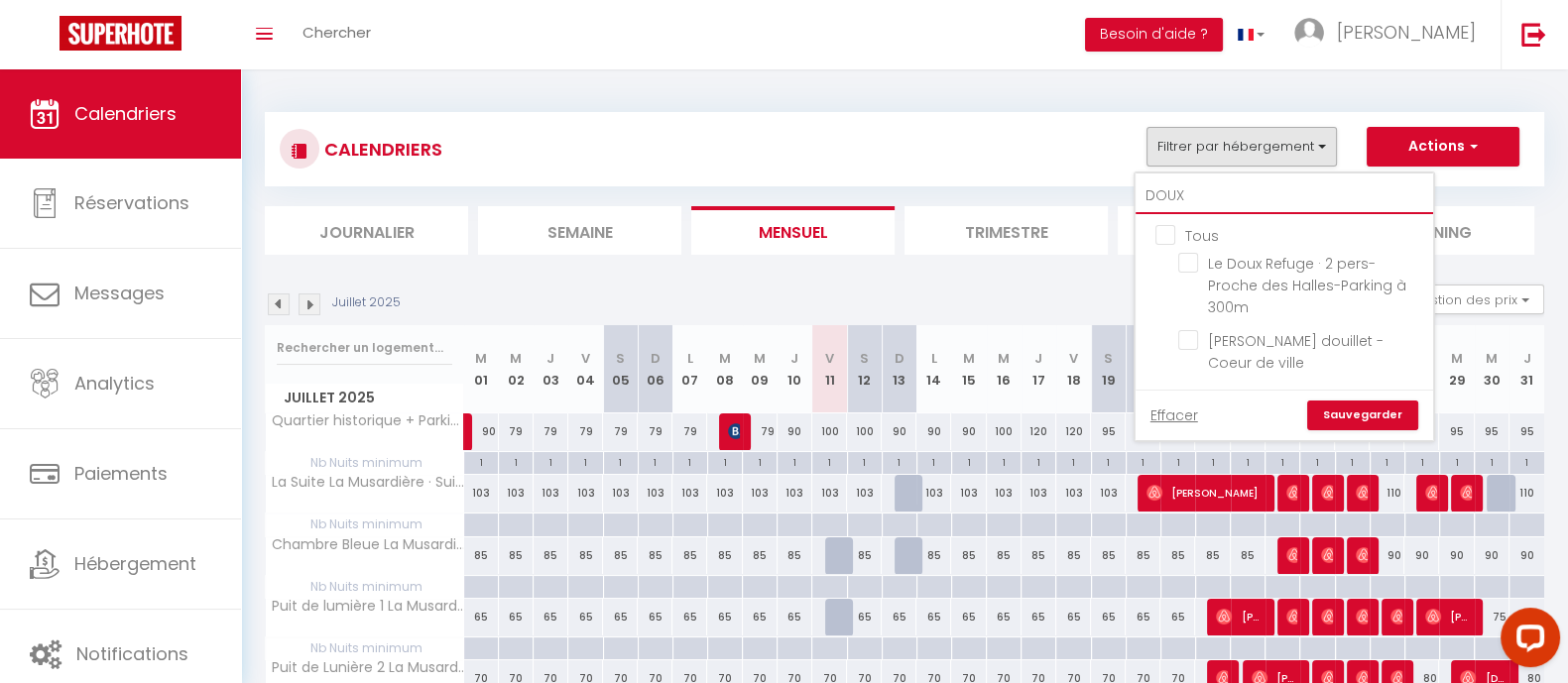 checkbox on "false" 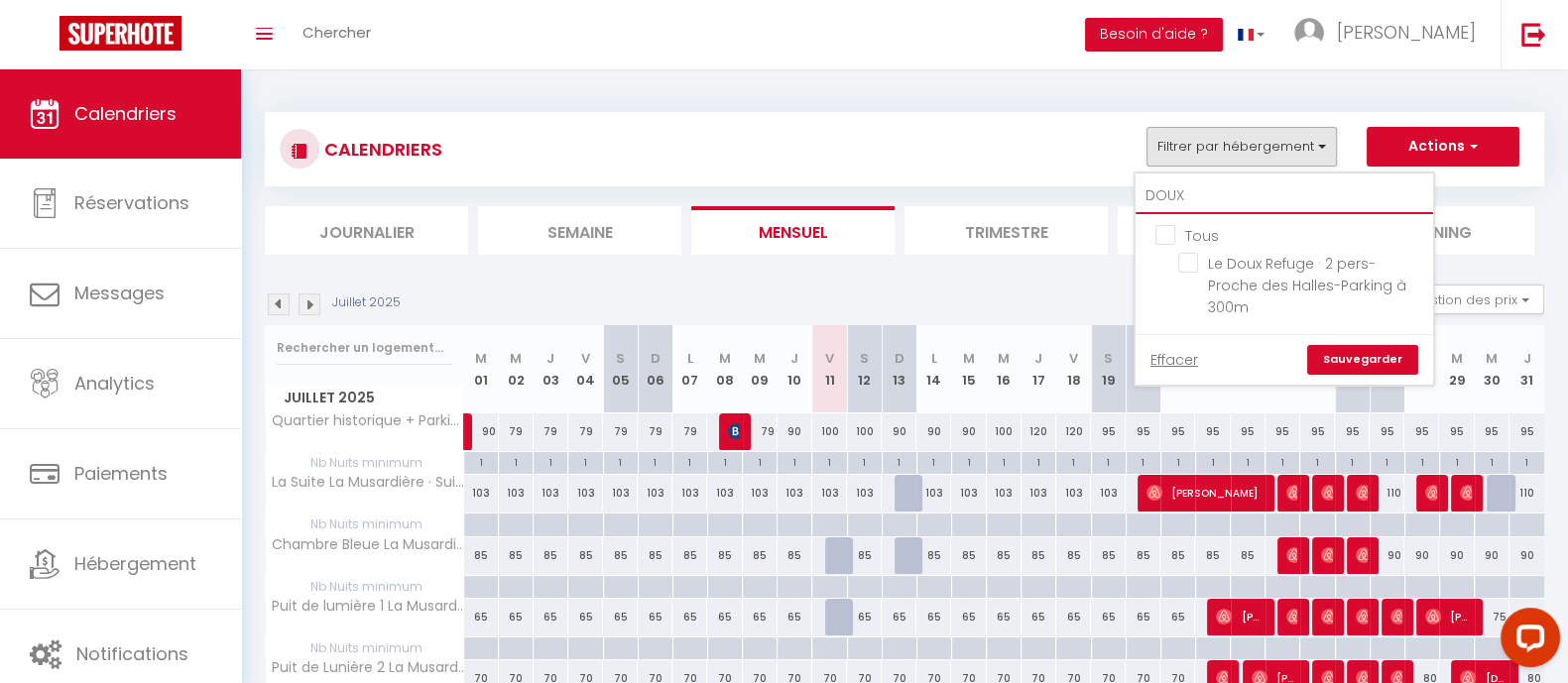 type on "DOUX" 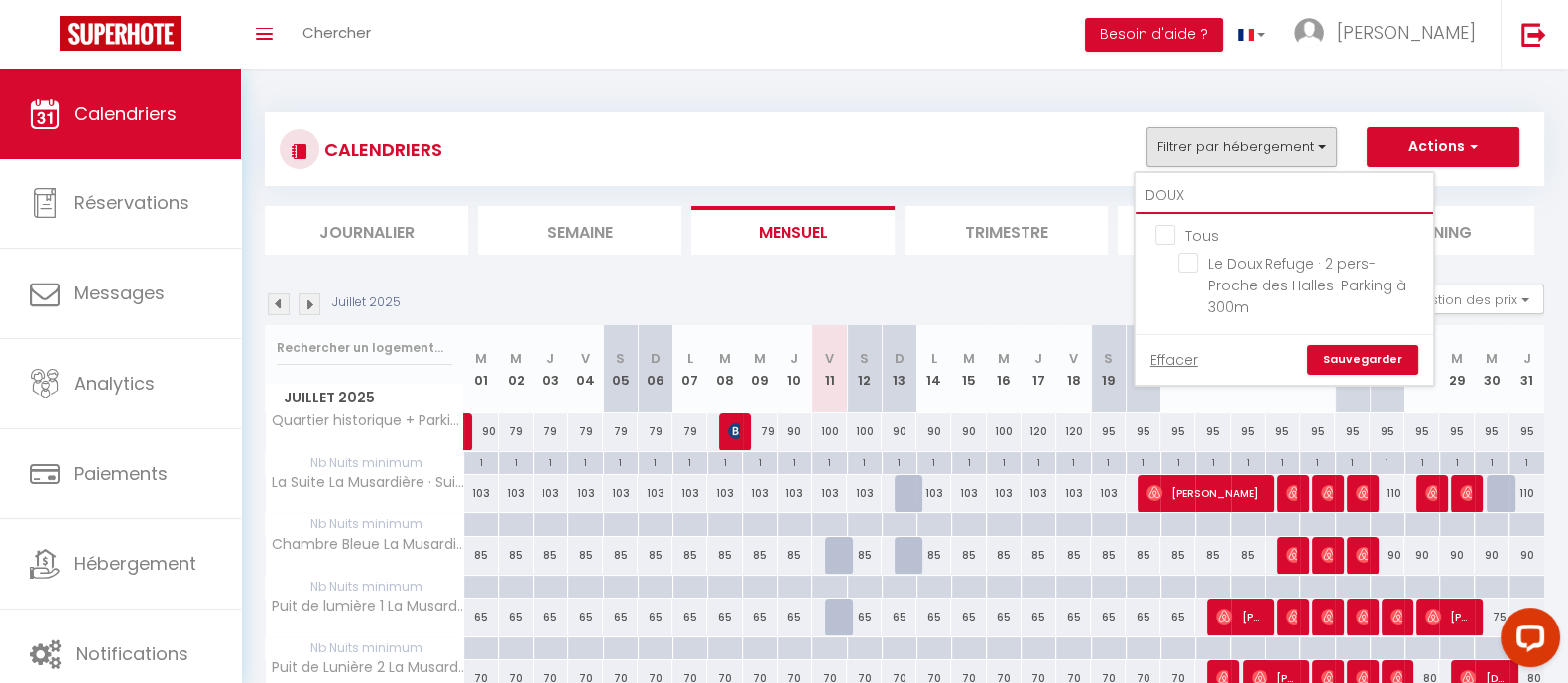 checkbox on "false" 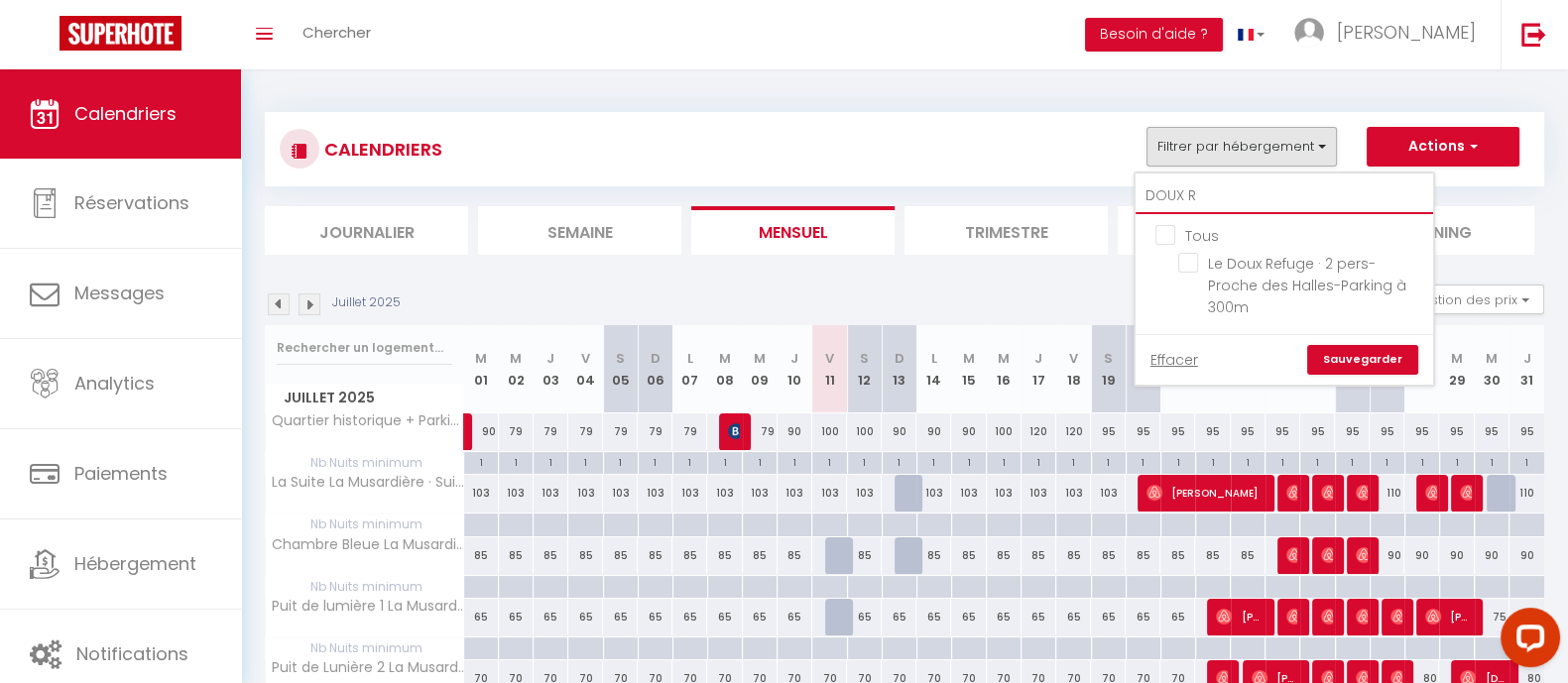 checkbox on "false" 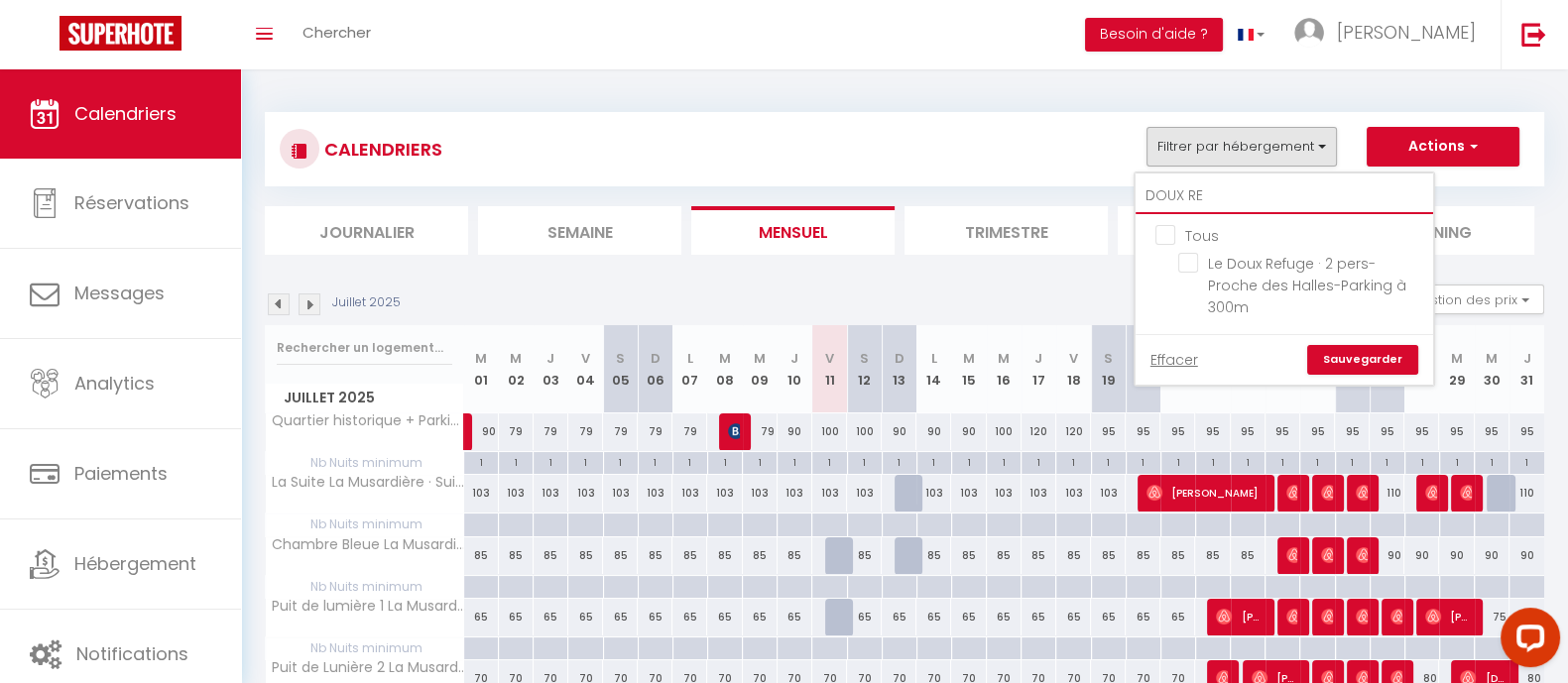 checkbox on "false" 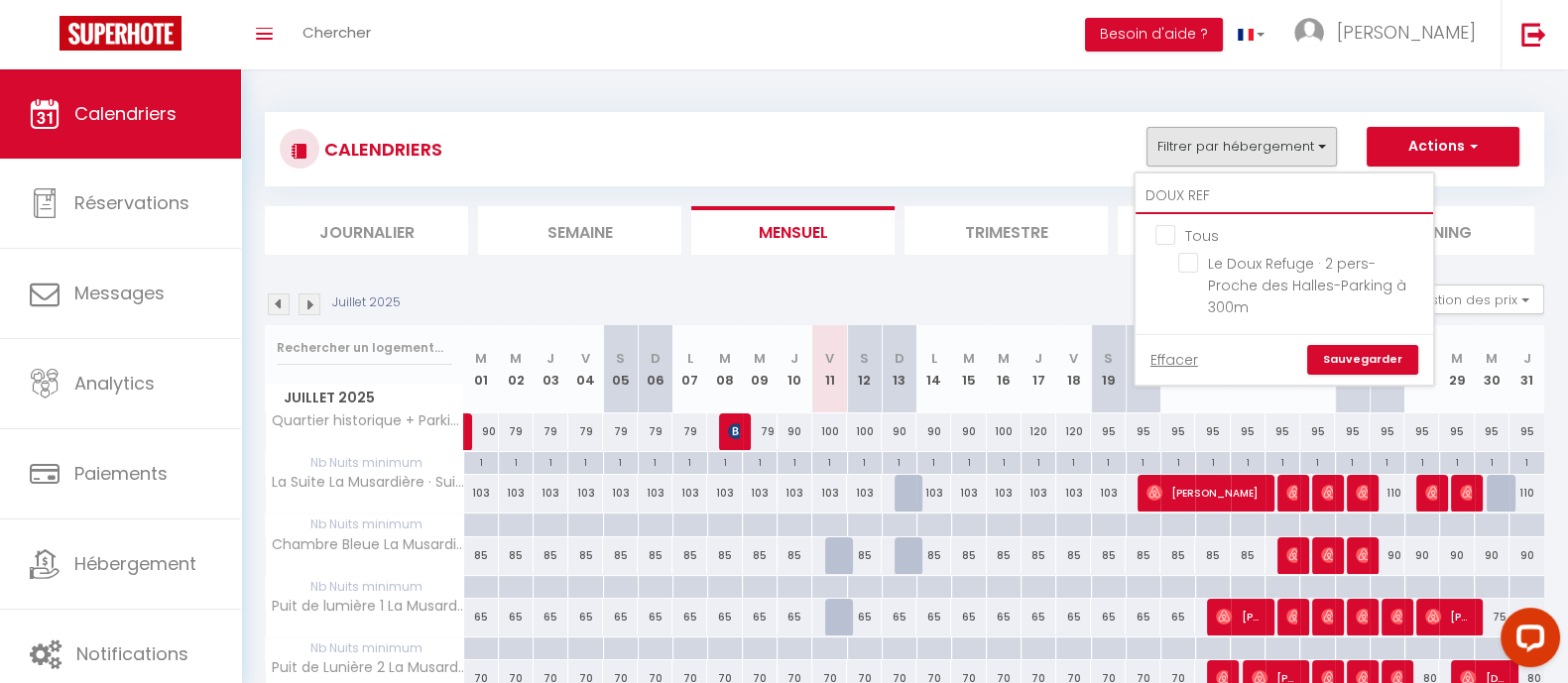 checkbox on "false" 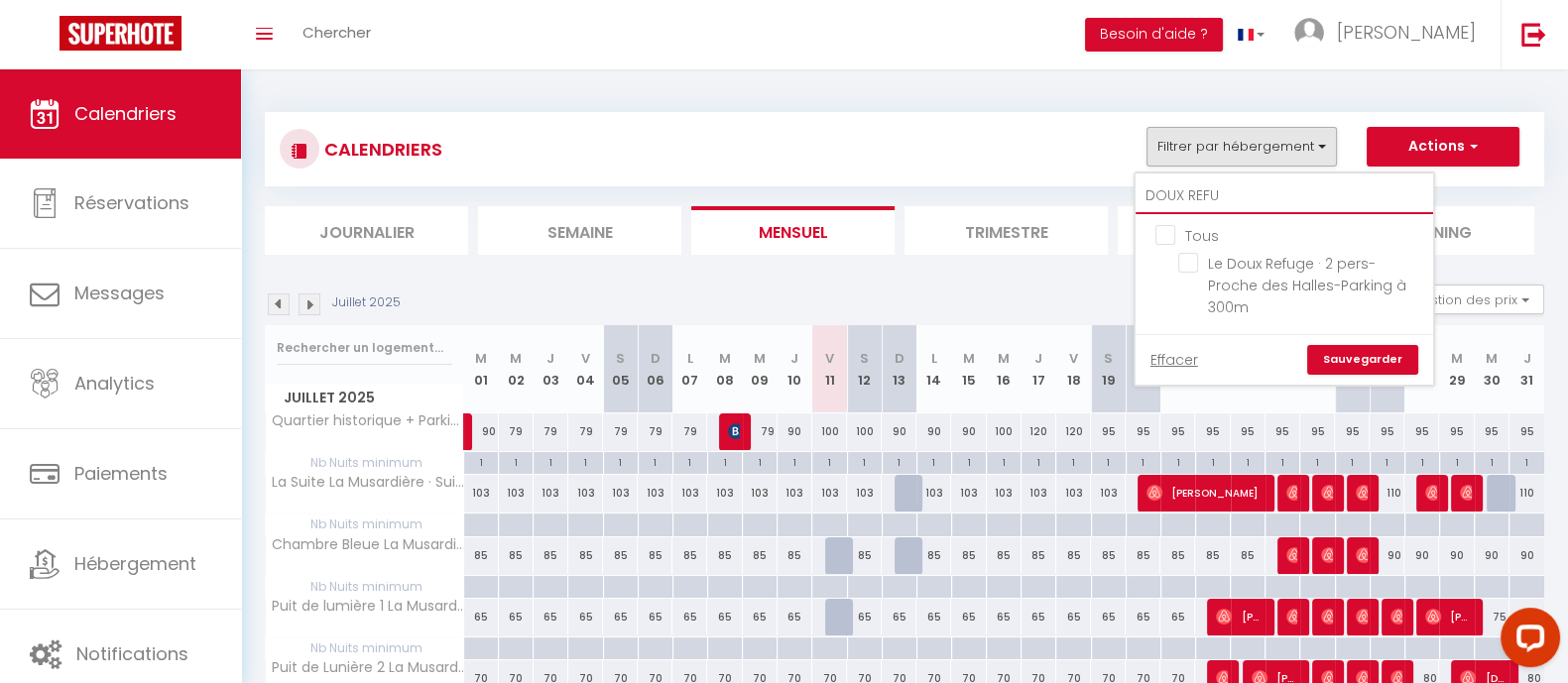 checkbox on "false" 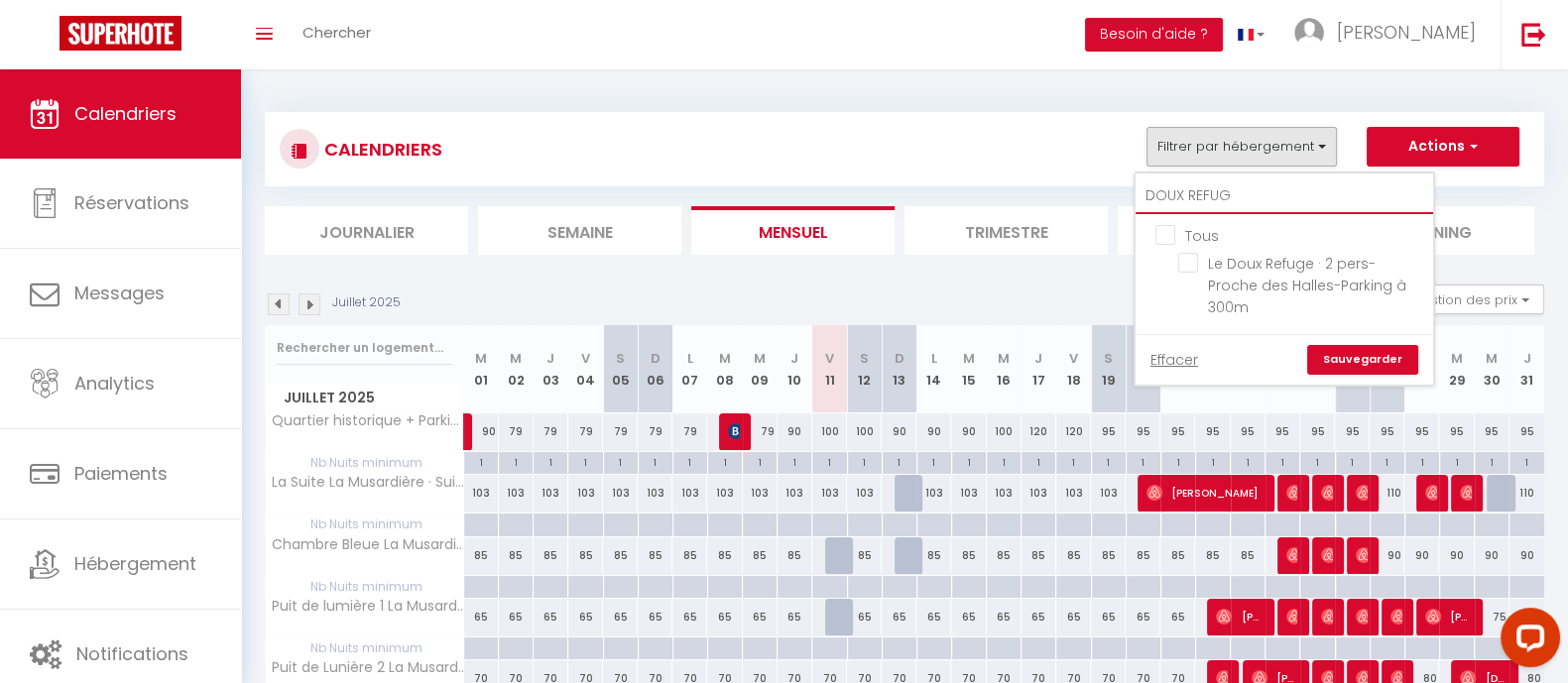 checkbox on "false" 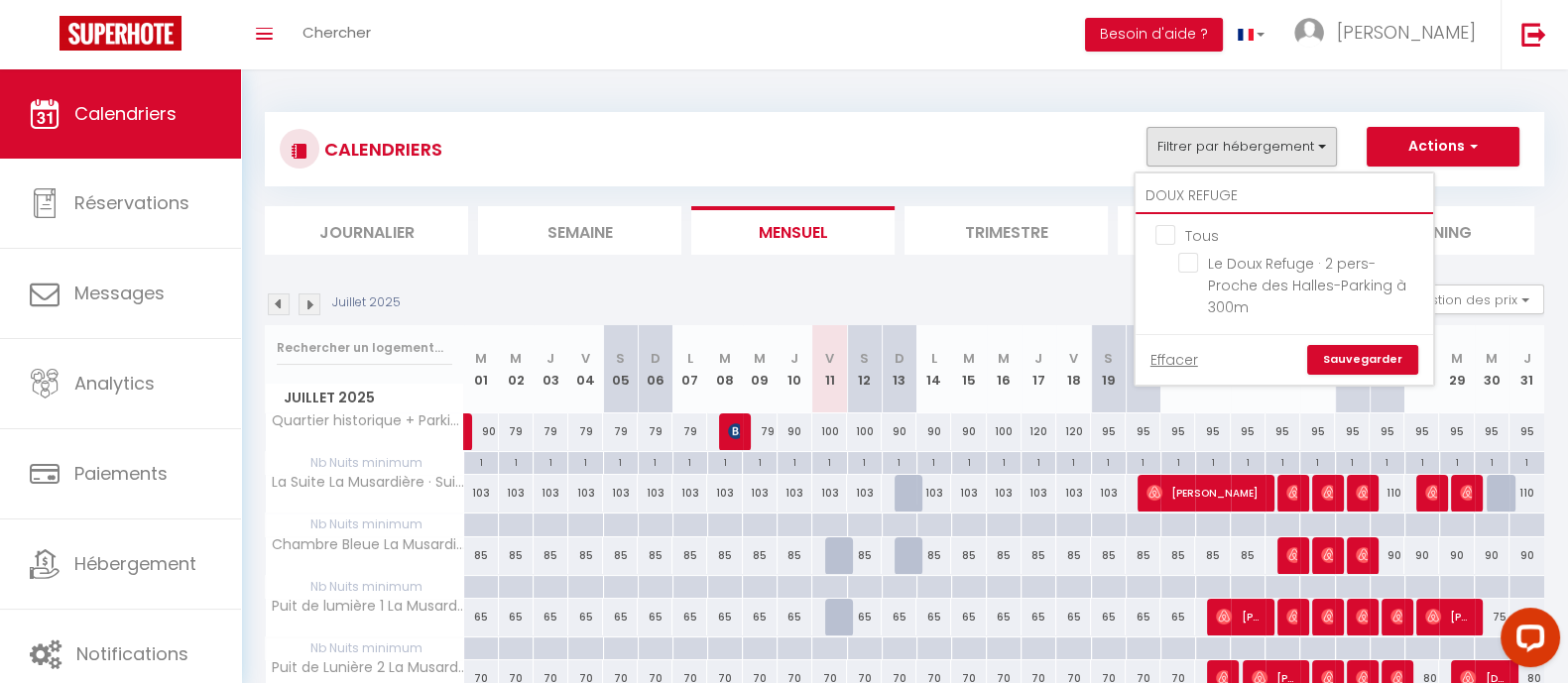 checkbox on "false" 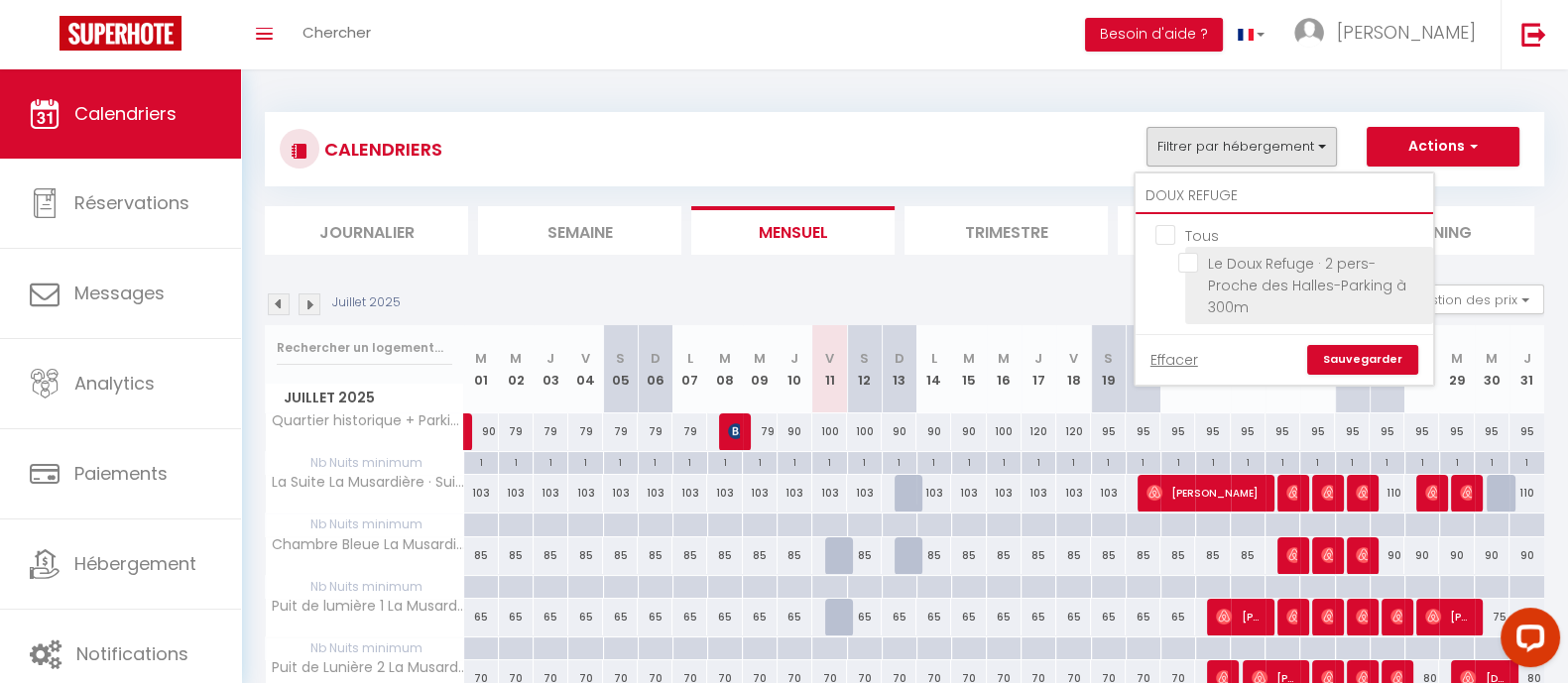 type on "DOUX REFUGE" 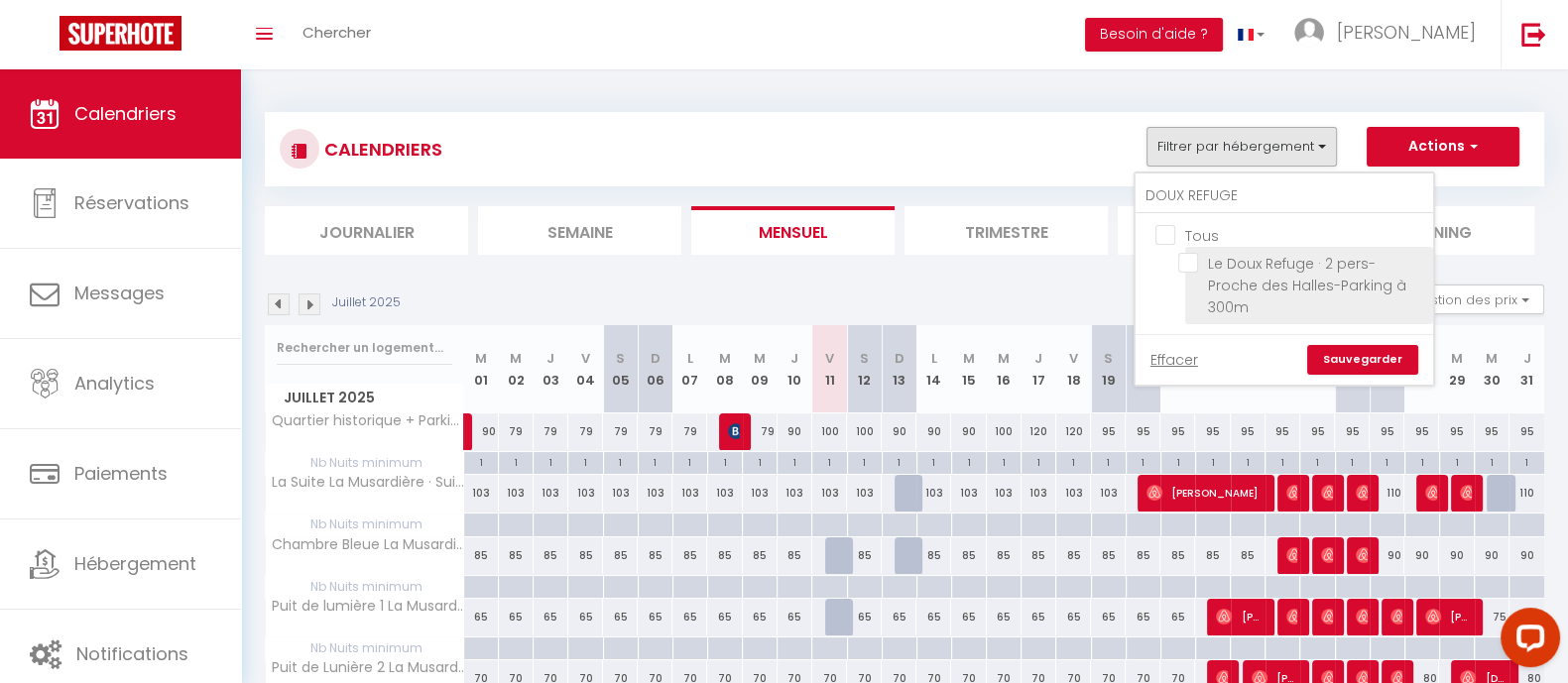 click on "Le Doux Refuge · 2 pers-Proche des Halles-Parking à 300m" at bounding box center (1302, 263) 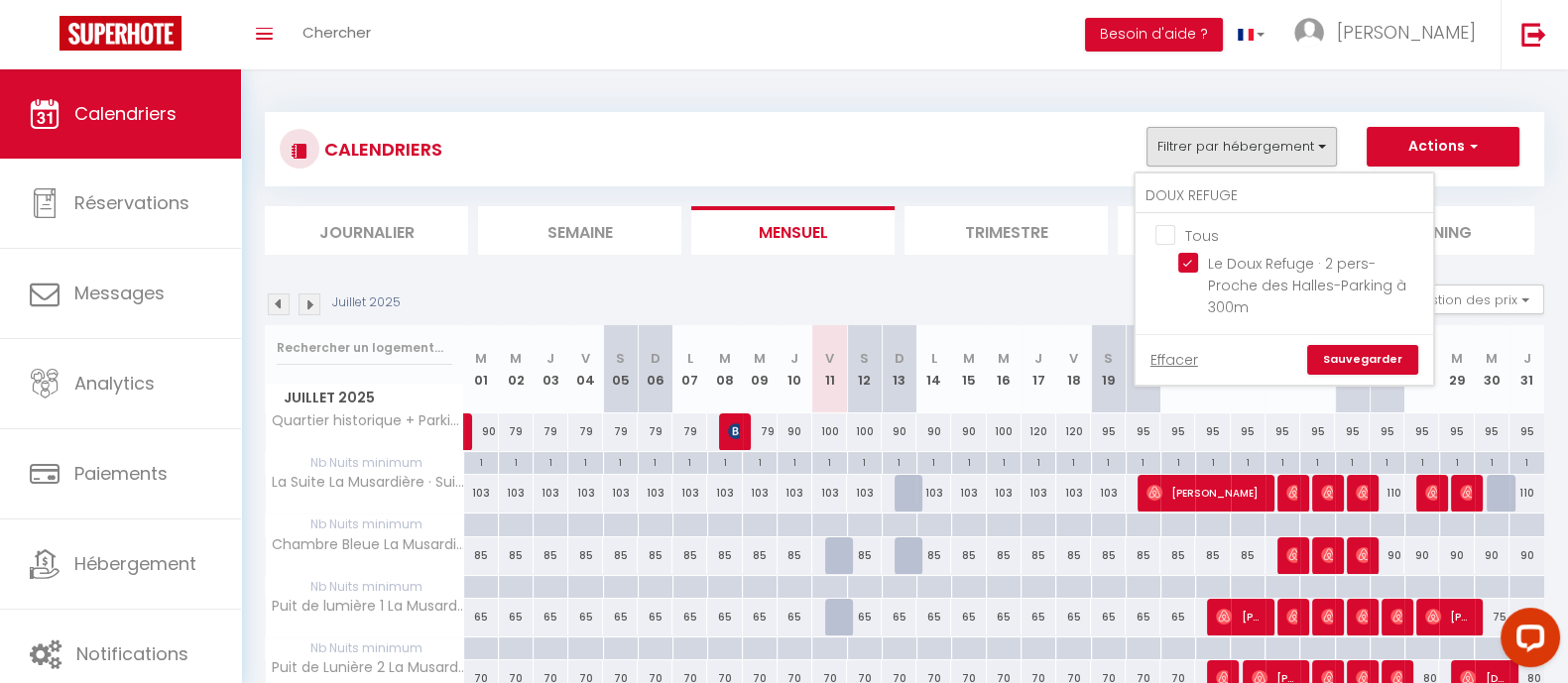 click on "Sauvegarder" at bounding box center [1363, 360] 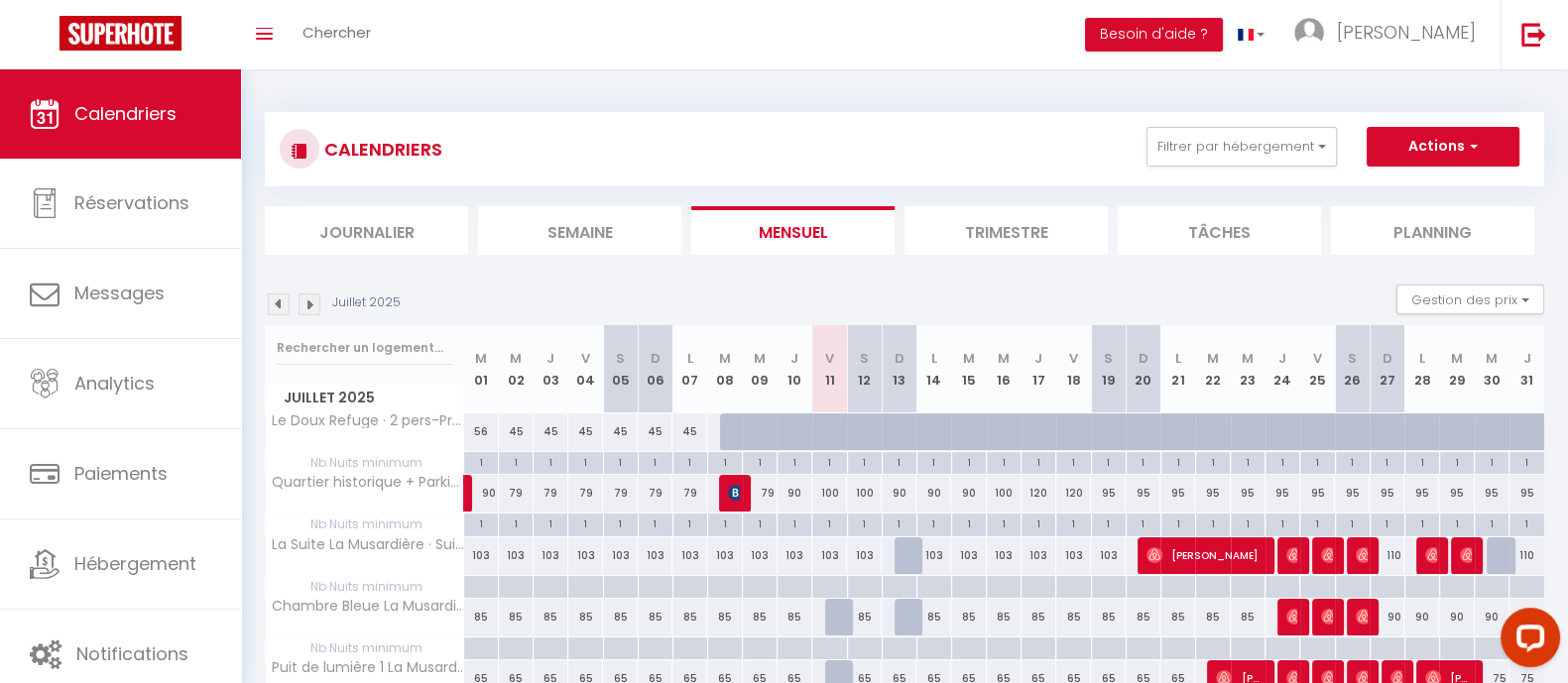 click at bounding box center [279, 304] 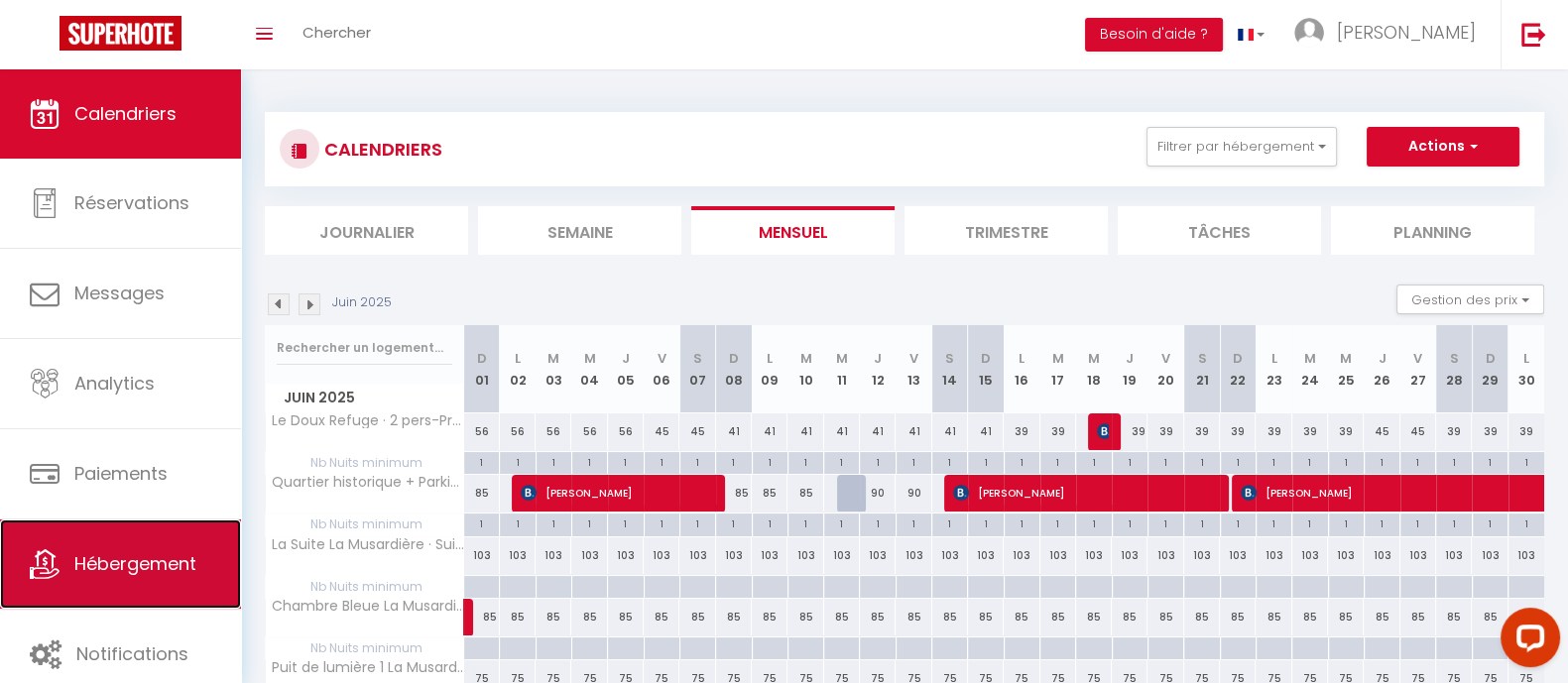 click on "Hébergement" at bounding box center (135, 563) 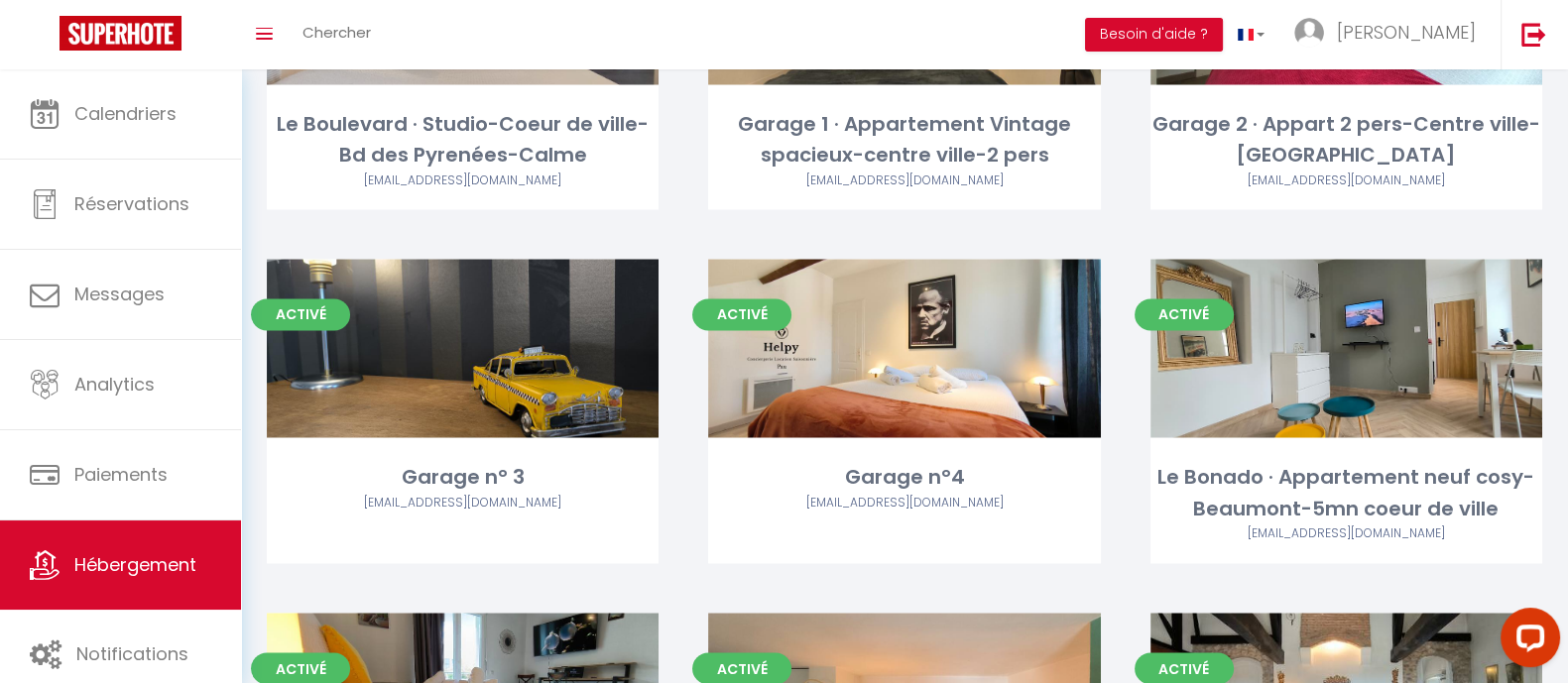 scroll, scrollTop: 4213, scrollLeft: 0, axis: vertical 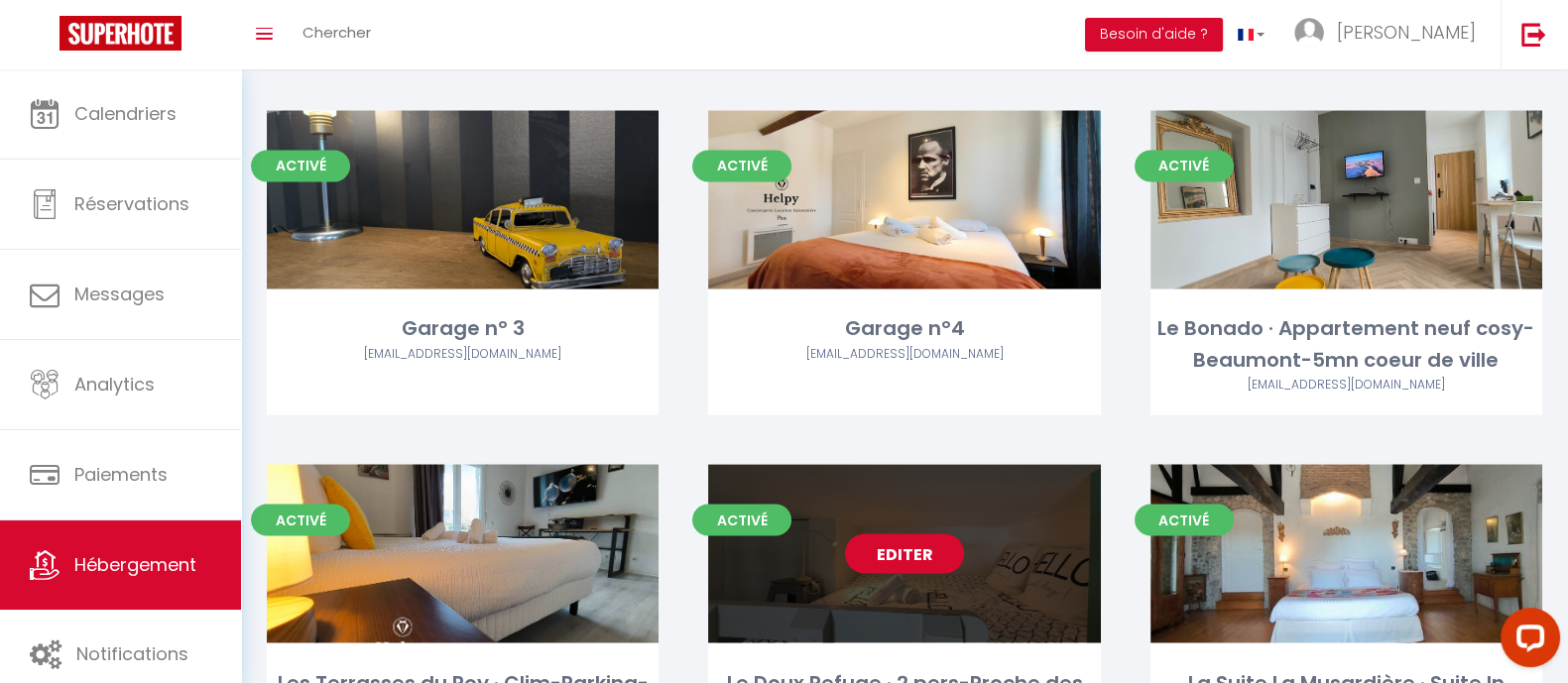 click on "Editer" at bounding box center [905, 553] 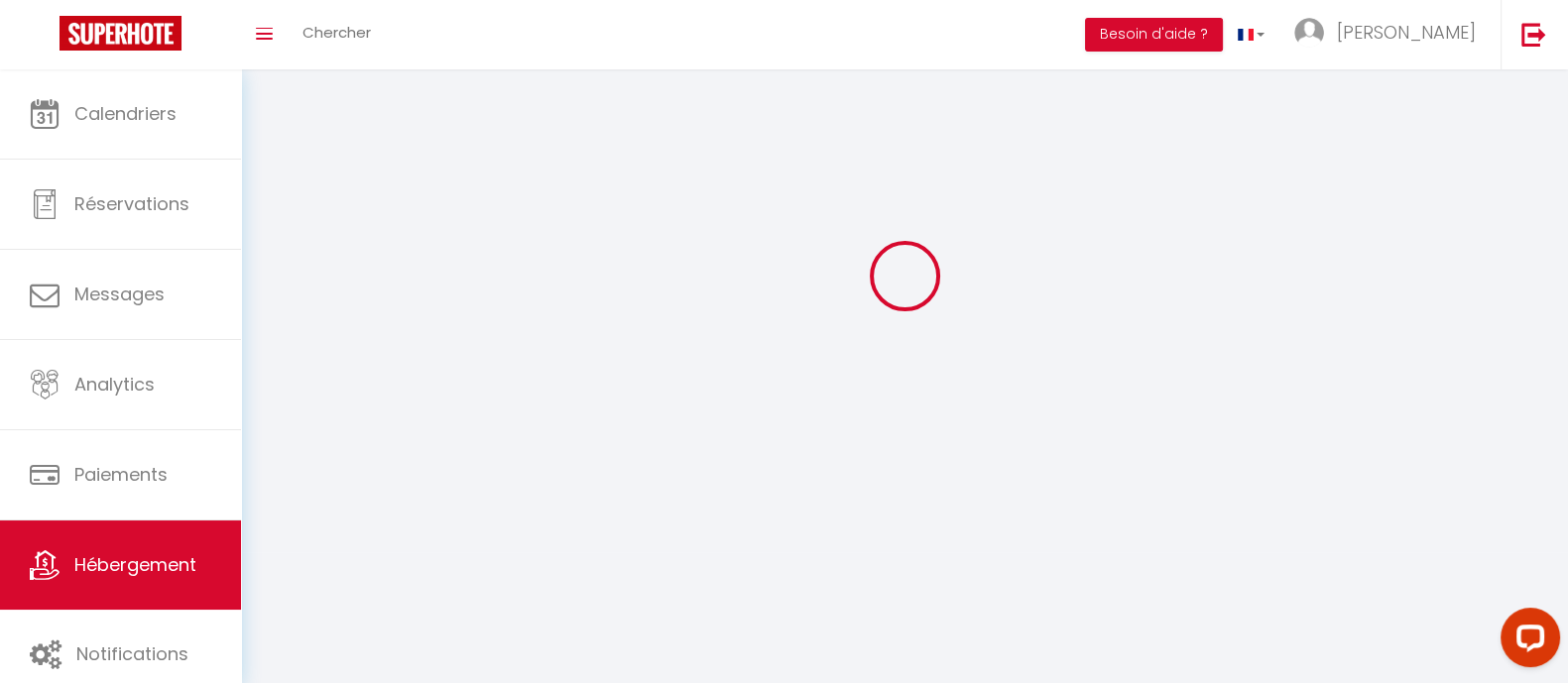 scroll, scrollTop: 0, scrollLeft: 0, axis: both 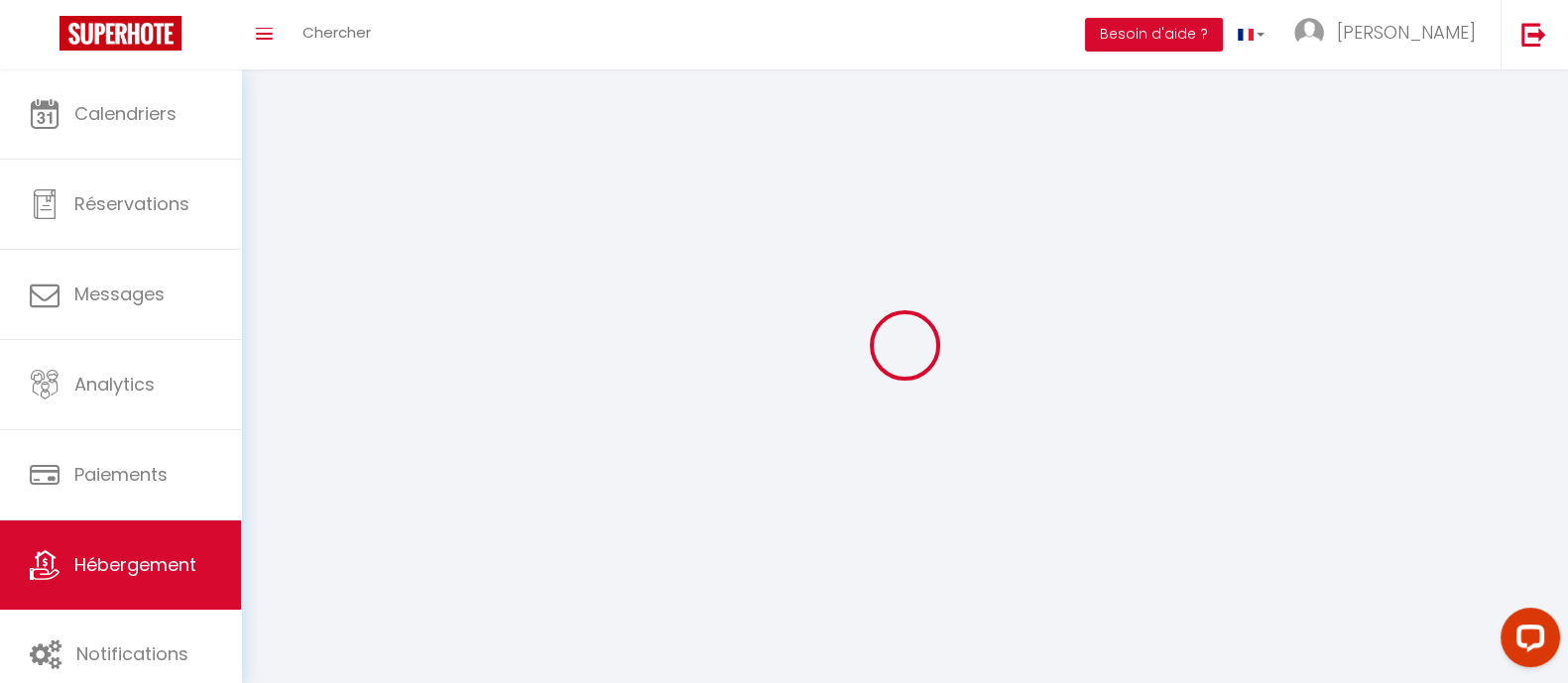 select on "1" 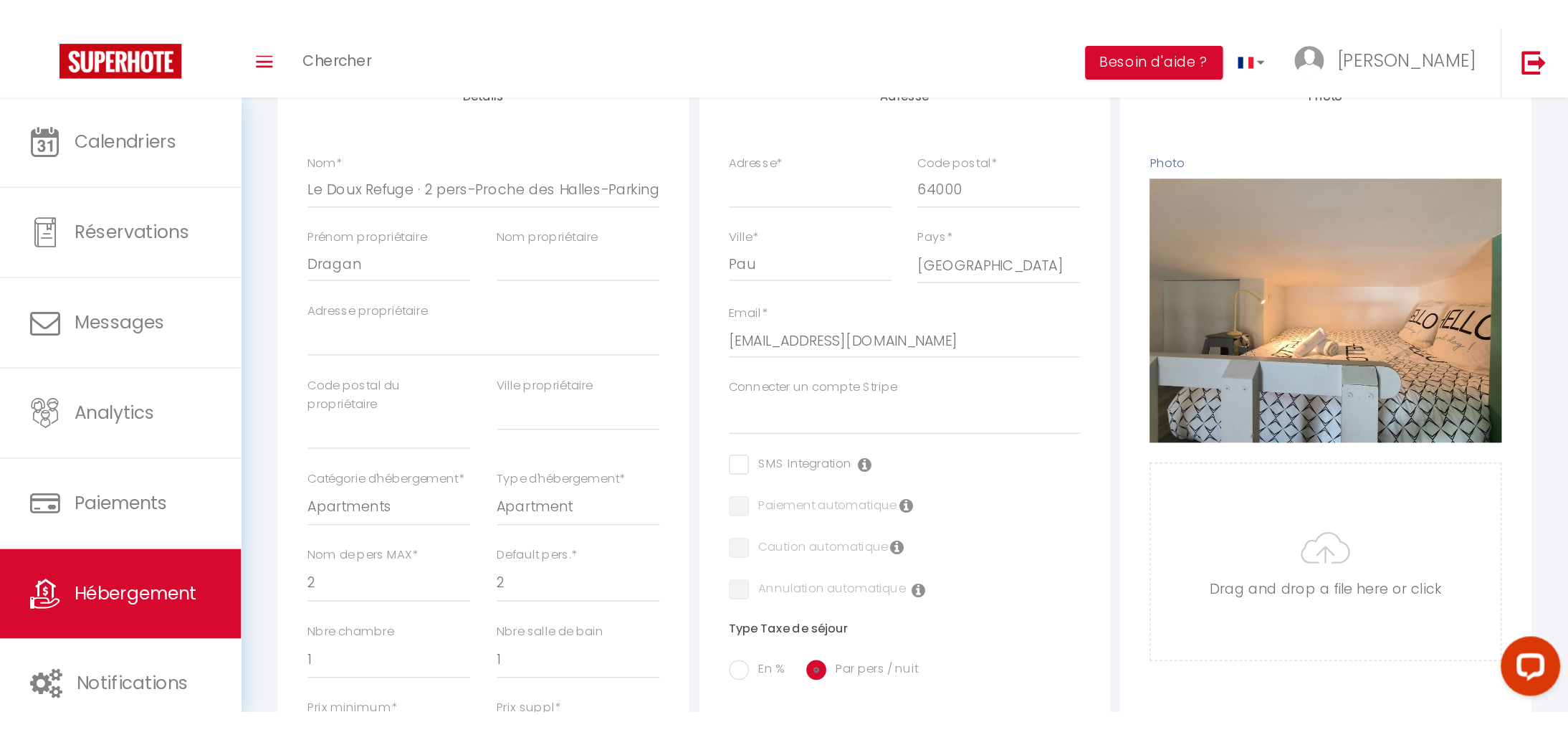 scroll, scrollTop: 0, scrollLeft: 0, axis: both 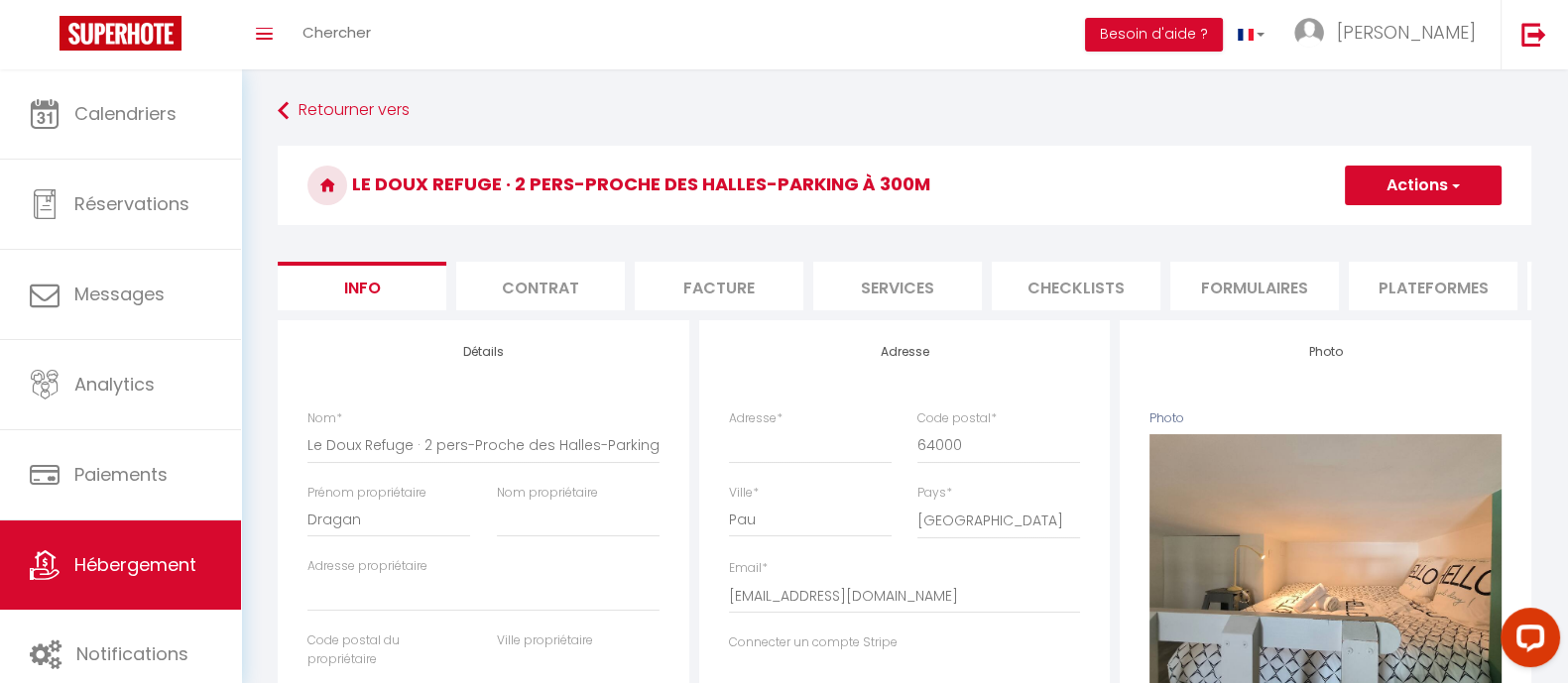 click on "Actions" at bounding box center [1423, 185] 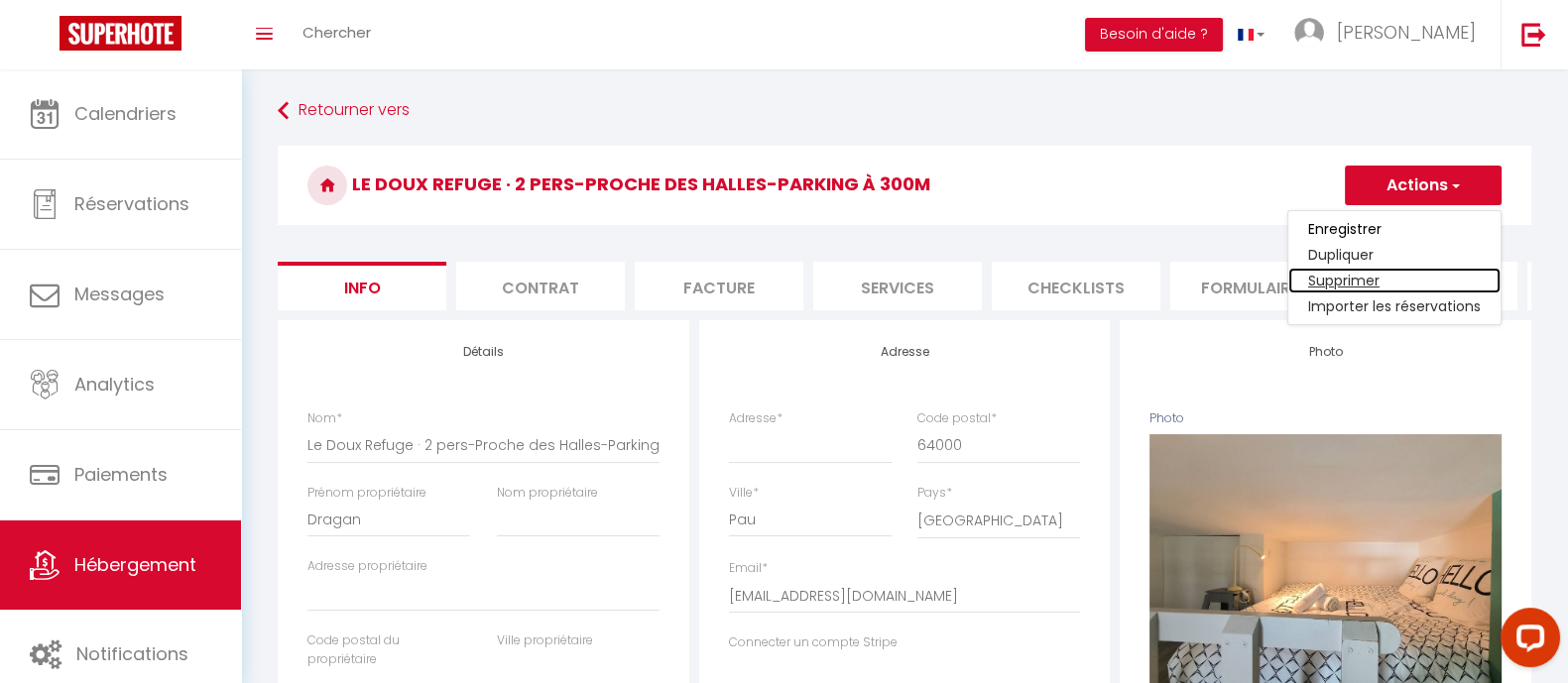 click on "Supprimer" at bounding box center (1394, 281) 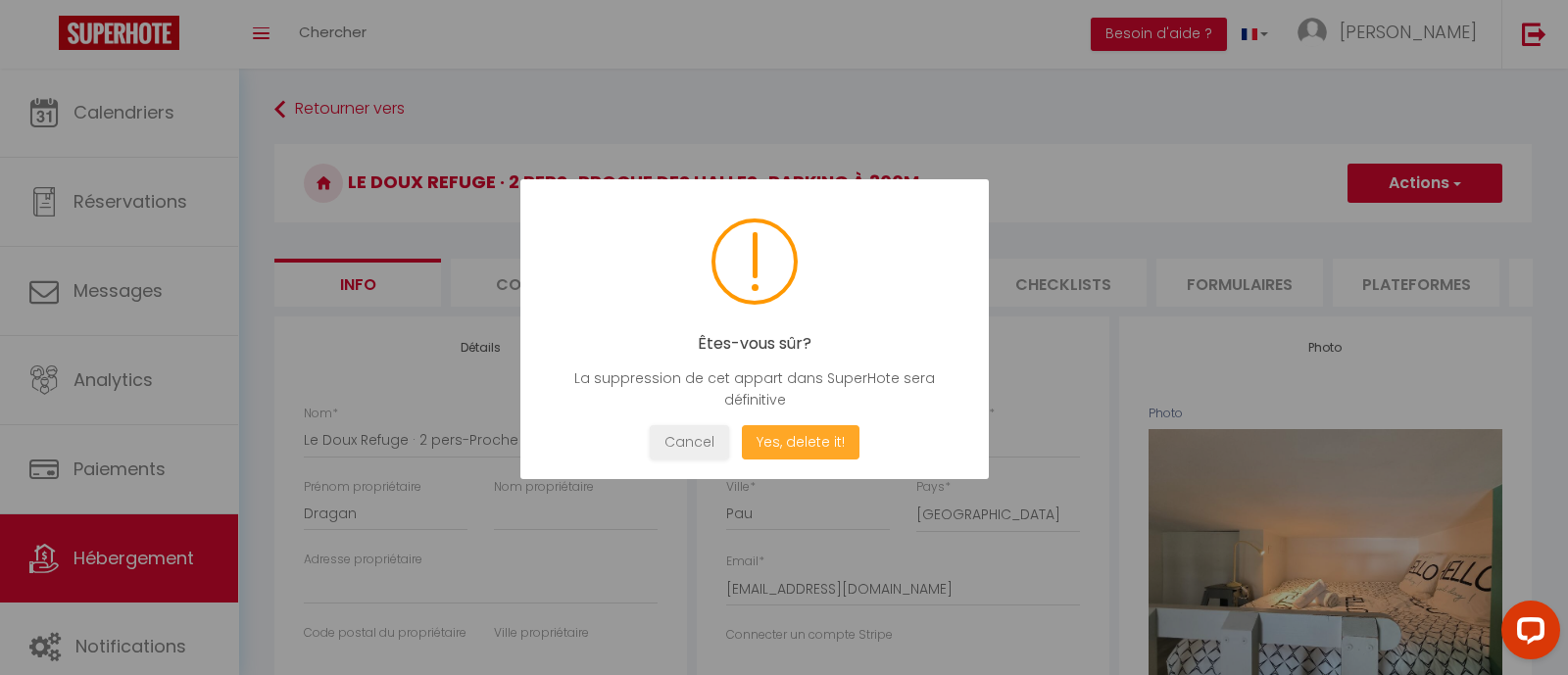 click on "Yes, delete it!" at bounding box center [801, 442] 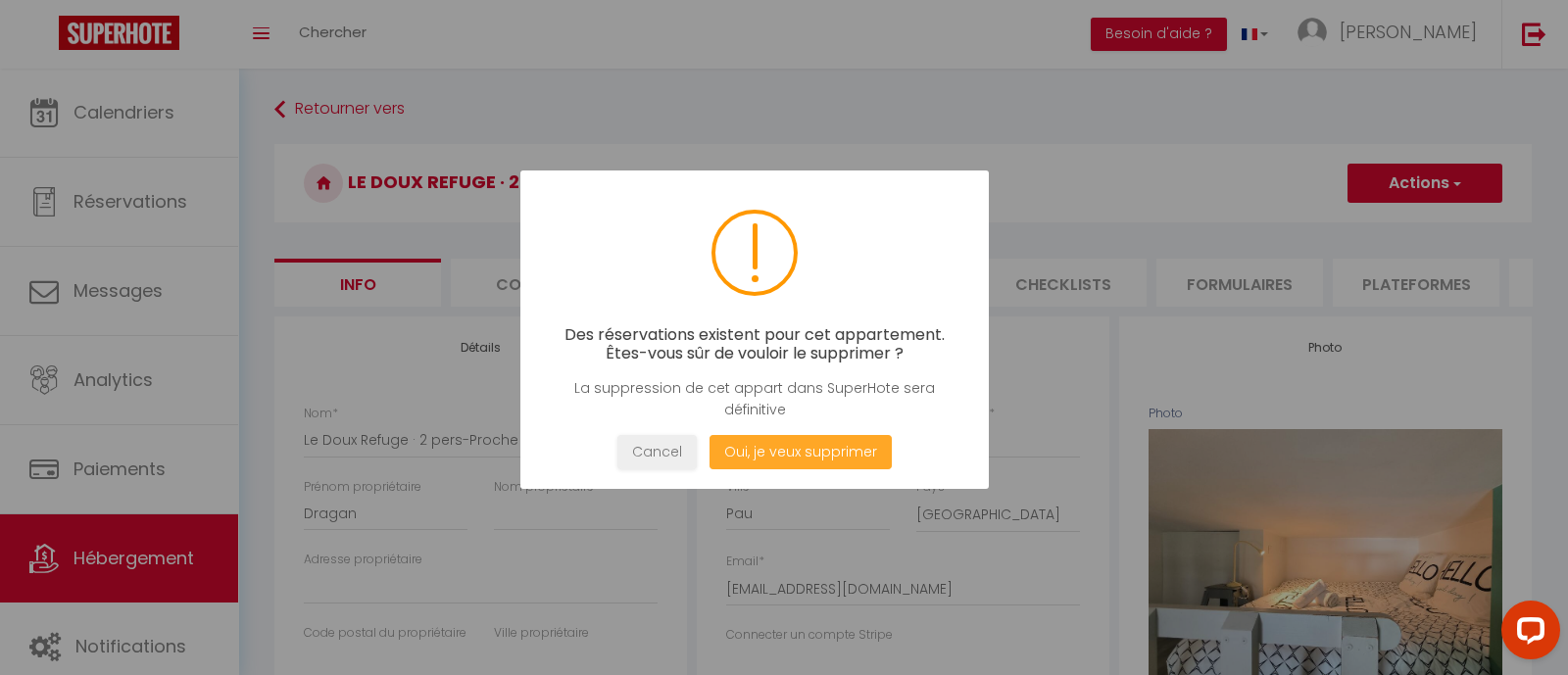 click on "Oui, je veux supprimer" at bounding box center (801, 452) 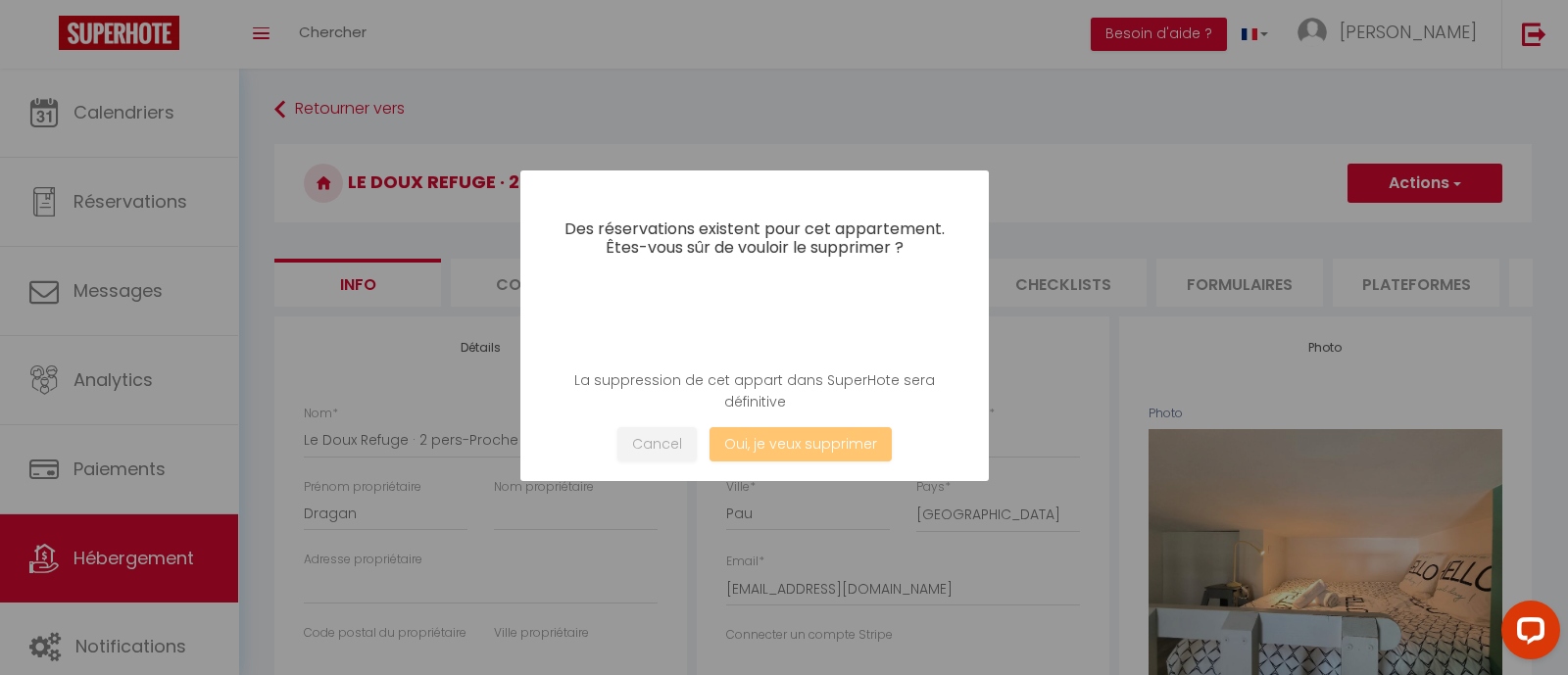 select 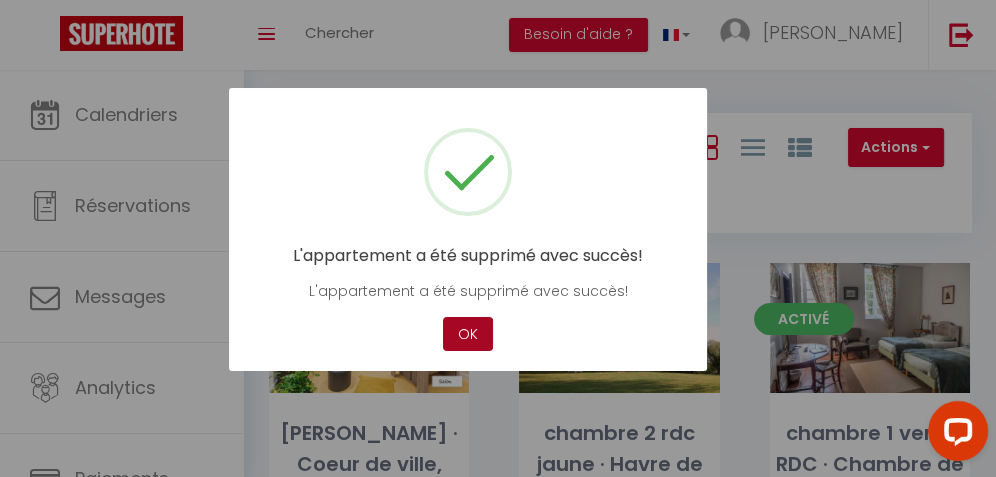click on "OK" at bounding box center (468, 334) 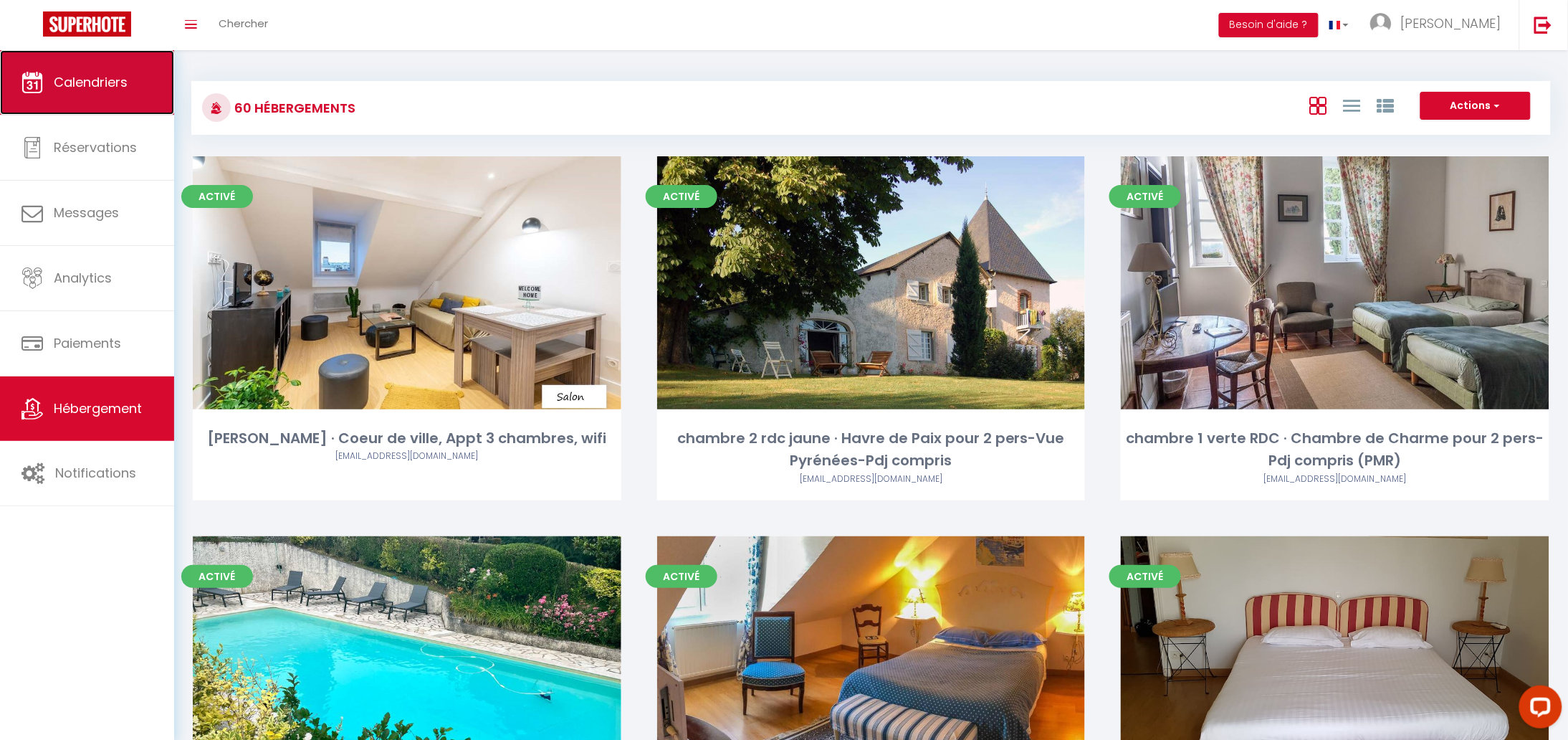 click on "Calendriers" at bounding box center [90, 82] 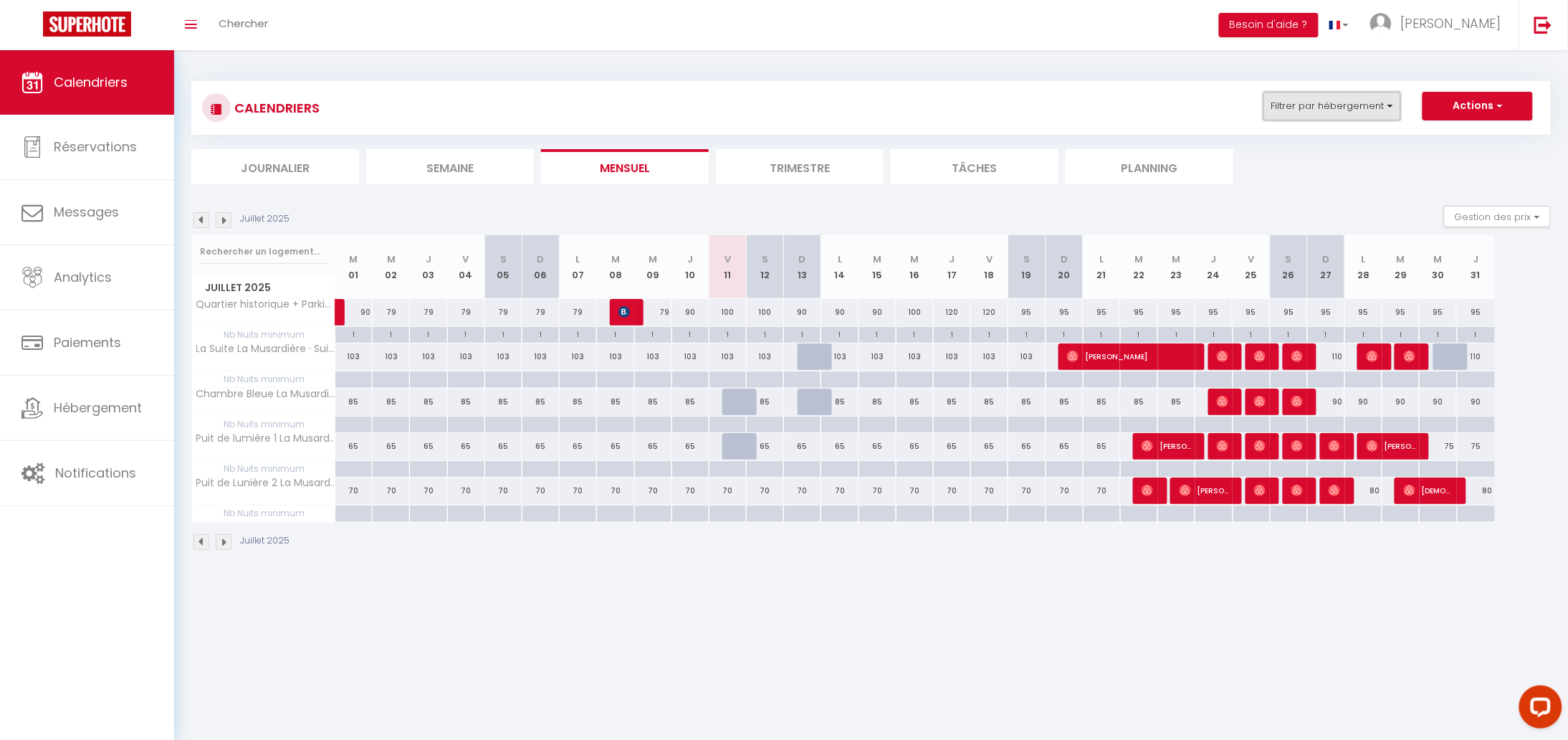 click on "Filtrer par hébergement" at bounding box center [1332, 106] 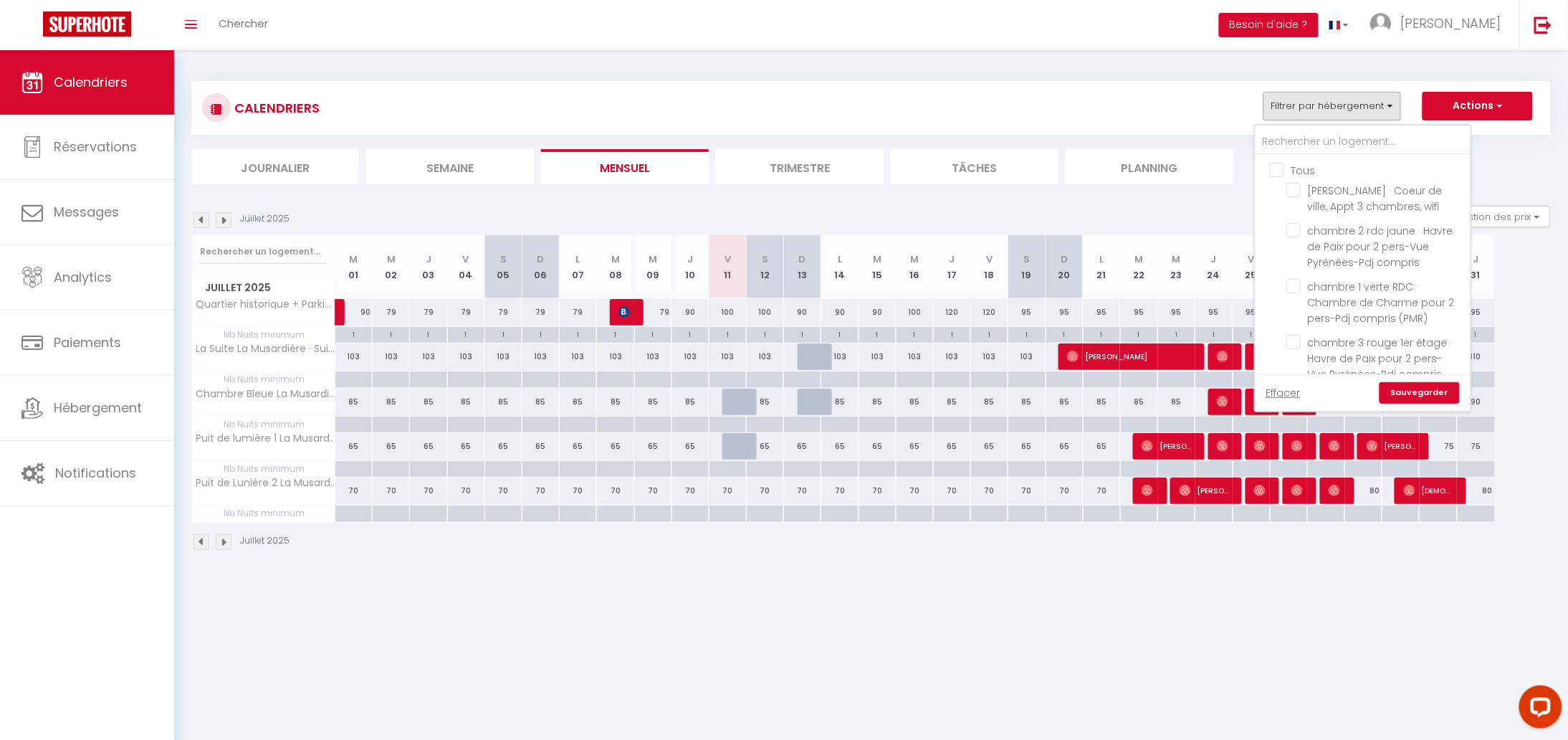 click on "Tous" at bounding box center (1377, 169) 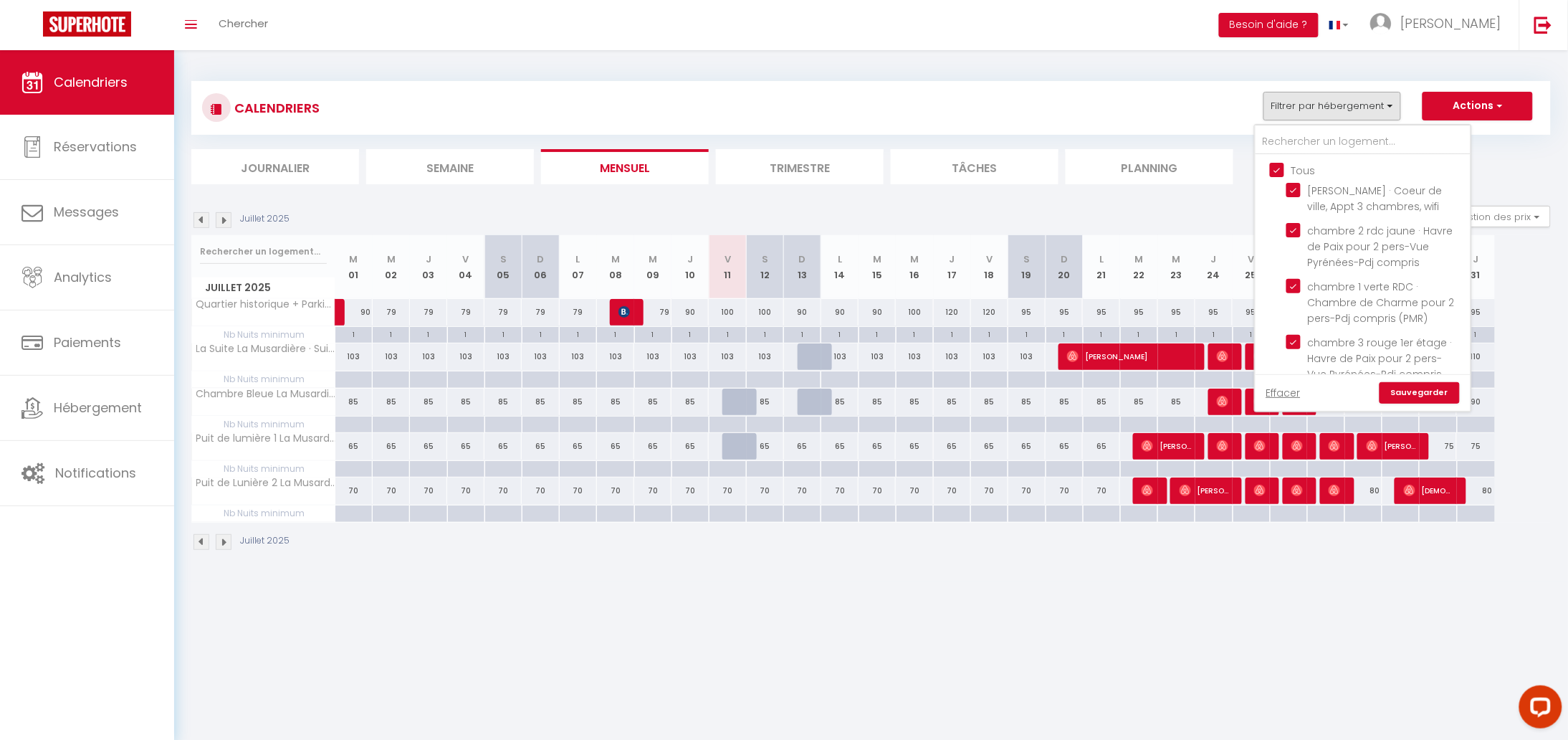 checkbox on "true" 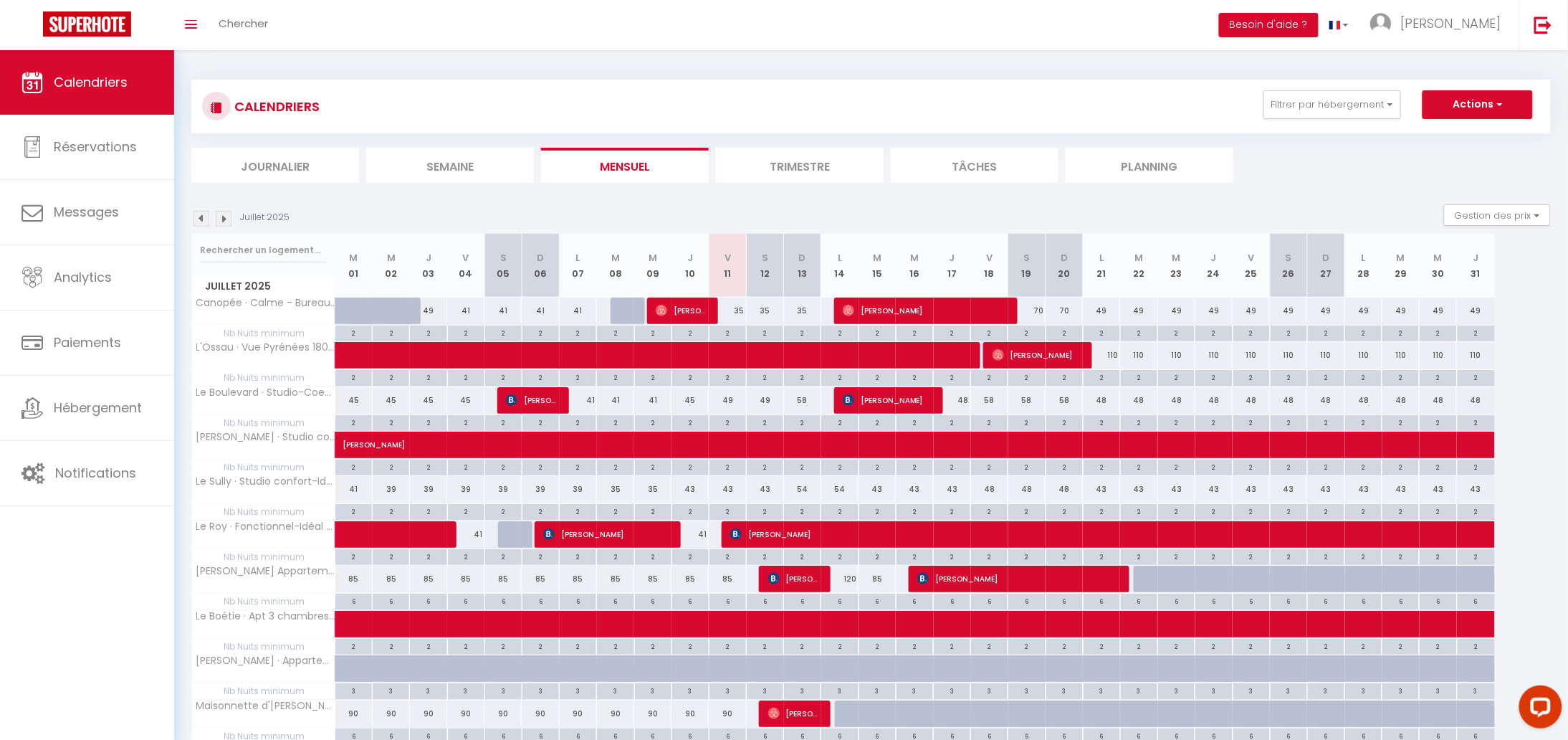 scroll, scrollTop: 0, scrollLeft: 0, axis: both 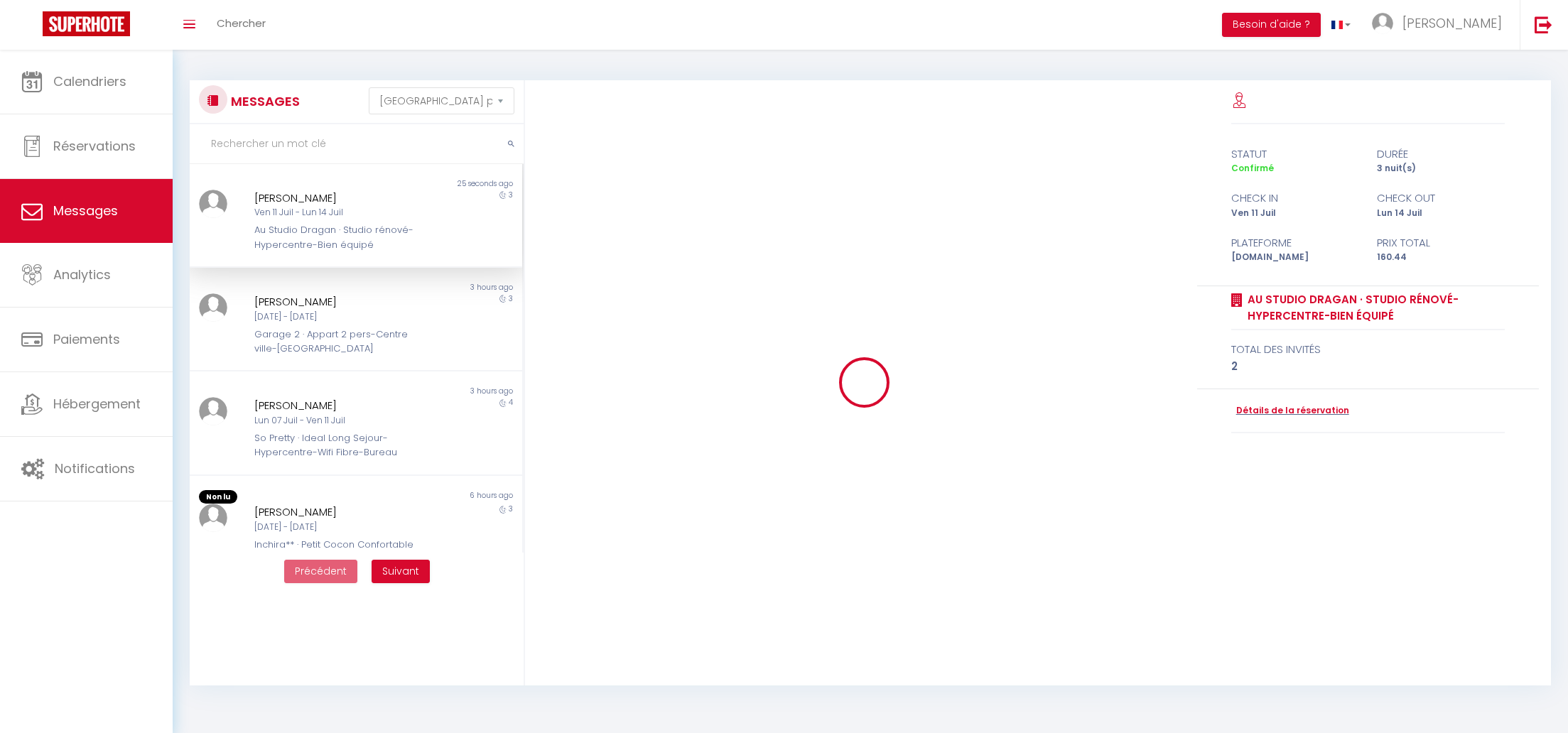 select on "message" 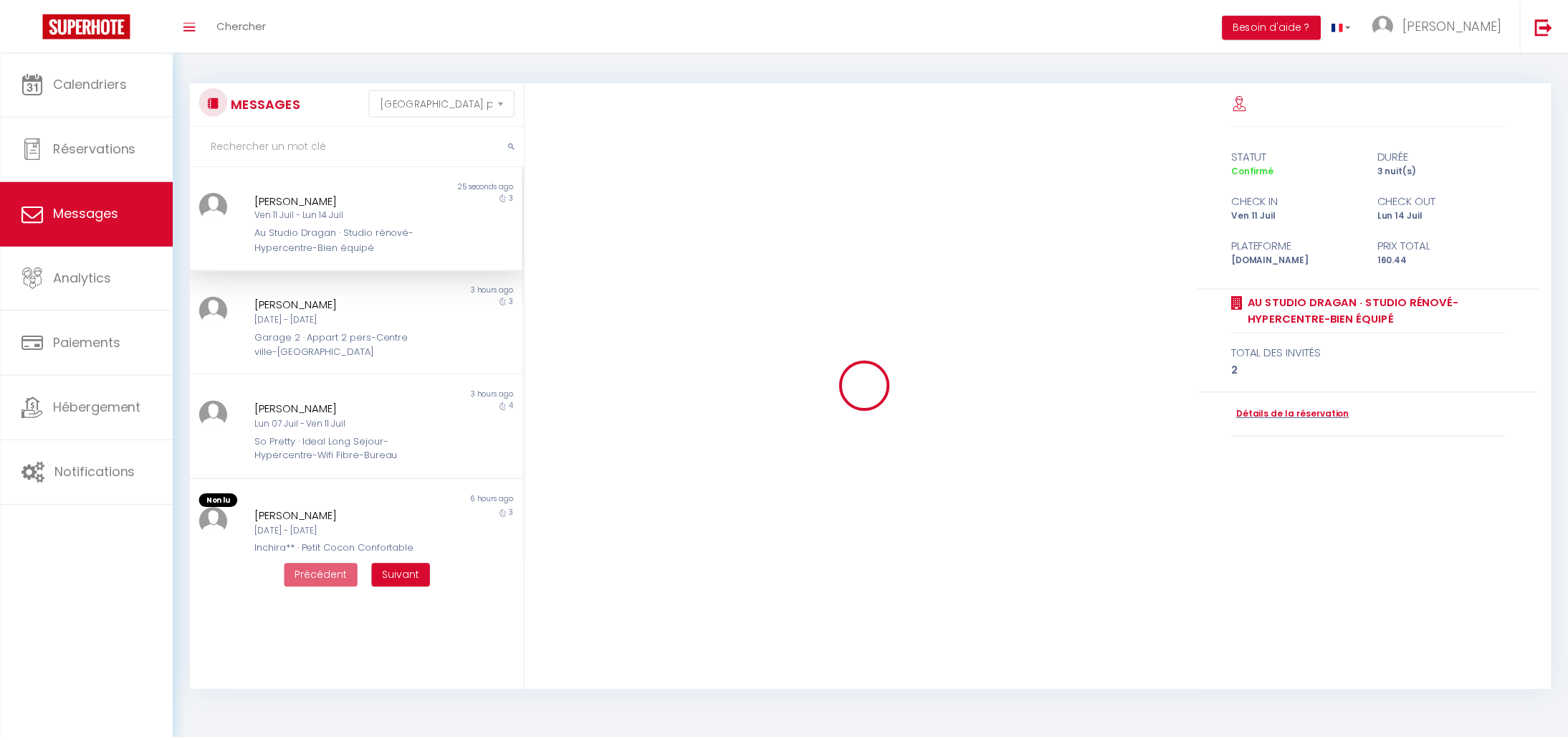 scroll, scrollTop: 0, scrollLeft: 0, axis: both 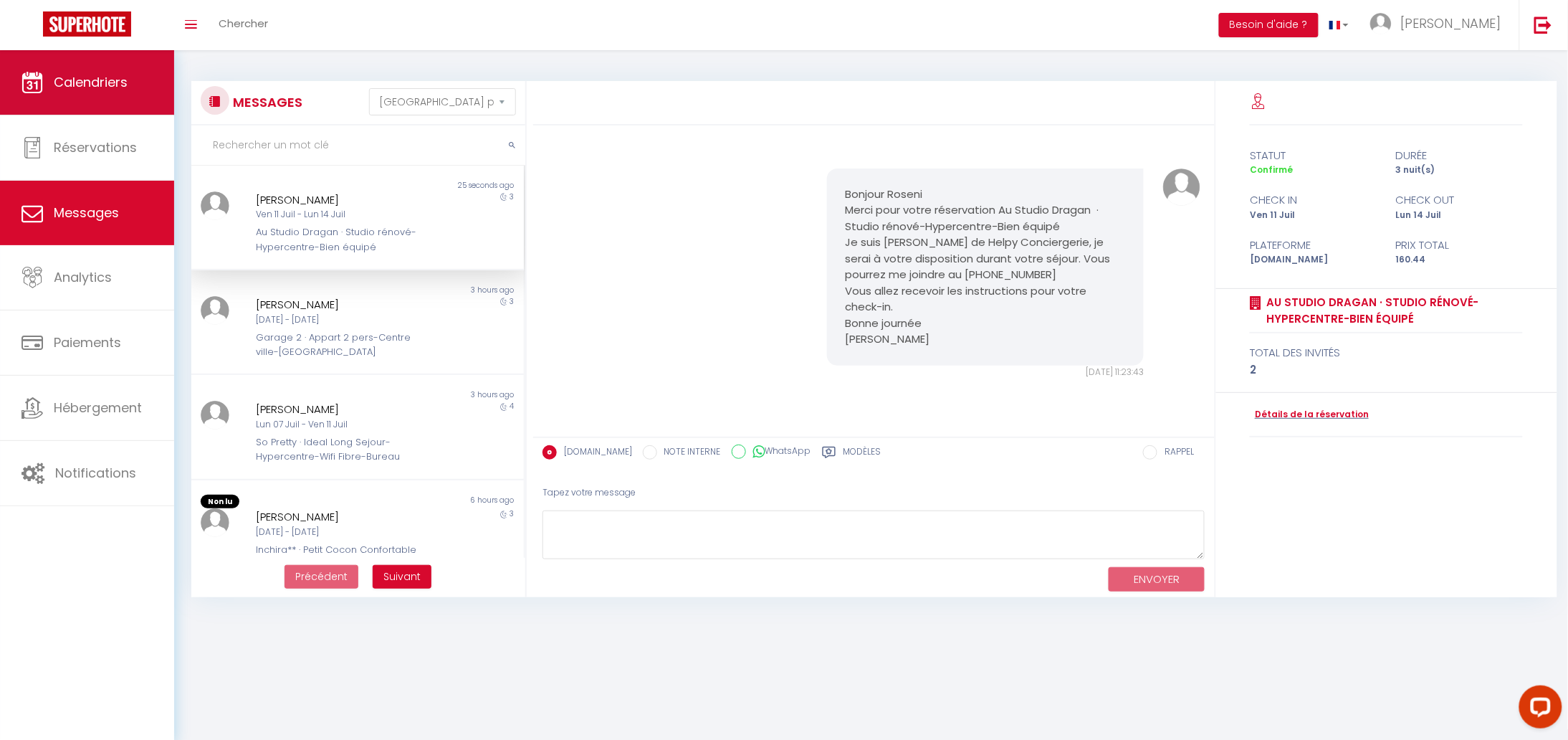 click on "Calendriers" at bounding box center (90, 82) 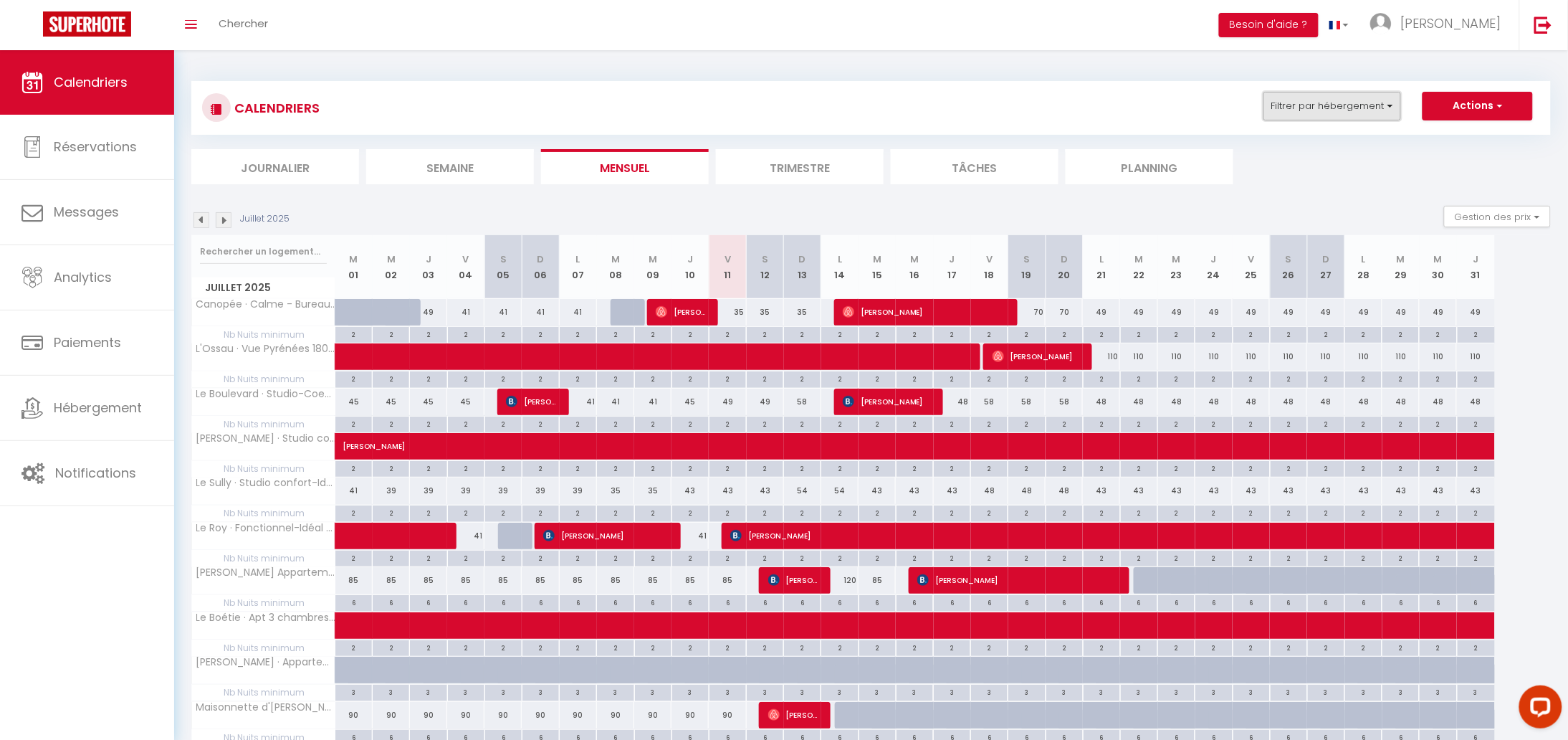 click on "Filtrer par hébergement" at bounding box center (1332, 106) 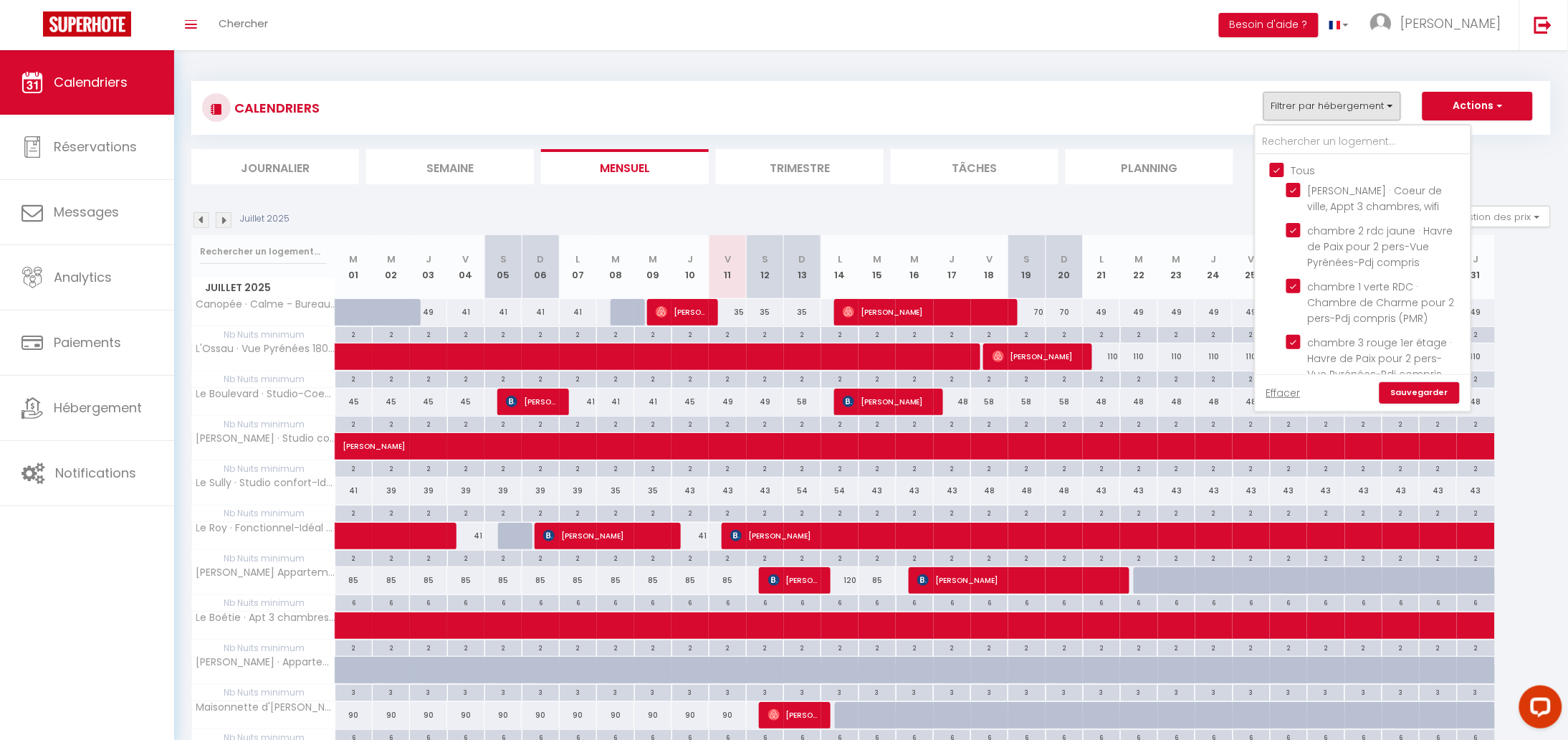click on "Tous" at bounding box center (1377, 169) 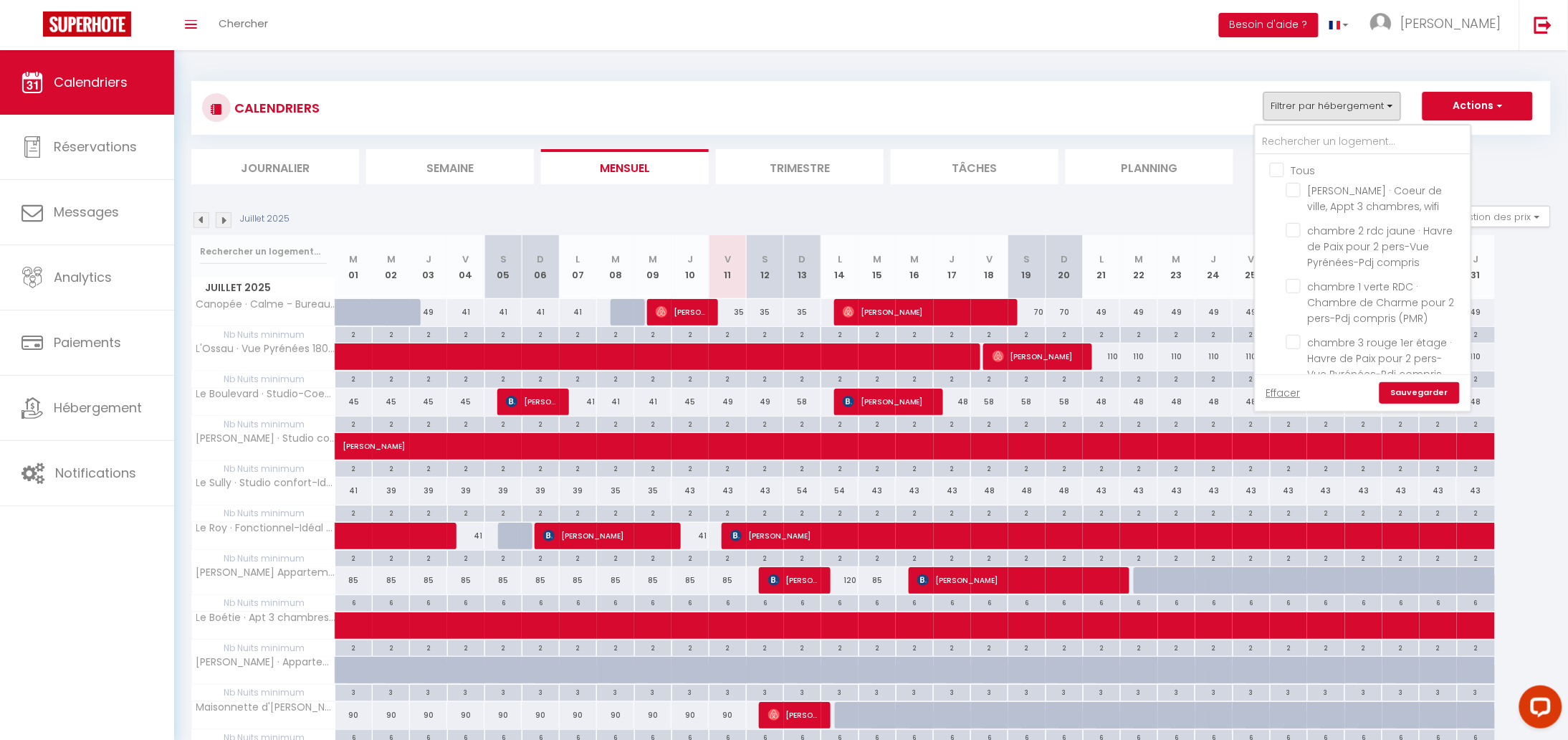 checkbox on "false" 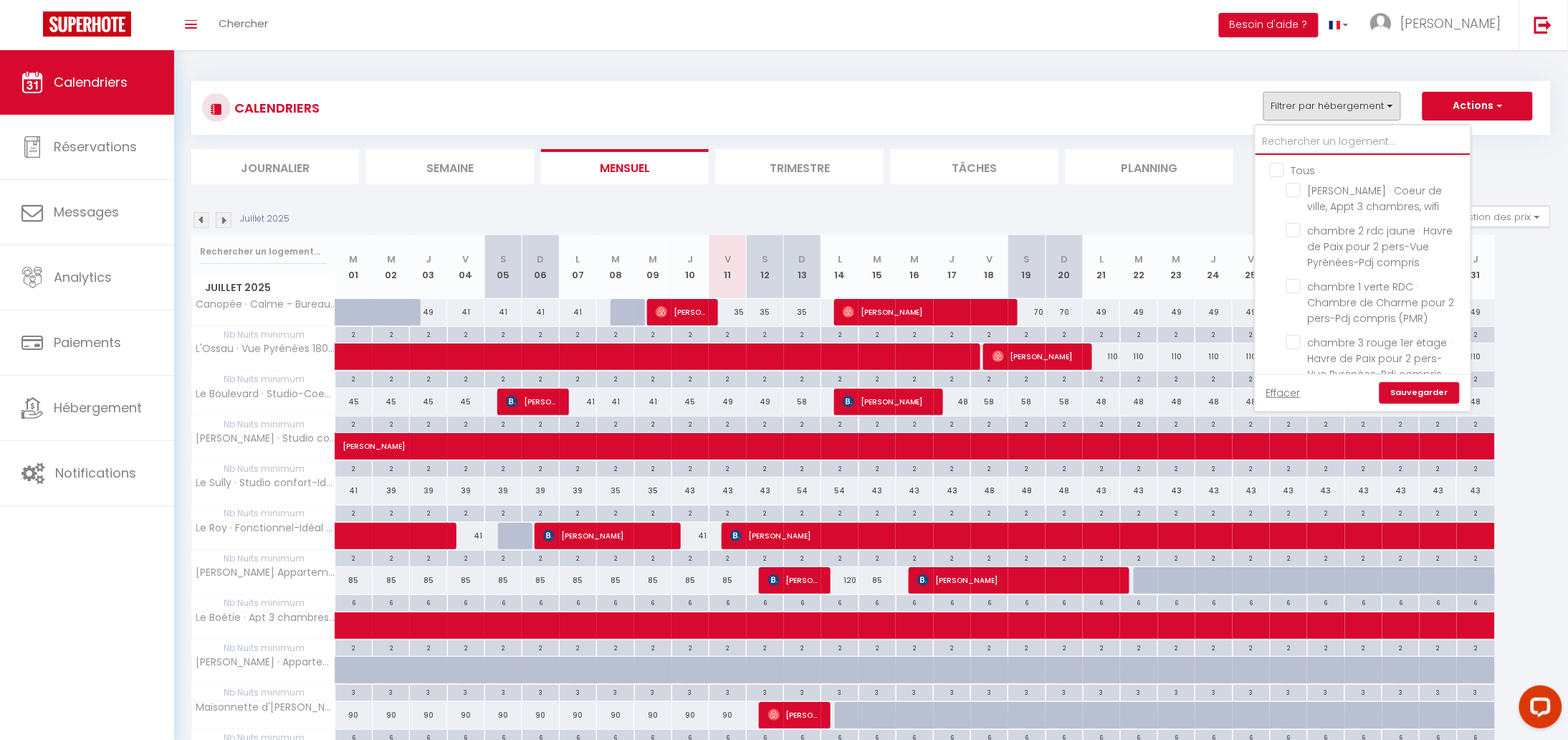 click at bounding box center [1363, 142] 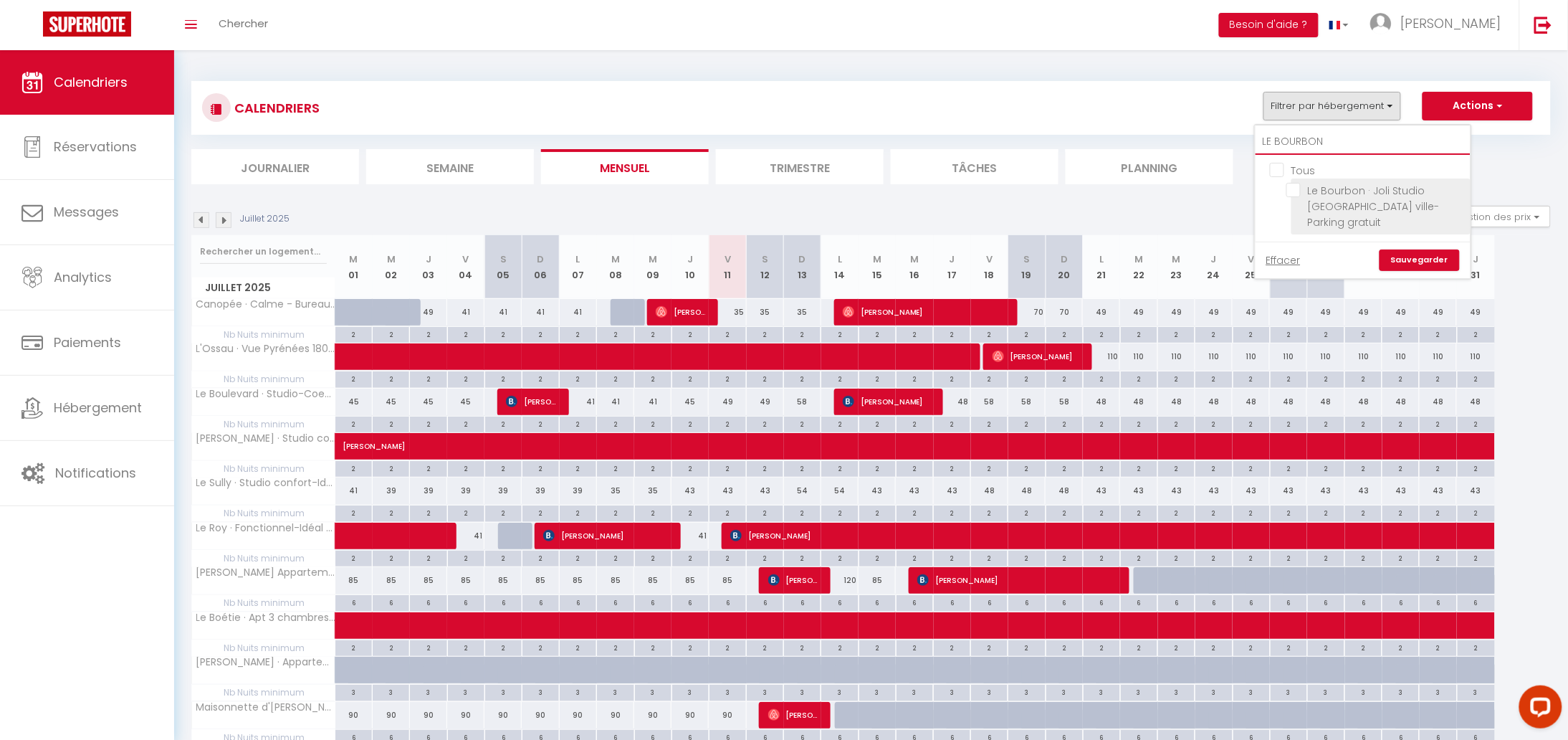 type on "LE BOURBON" 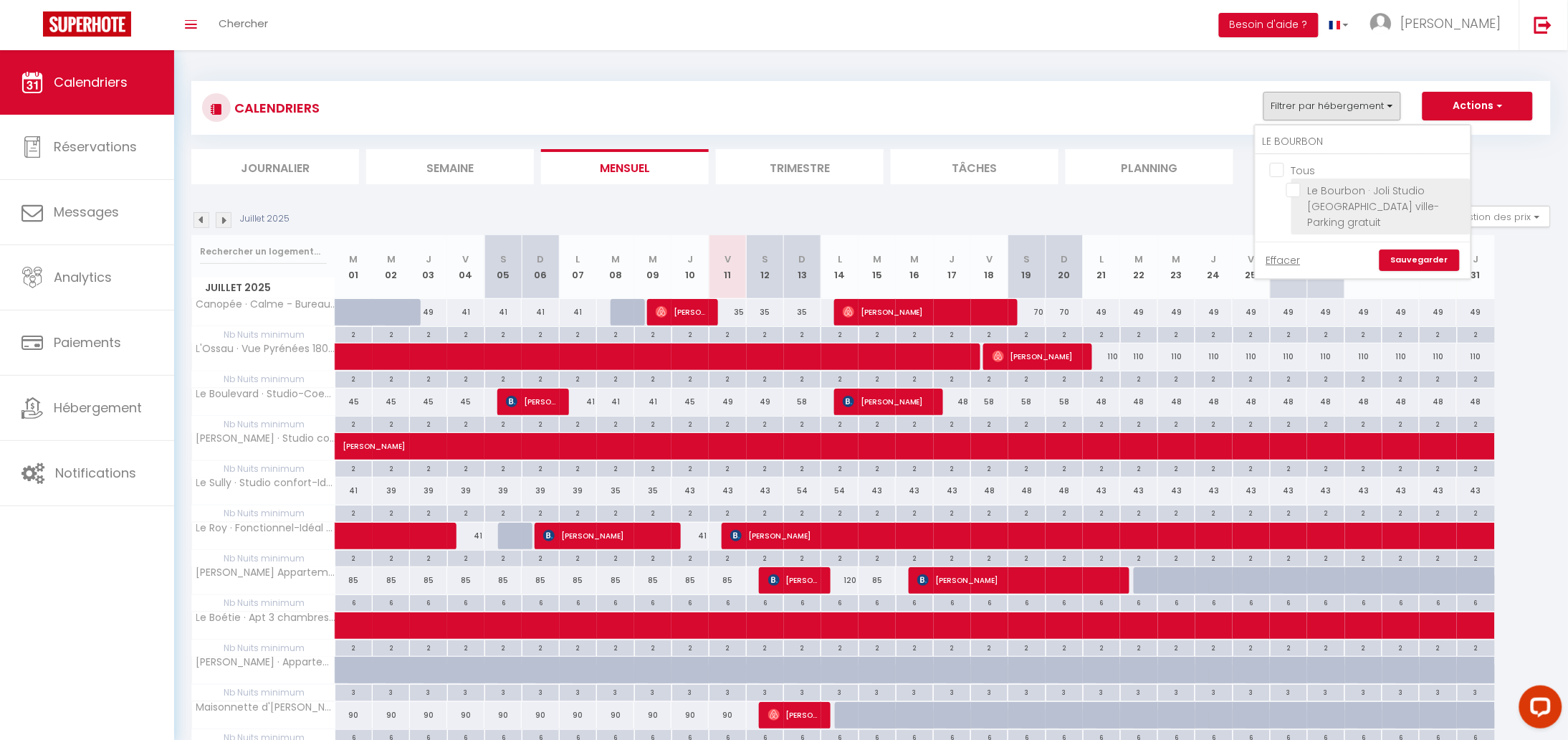 click on "Le Bourbon · Joli Studio [GEOGRAPHIC_DATA] ville-Parking gratuit" at bounding box center (1376, 190) 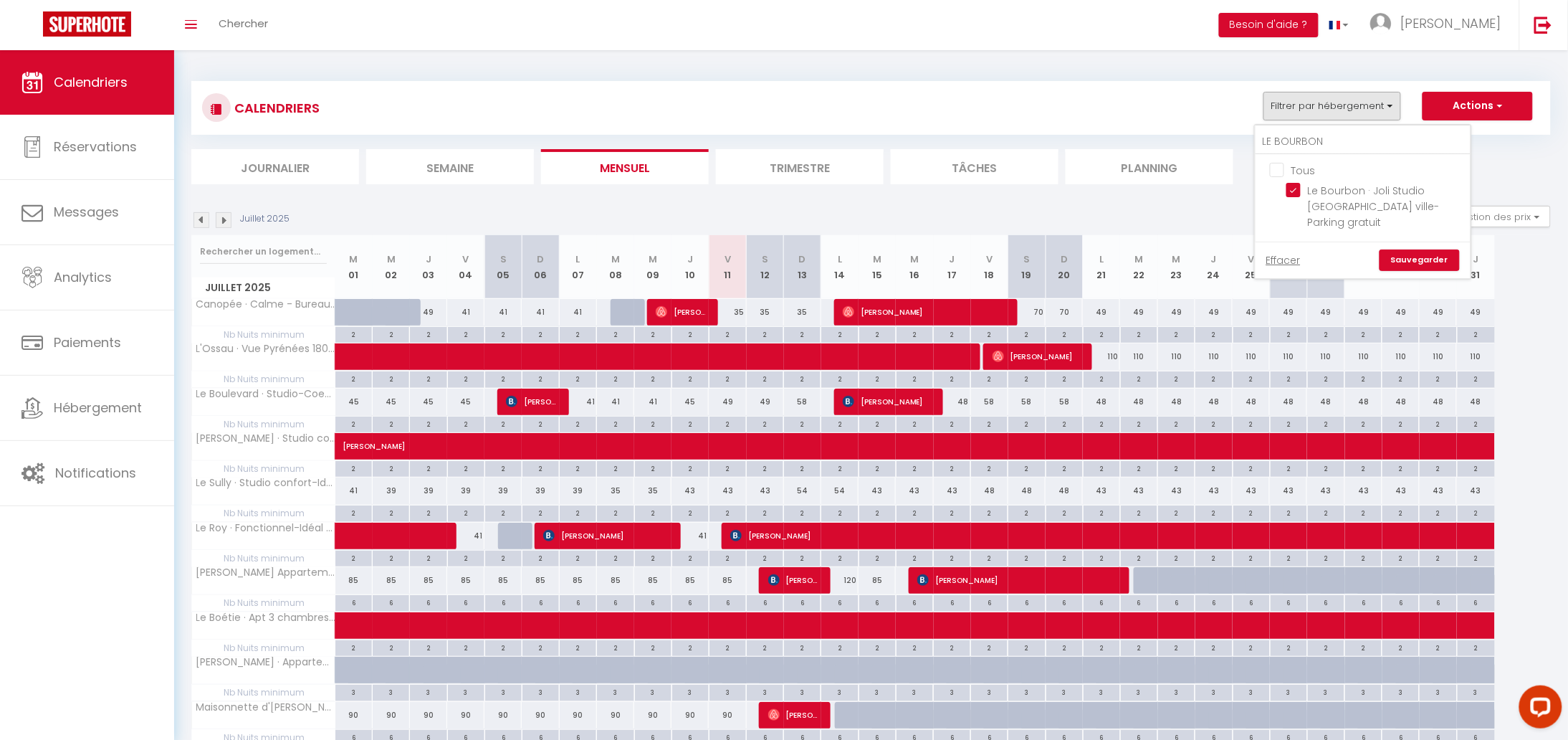 click on "Sauvegarder" at bounding box center (1420, 260) 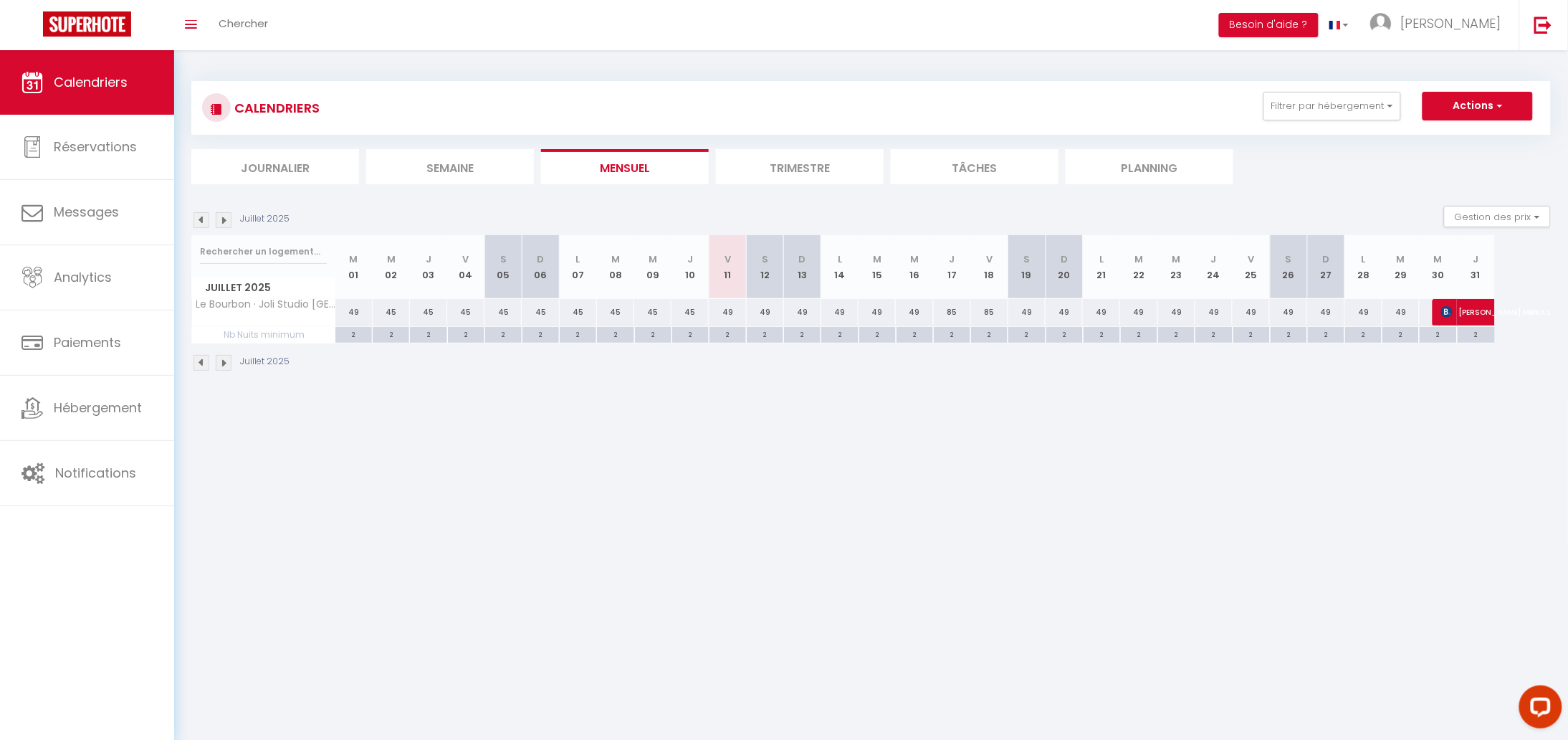 click on "2" at bounding box center (727, 333) 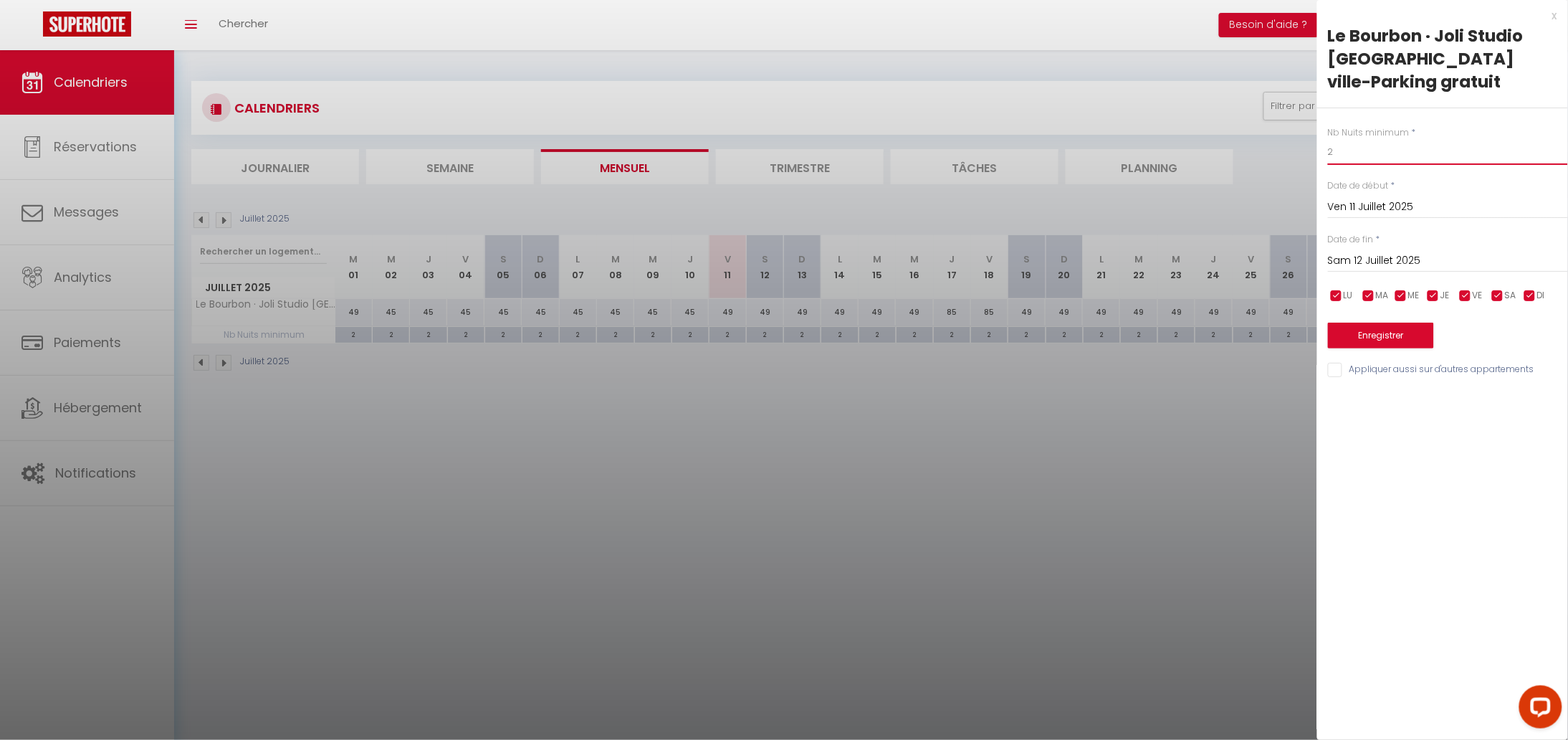 click on "2" at bounding box center [1448, 152] 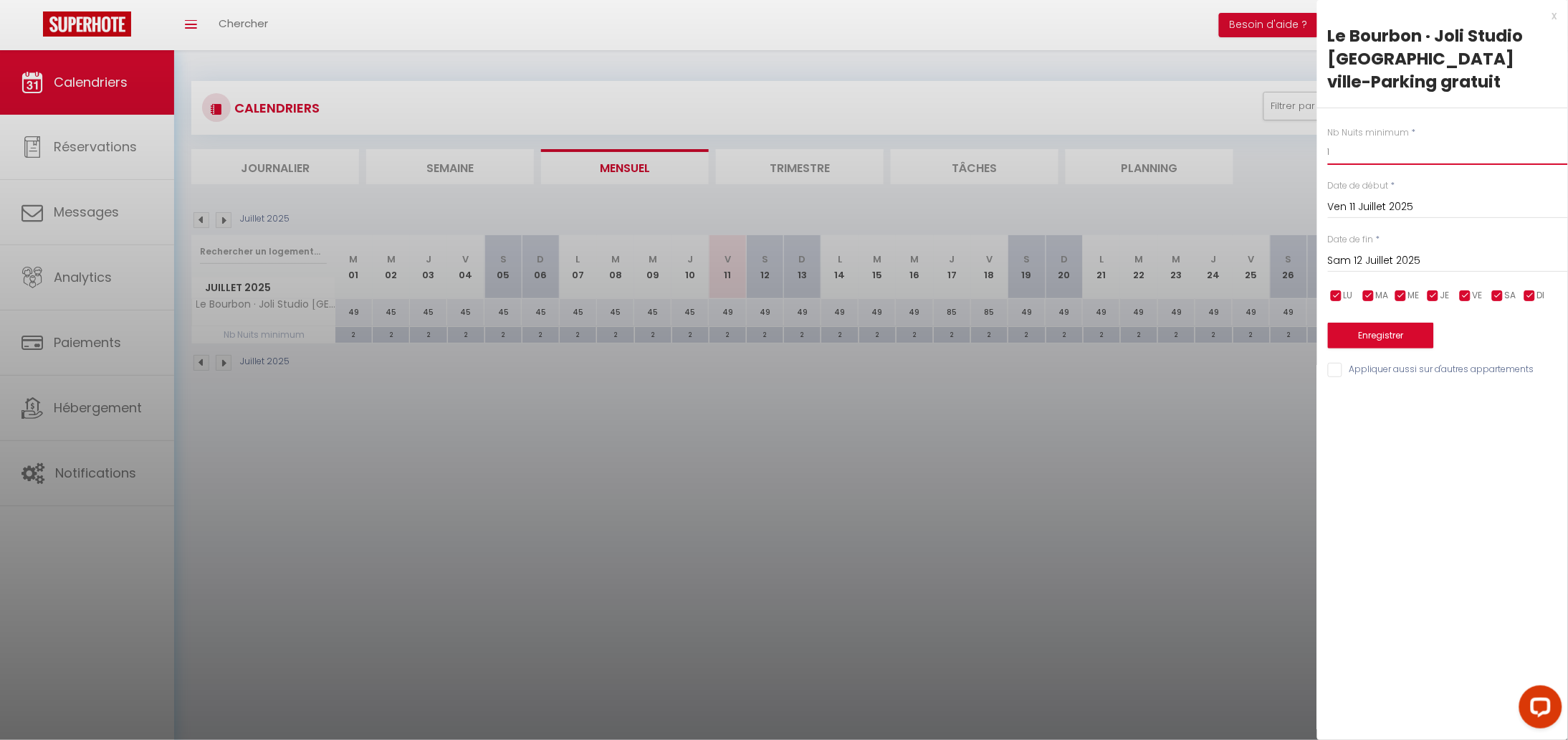type on "1" 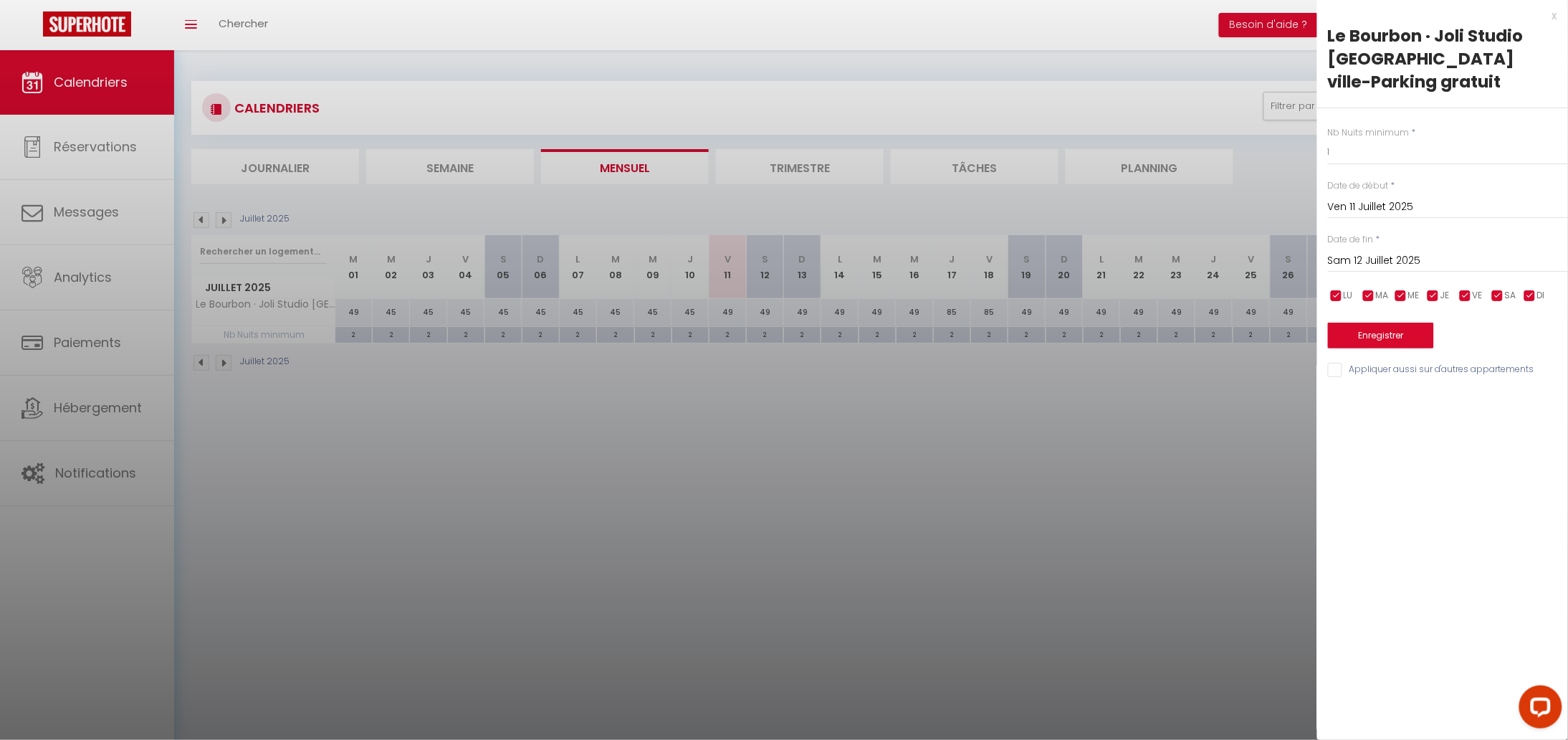 click on "Sam 12 Juillet 2025" at bounding box center [1448, 261] 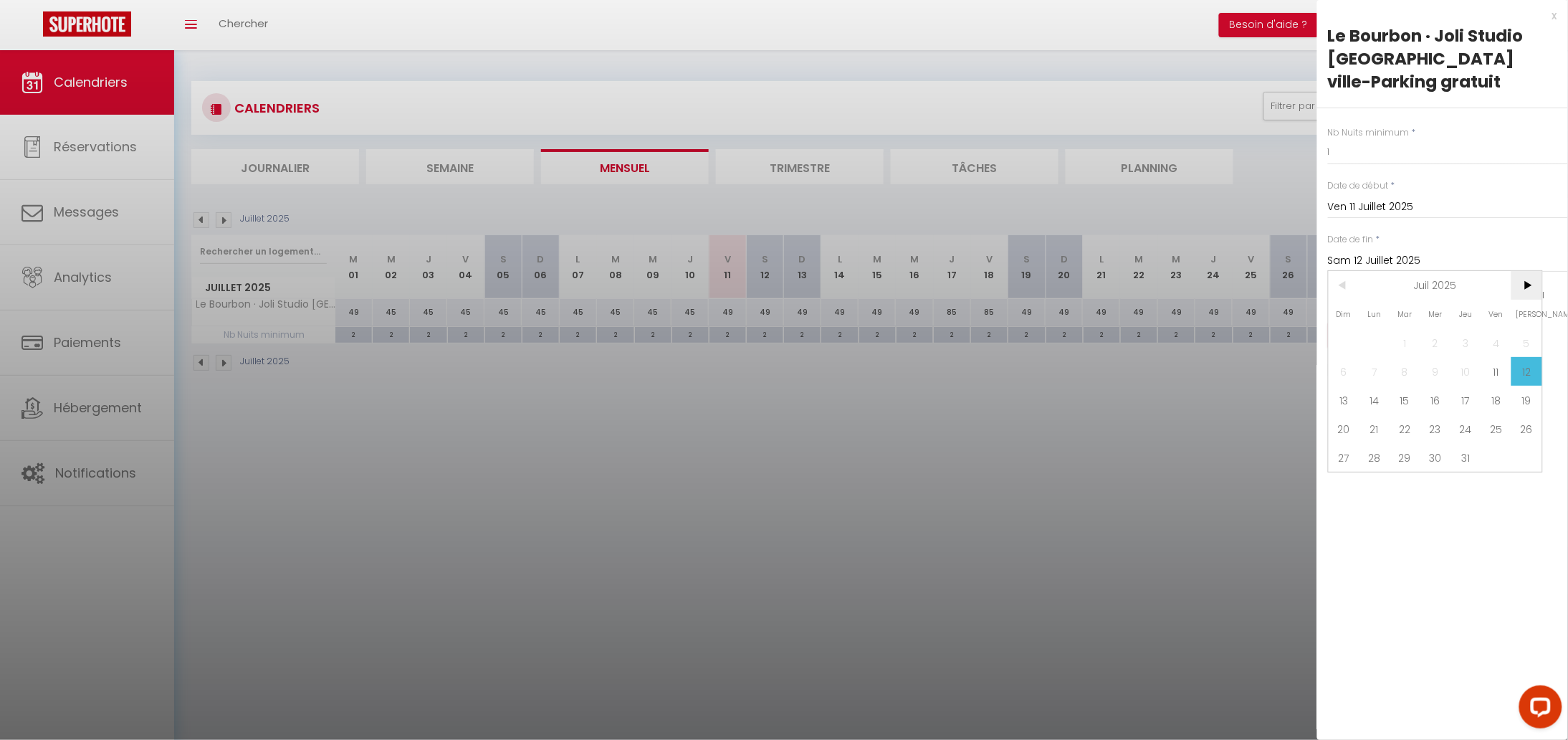 click on ">" at bounding box center [1526, 285] 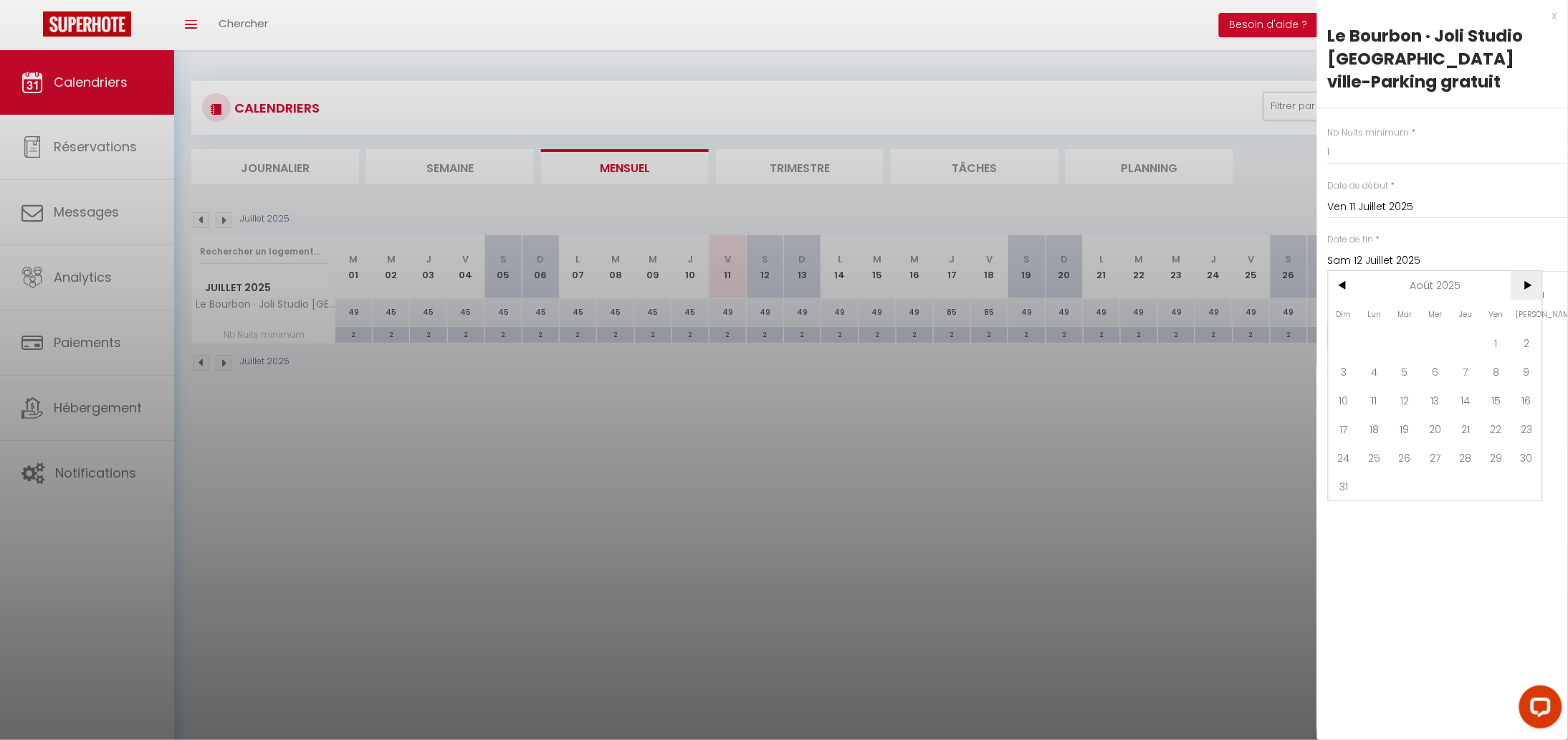 click on ">" at bounding box center [1526, 285] 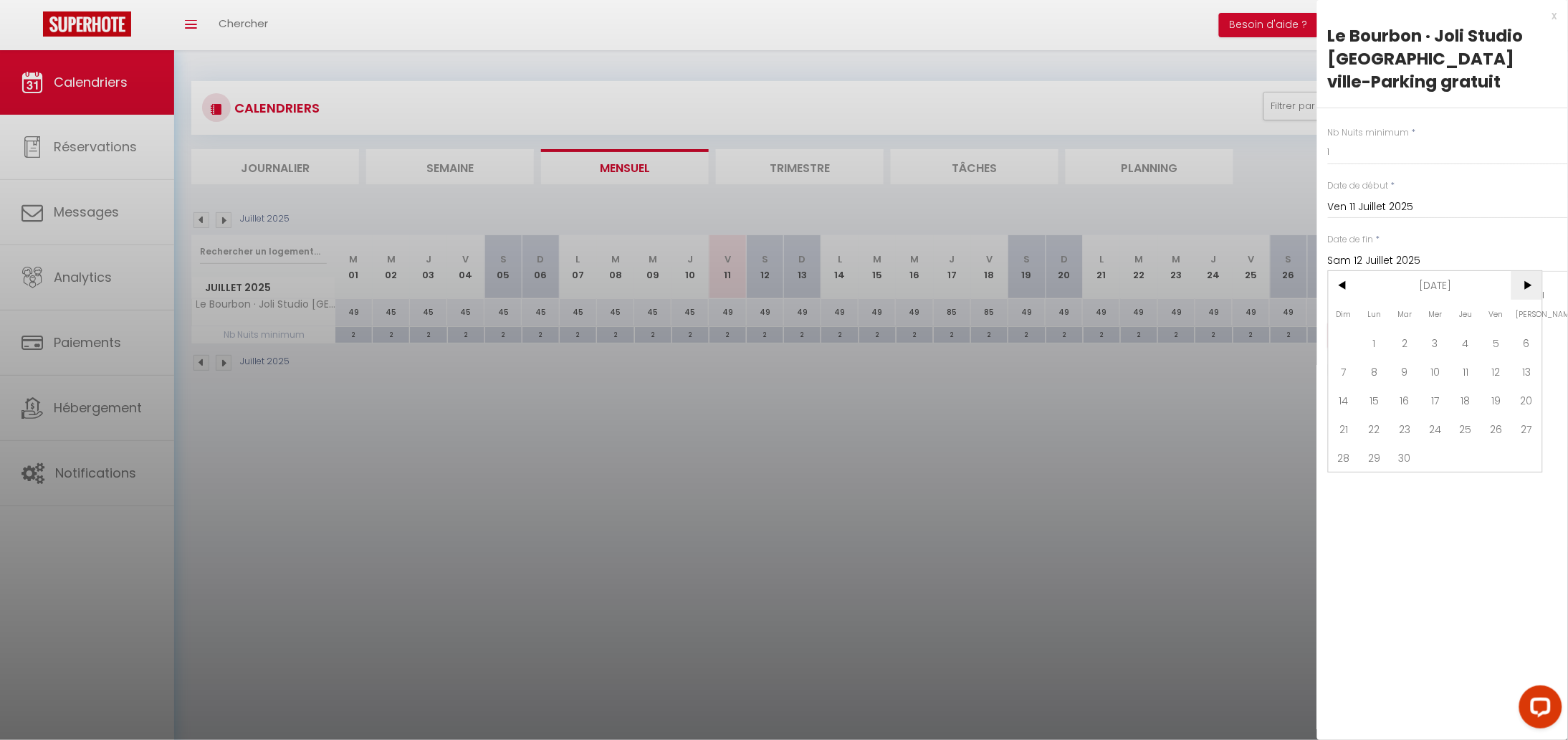 click on ">" at bounding box center [1526, 285] 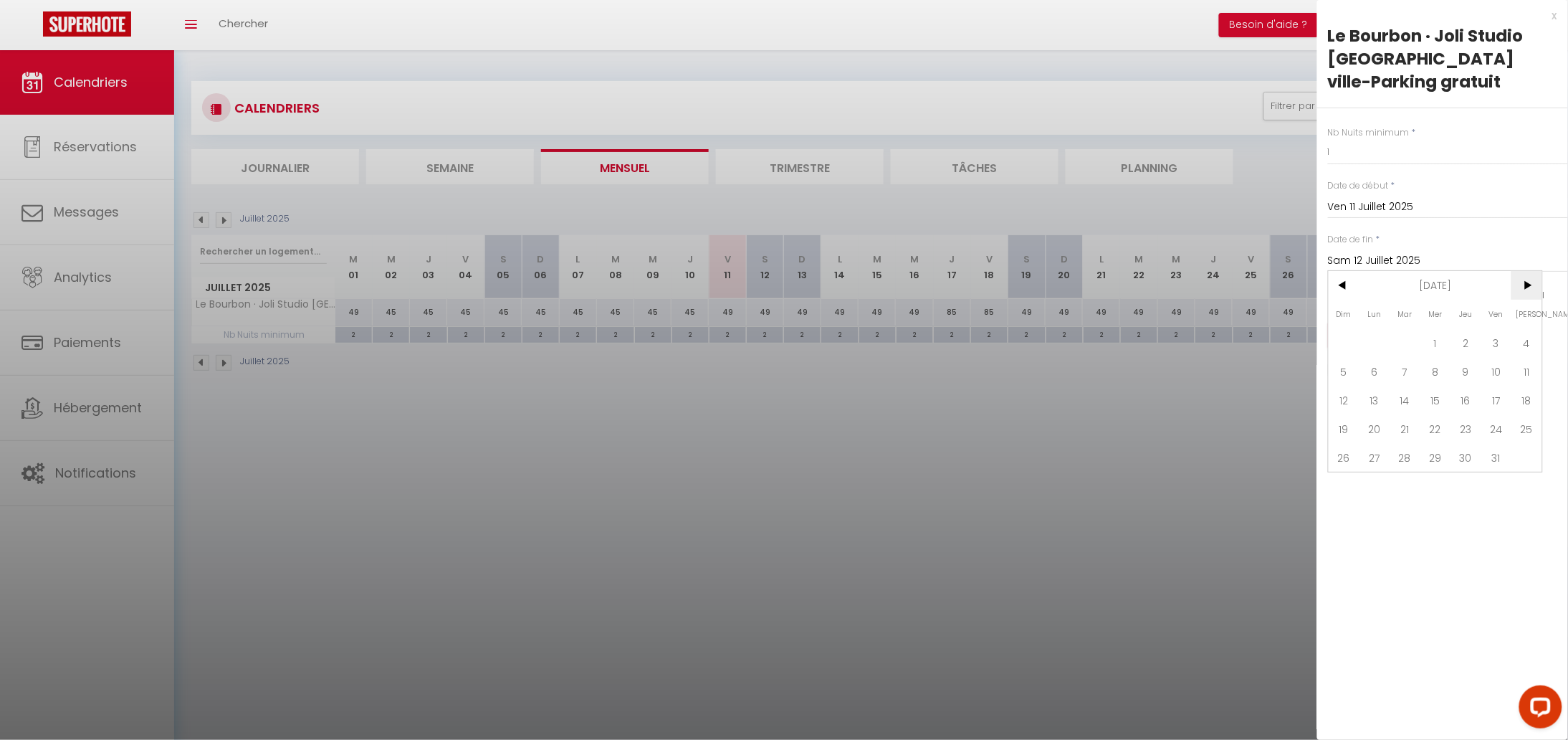 click on ">" at bounding box center [1526, 285] 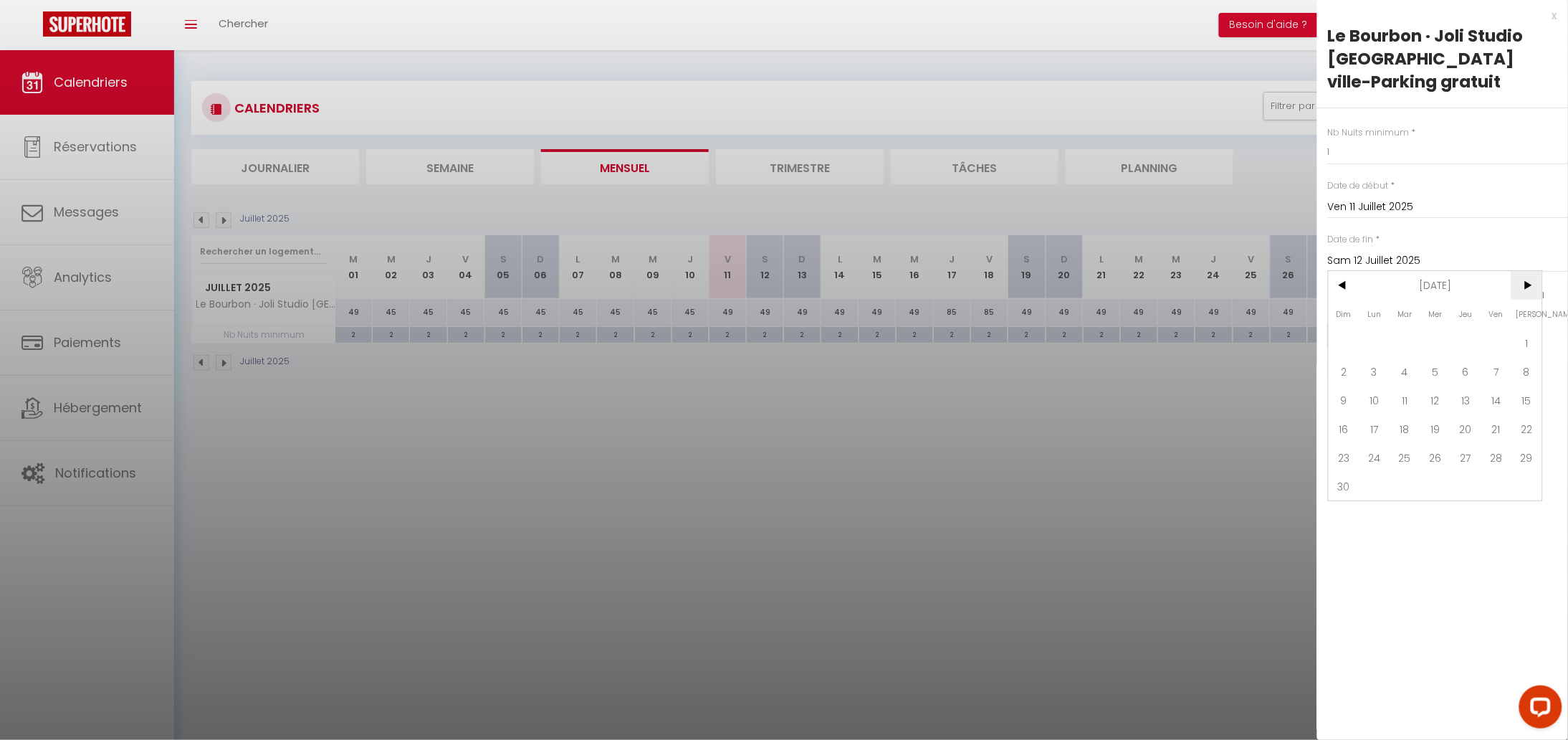 click on ">" at bounding box center (1526, 285) 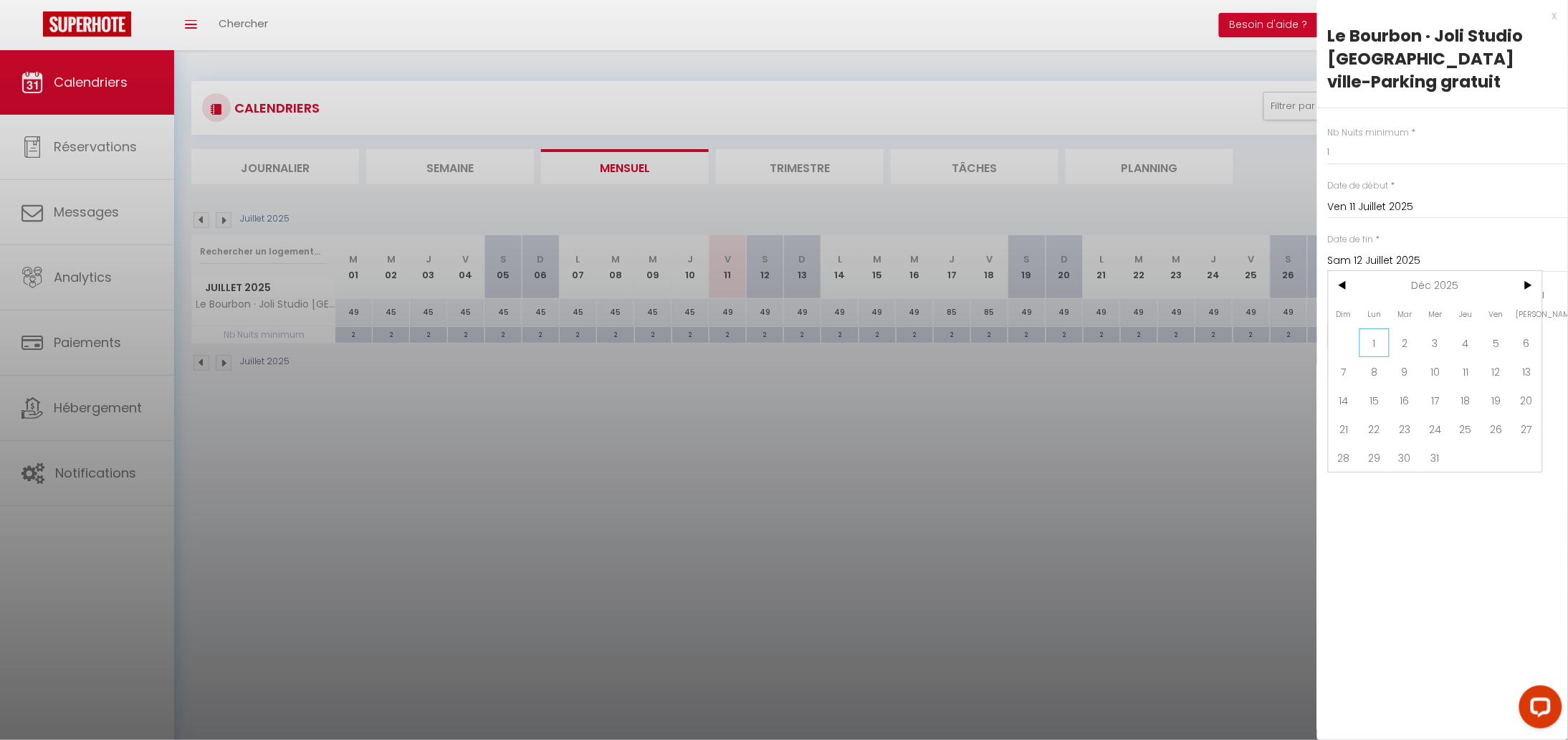 drag, startPoint x: 1377, startPoint y: 346, endPoint x: 1426, endPoint y: 343, distance: 49.091751 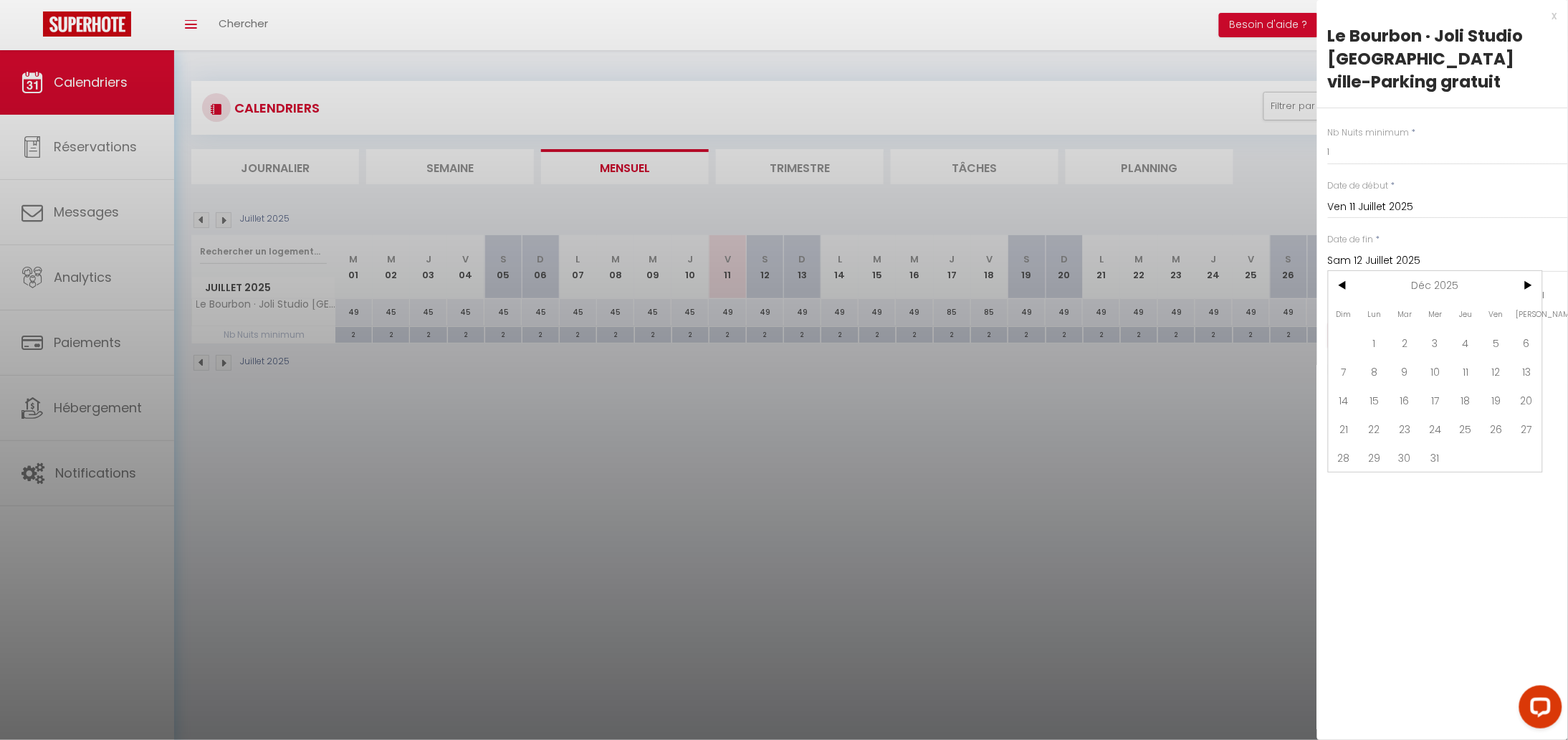 click on "1" at bounding box center [1375, 343] 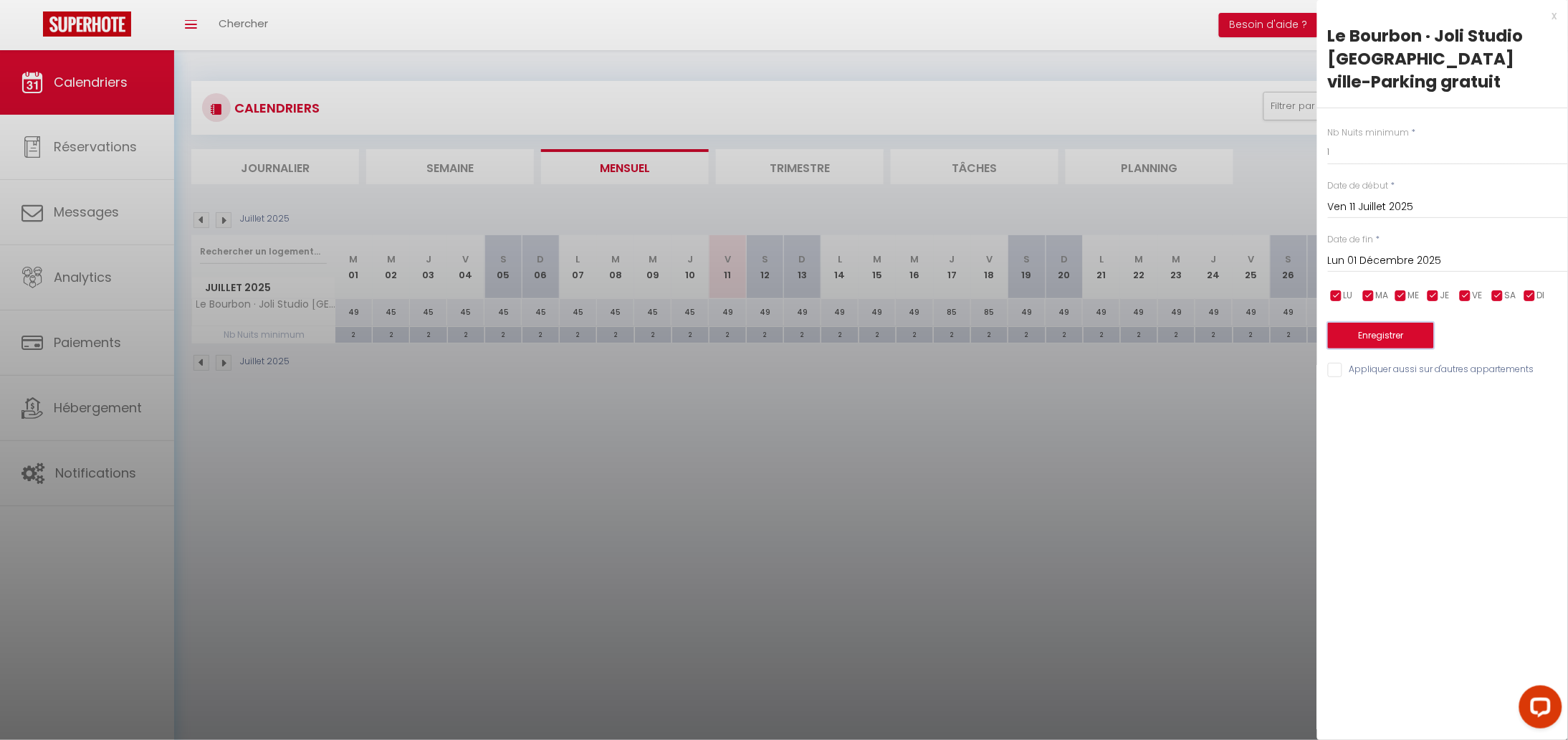 click on "Enregistrer" at bounding box center [1381, 336] 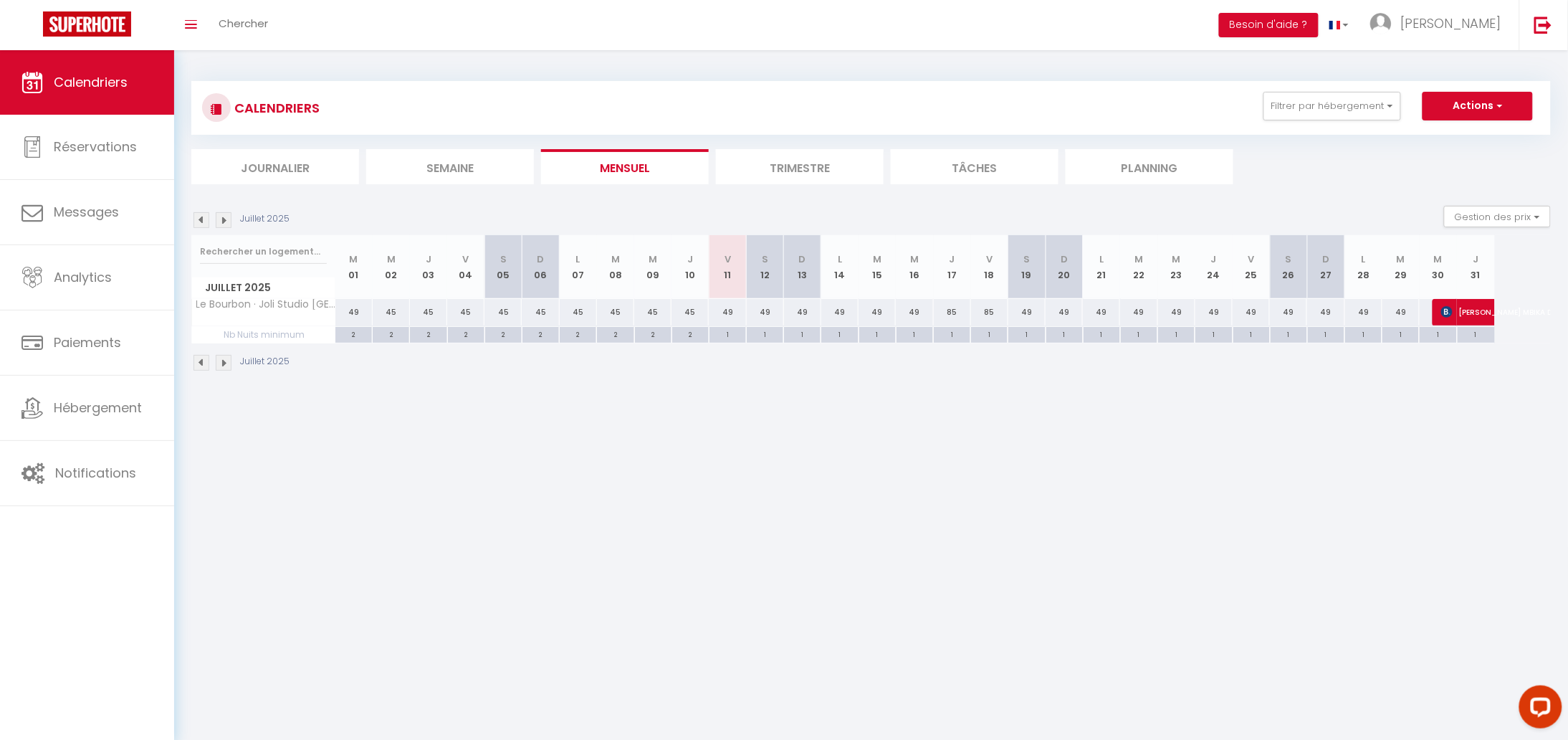 click at bounding box center (224, 363) 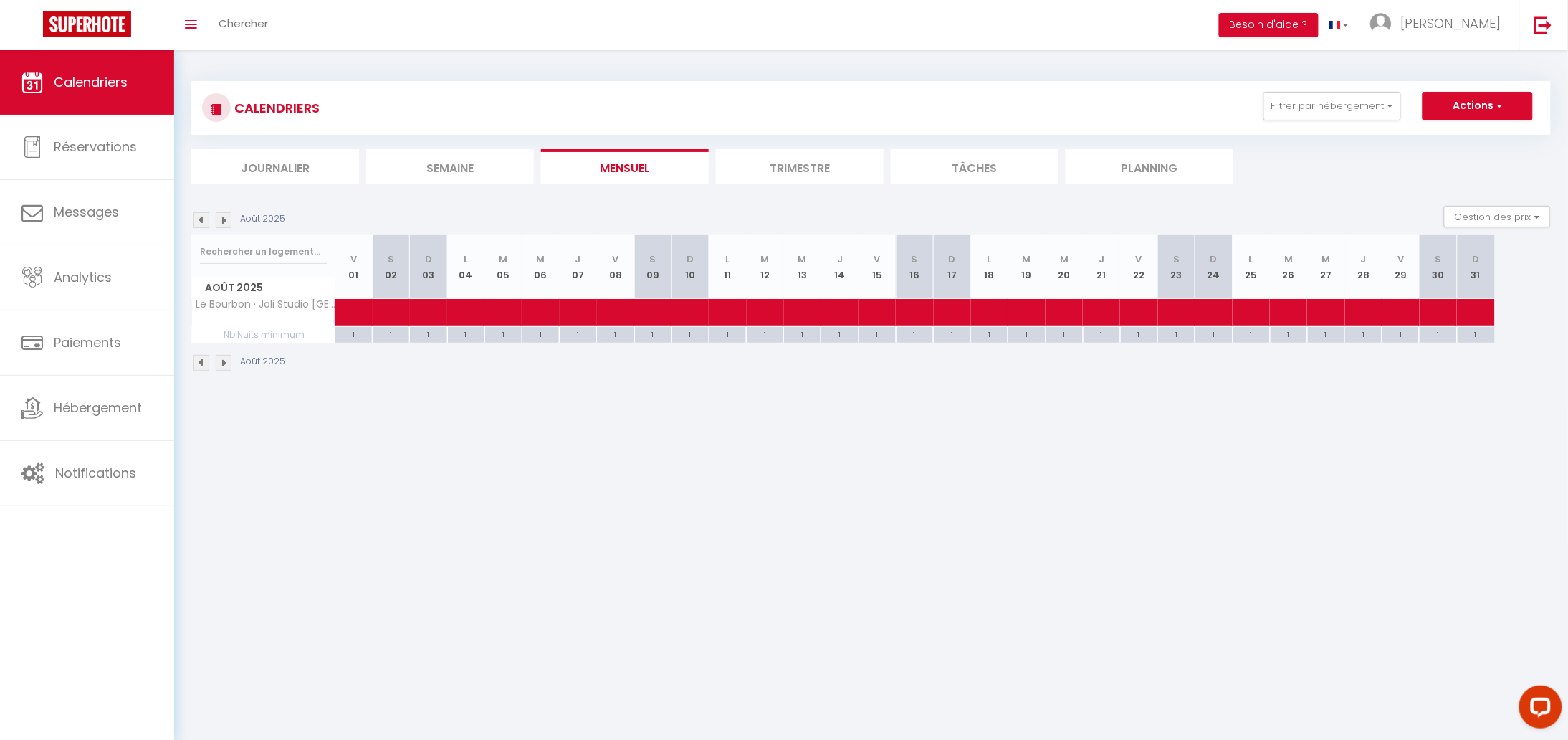 click at bounding box center [201, 363] 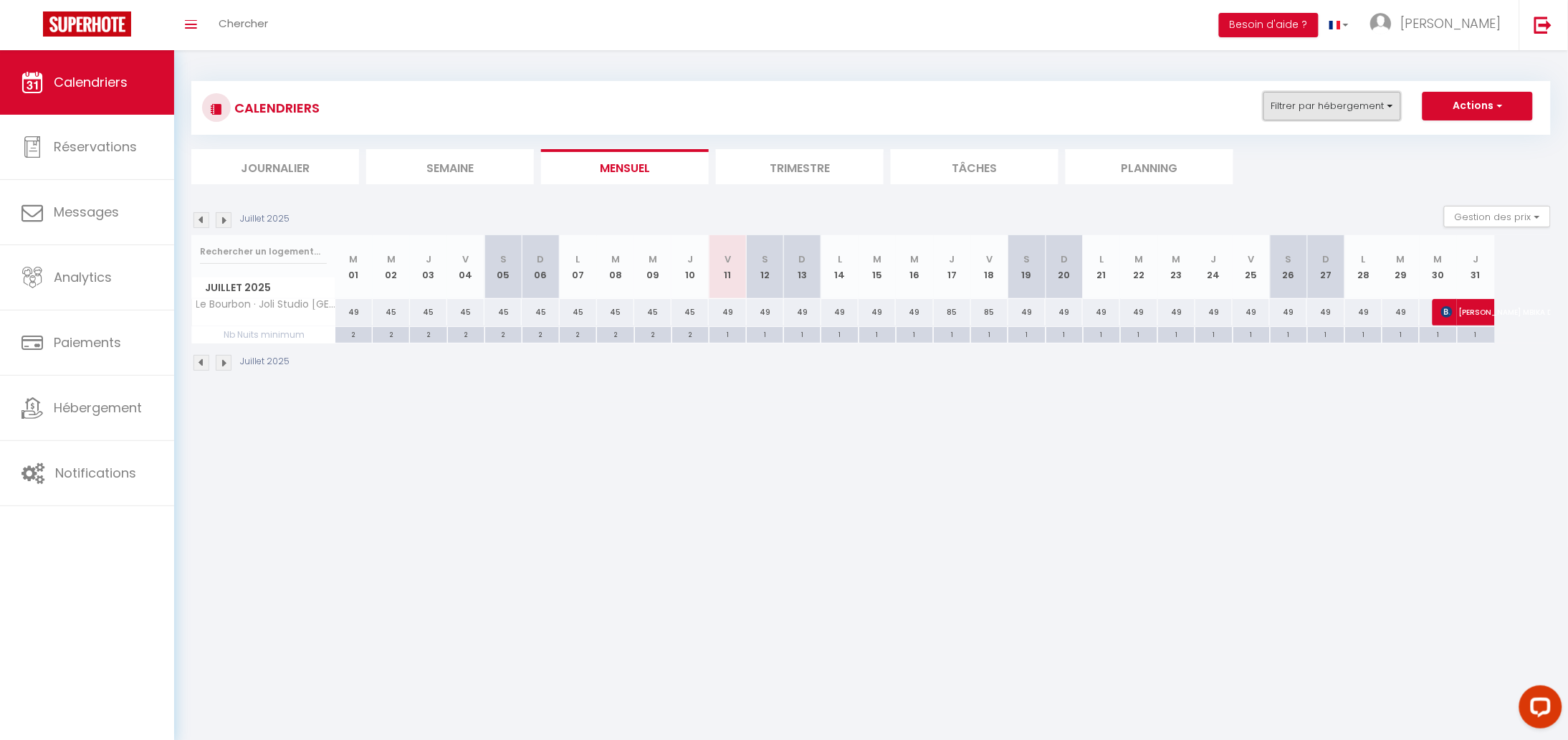 click on "Filtrer par hébergement" at bounding box center (1332, 106) 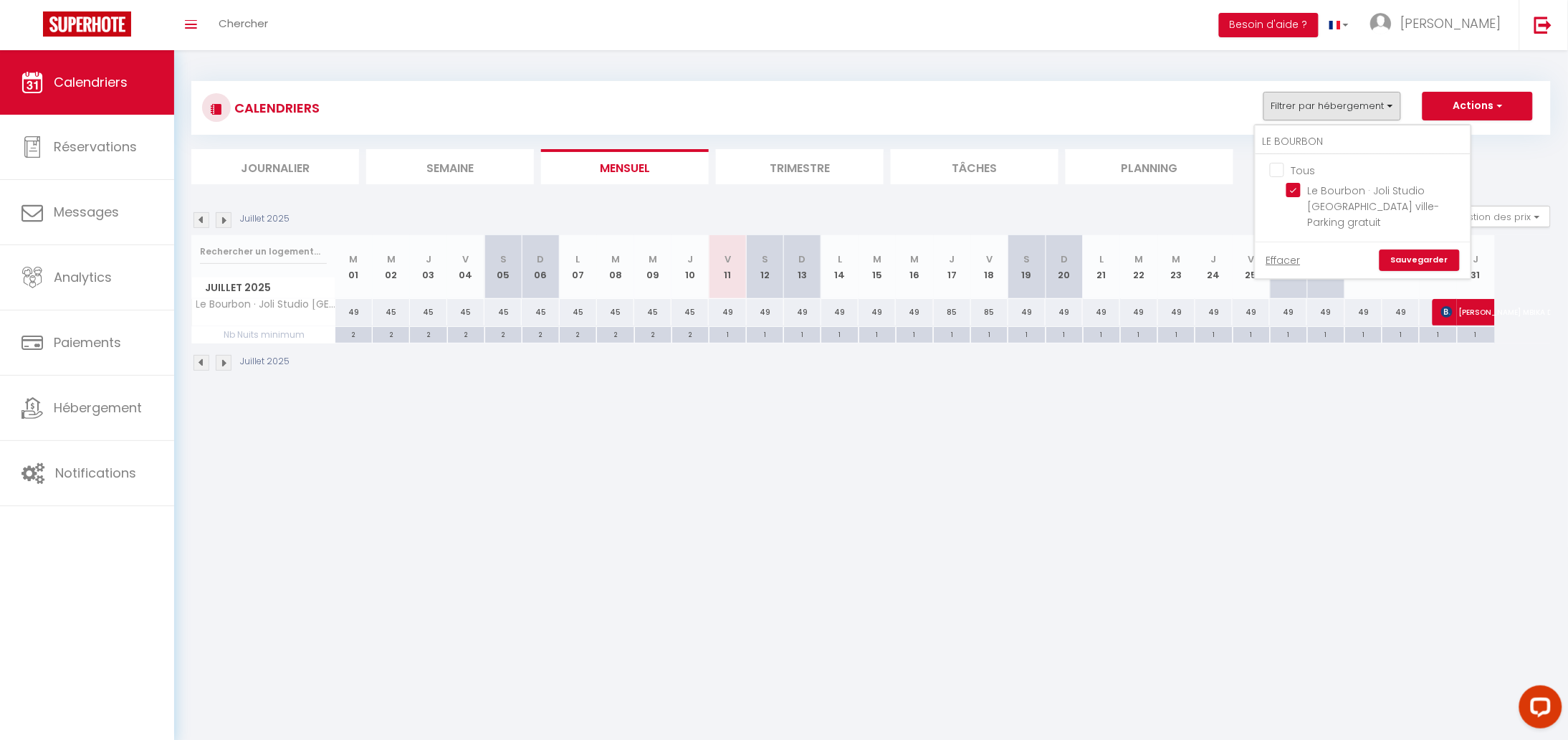 click on "Tous" at bounding box center (1377, 169) 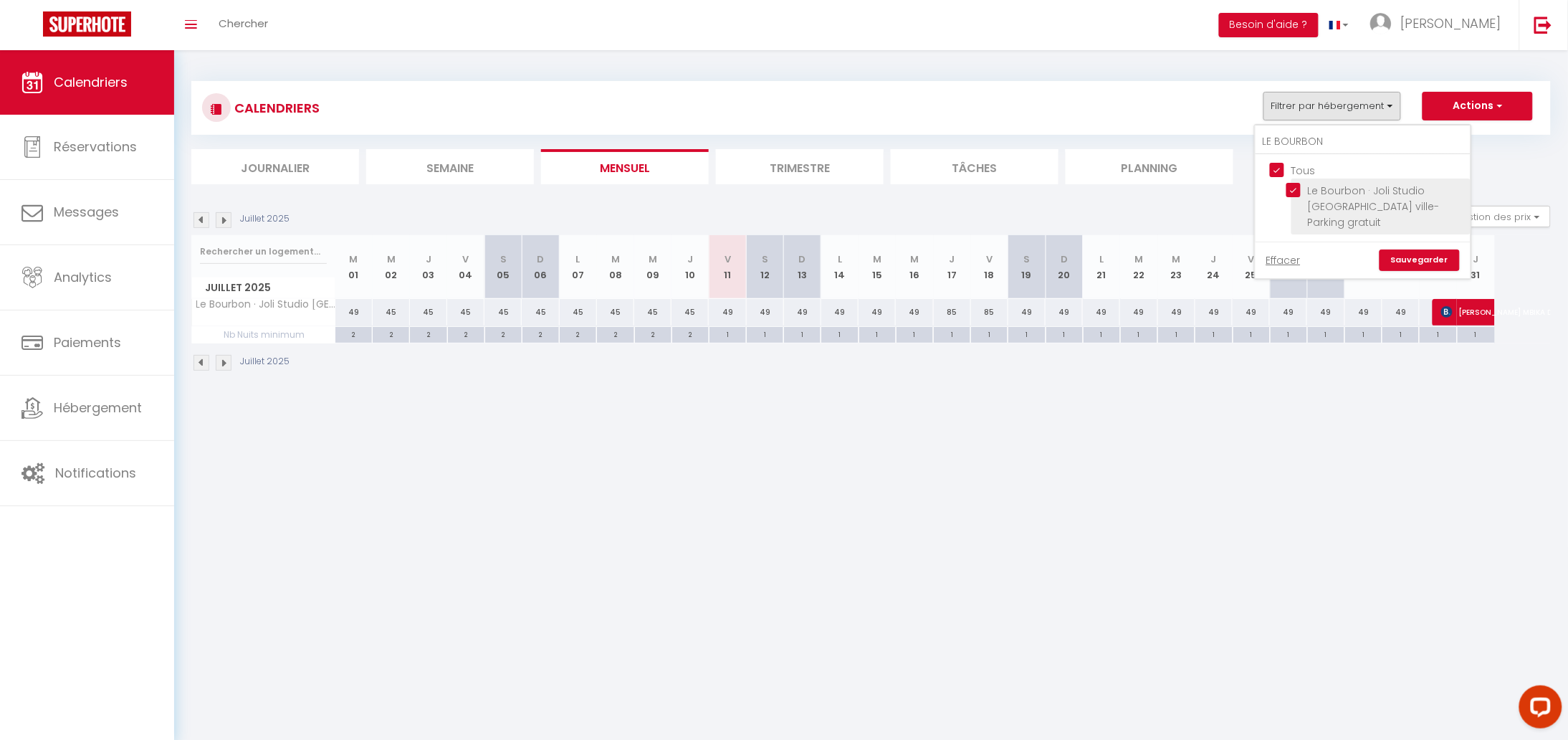 click on "Le Bourbon · Joli Studio [GEOGRAPHIC_DATA] ville-Parking gratuit" at bounding box center (1376, 190) 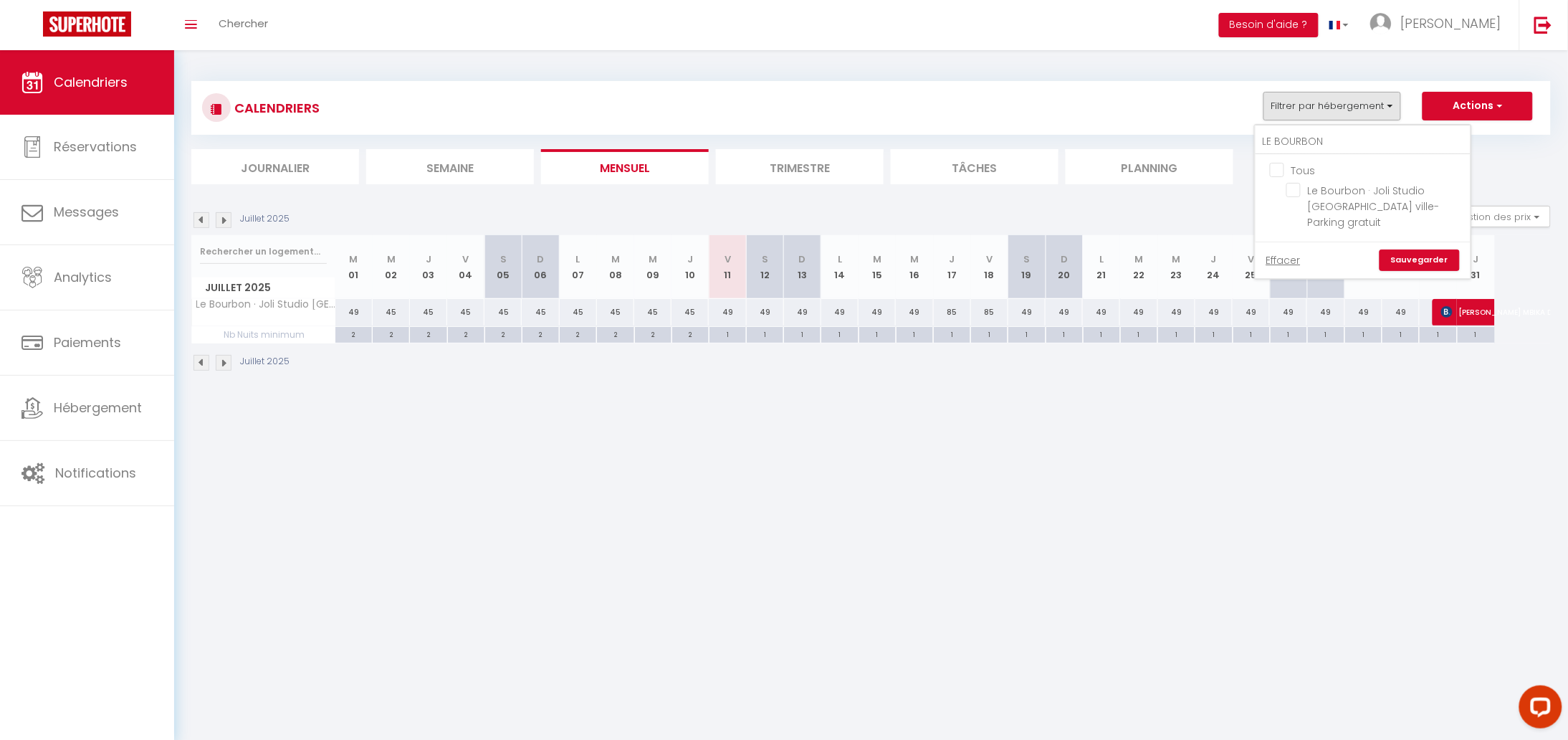 click on "Tous" at bounding box center (1377, 169) 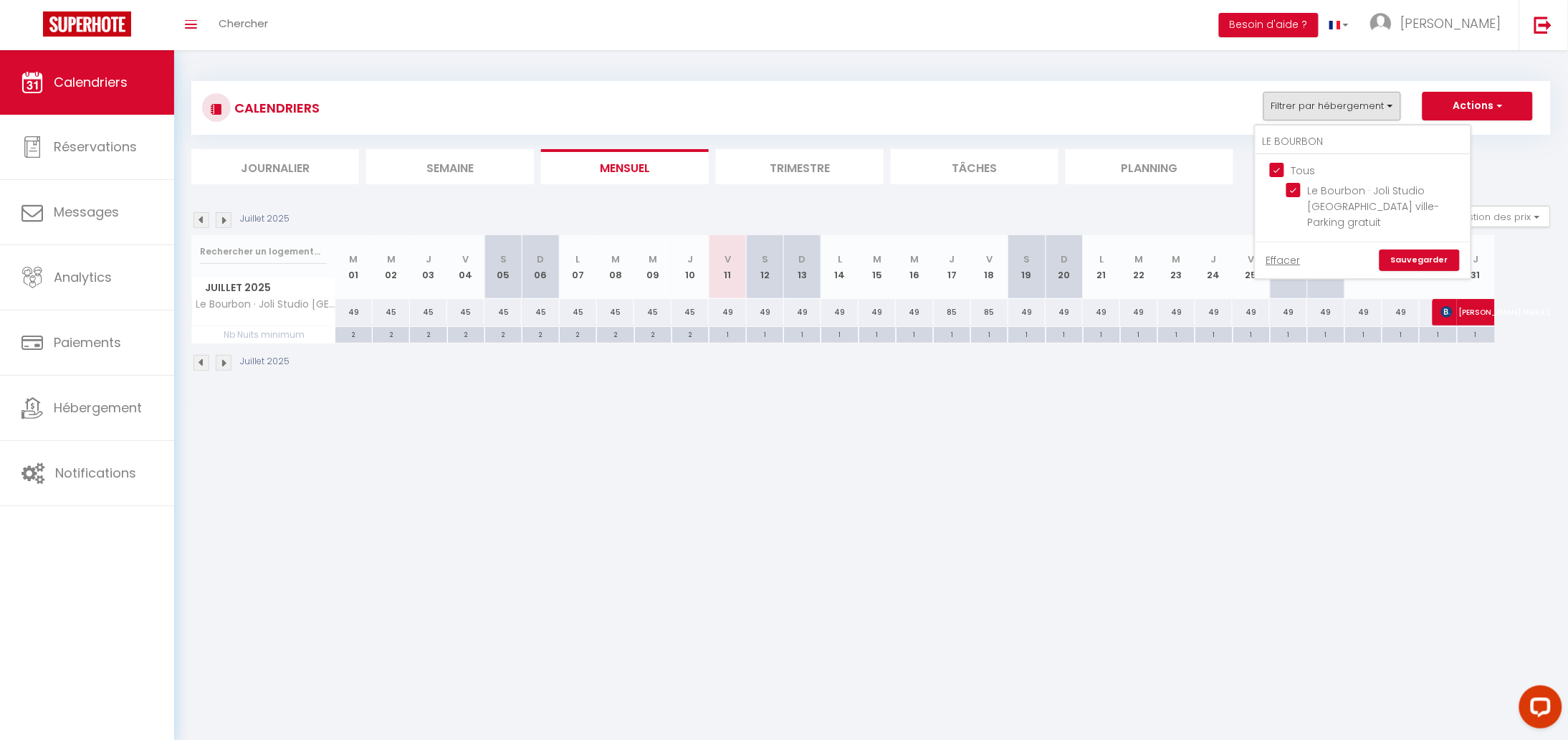 checkbox on "true" 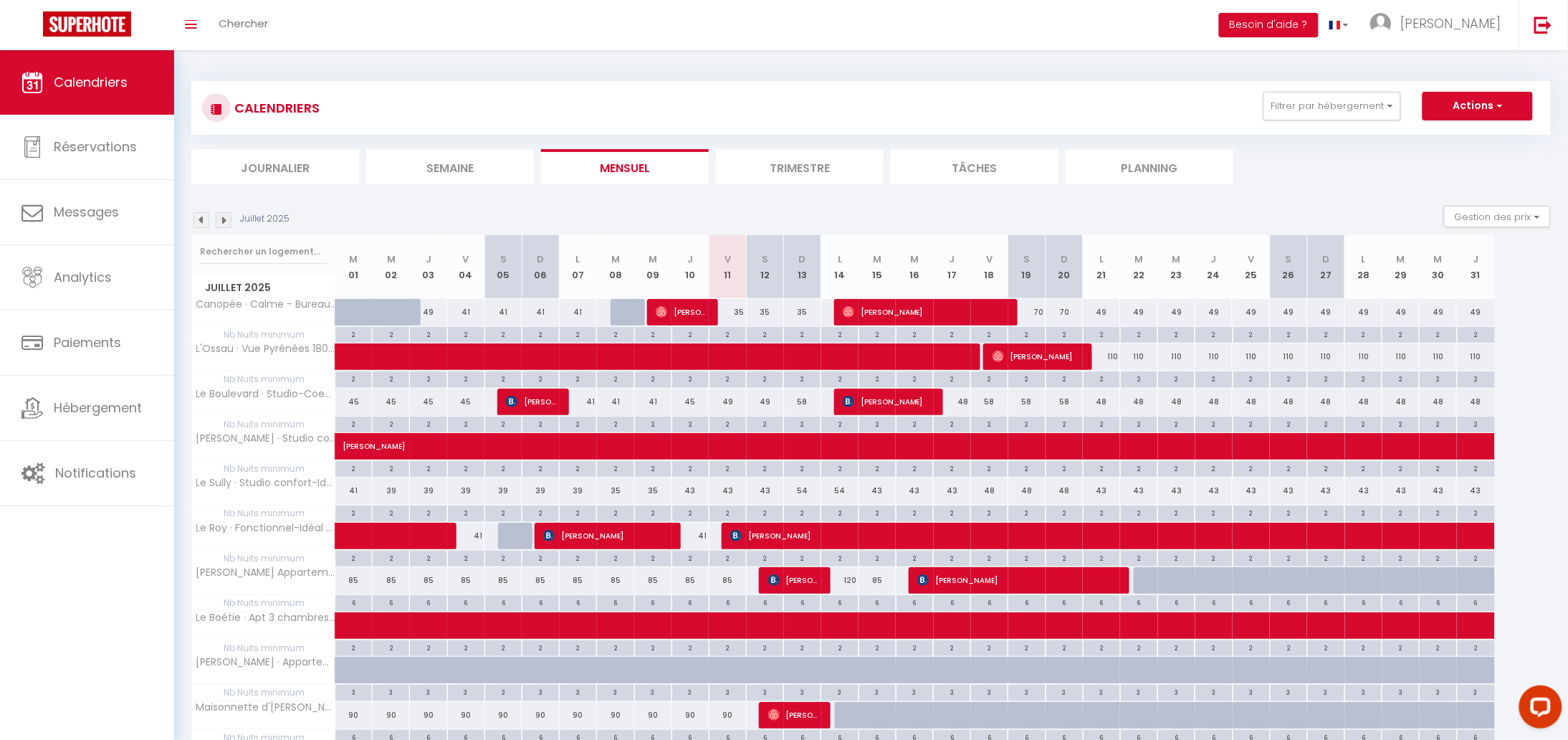 click on "2" at bounding box center (1026, 333) 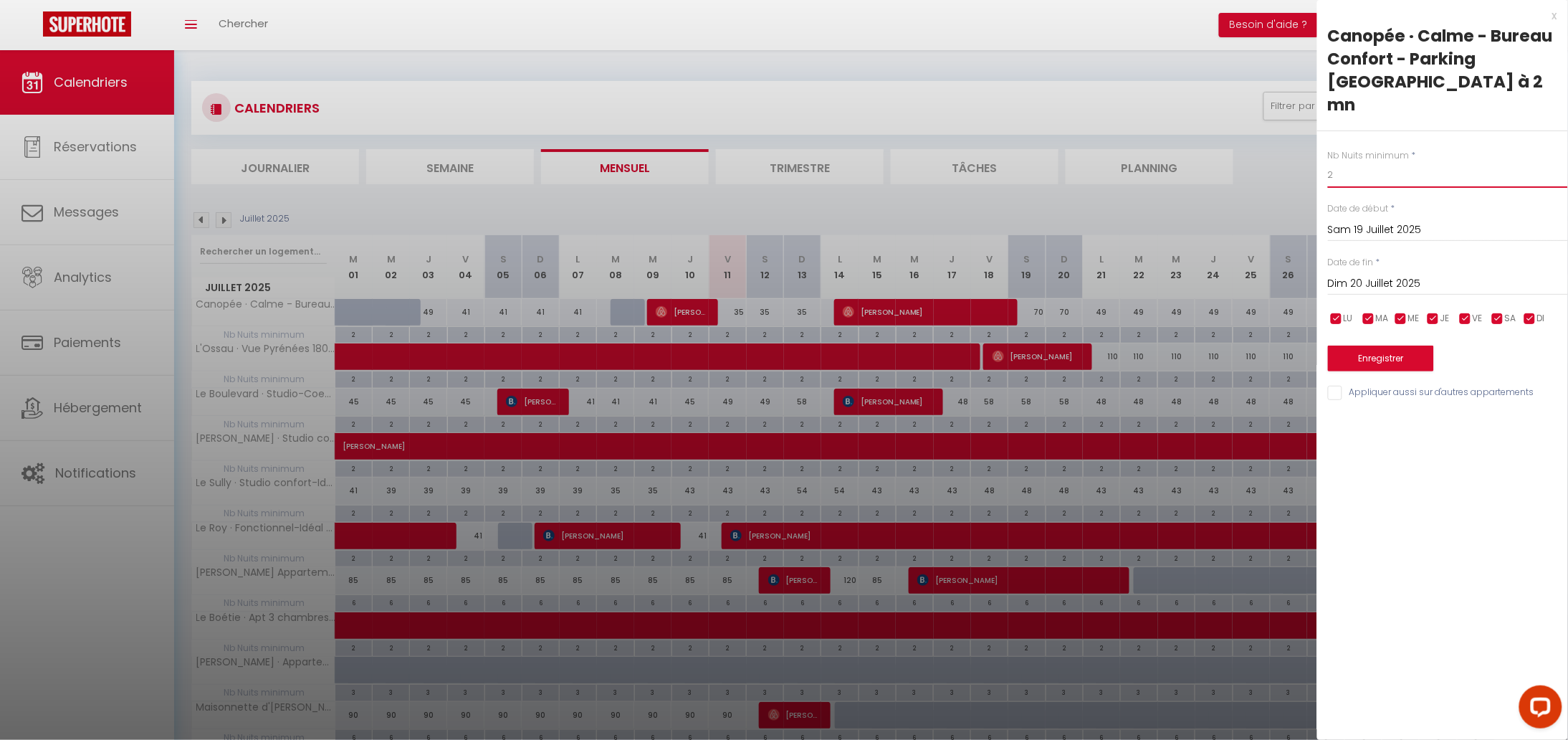 click on "2" at bounding box center (1448, 175) 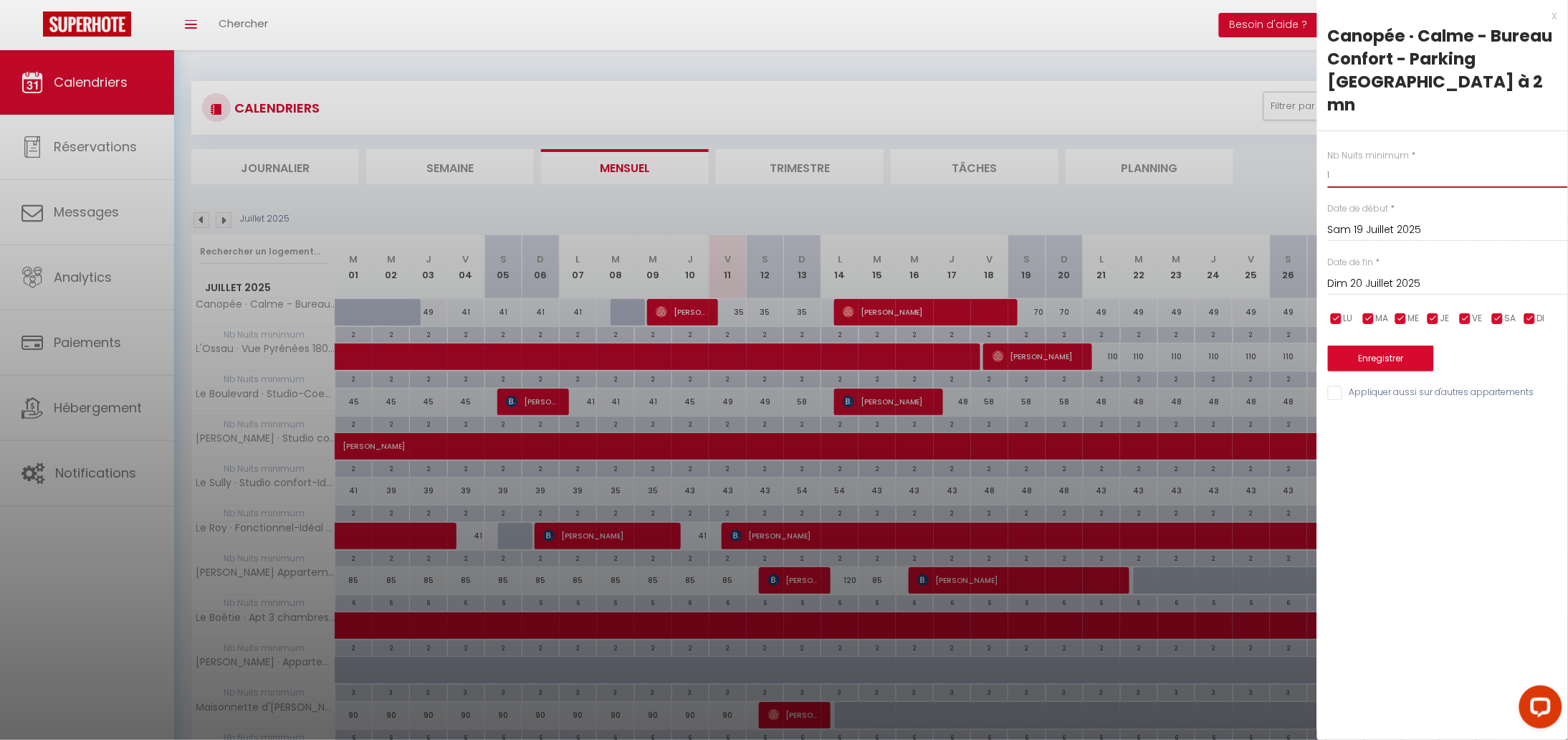 type on "1" 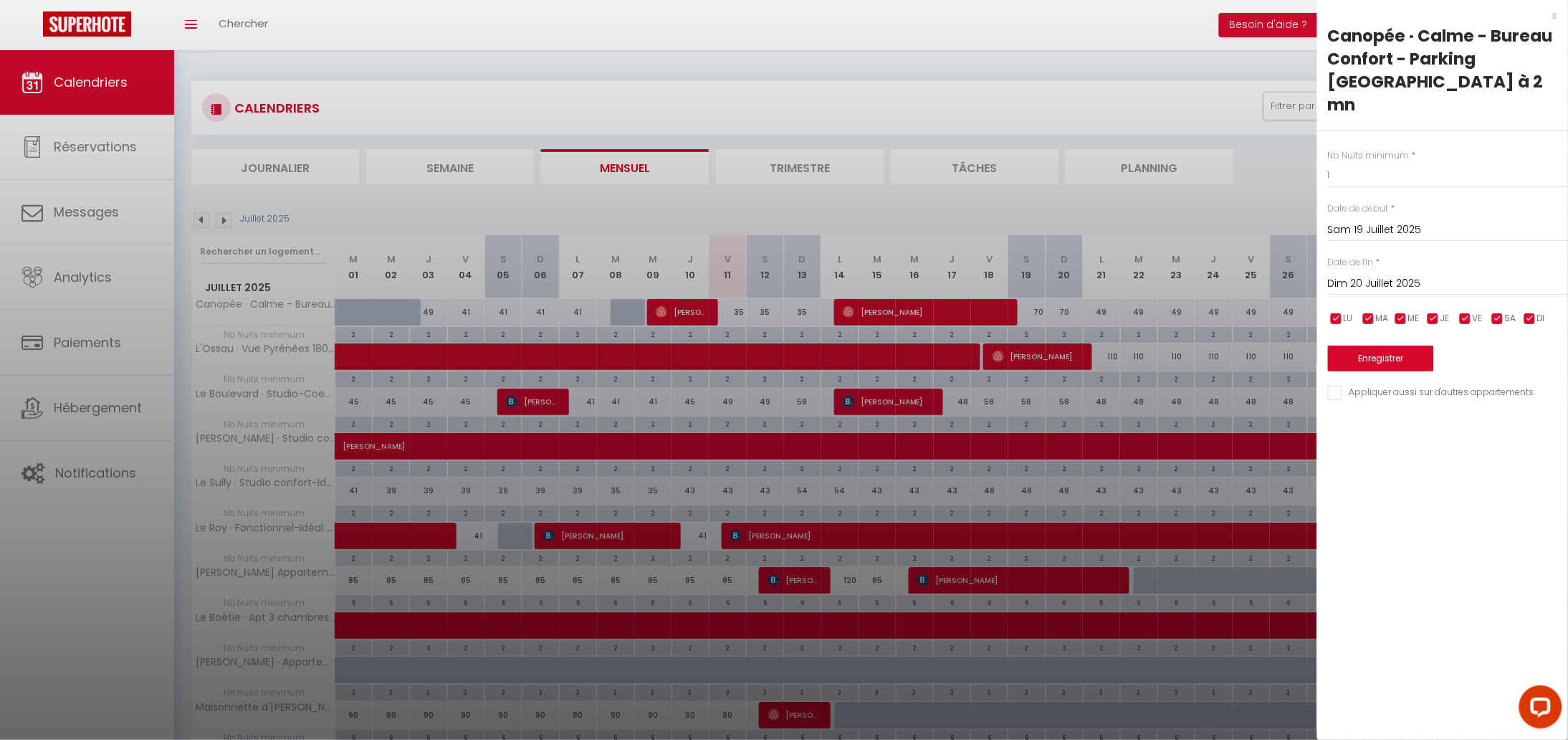 click on "Dim 20 Juillet 2025" at bounding box center [1448, 284] 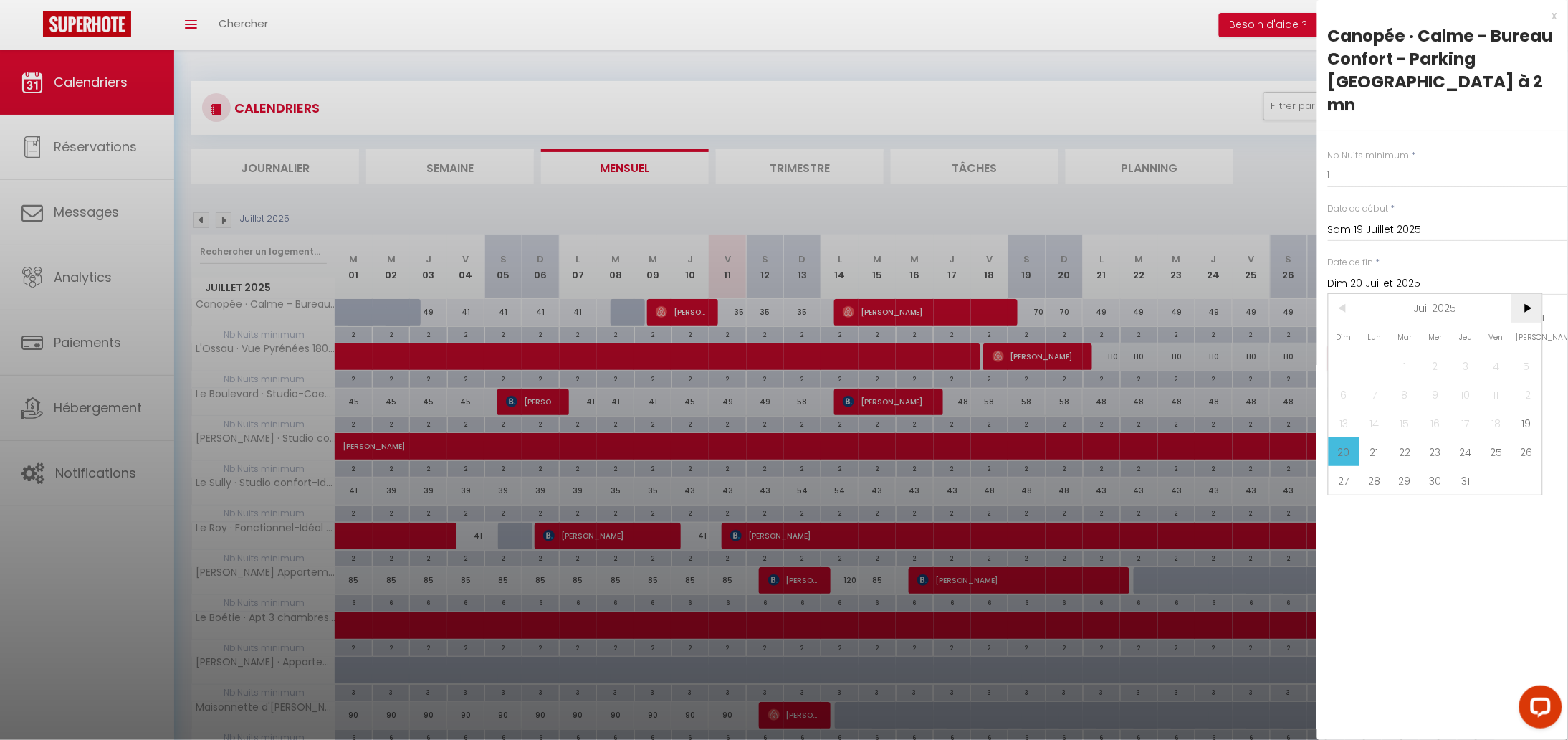 click on ">" at bounding box center [1526, 308] 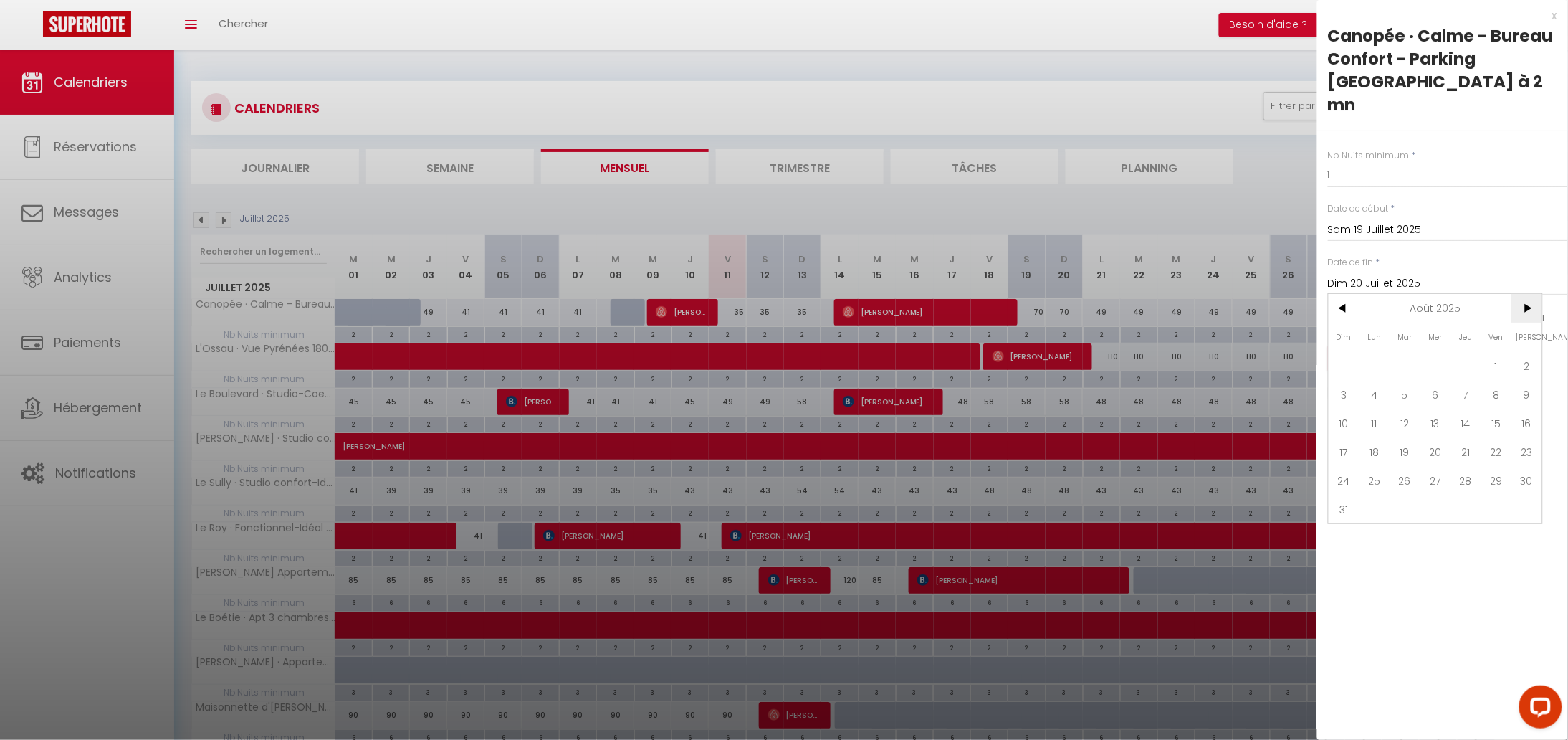 click on ">" at bounding box center (1526, 308) 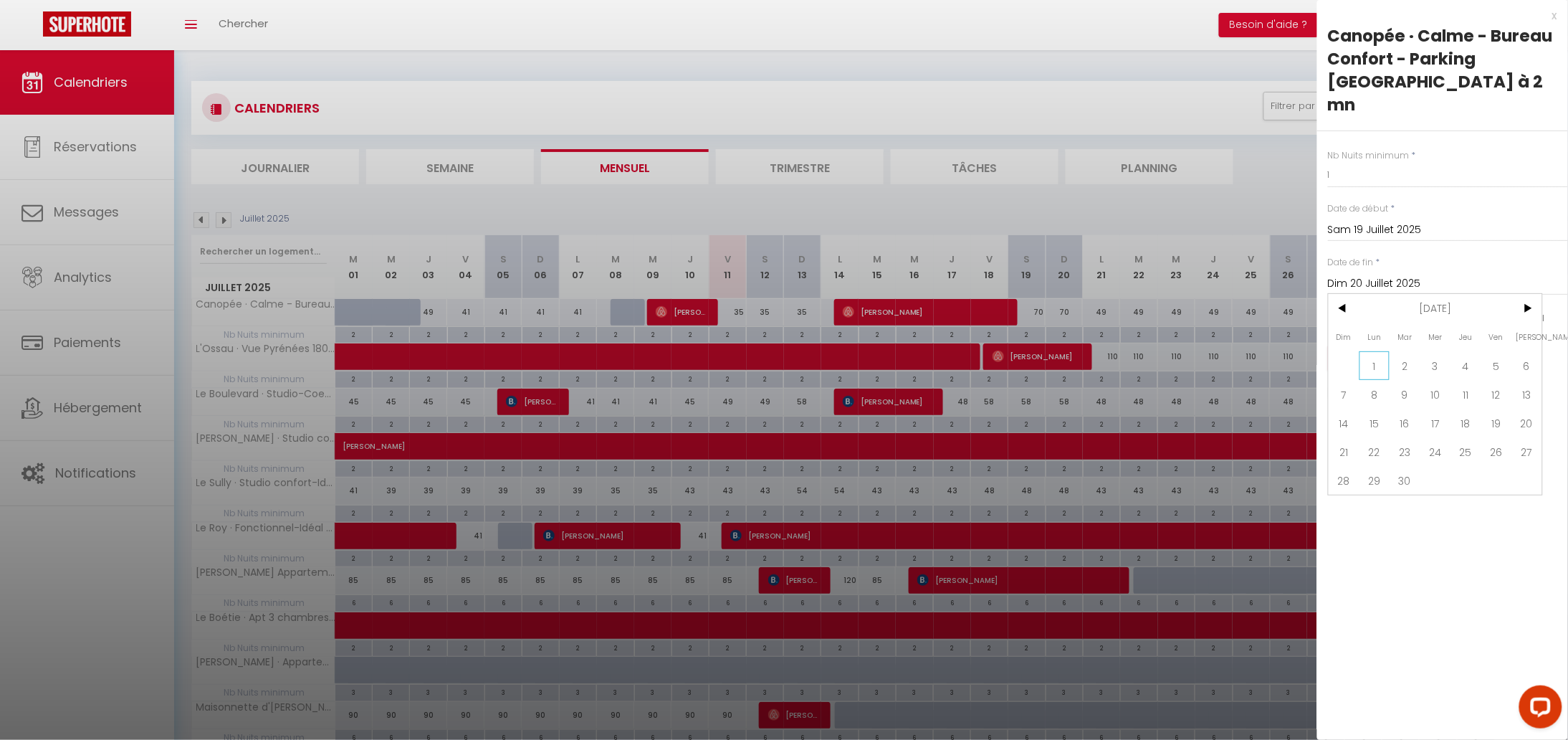 click on "1" at bounding box center (1375, 366) 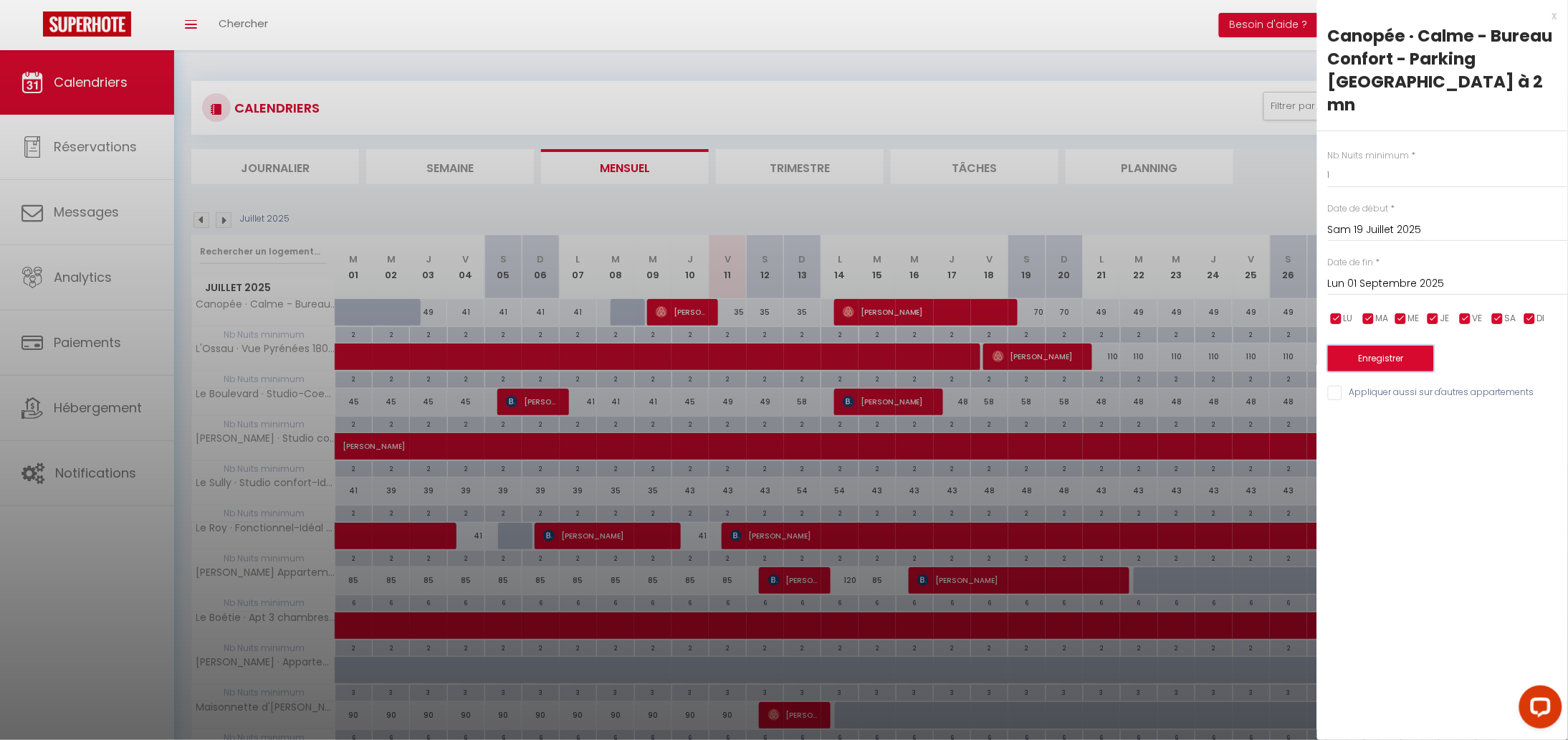 click on "Enregistrer" at bounding box center (1381, 359) 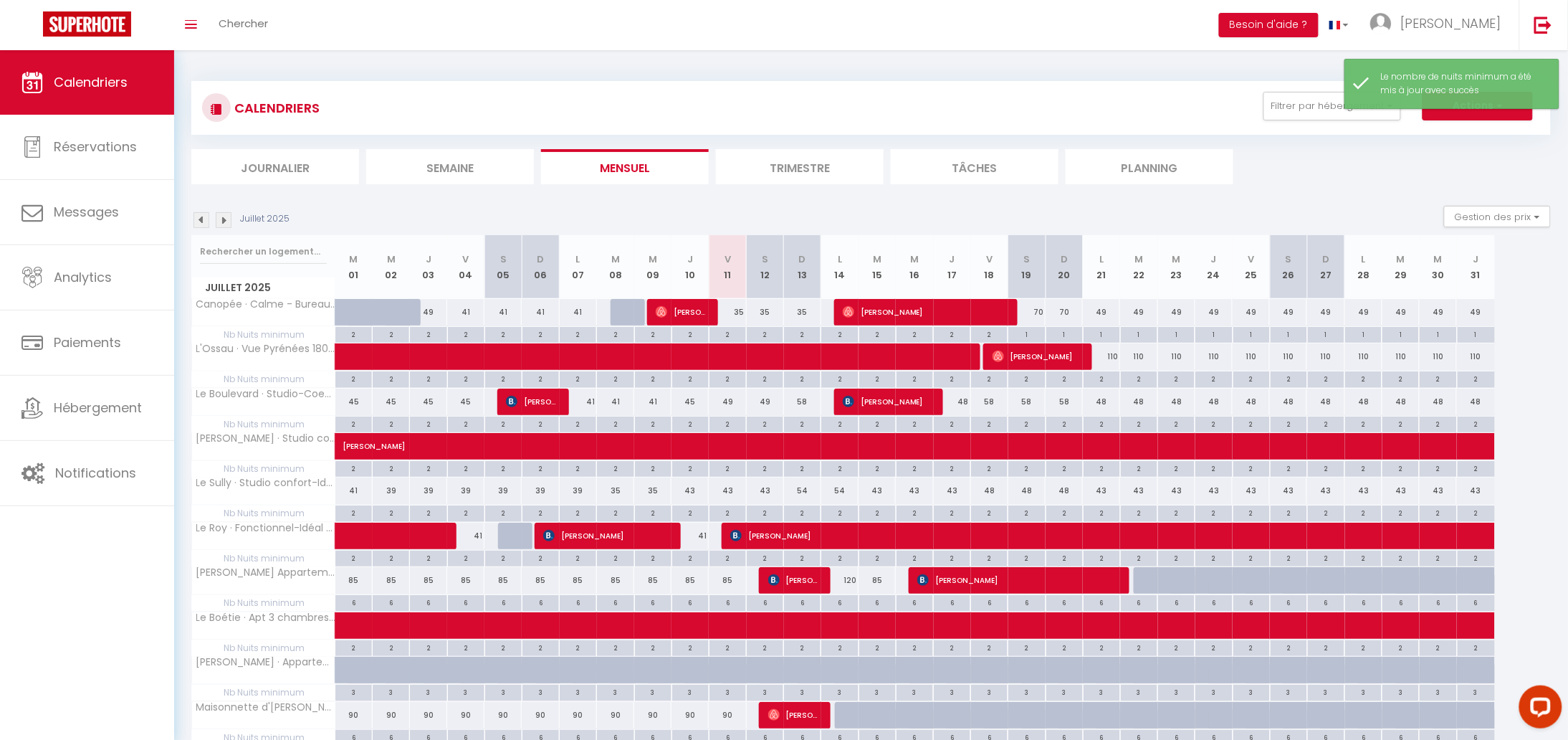 scroll, scrollTop: 90, scrollLeft: 0, axis: vertical 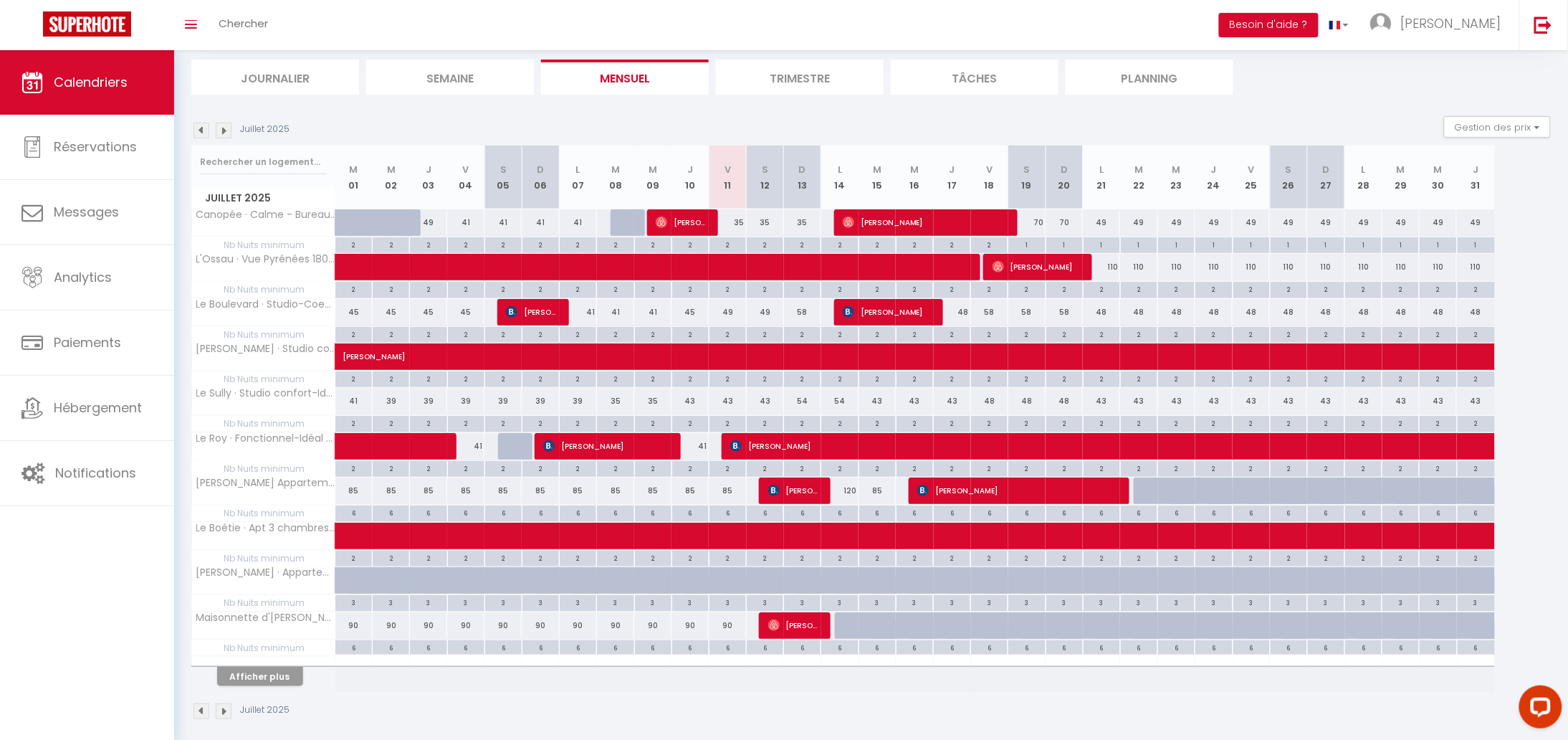click on "43" at bounding box center (690, 401) 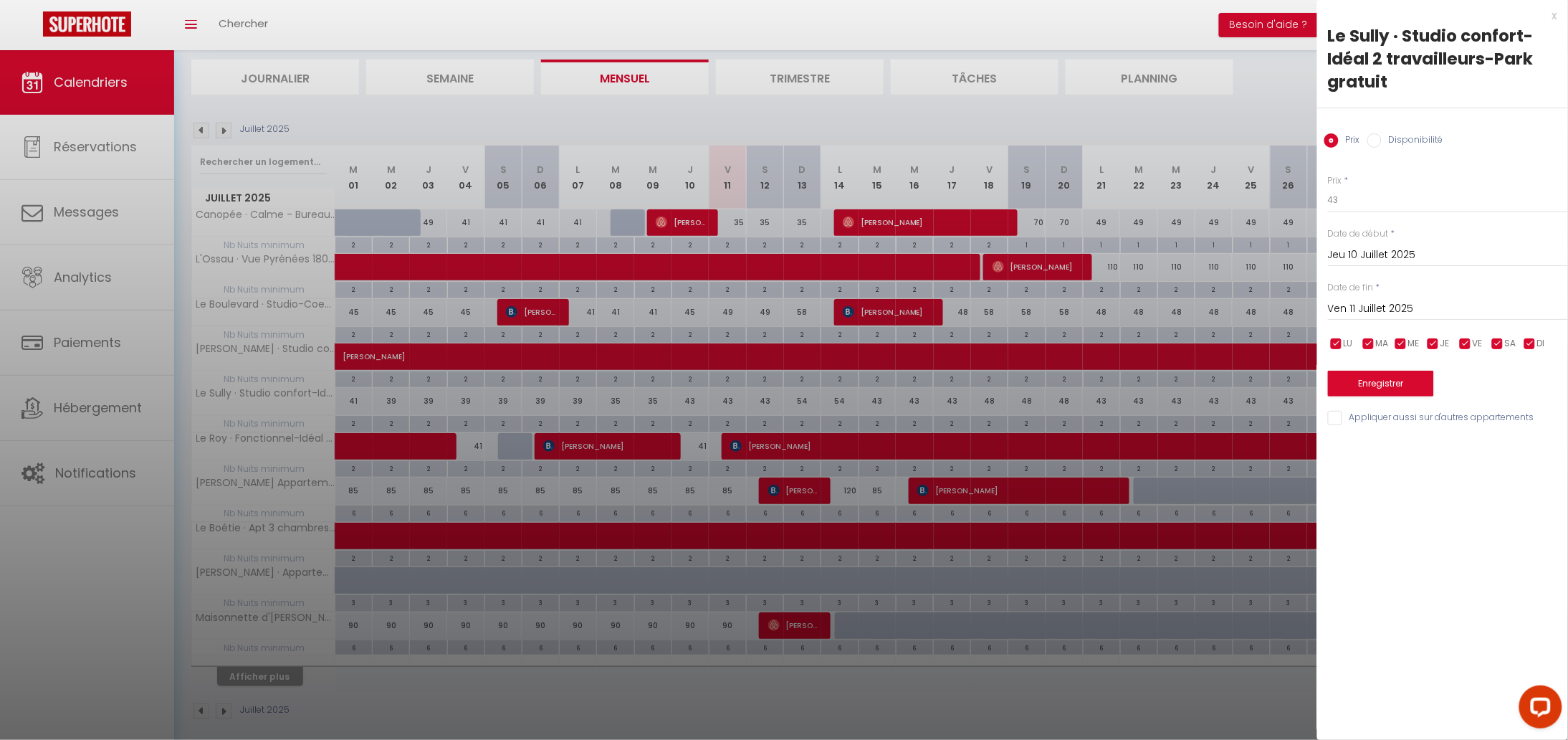 click at bounding box center (784, 370) 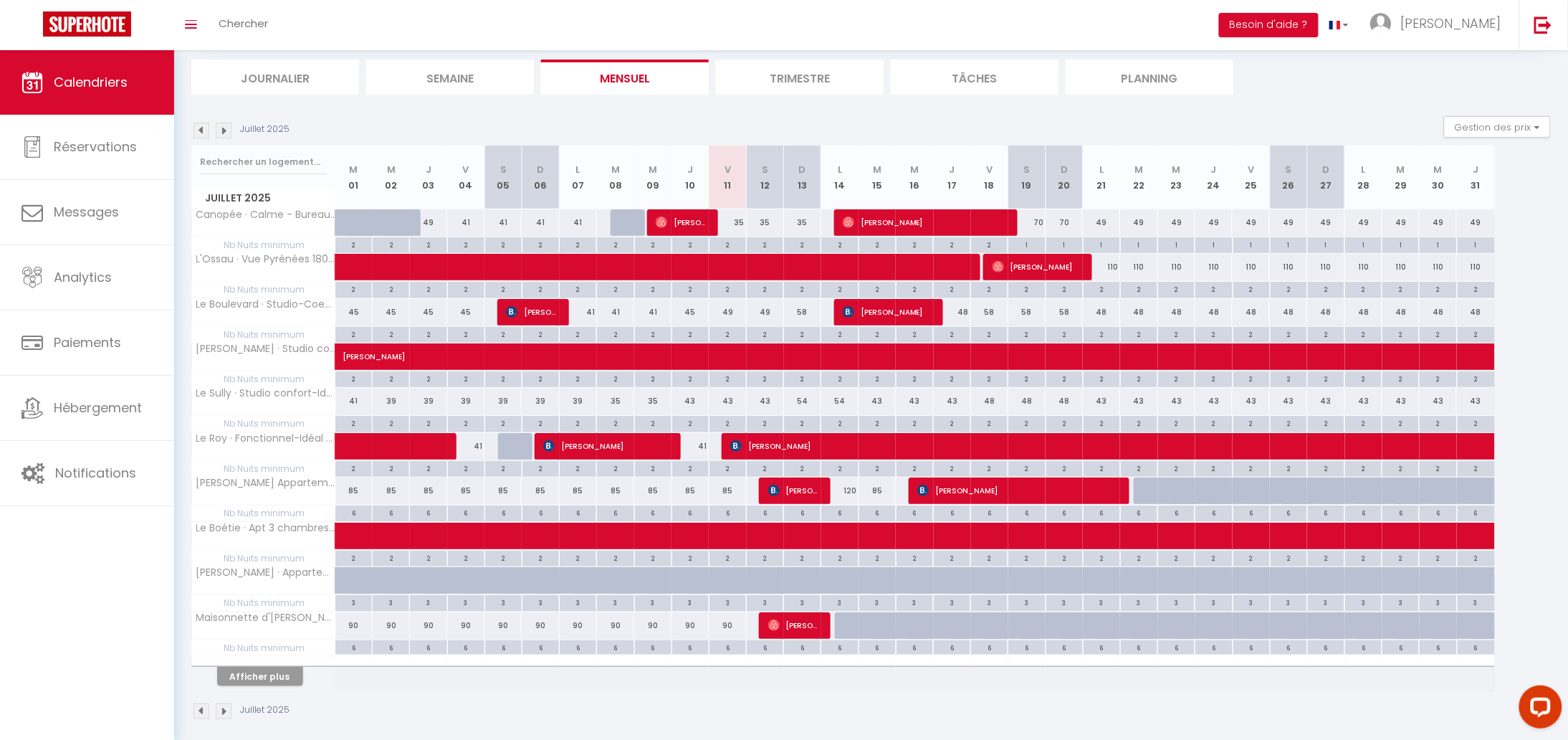 click on "2" at bounding box center (690, 422) 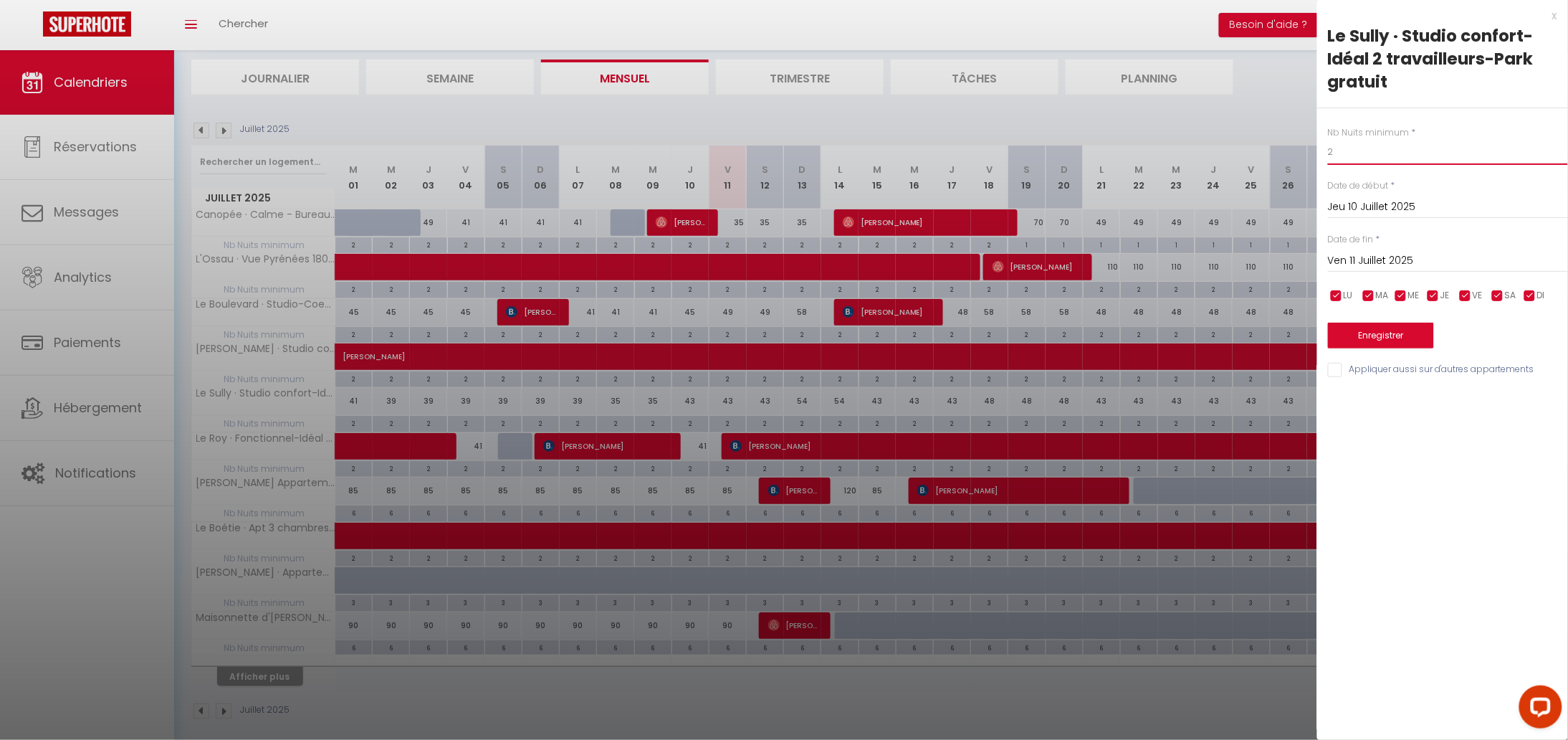 click on "2" at bounding box center (1448, 152) 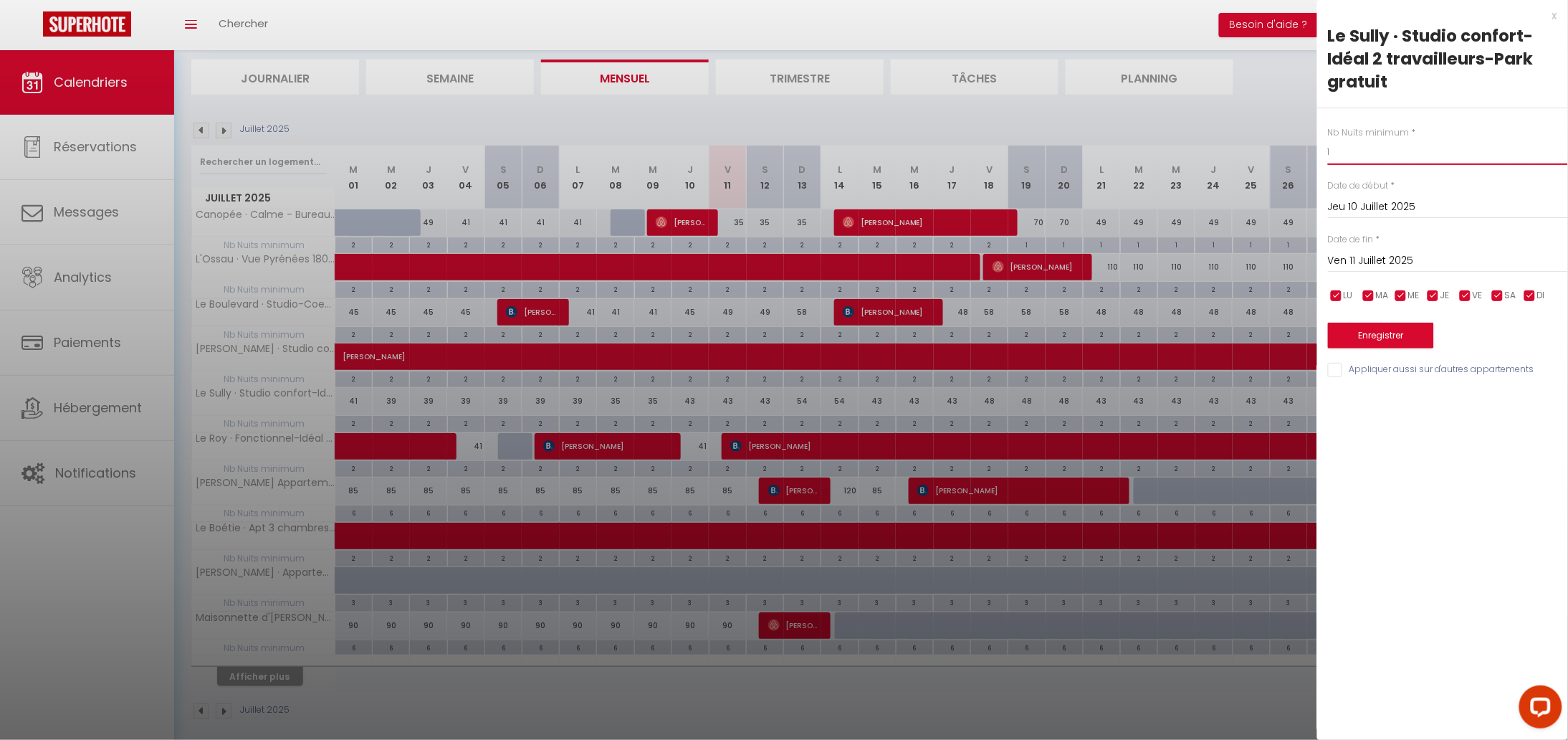 type on "1" 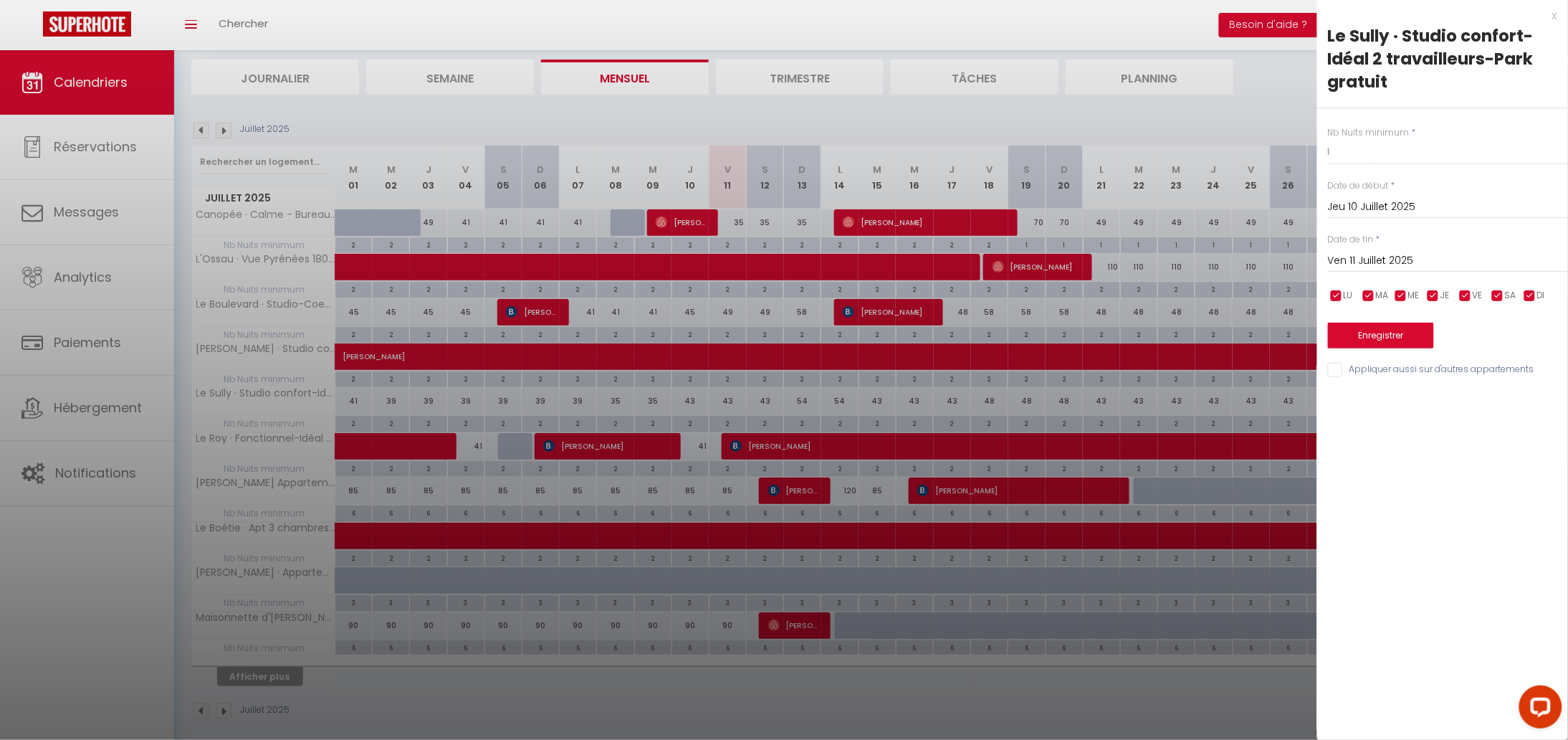 click on "Jeu 10 Juillet 2025" at bounding box center [1448, 207] 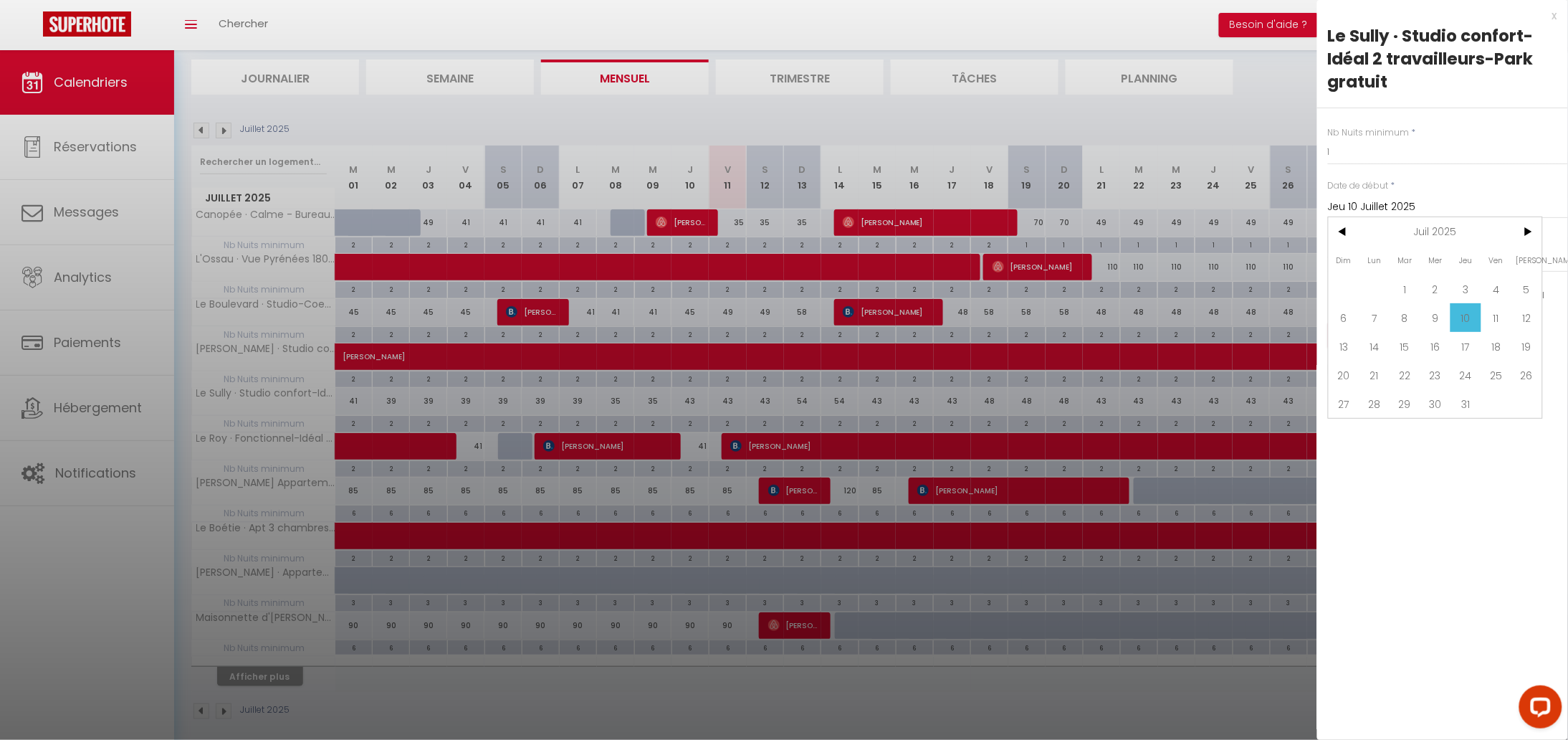 drag, startPoint x: 1501, startPoint y: 321, endPoint x: 1496, endPoint y: 300, distance: 21.587033 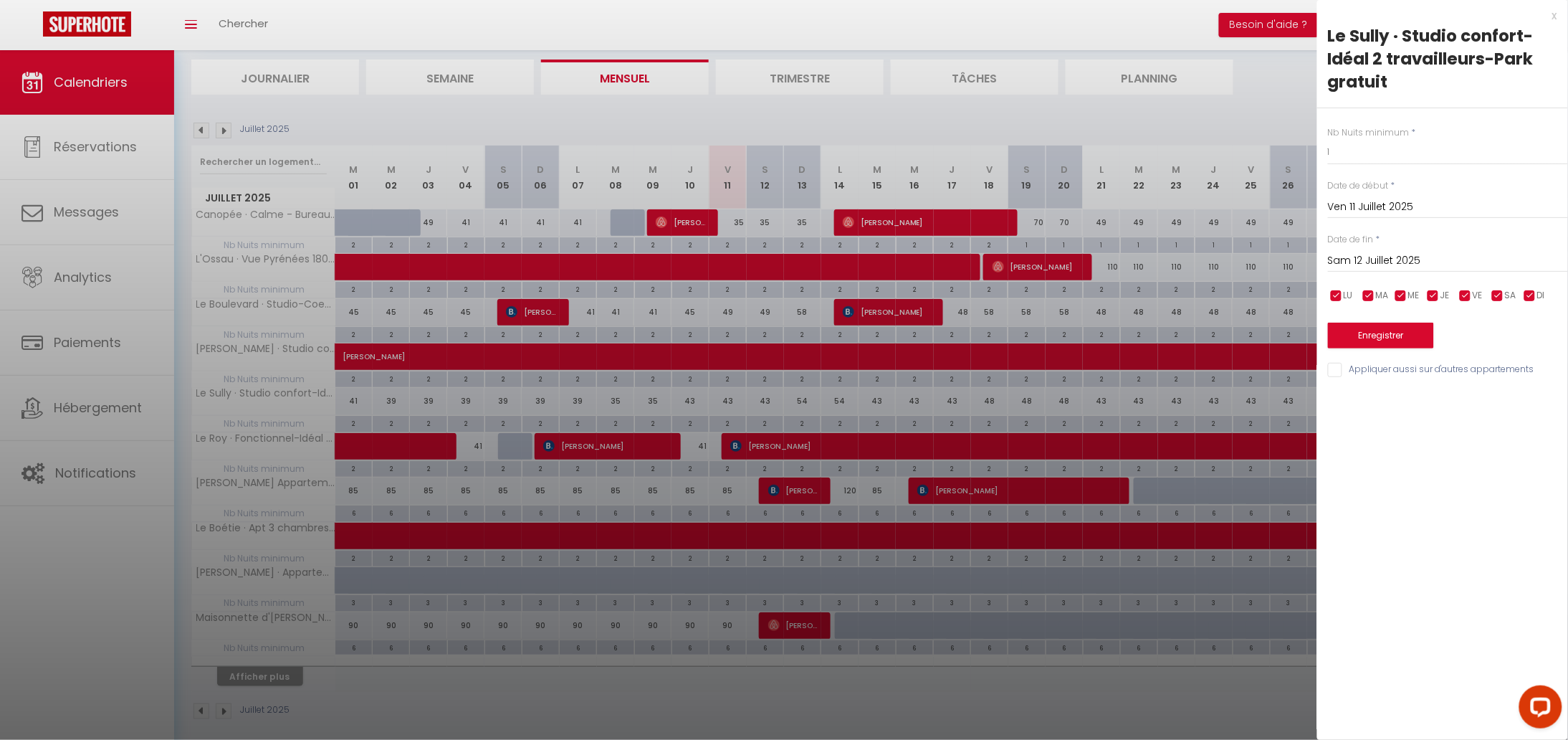 click on "Sam 12 Juillet 2025" at bounding box center (1448, 261) 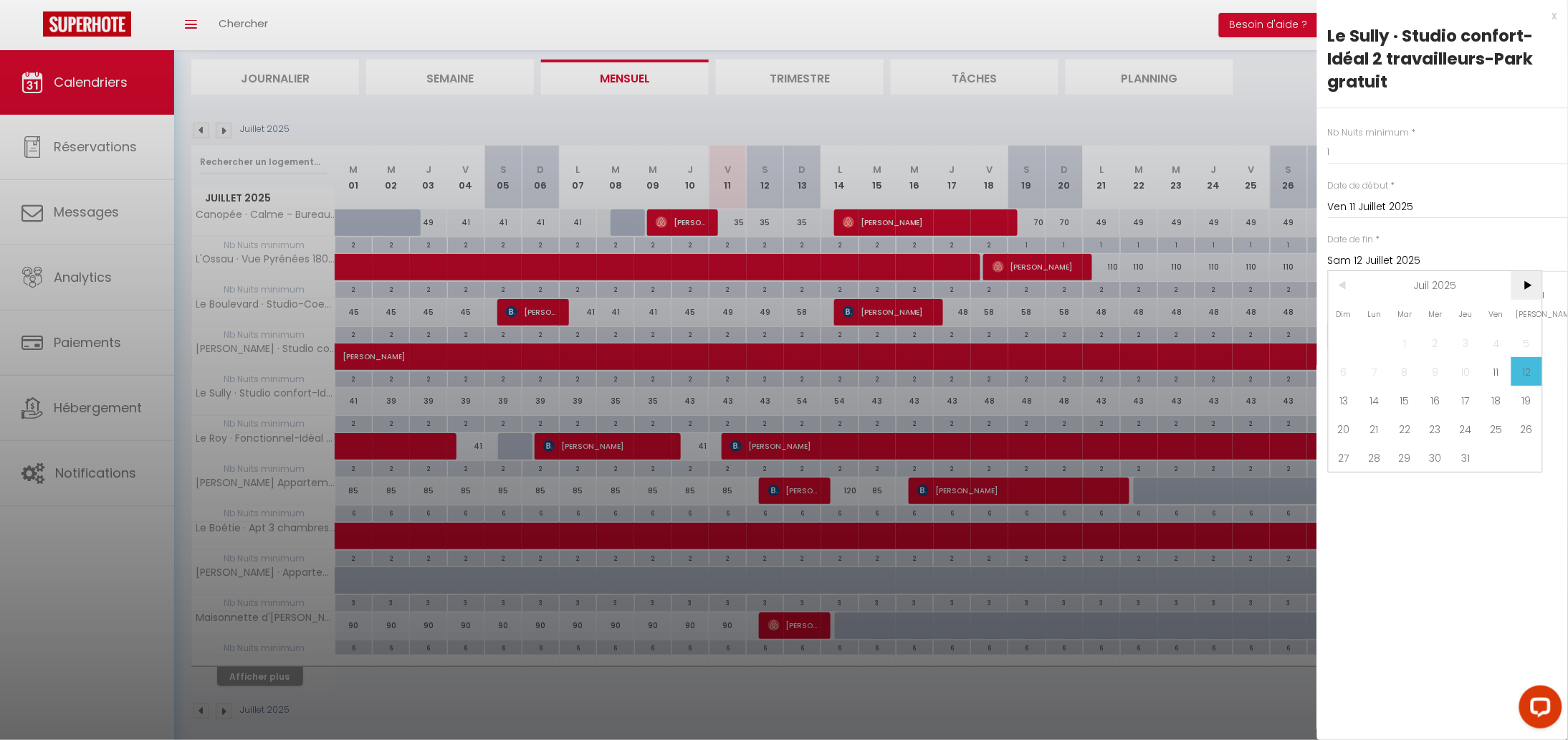 click on ">" at bounding box center (1526, 285) 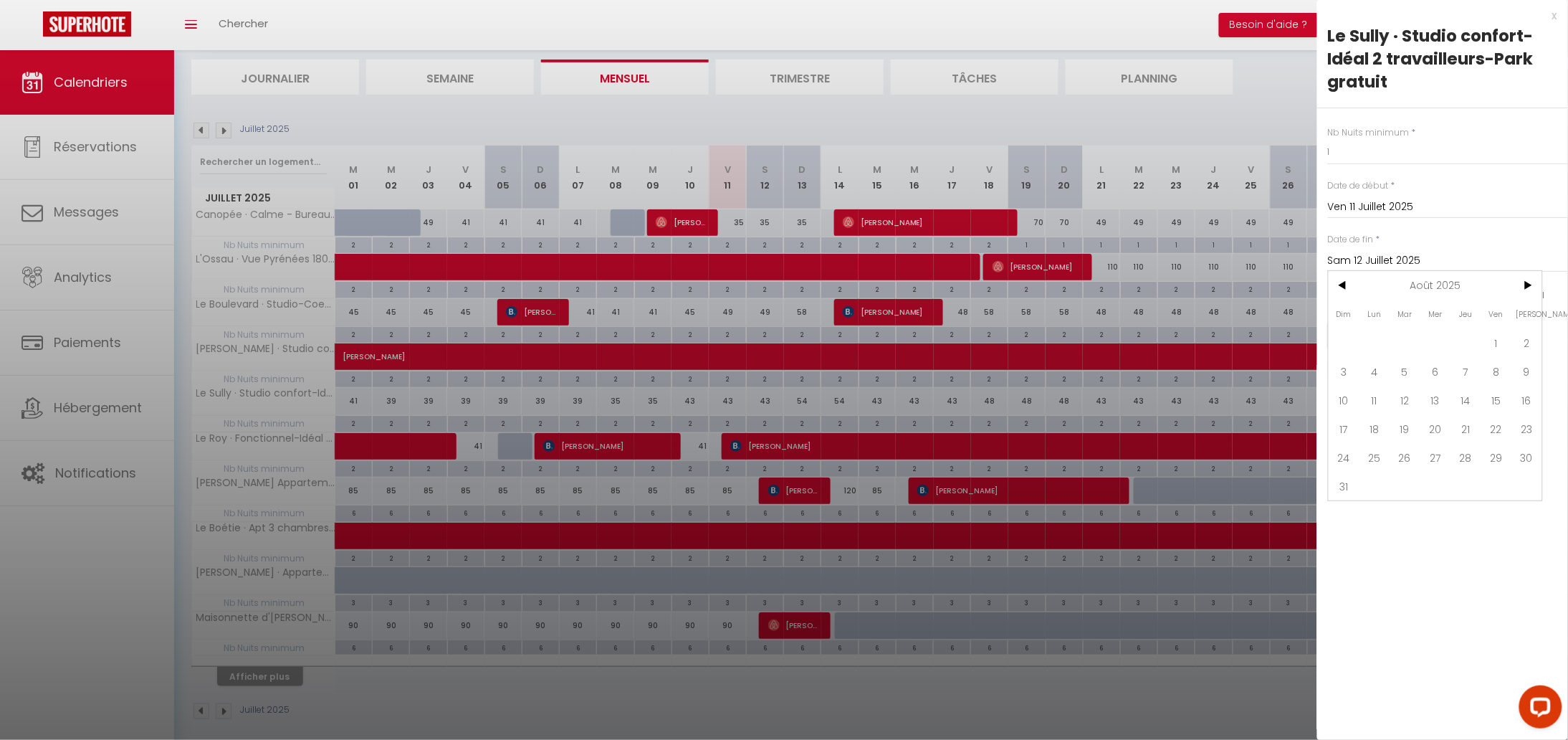 click on "1" at bounding box center [1496, 343] 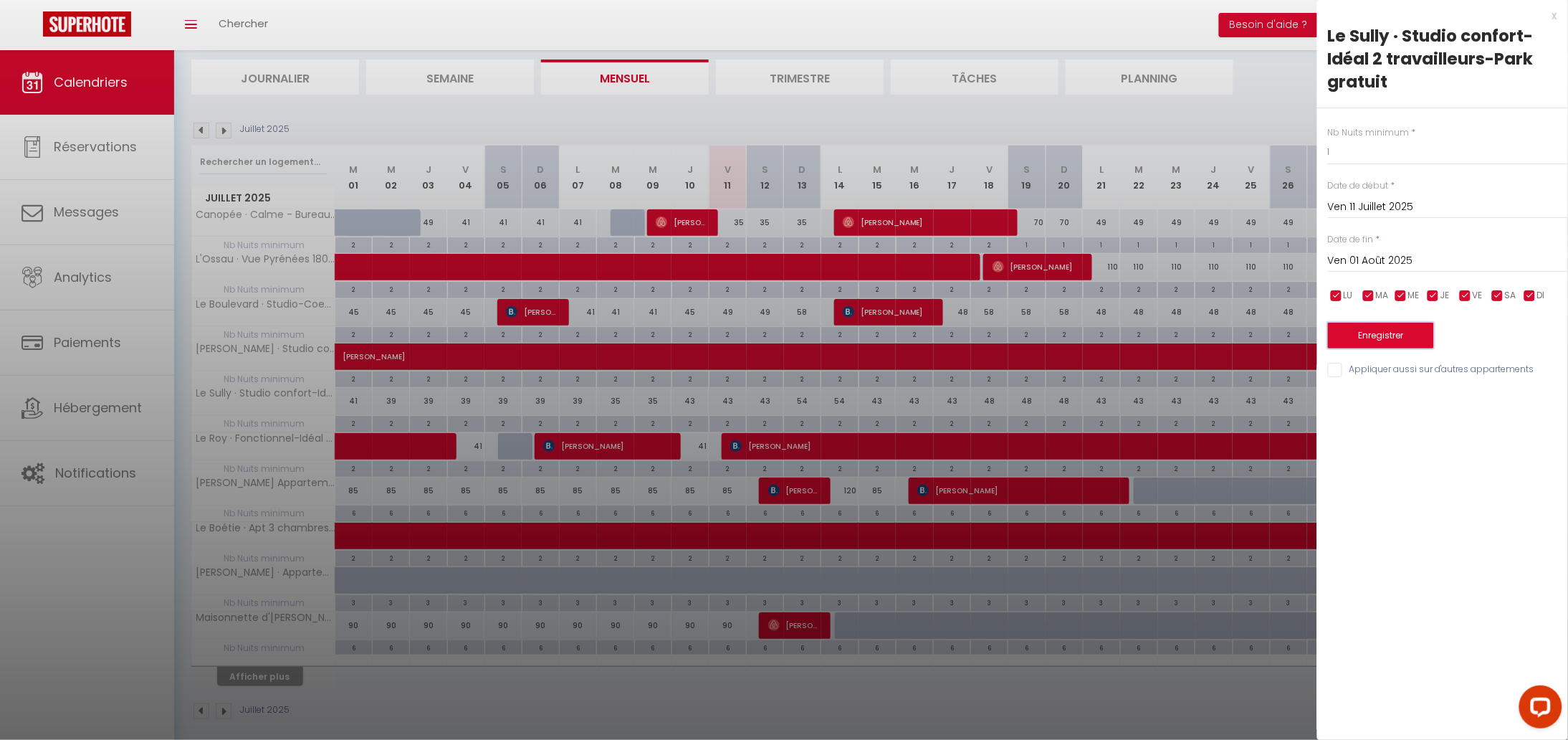 click on "Enregistrer" at bounding box center [1381, 336] 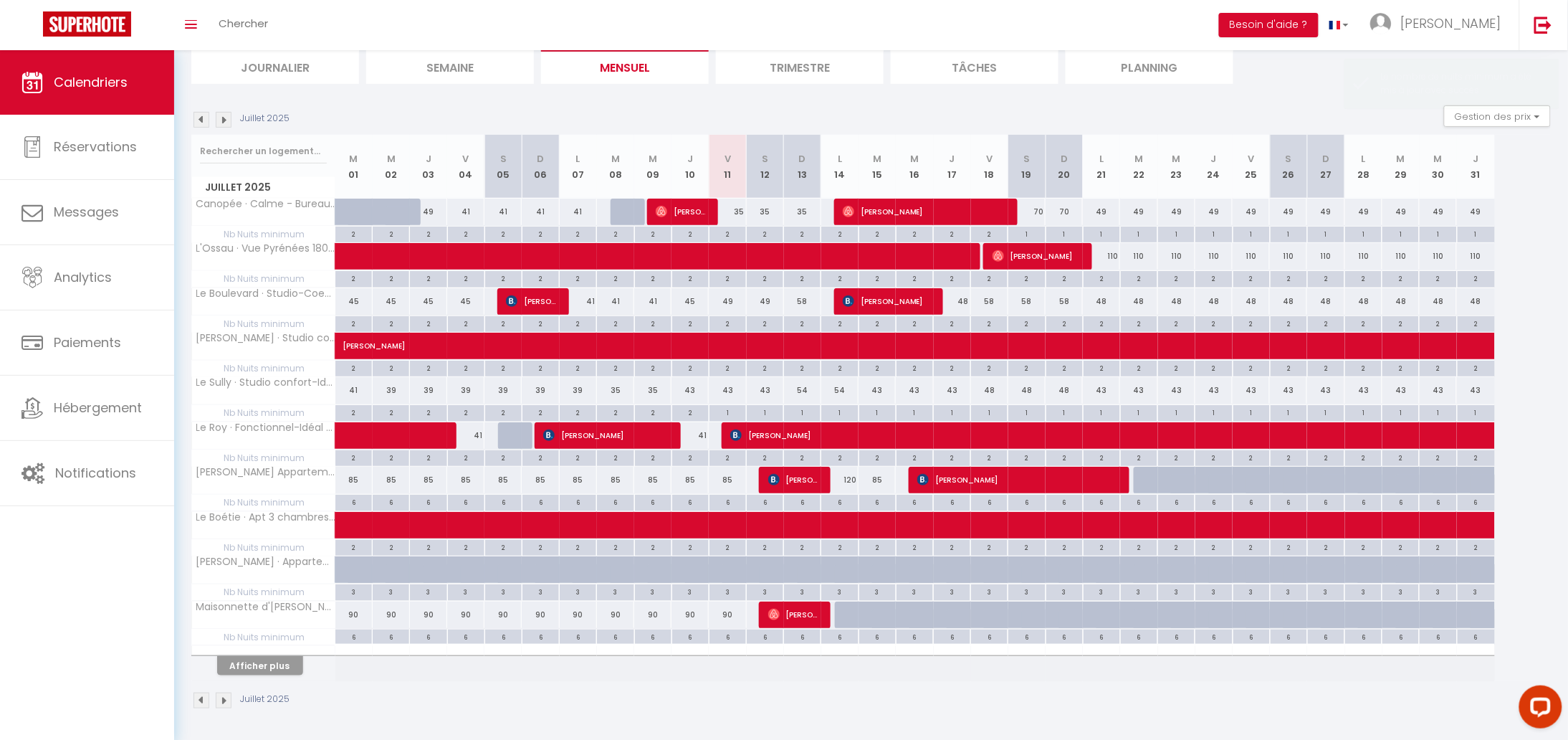 scroll, scrollTop: 104, scrollLeft: 0, axis: vertical 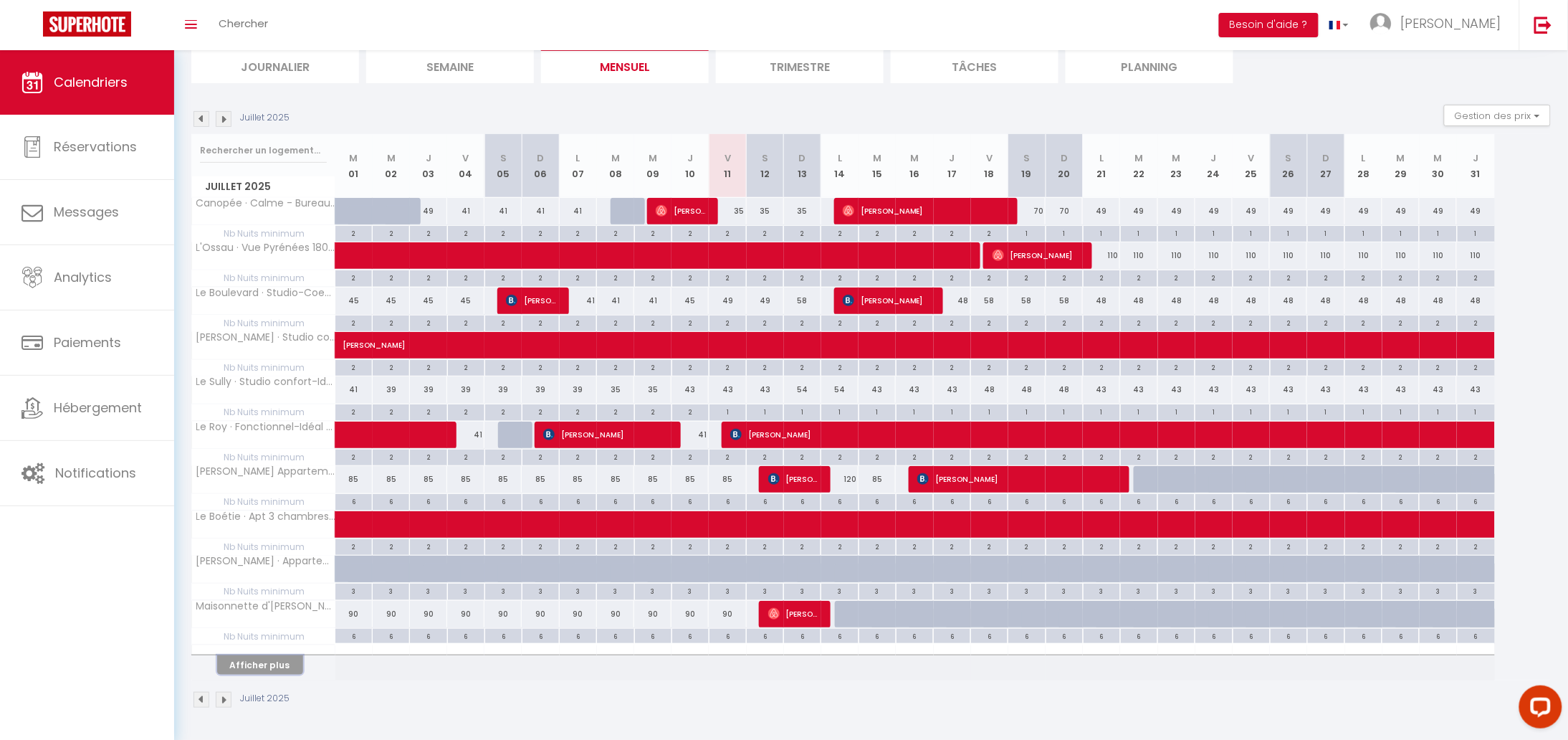click on "Afficher plus" at bounding box center (260, 665) 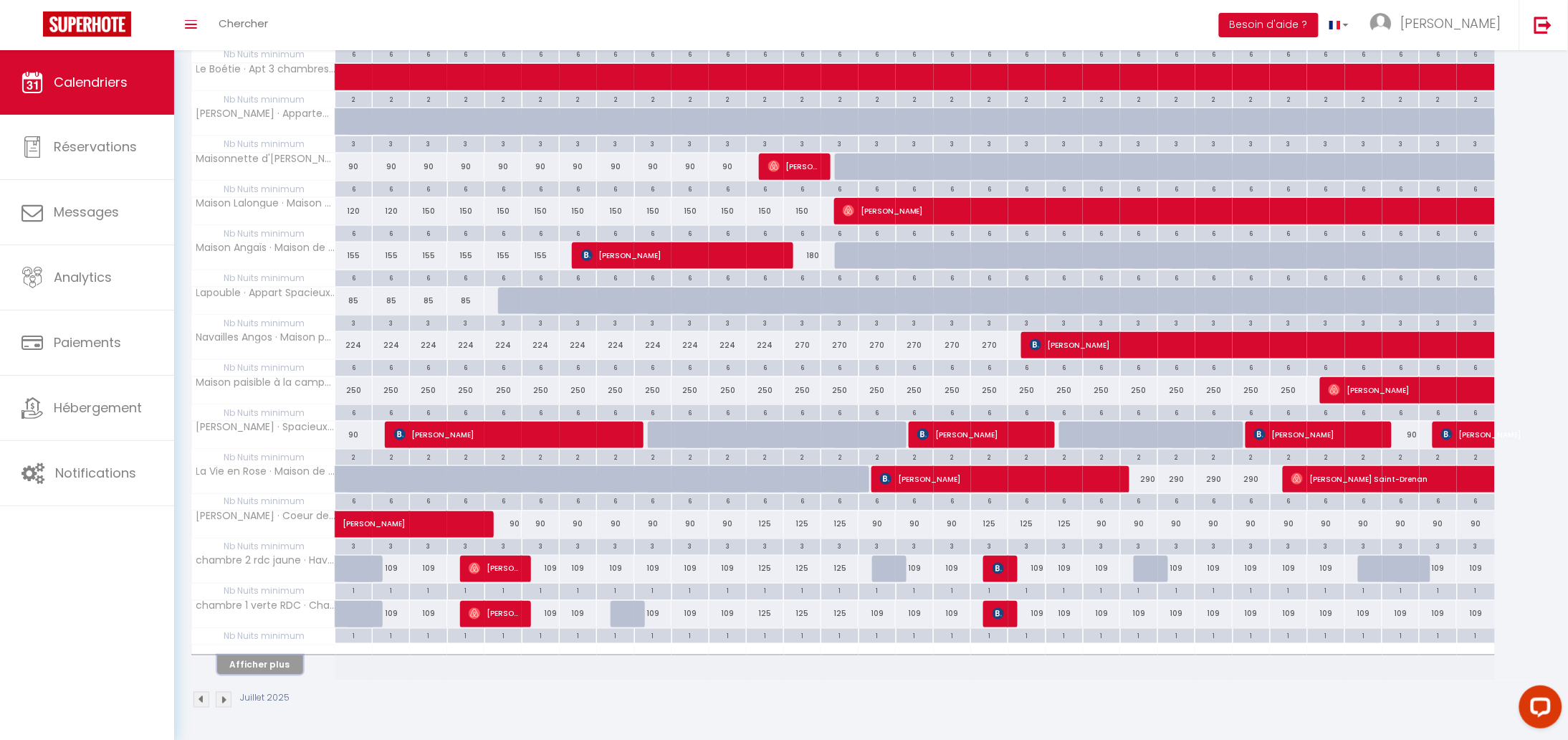 scroll, scrollTop: 552, scrollLeft: 0, axis: vertical 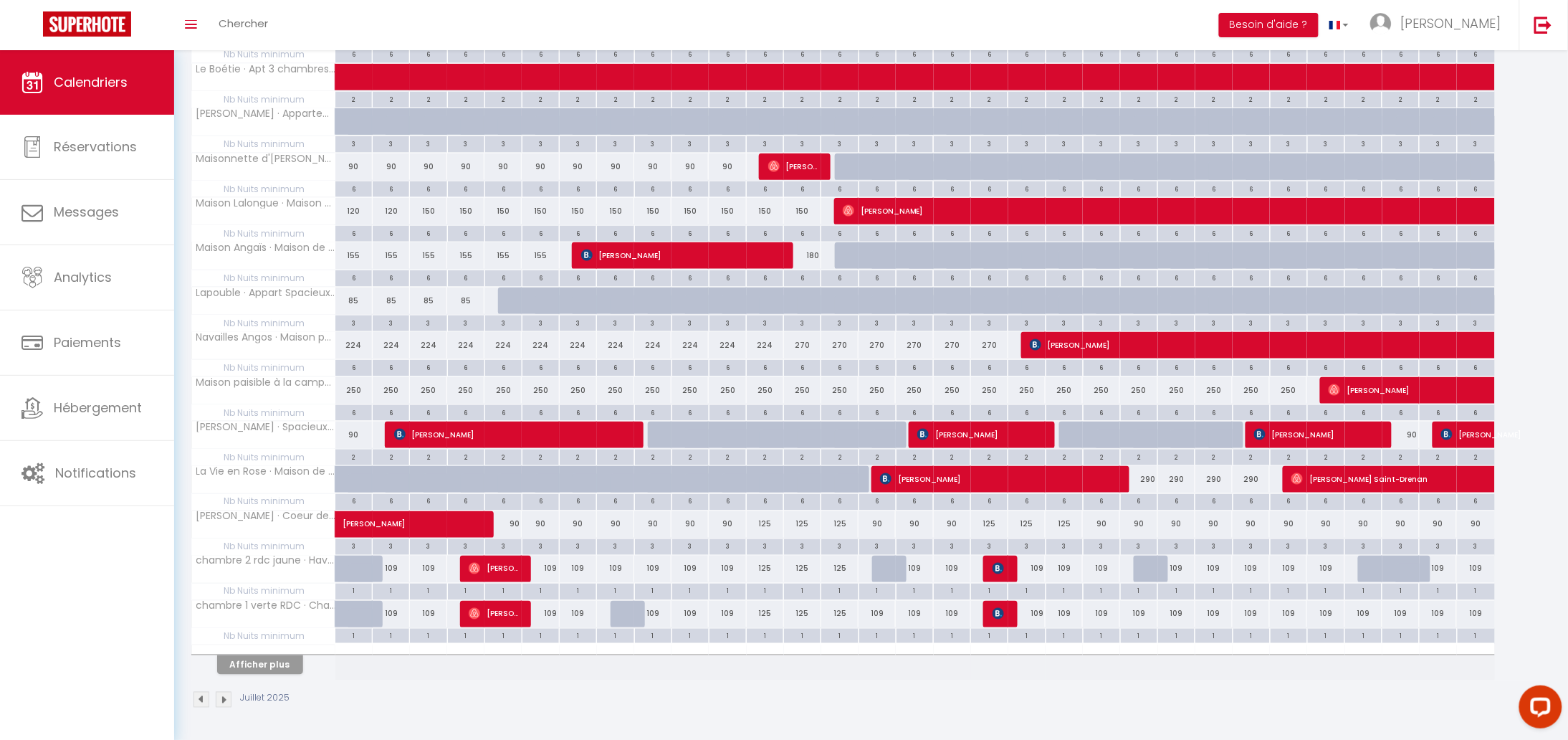 click on "3" at bounding box center (765, 546) 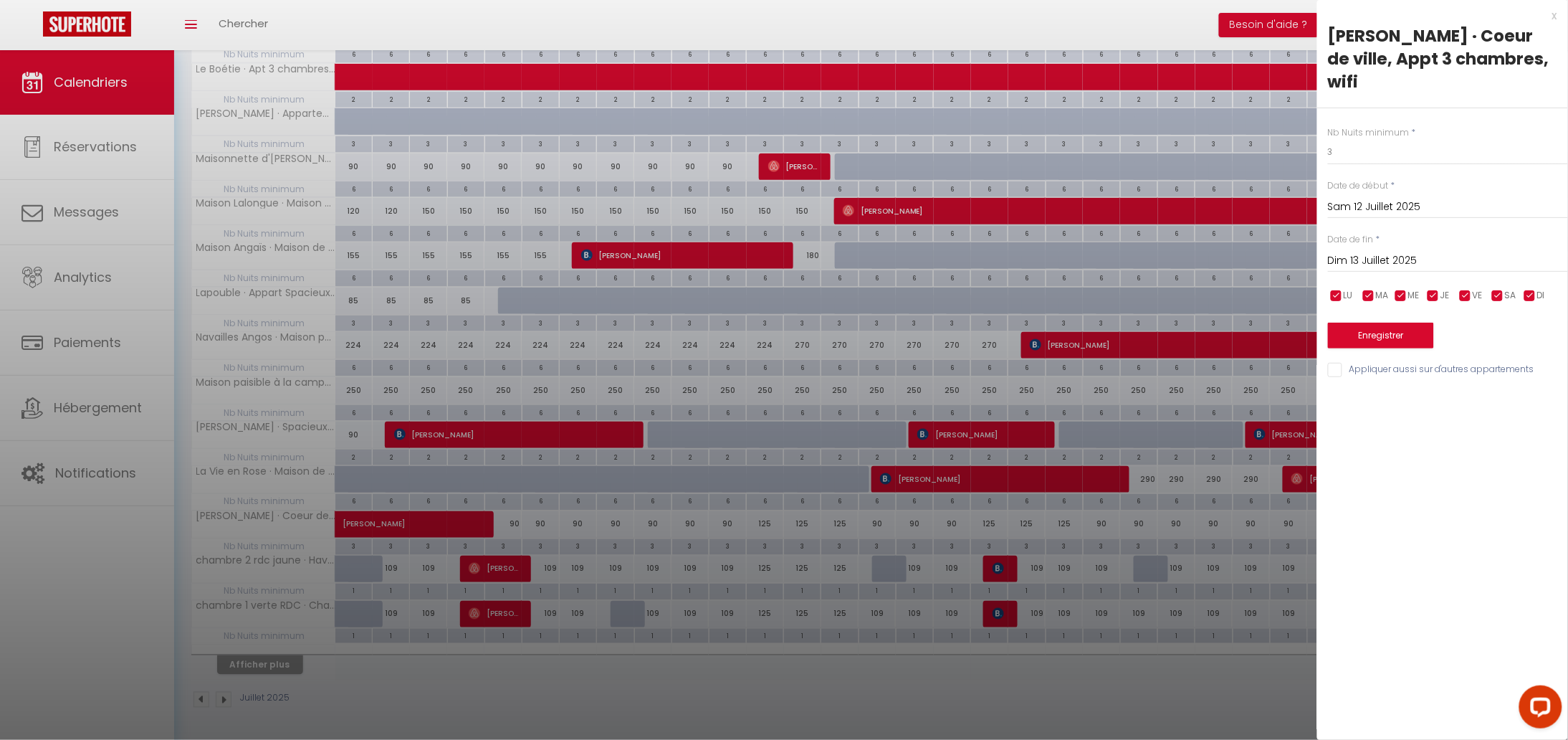 click at bounding box center [784, 370] 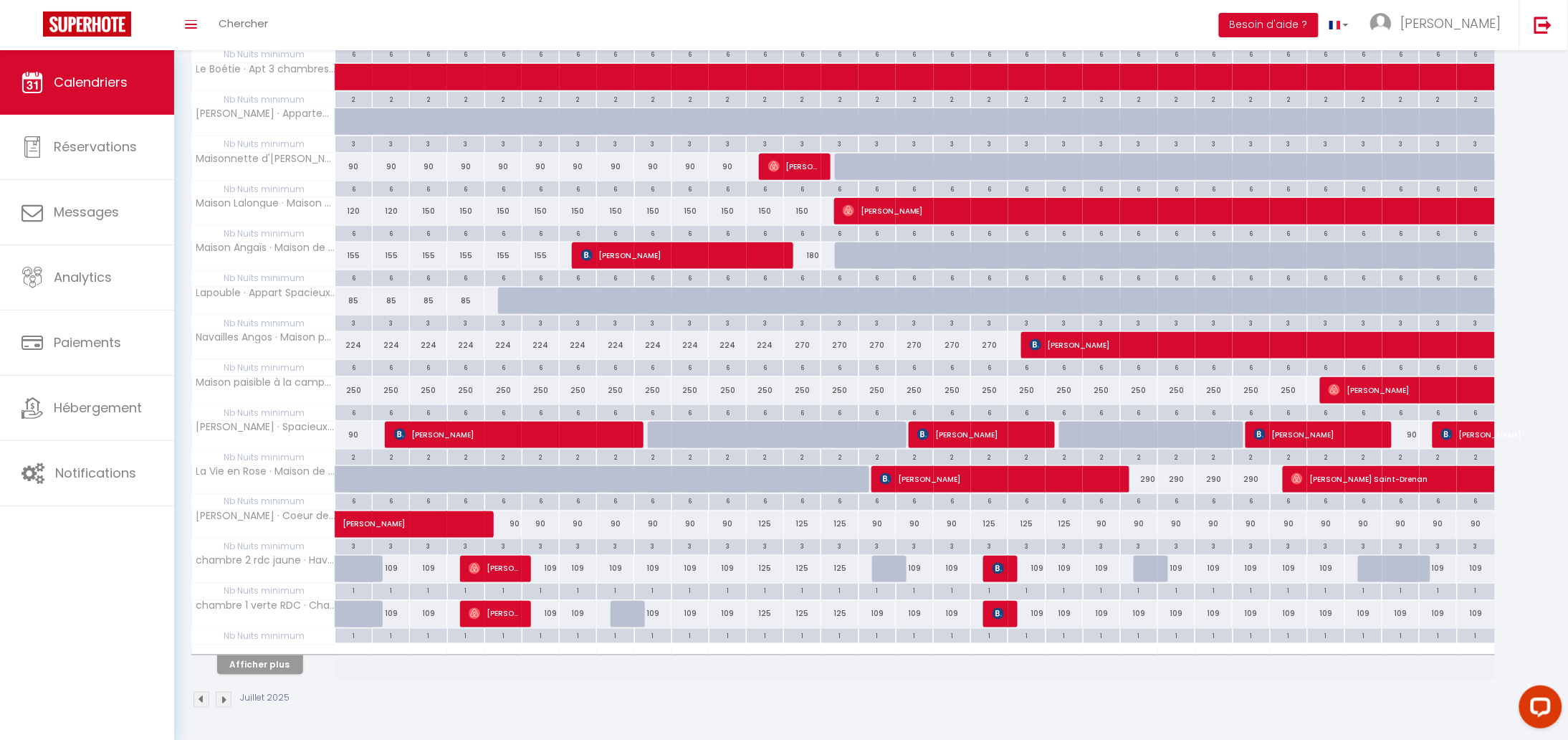 click on "3" at bounding box center [727, 546] 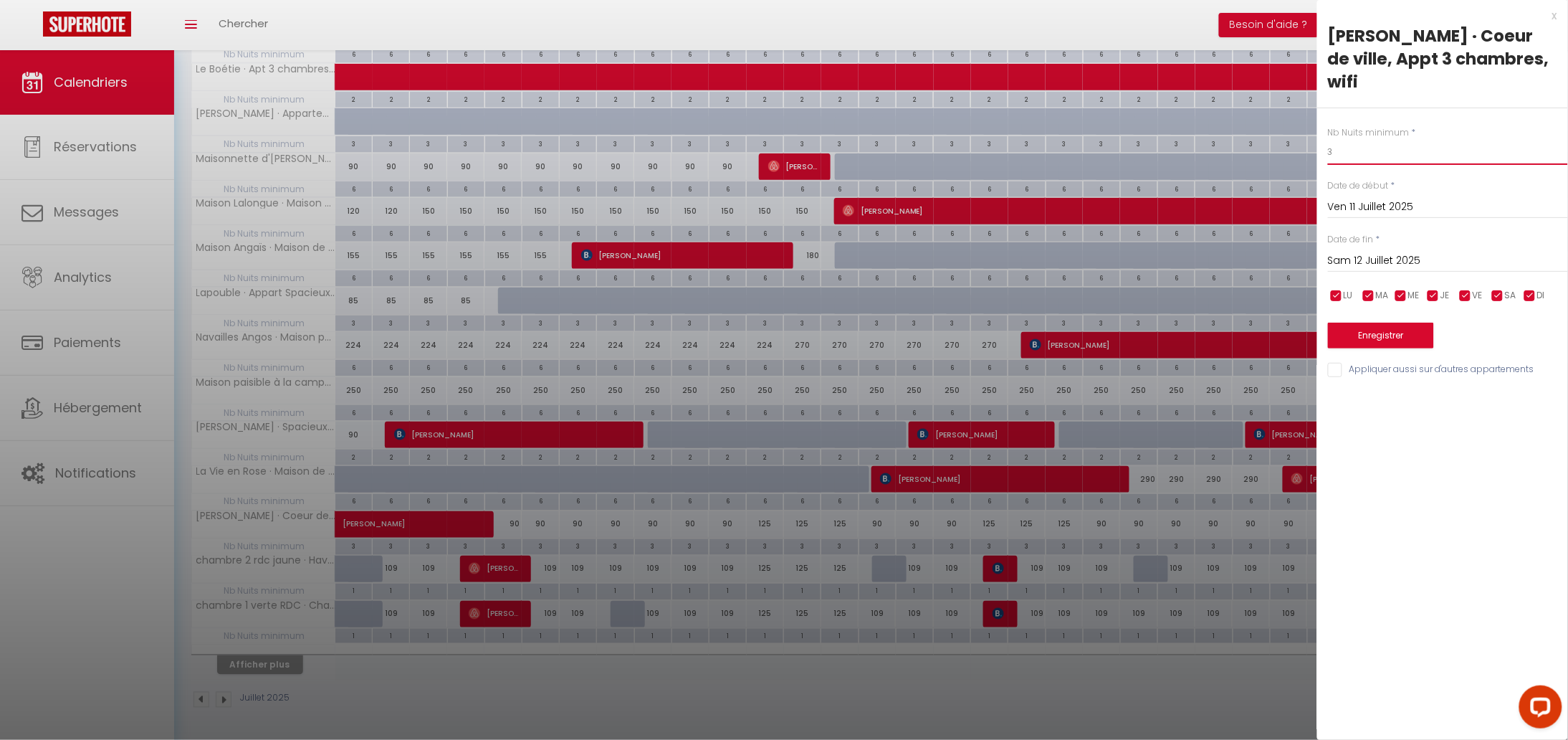 click on "3" at bounding box center (1448, 152) 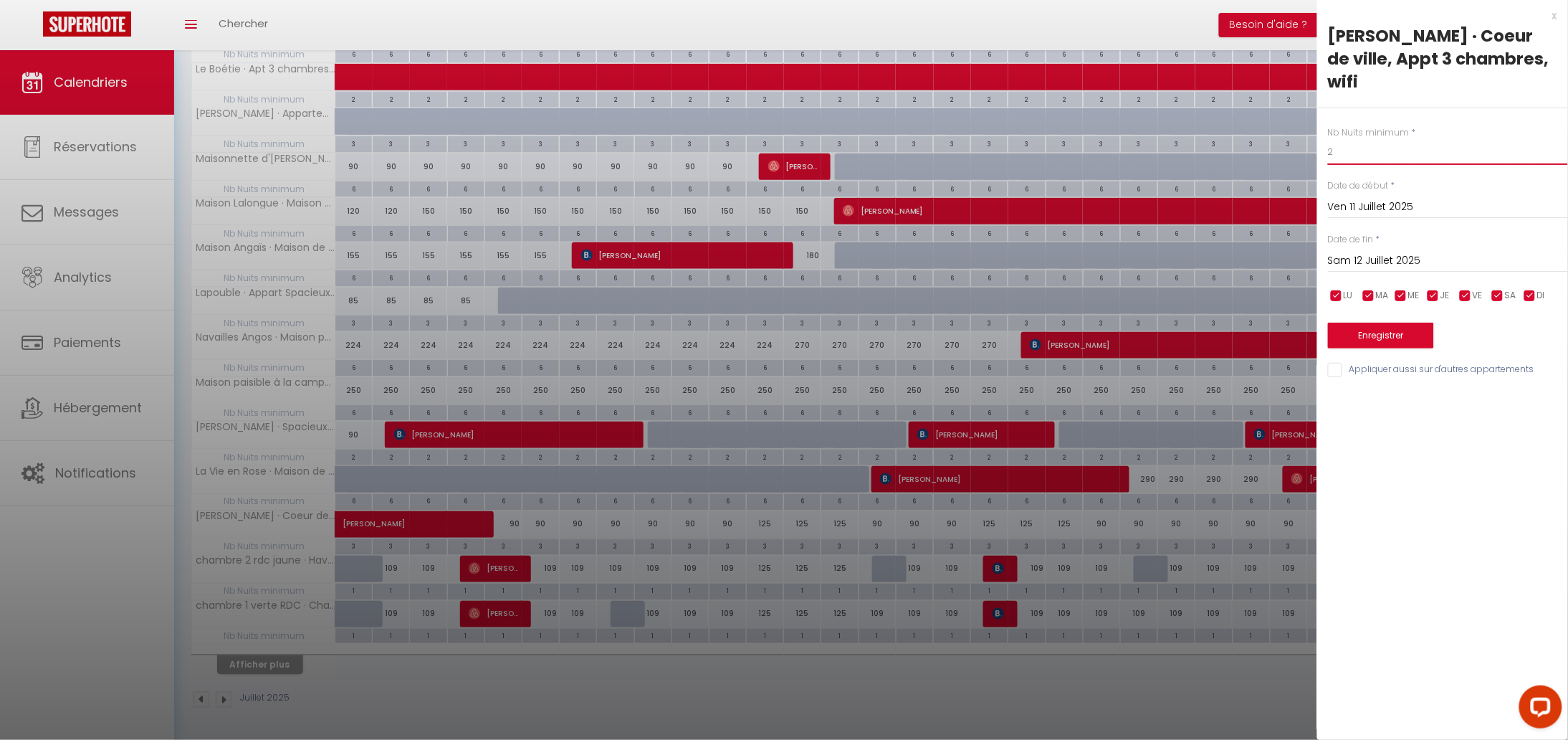 type on "2" 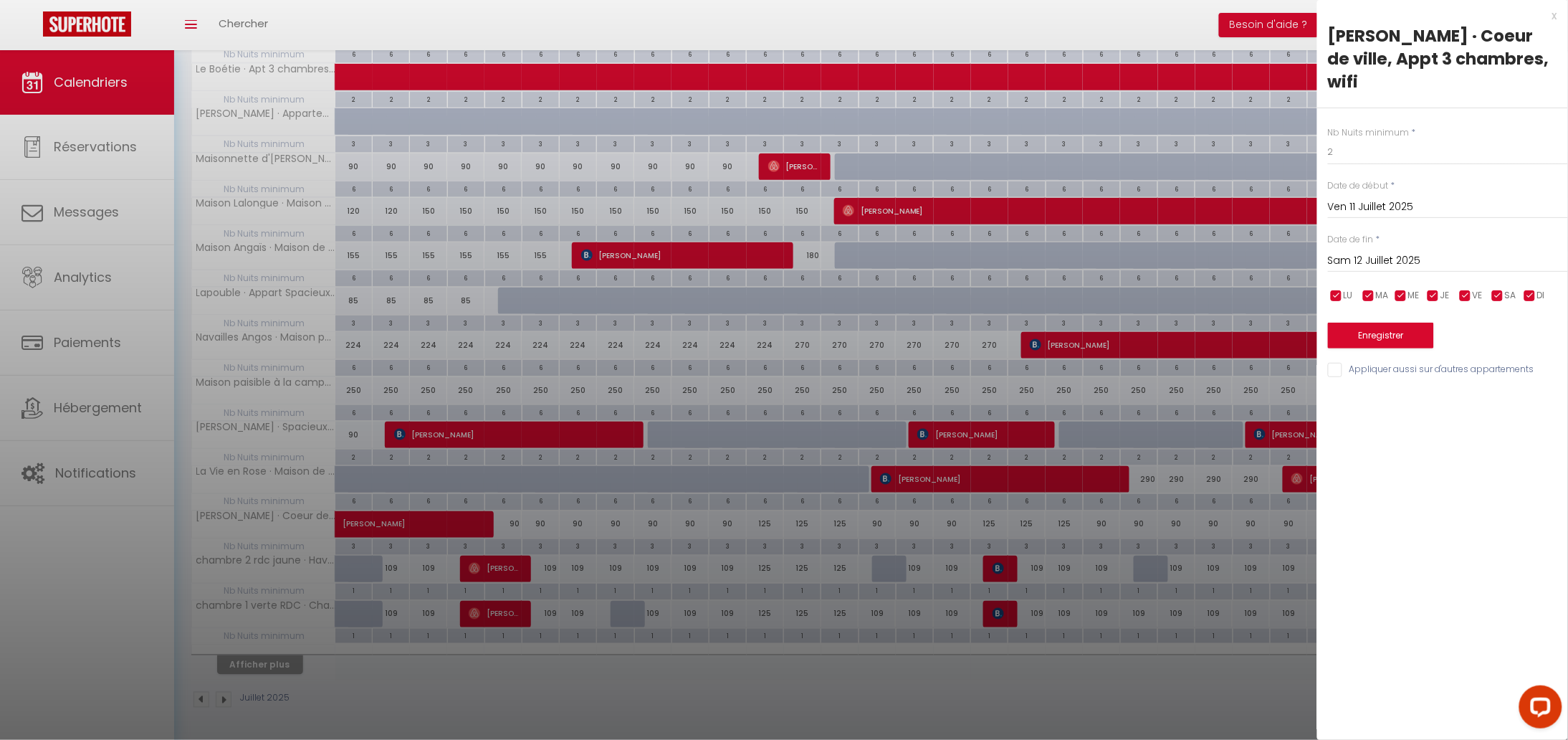 click on "Sam 12 Juillet 2025" at bounding box center (1448, 261) 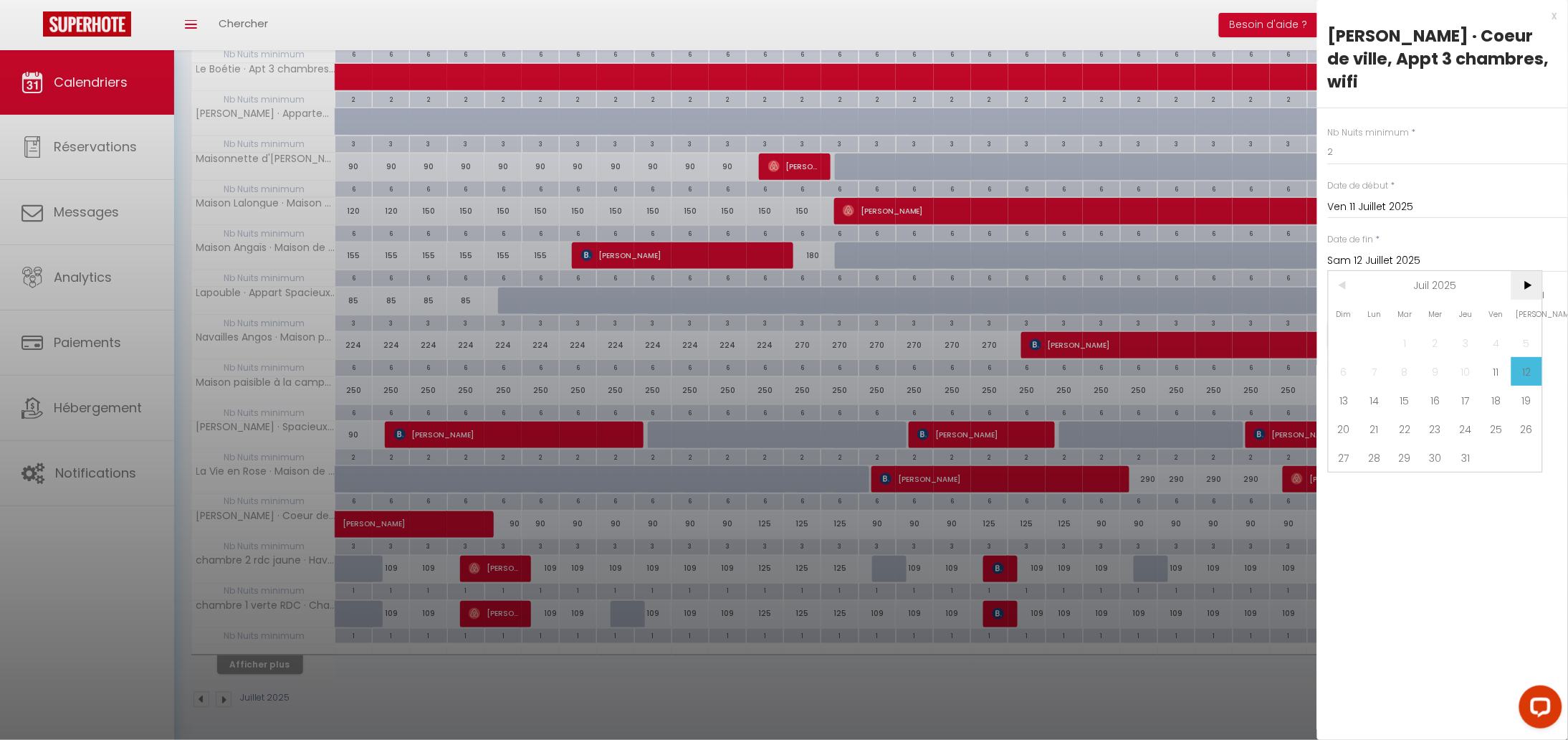 click on ">" at bounding box center [1526, 285] 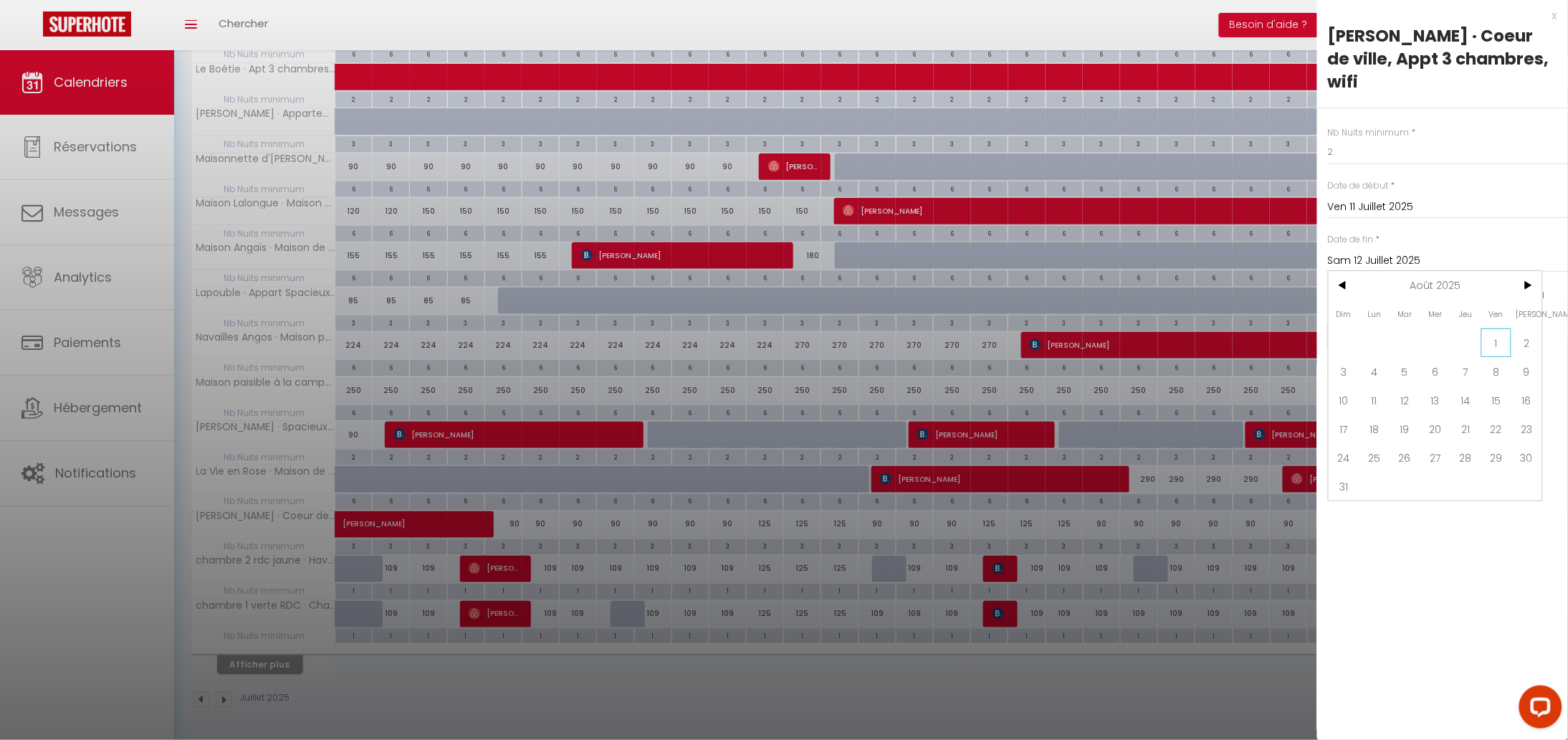 click on "1" at bounding box center (1496, 343) 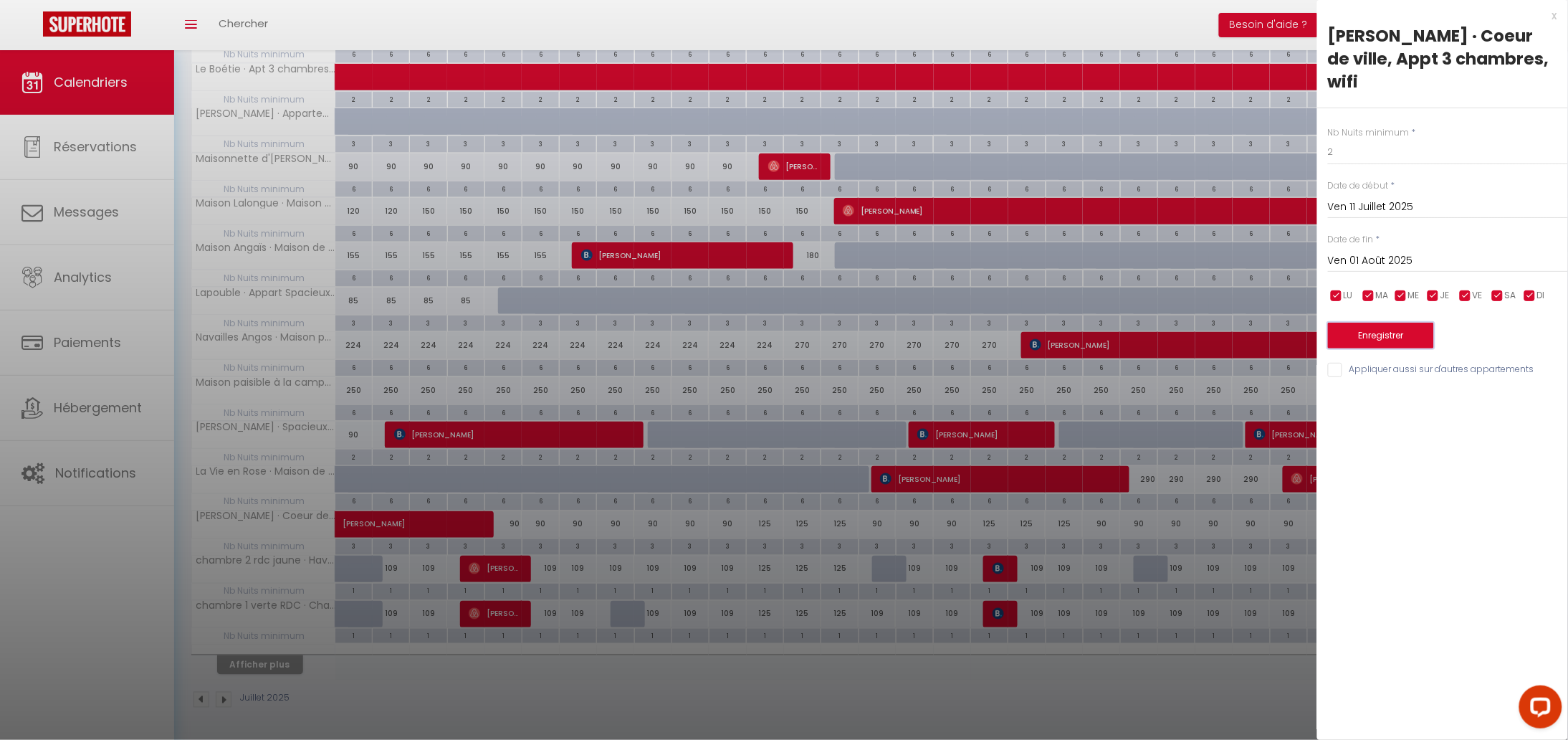 click on "Enregistrer" at bounding box center [1381, 336] 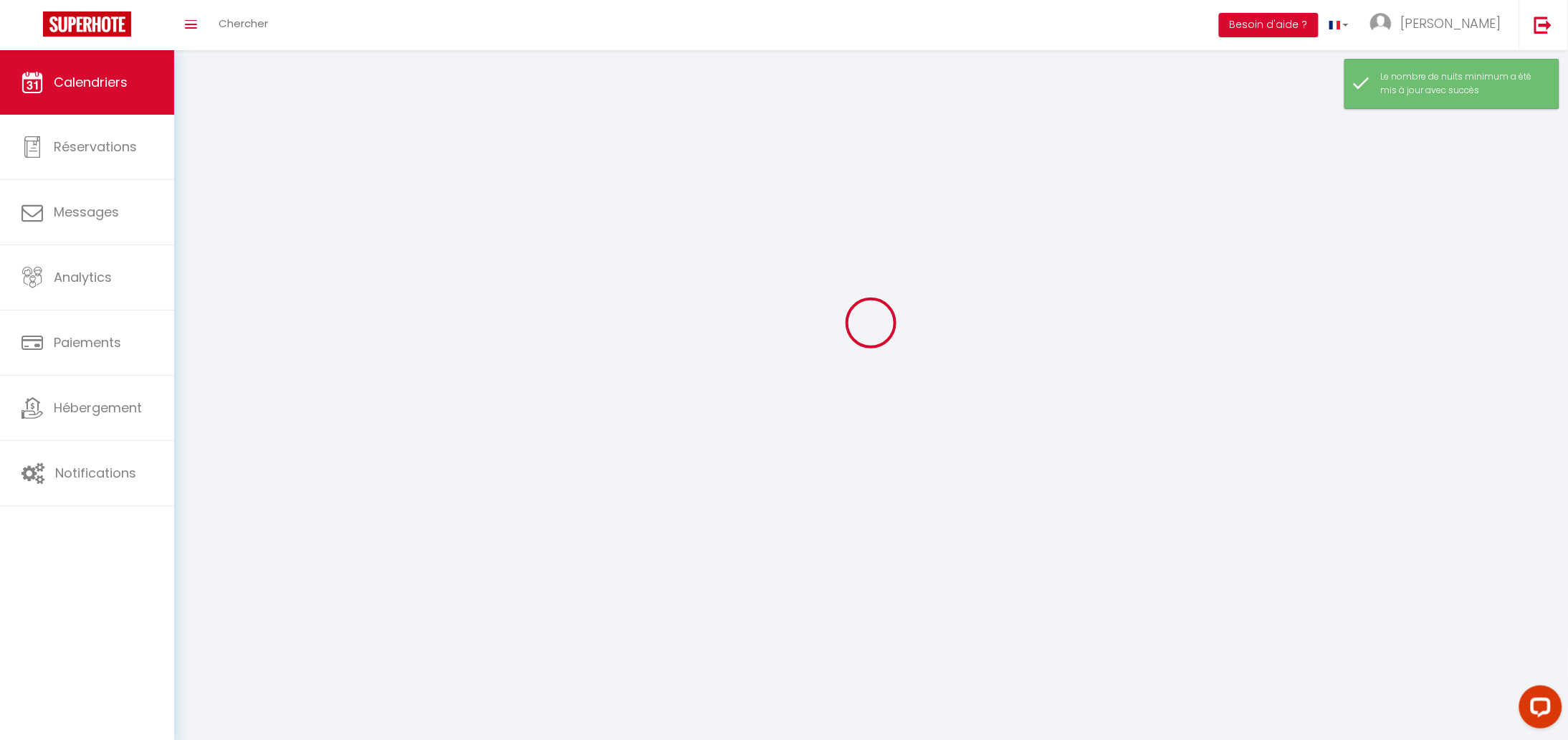 scroll, scrollTop: 104, scrollLeft: 0, axis: vertical 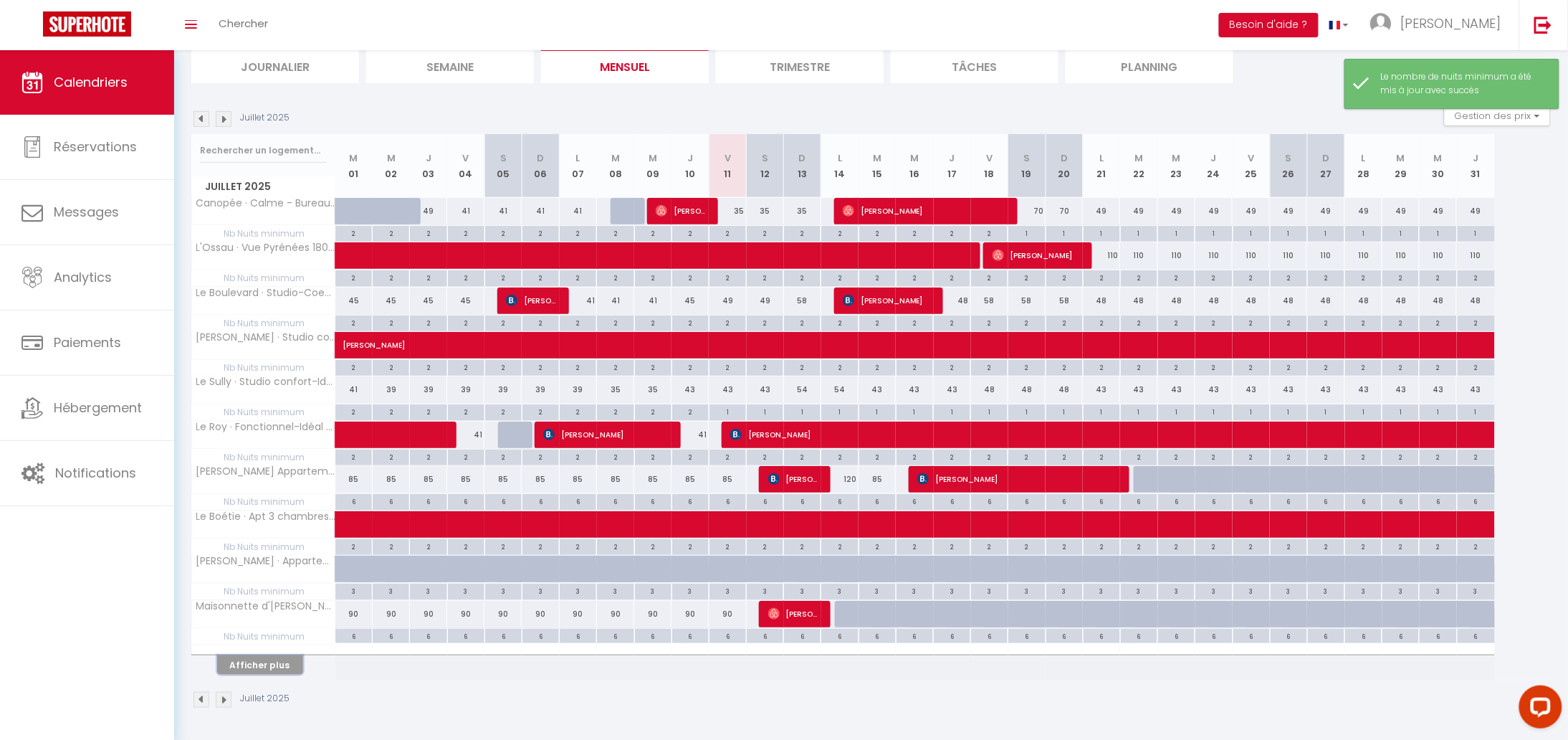 click on "Afficher plus" at bounding box center (260, 665) 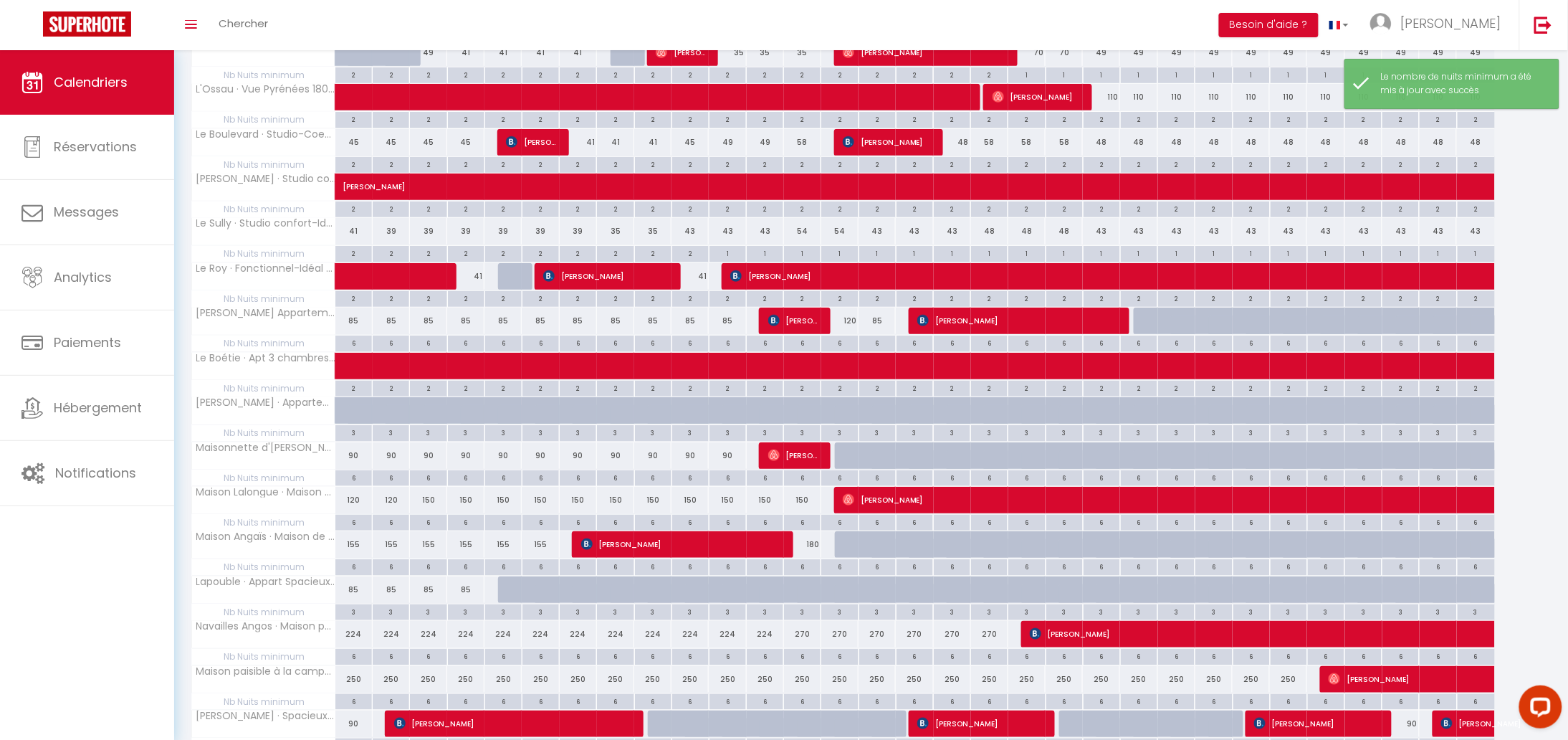 scroll, scrollTop: 552, scrollLeft: 0, axis: vertical 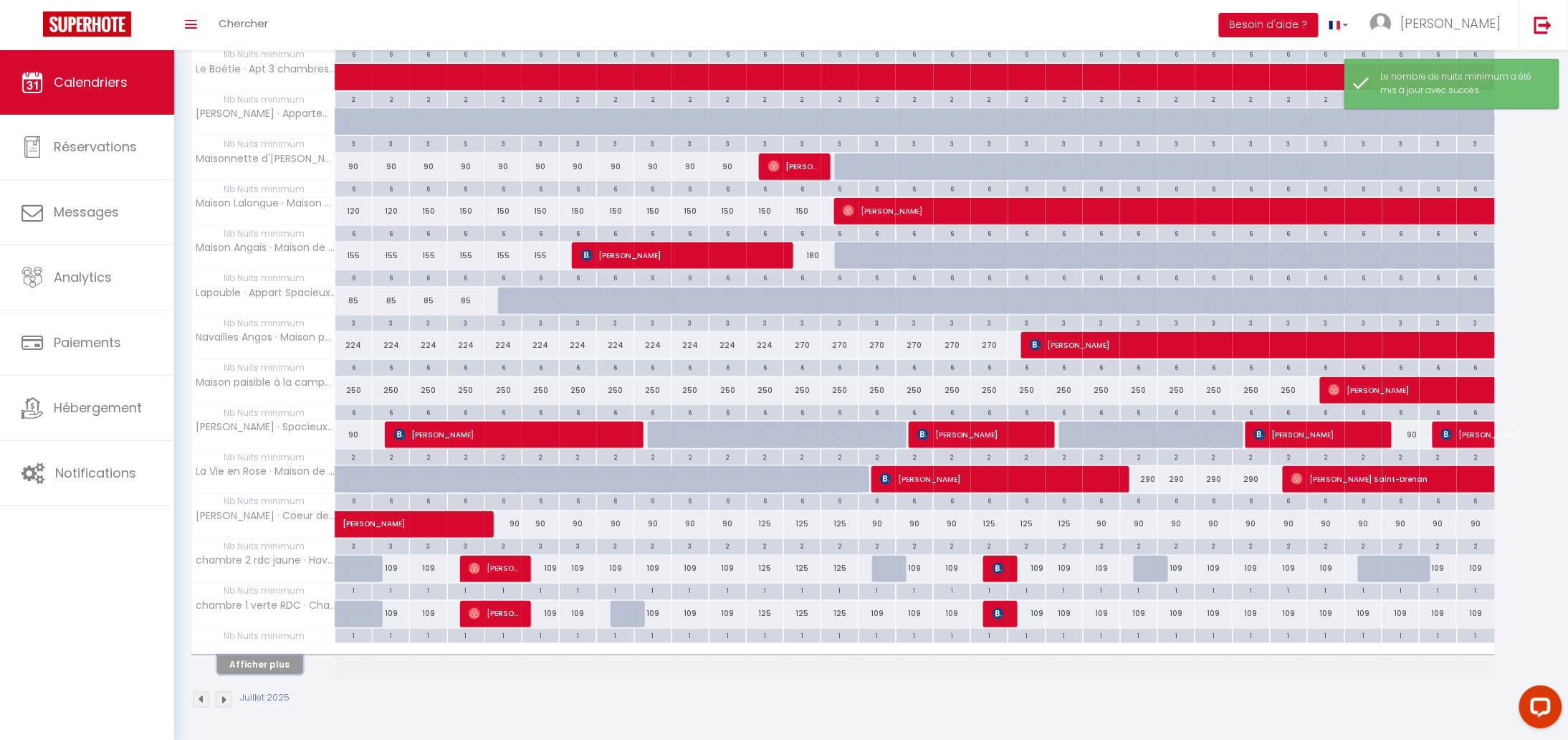 click on "Afficher plus" at bounding box center [260, 665] 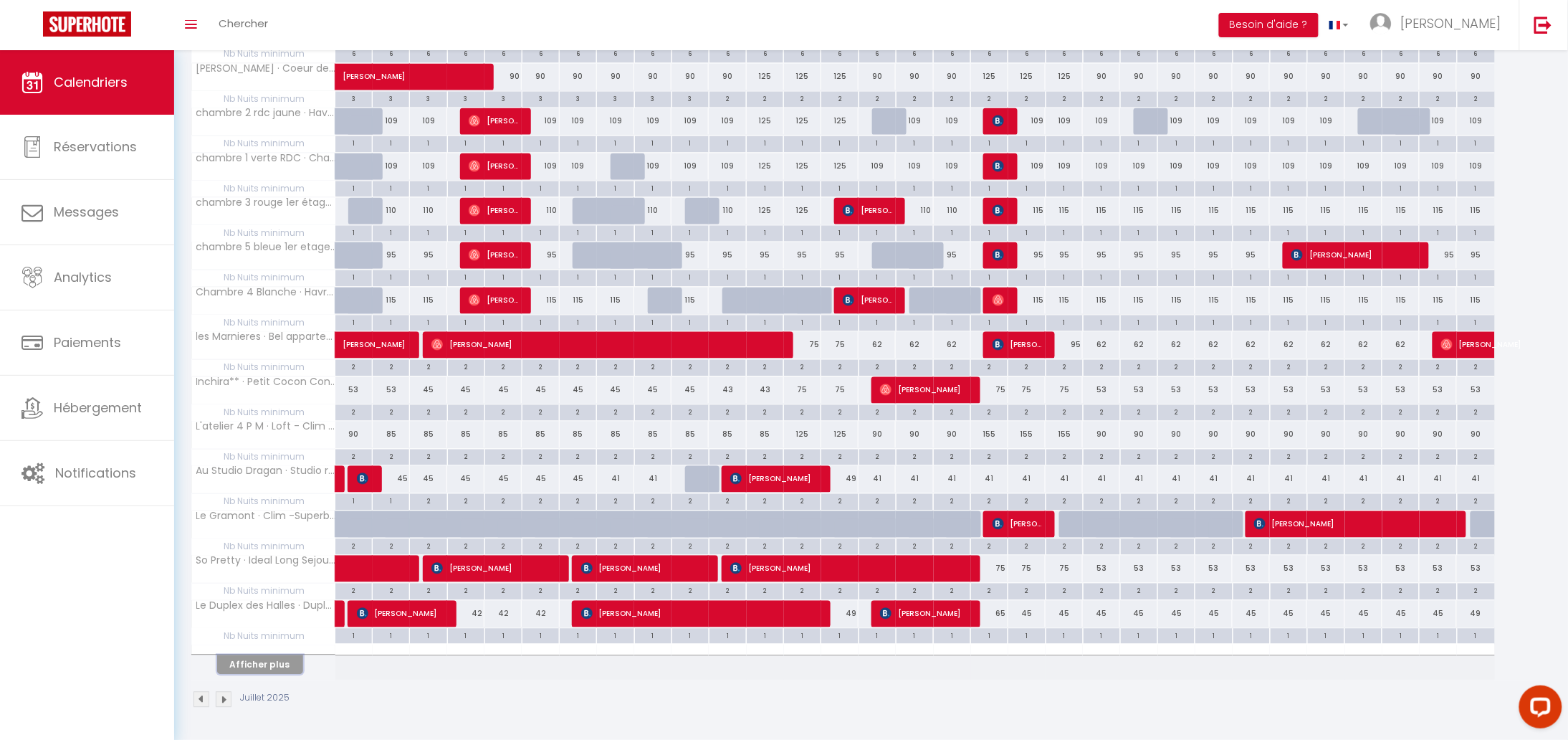 scroll, scrollTop: 1005, scrollLeft: 0, axis: vertical 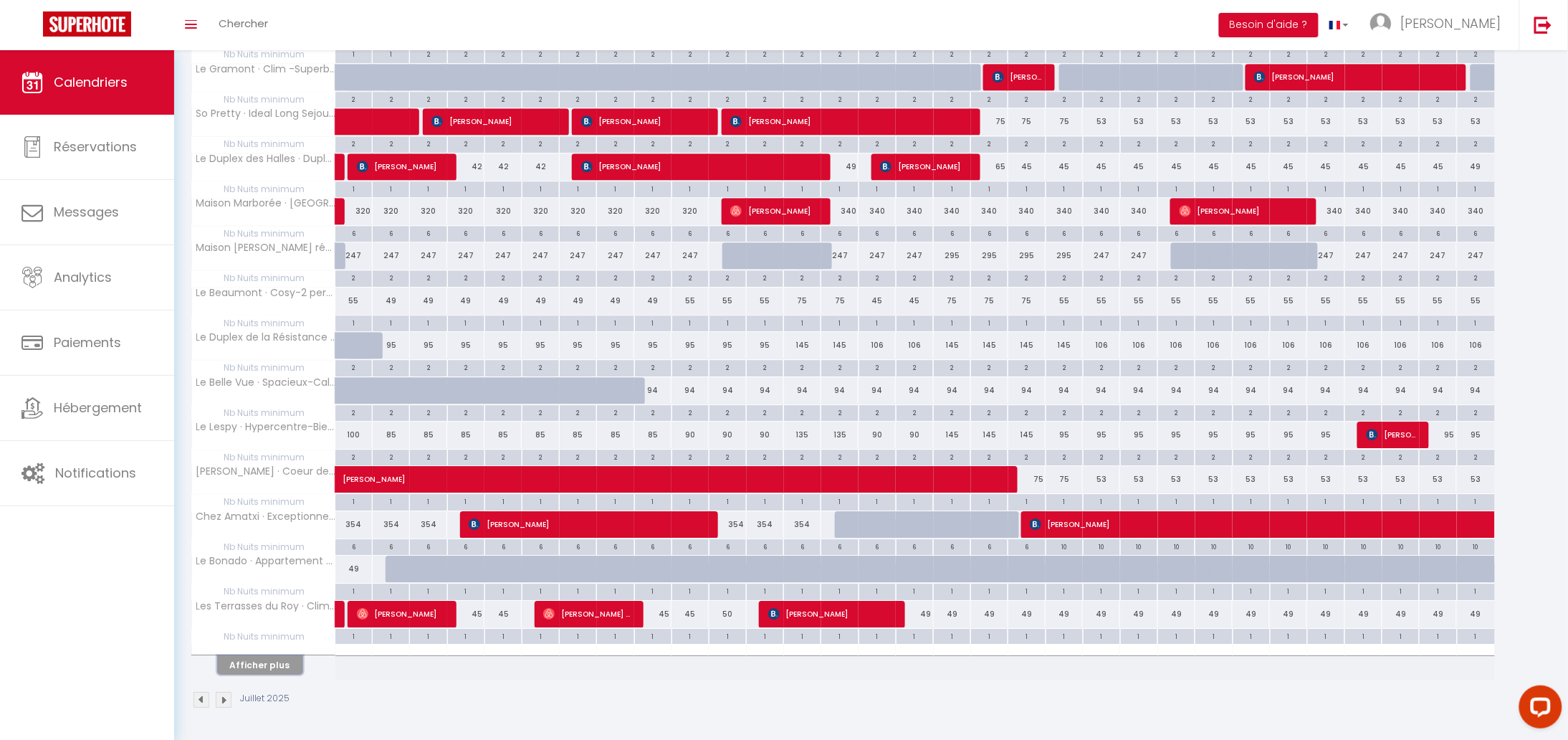 click on "Afficher plus" at bounding box center (260, 665) 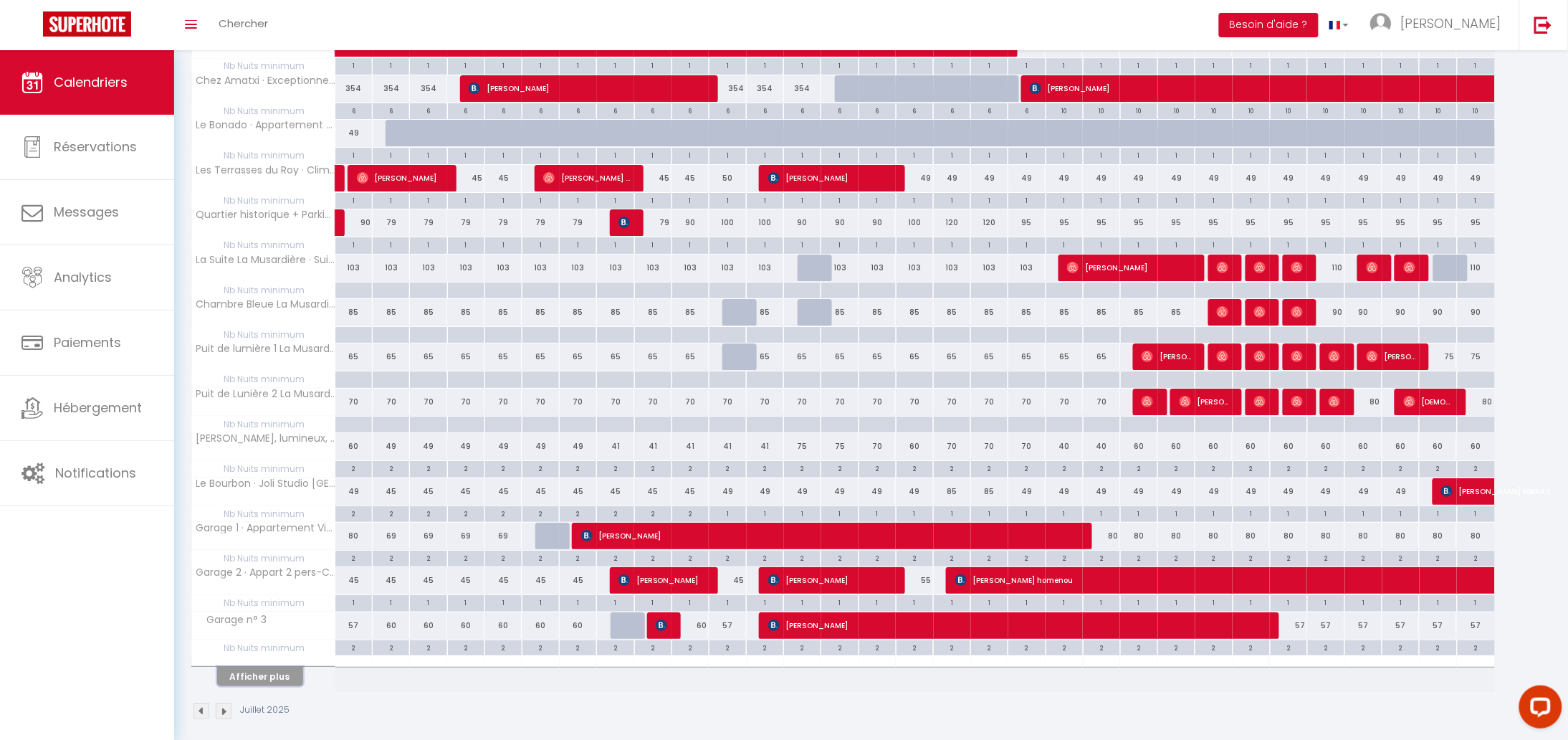 scroll, scrollTop: 1902, scrollLeft: 0, axis: vertical 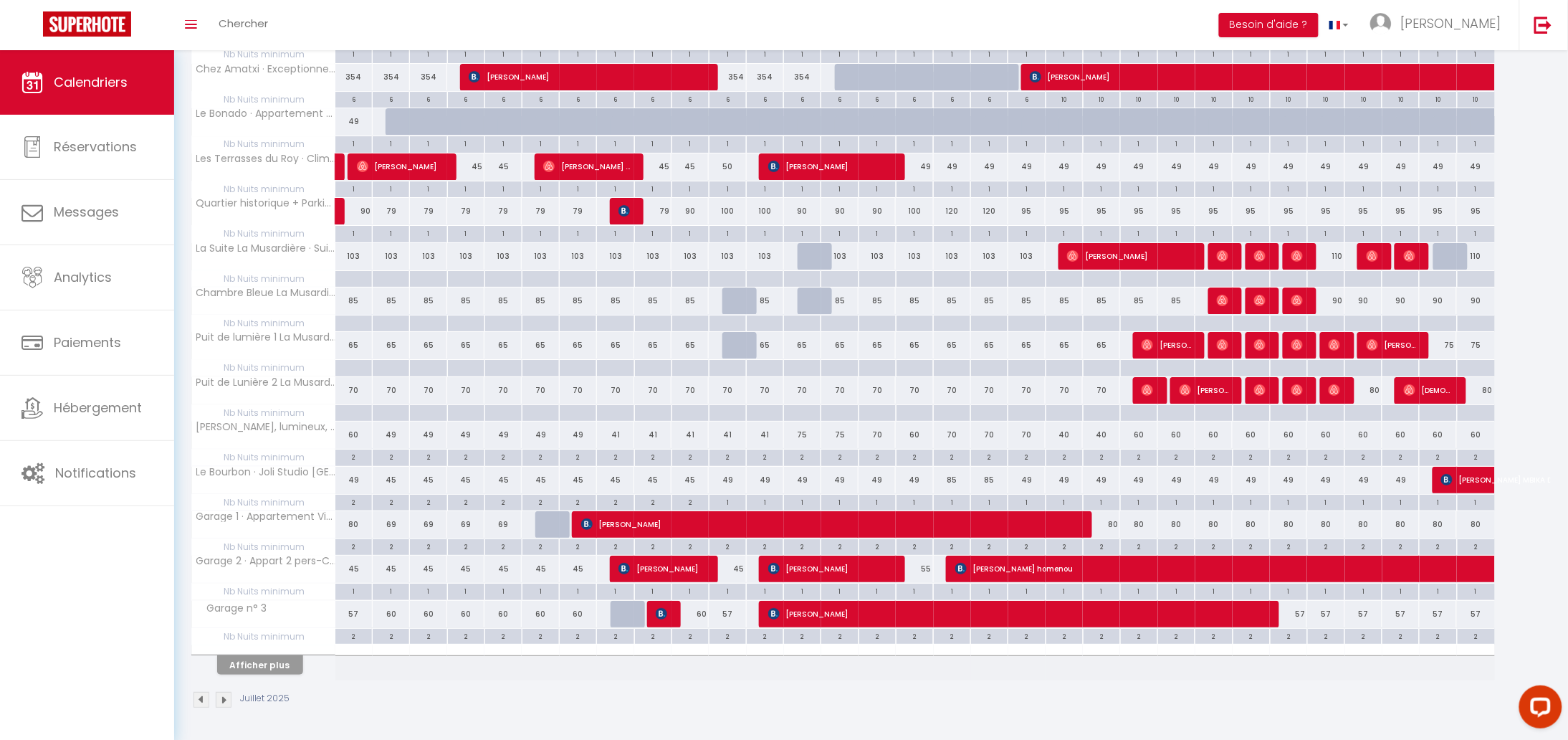 click on "2" at bounding box center (802, 456) 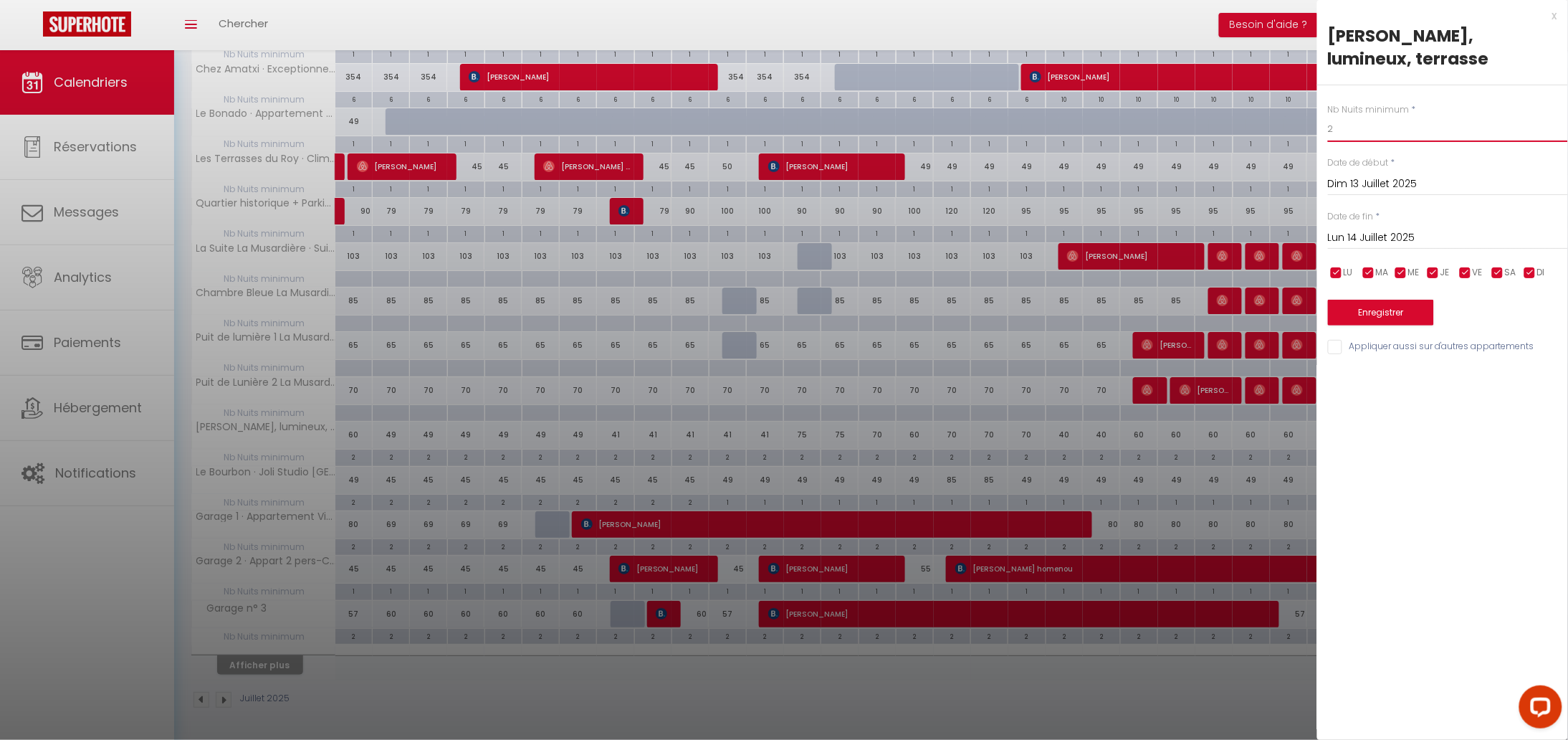 click on "2" at bounding box center [1448, 129] 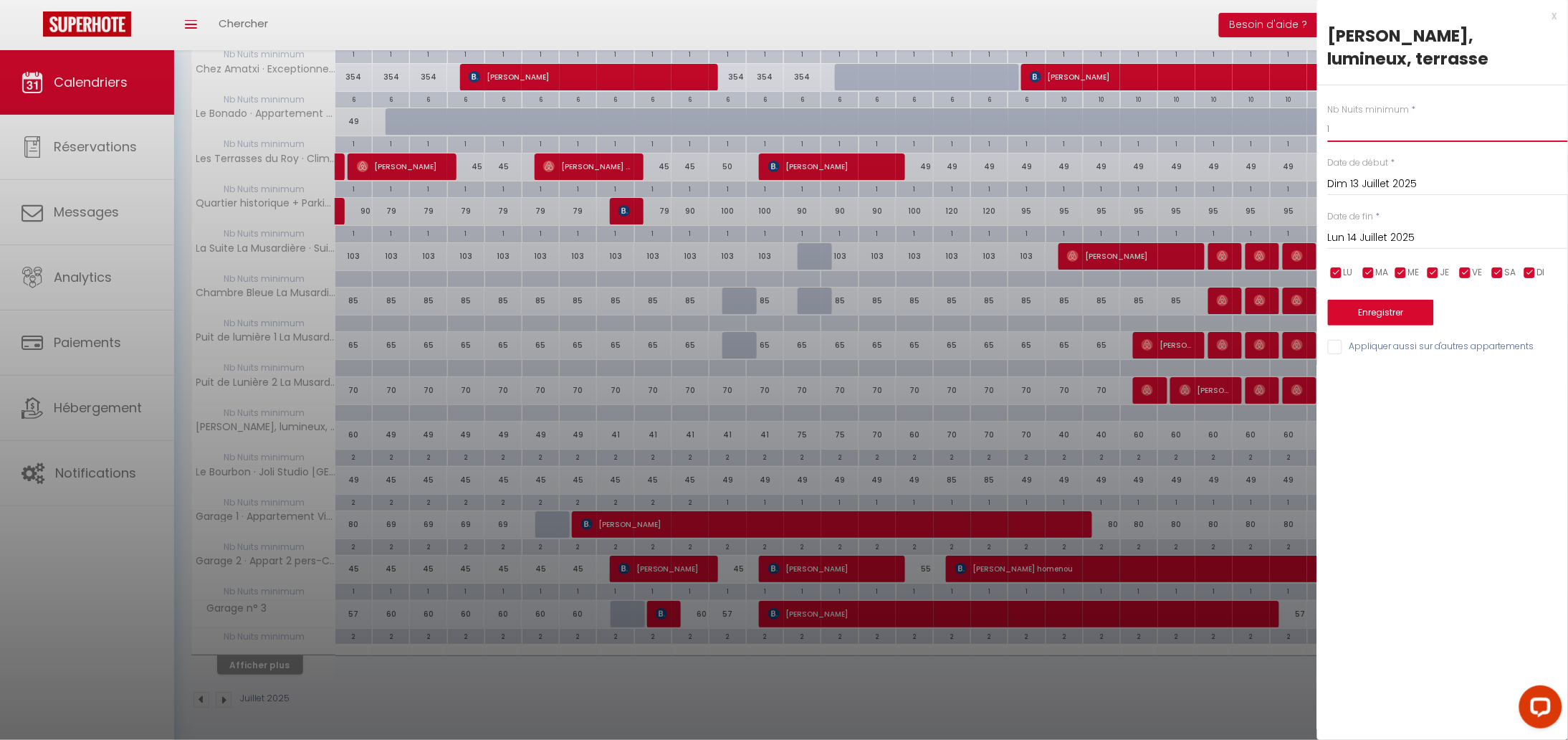 type on "1" 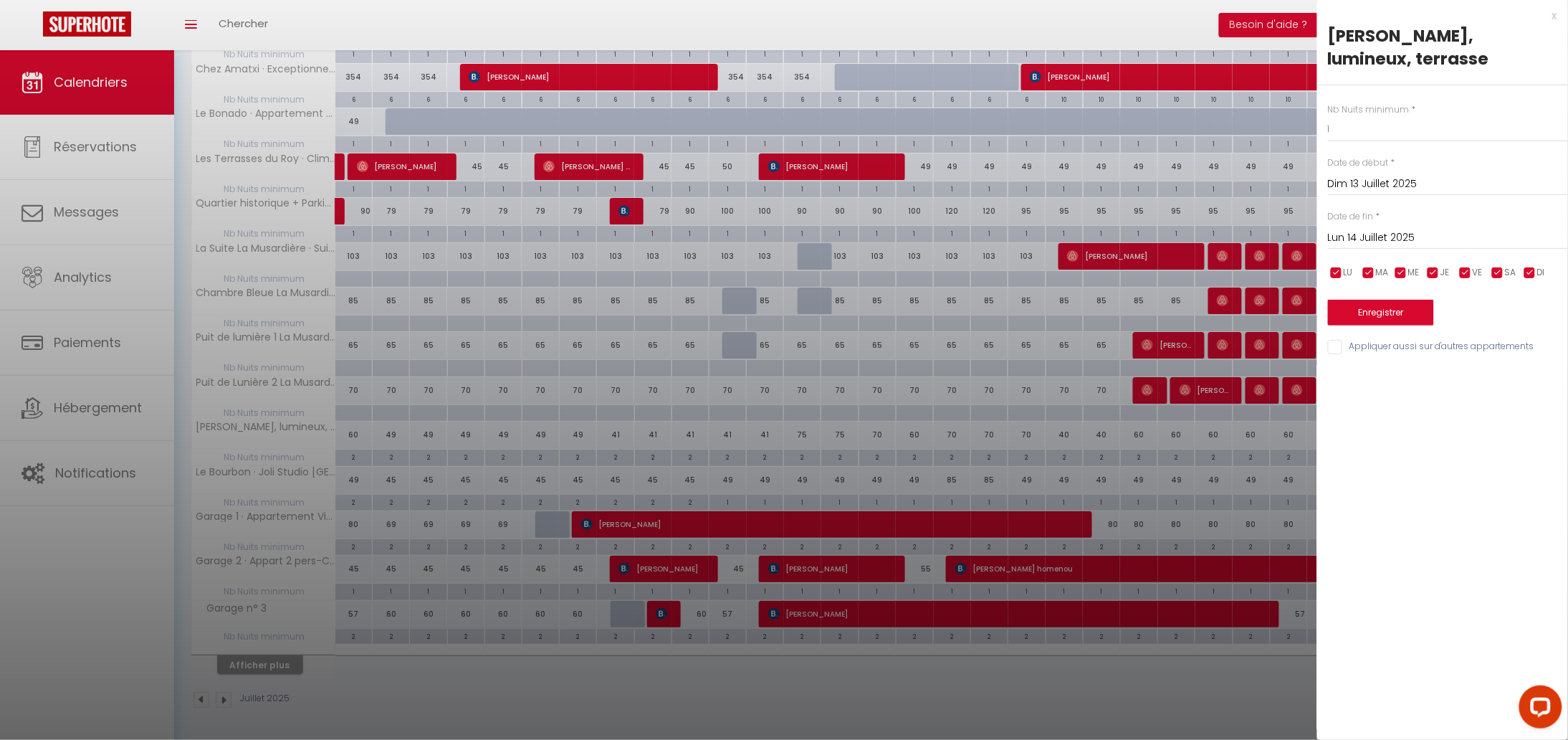 click on "Dim 13 Juillet 2025" at bounding box center [1448, 184] 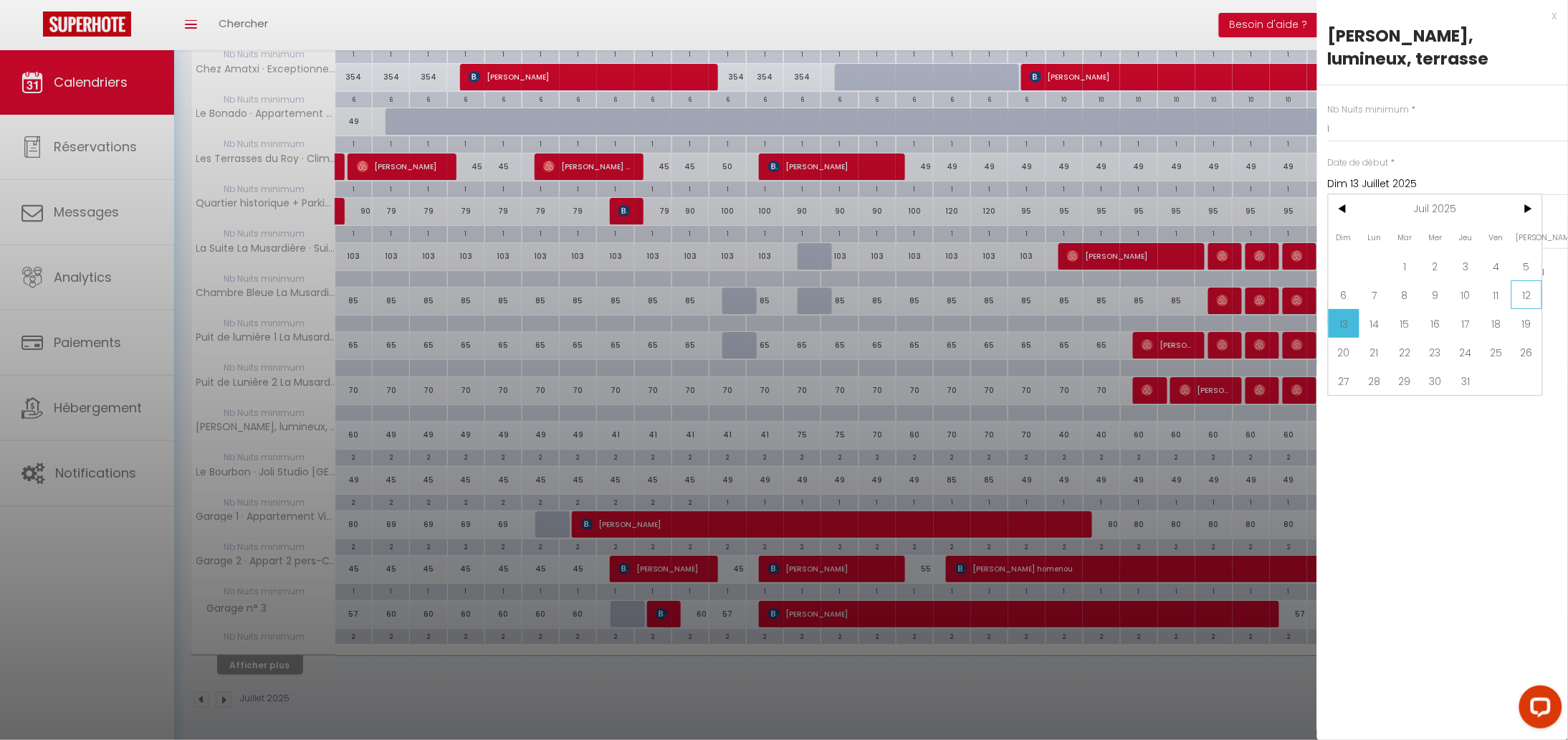 click on "12" at bounding box center (1526, 295) 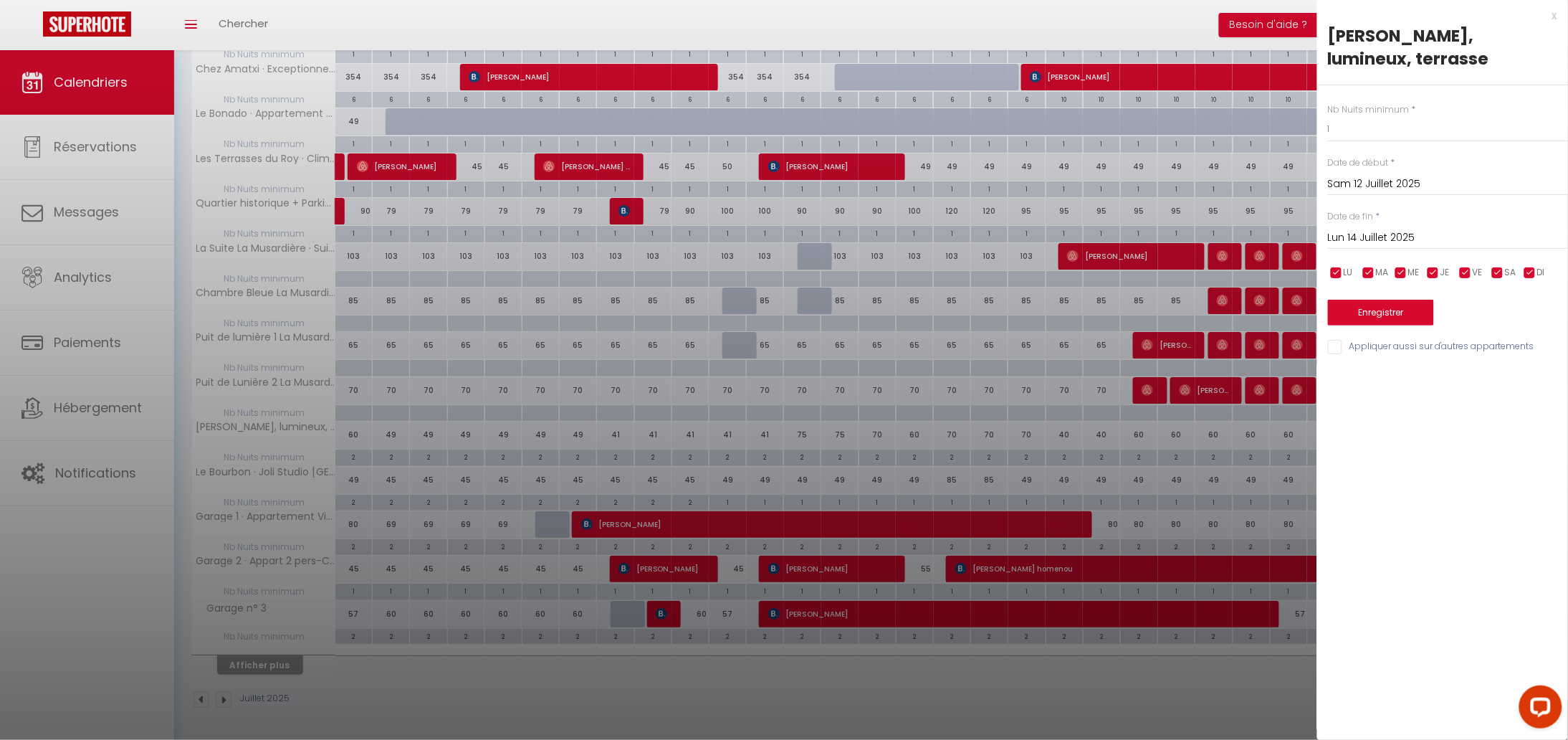 click on "Lun 14 Juillet 2025" at bounding box center [1448, 238] 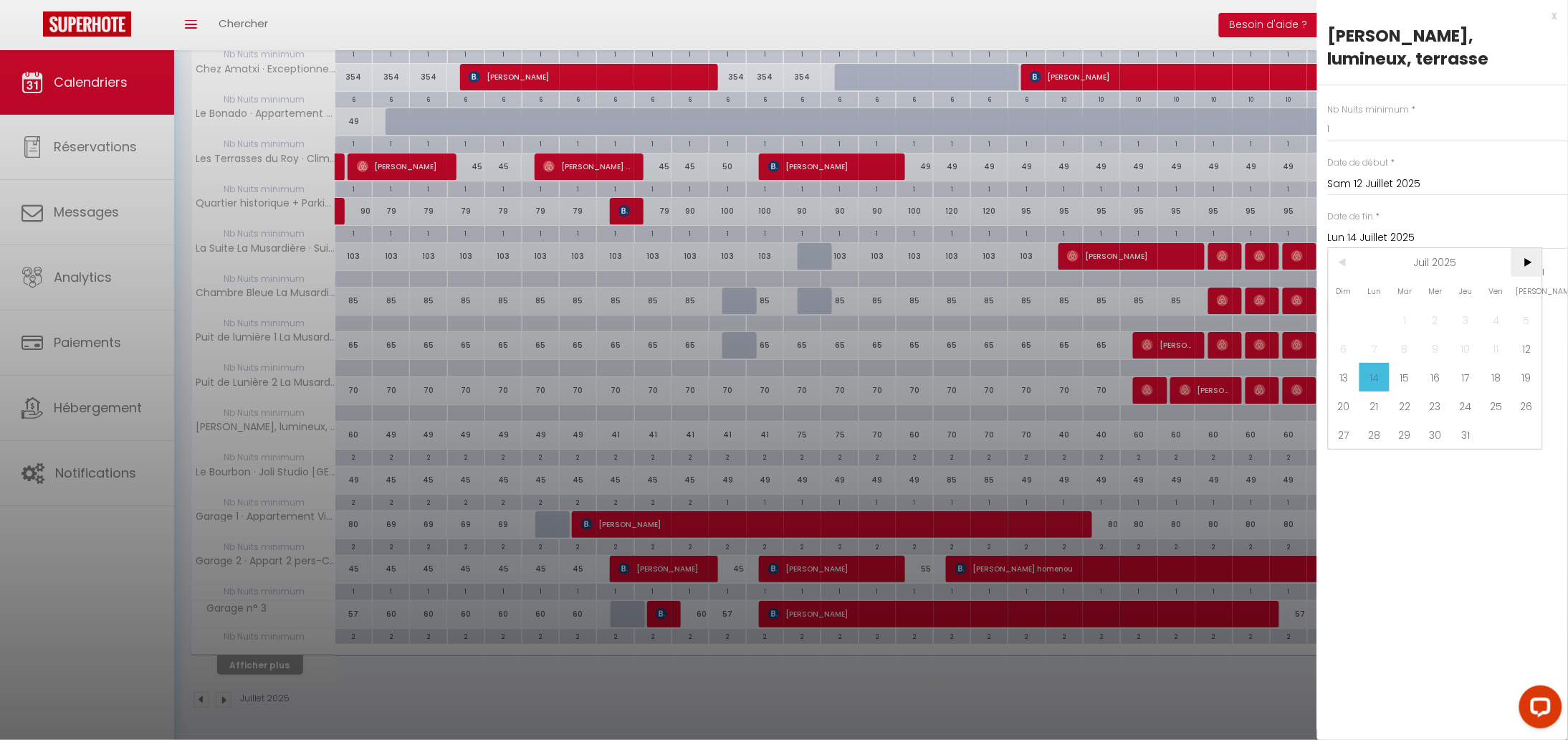click on ">" at bounding box center [1526, 262] 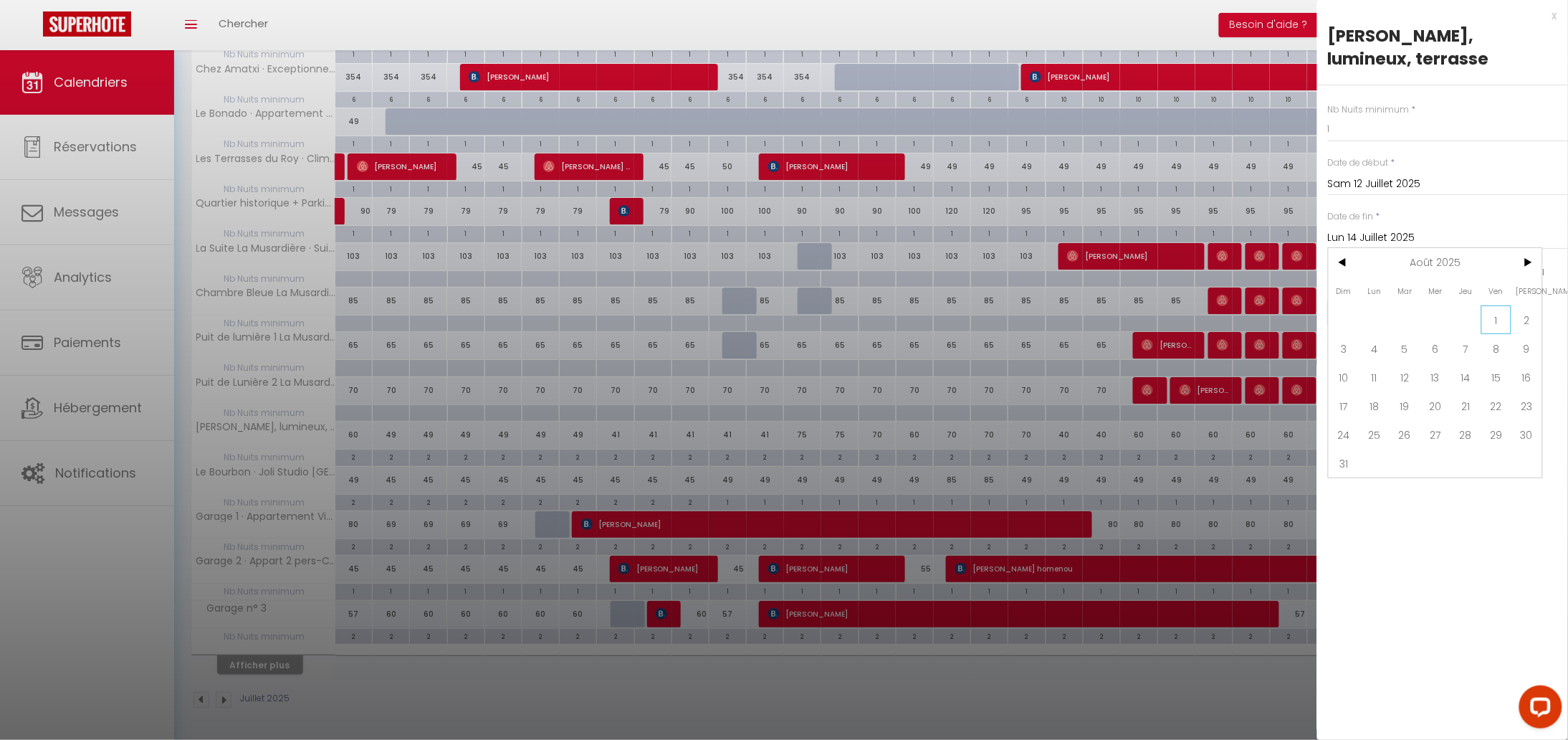 click on "1" at bounding box center (1496, 320) 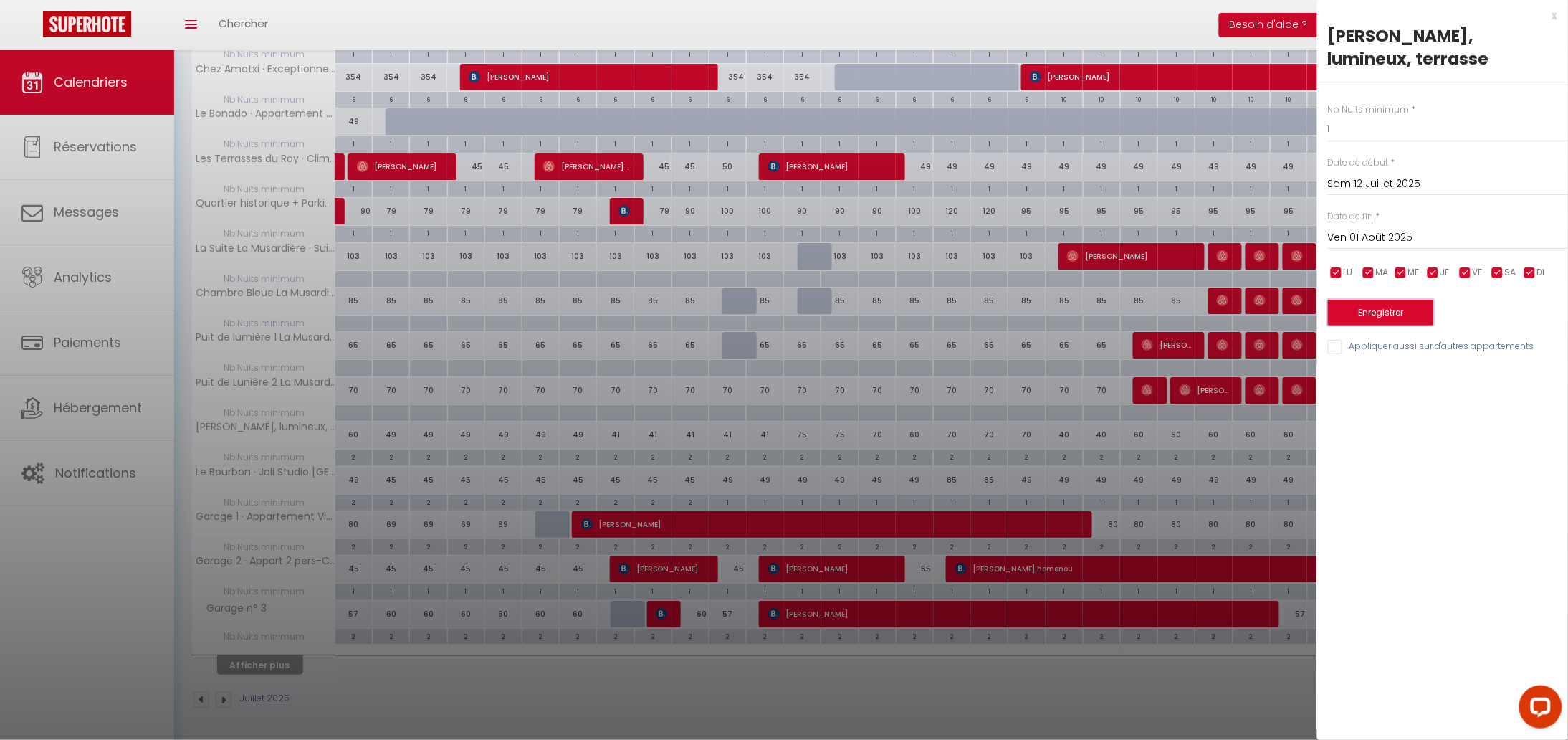 click on "Enregistrer" at bounding box center [1381, 313] 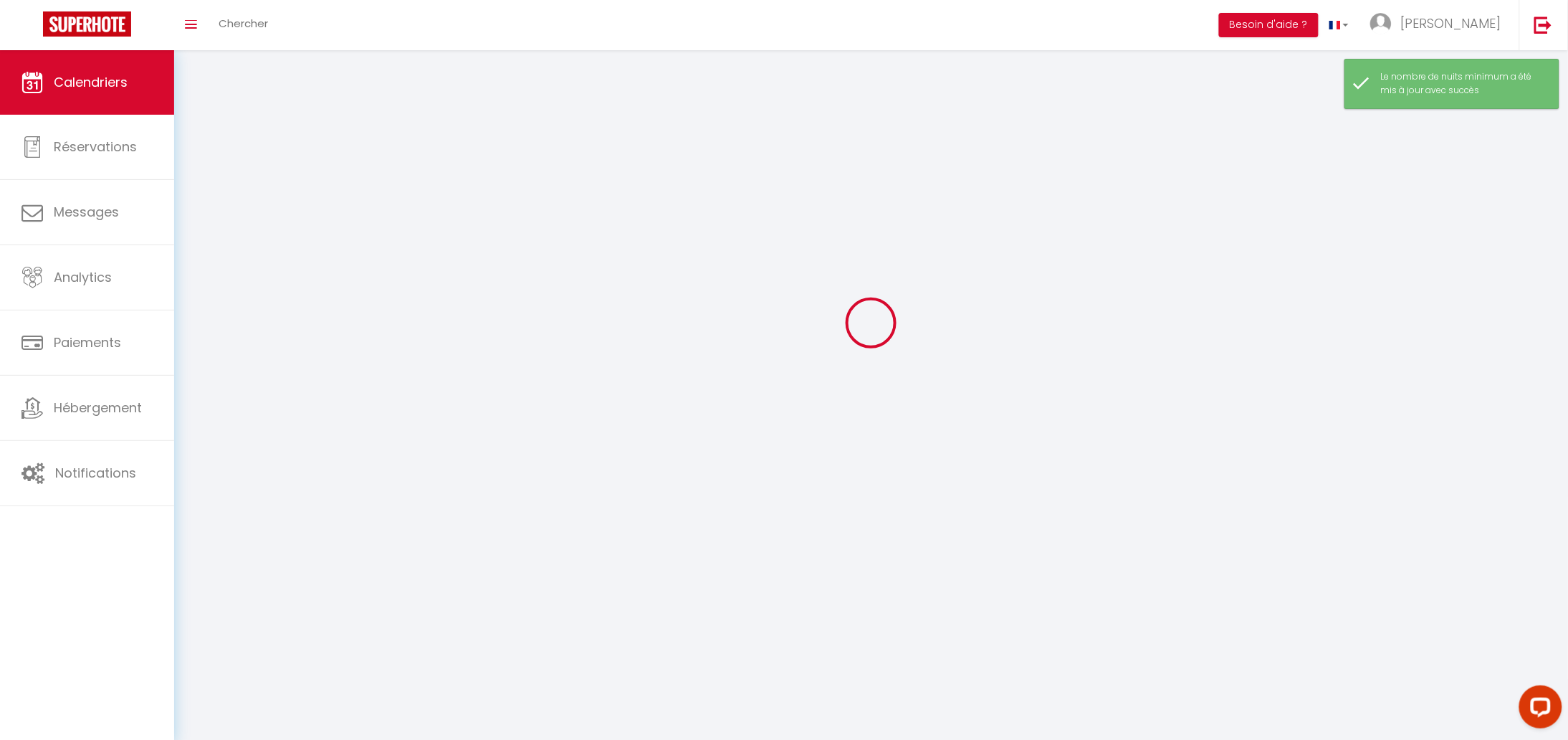 scroll, scrollTop: 104, scrollLeft: 0, axis: vertical 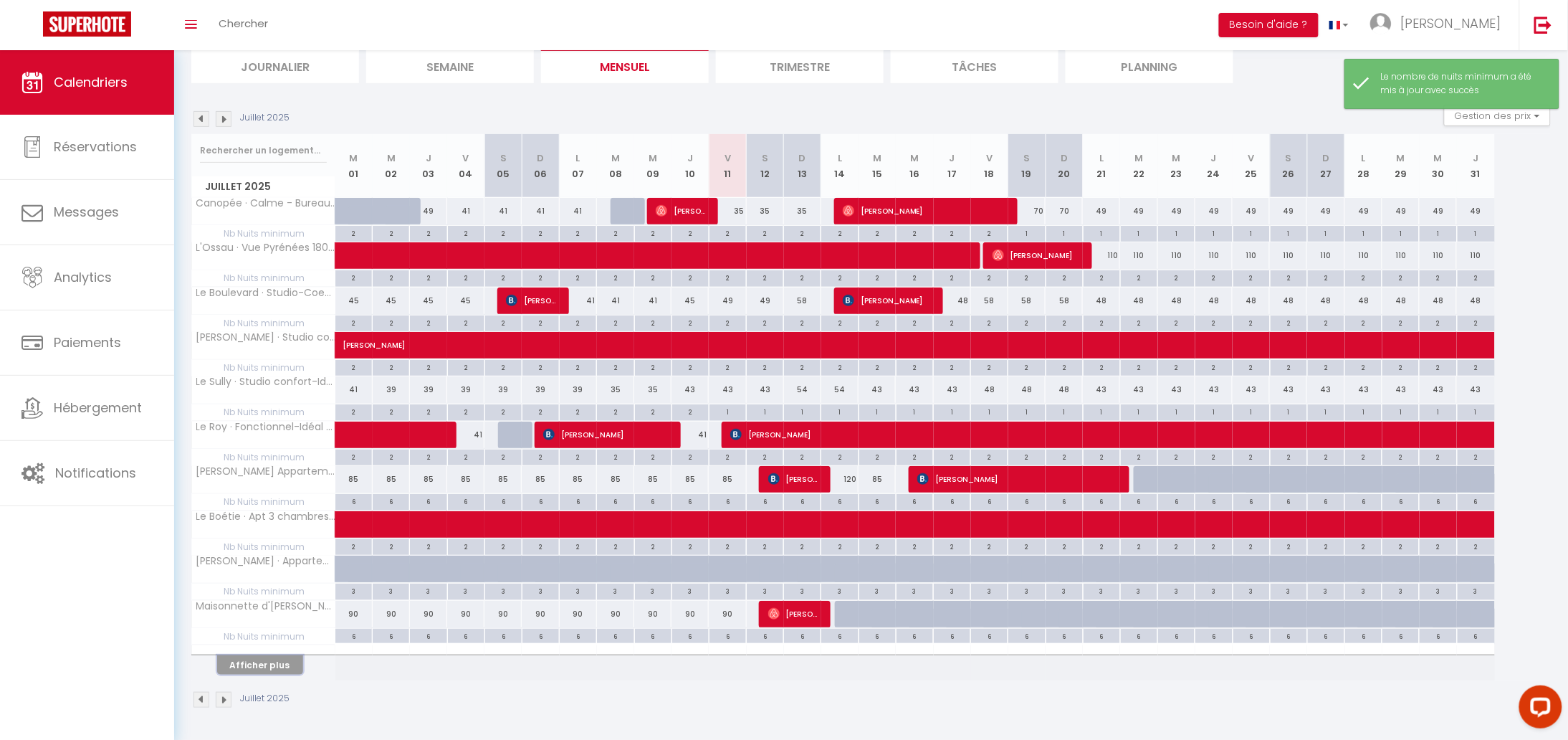 click on "Afficher plus" at bounding box center (260, 665) 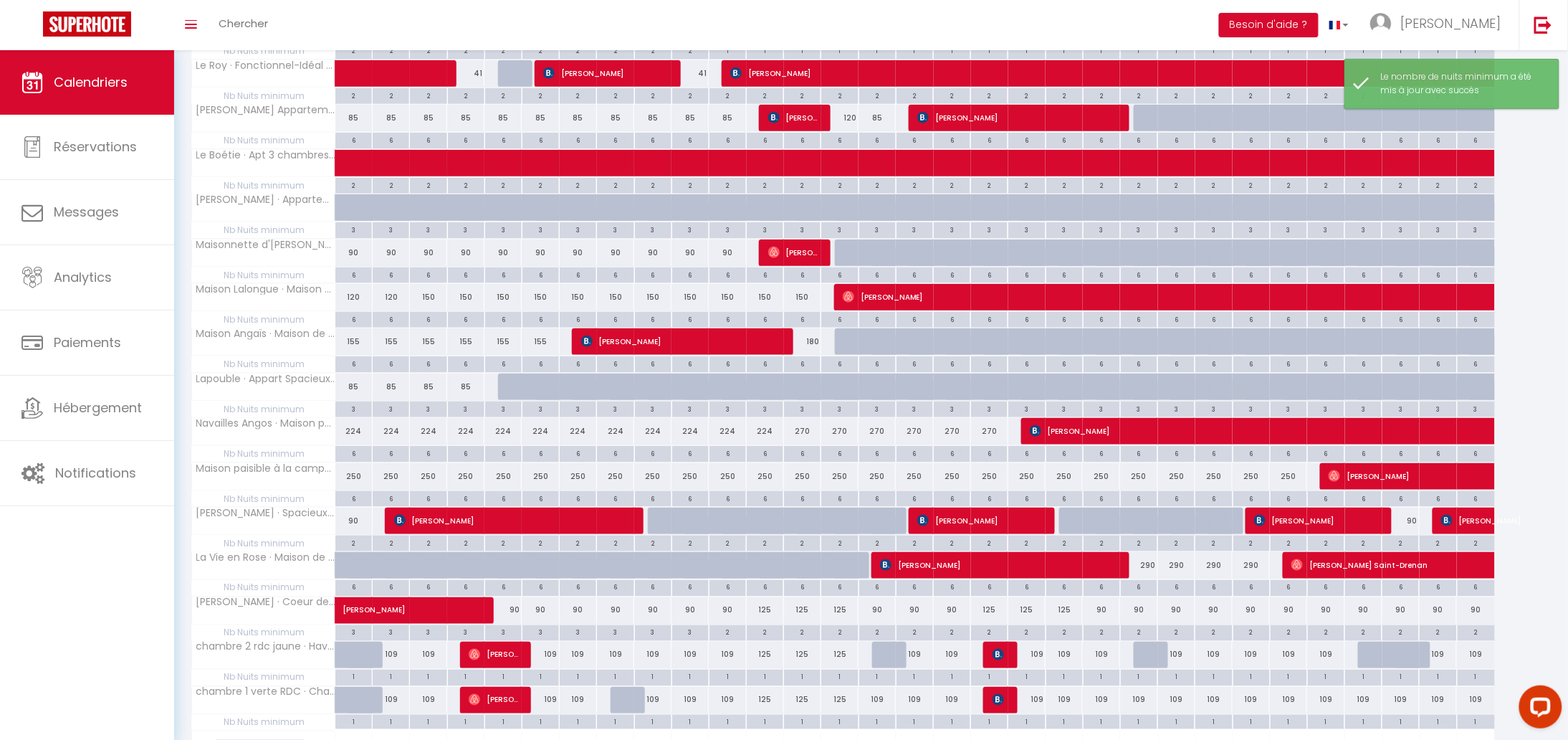 scroll, scrollTop: 554, scrollLeft: 0, axis: vertical 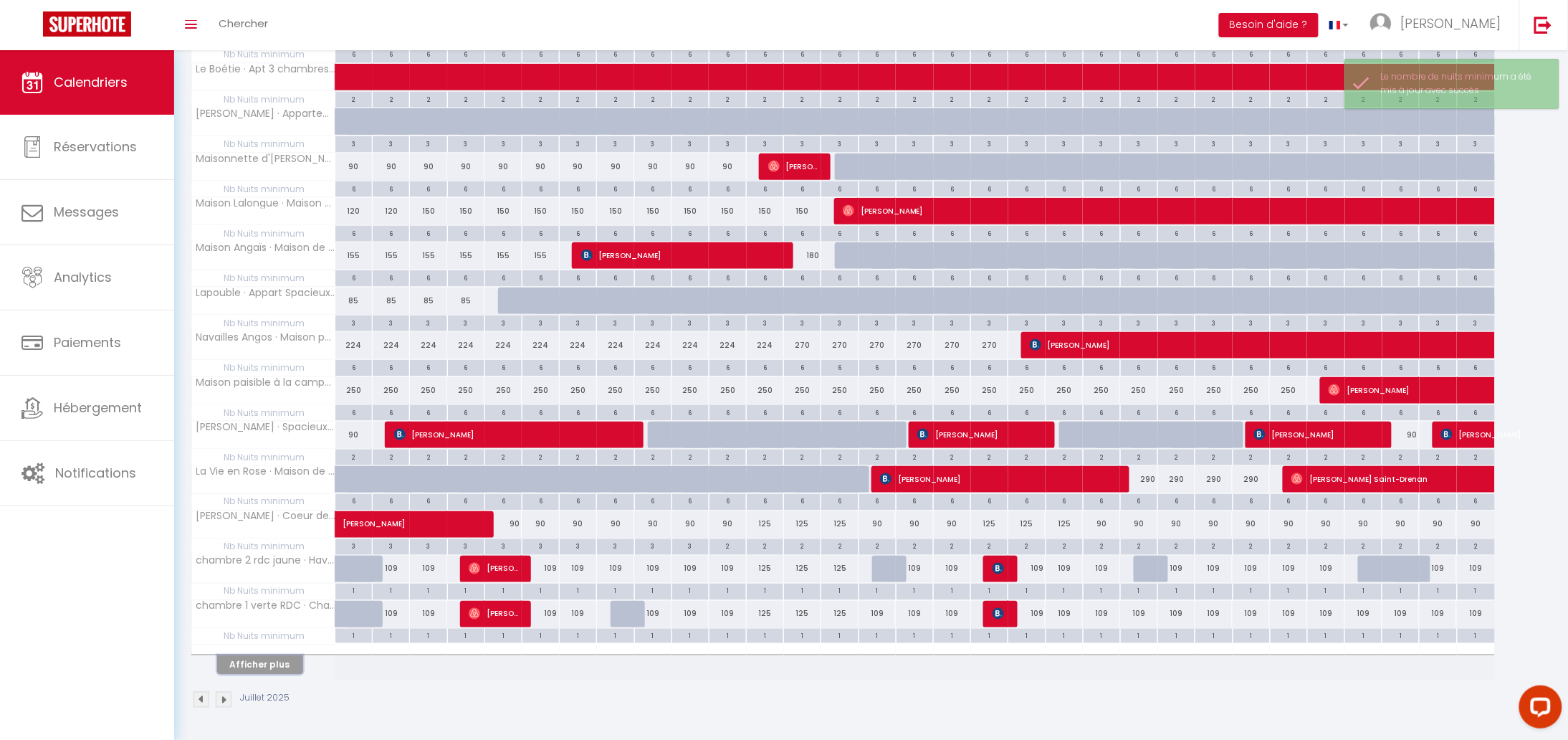 click on "Afficher plus" at bounding box center [260, 665] 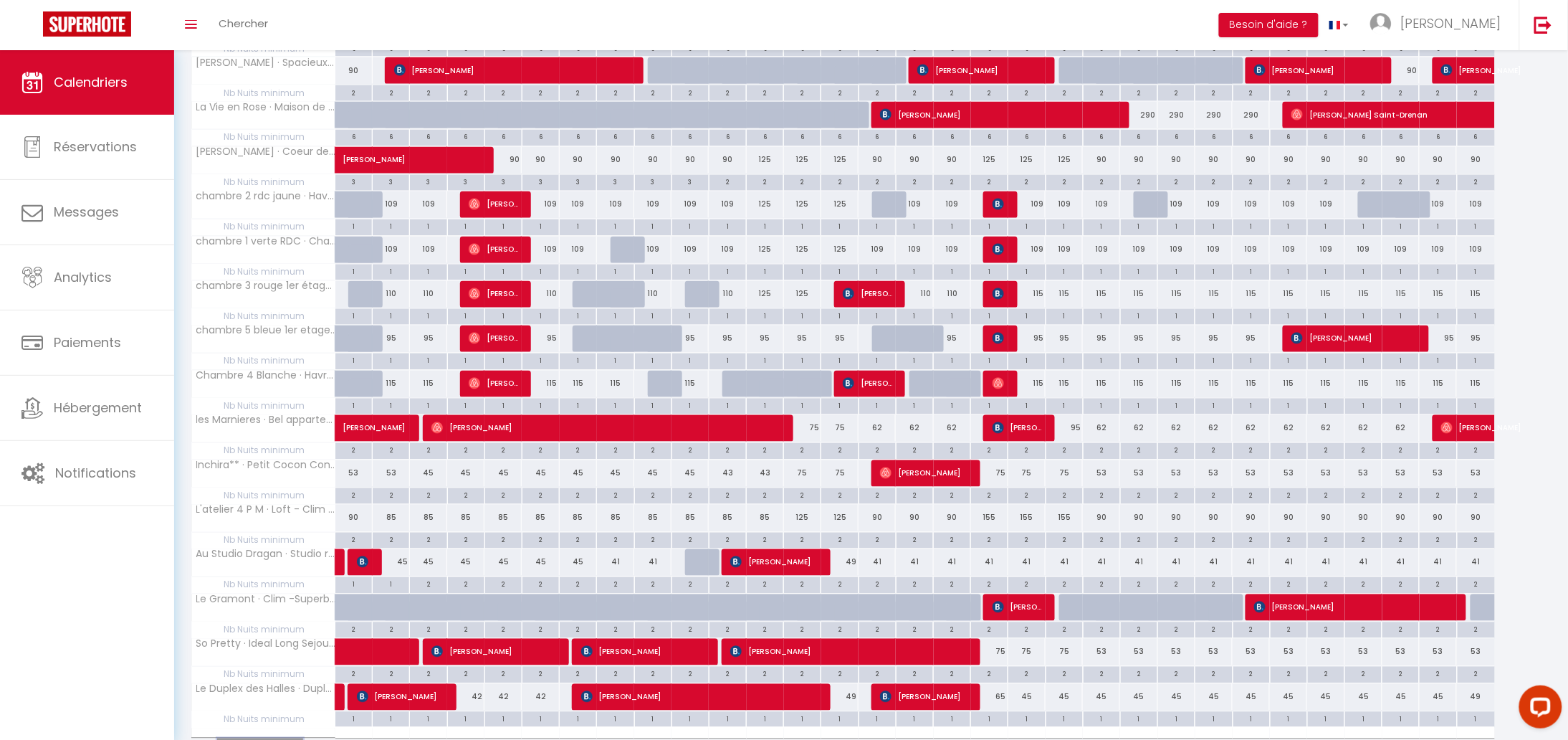 scroll, scrollTop: 1005, scrollLeft: 0, axis: vertical 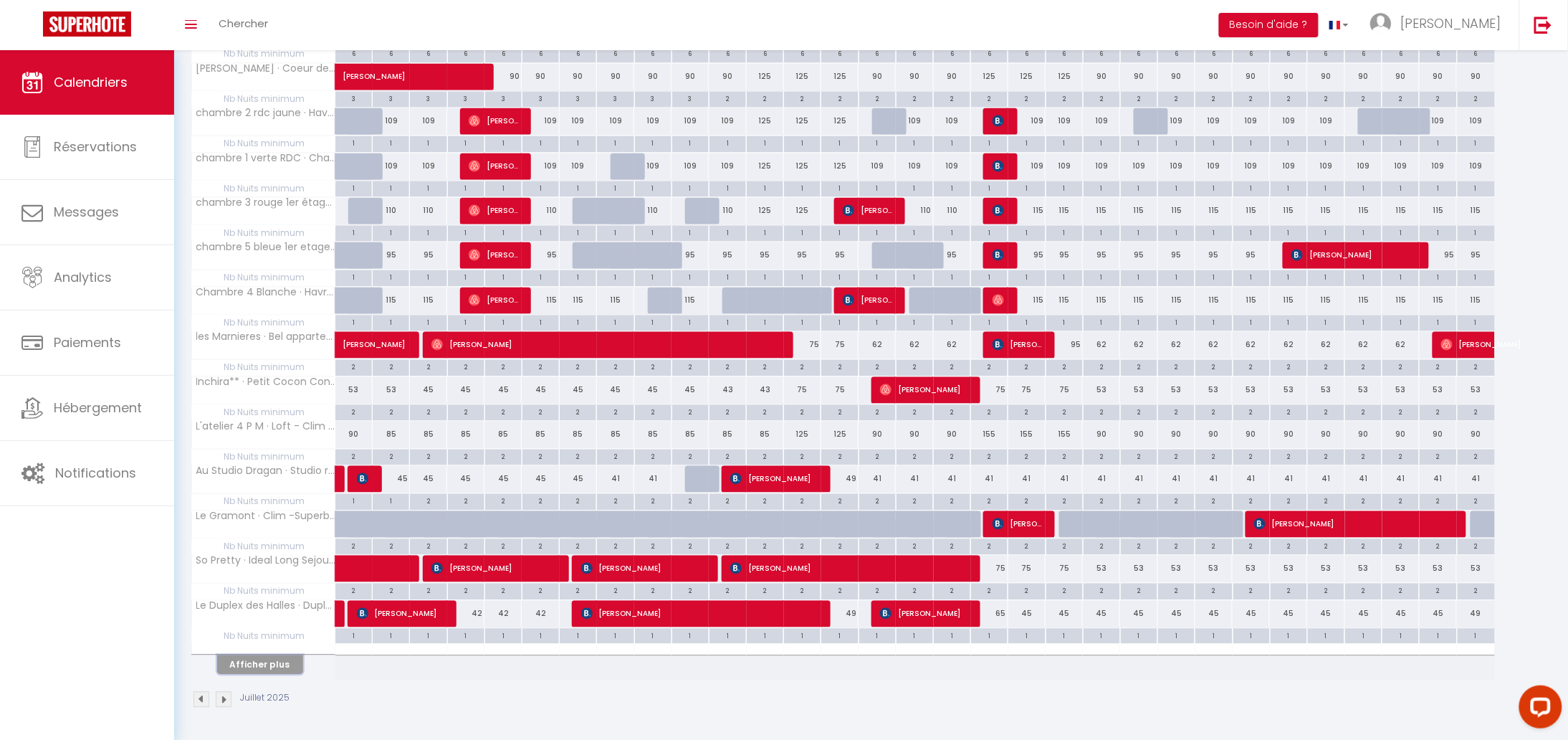 click on "Afficher plus" at bounding box center (260, 665) 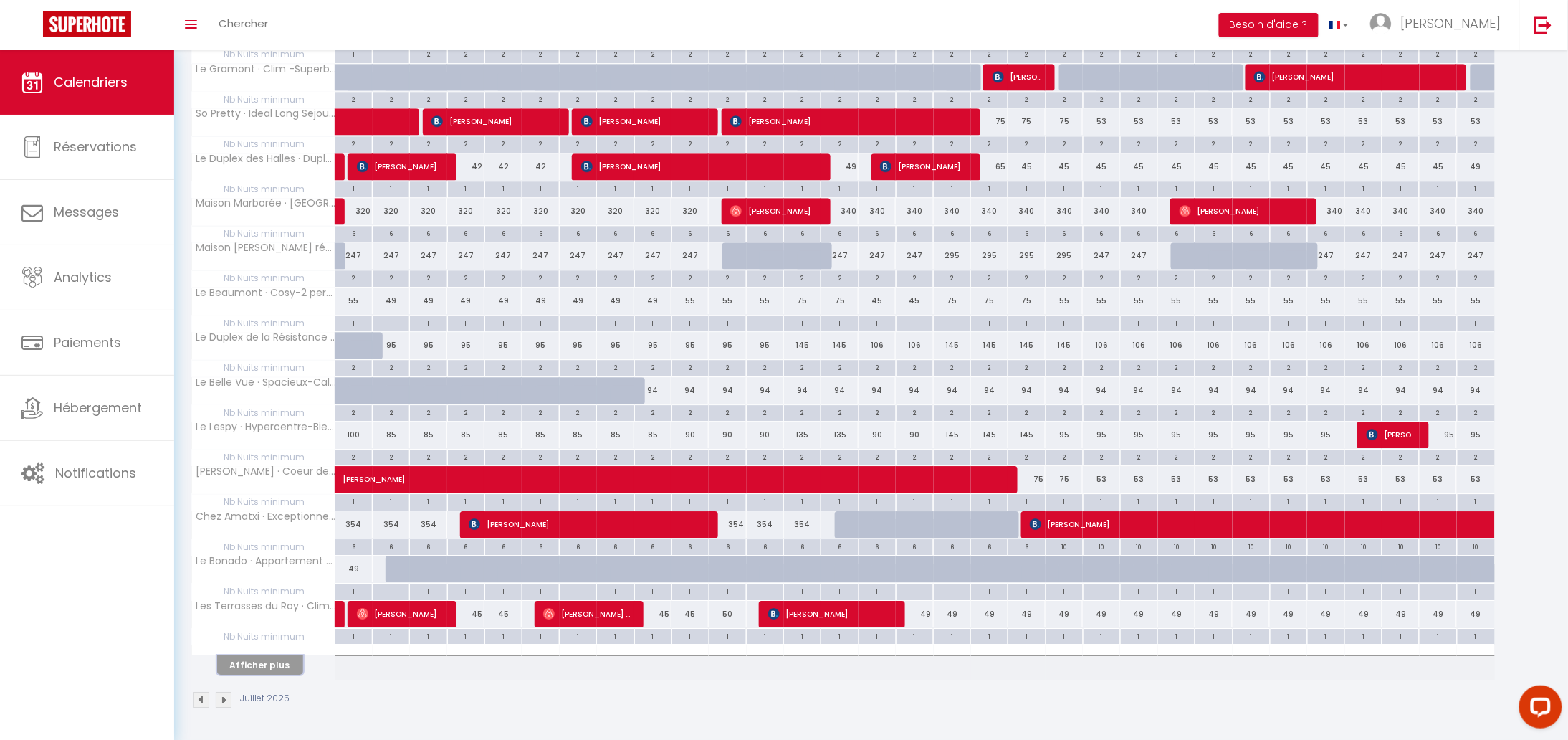 scroll, scrollTop: 1456, scrollLeft: 0, axis: vertical 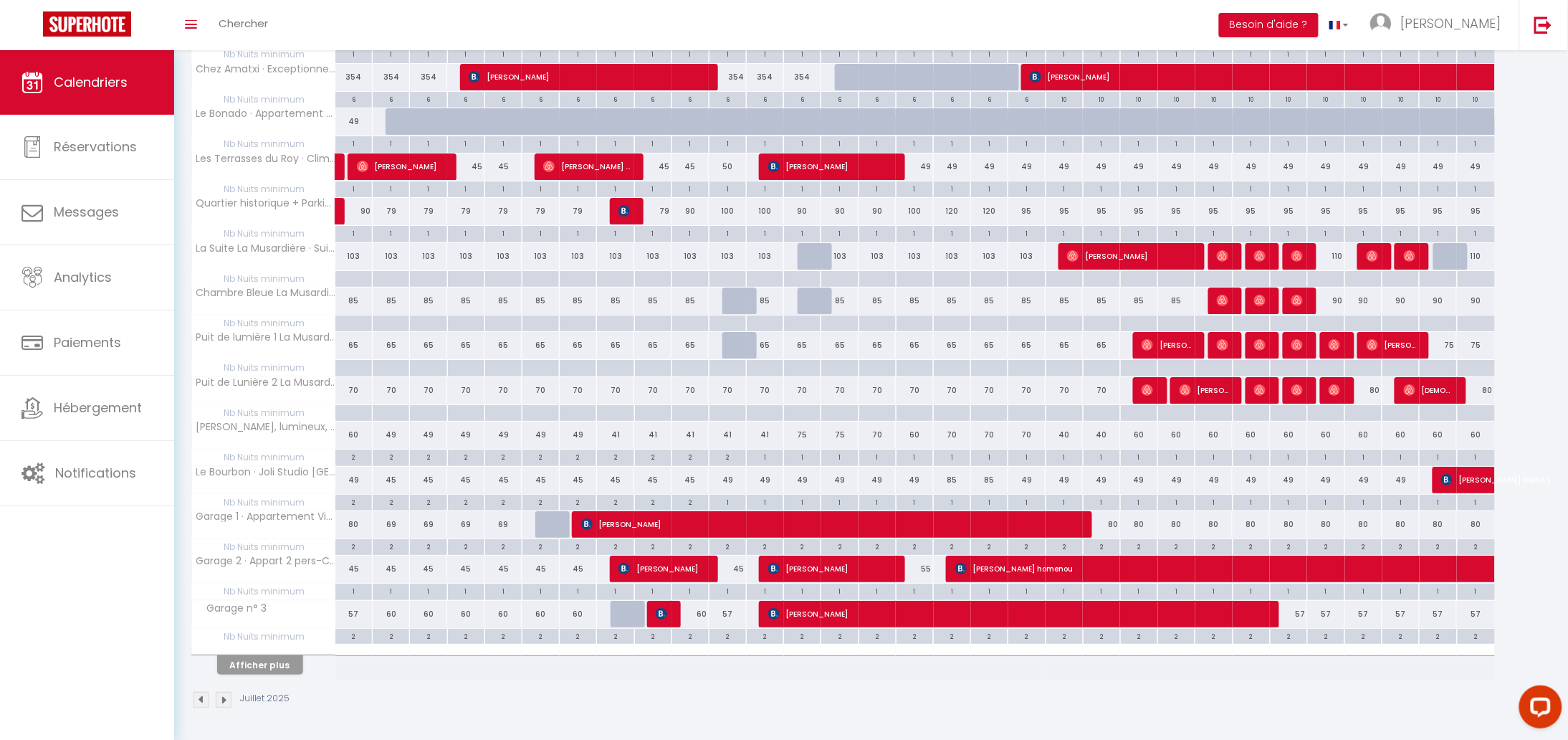 click on "2" at bounding box center (1289, 635) 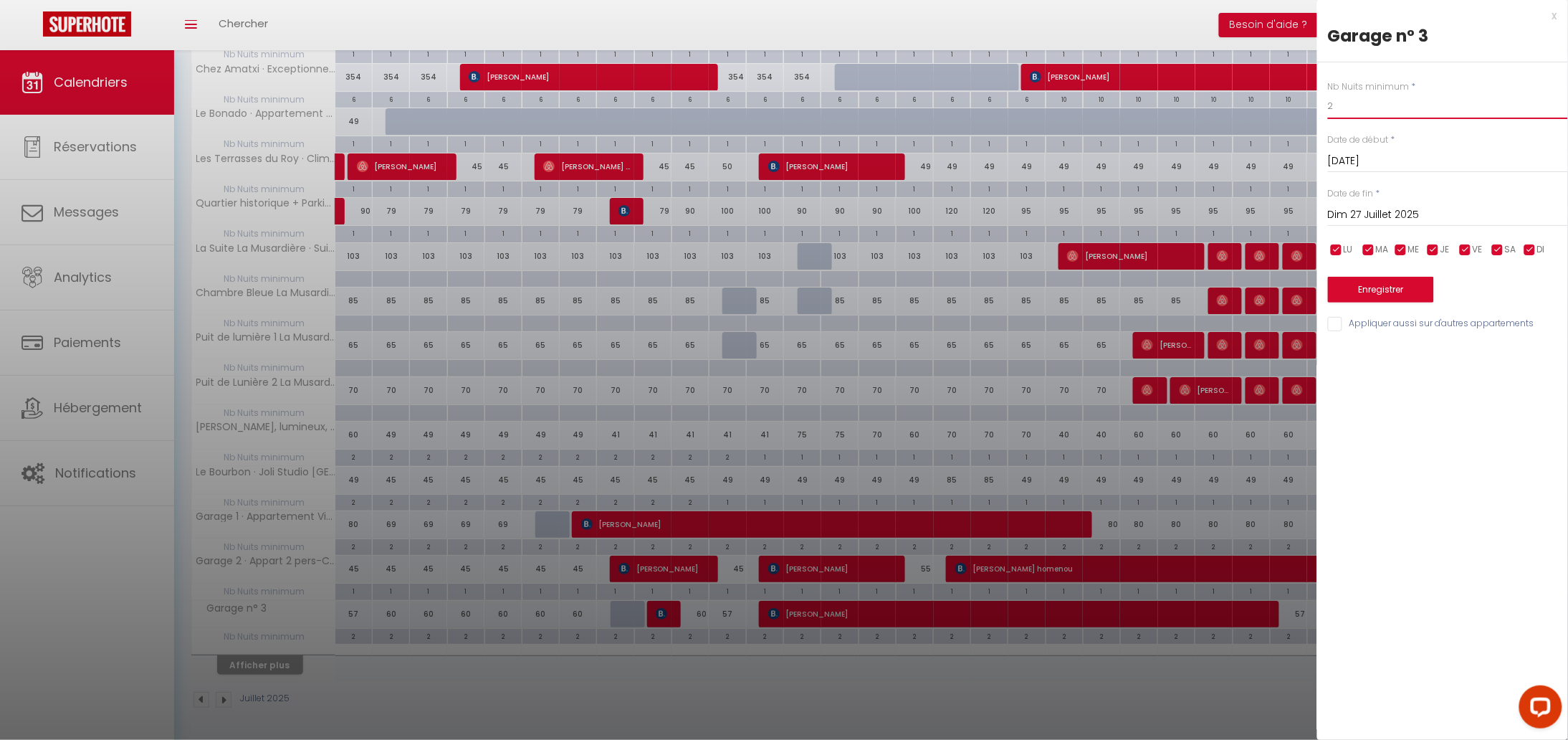 click on "2" at bounding box center [1448, 106] 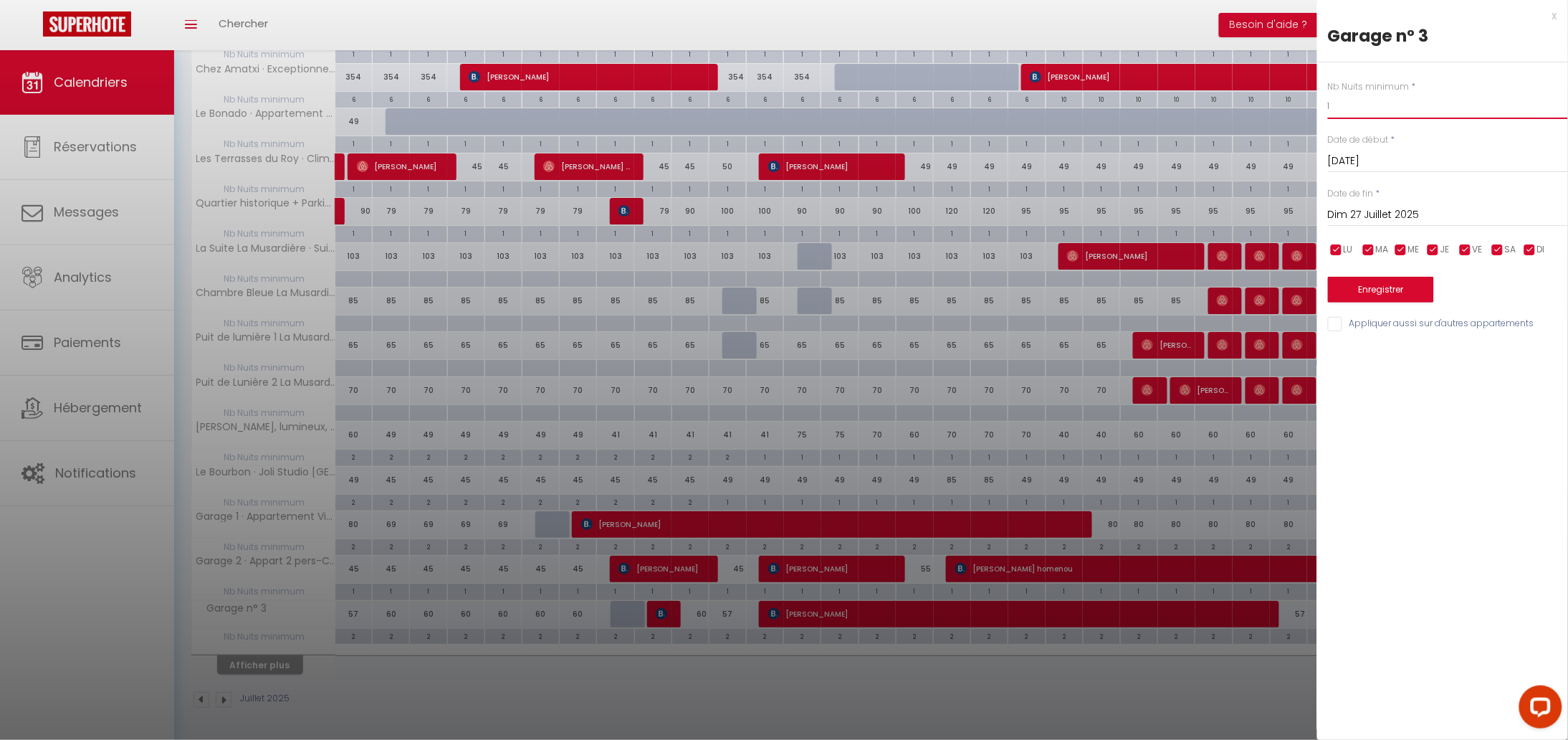 type on "1" 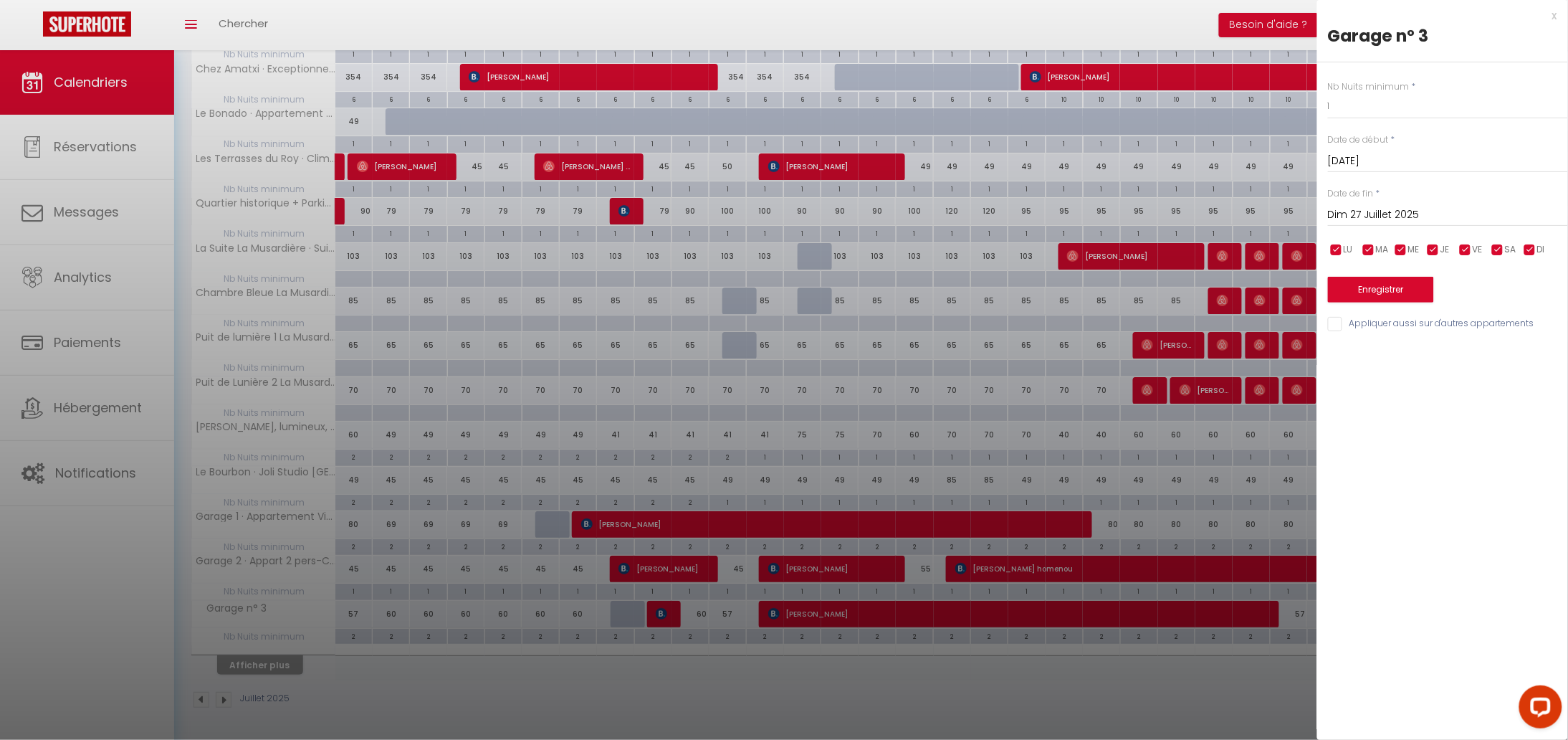 click on "Dim 27 Juillet 2025" at bounding box center (1448, 215) 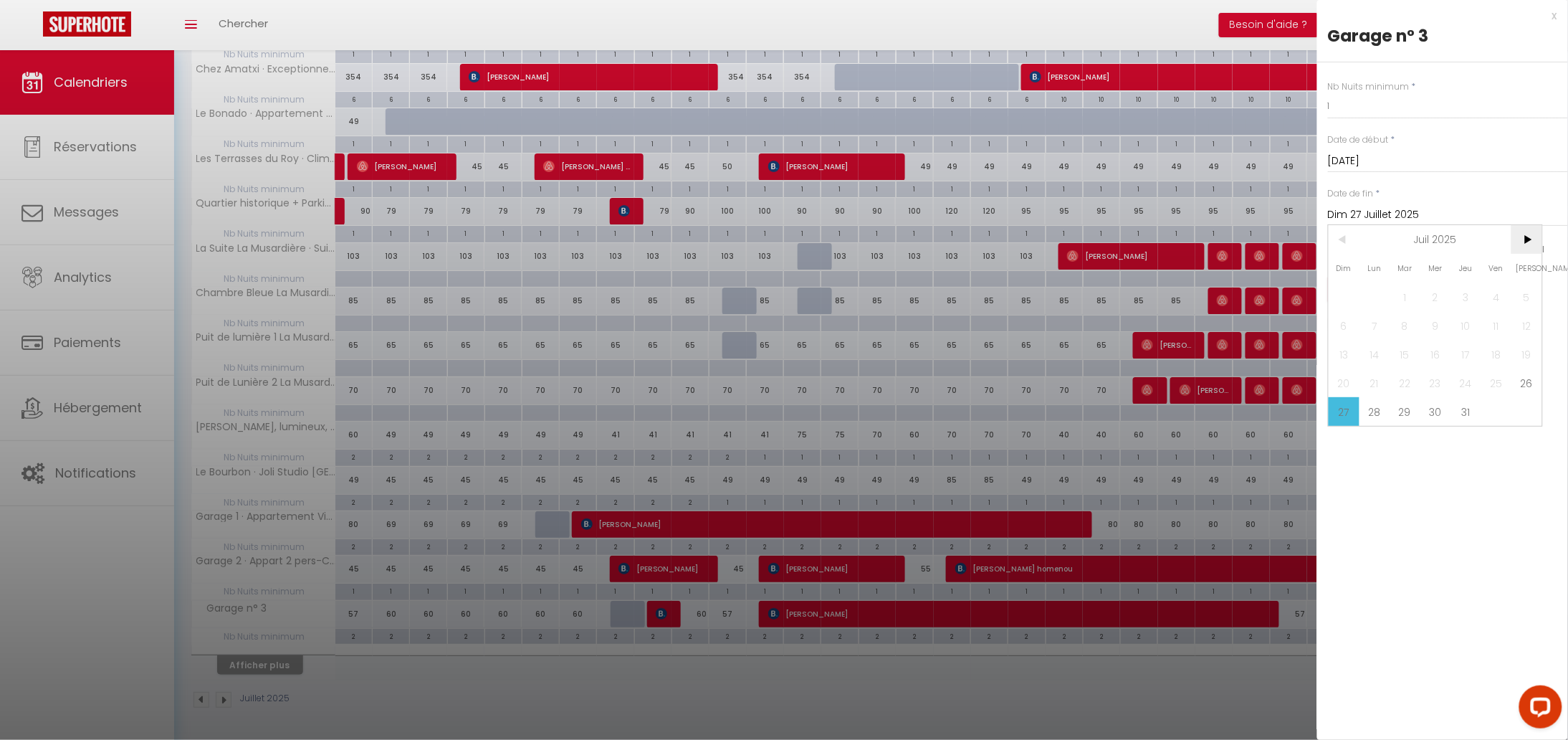 click on ">" at bounding box center (1526, 239) 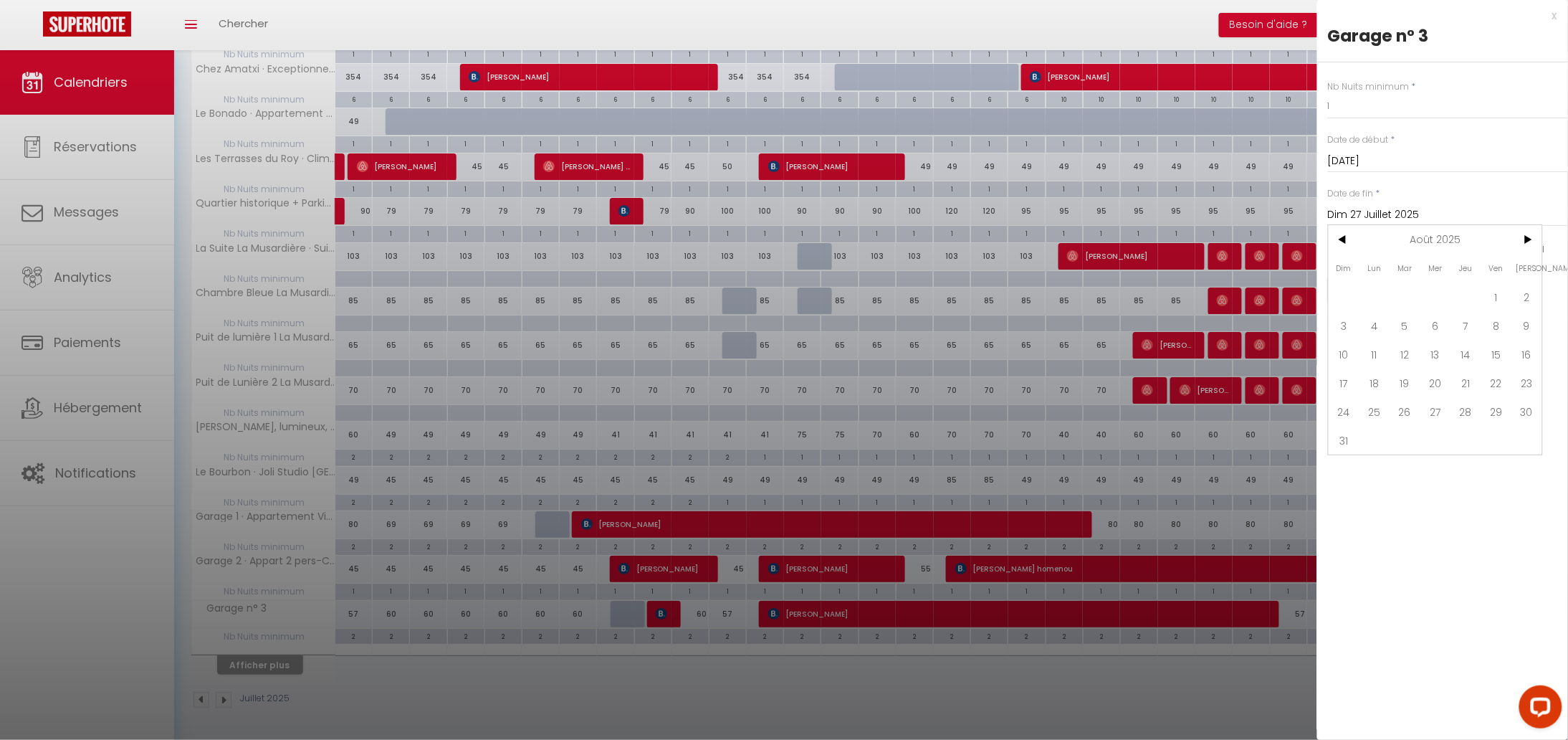 drag, startPoint x: 1498, startPoint y: 300, endPoint x: 1496, endPoint y: 313, distance: 13.152946 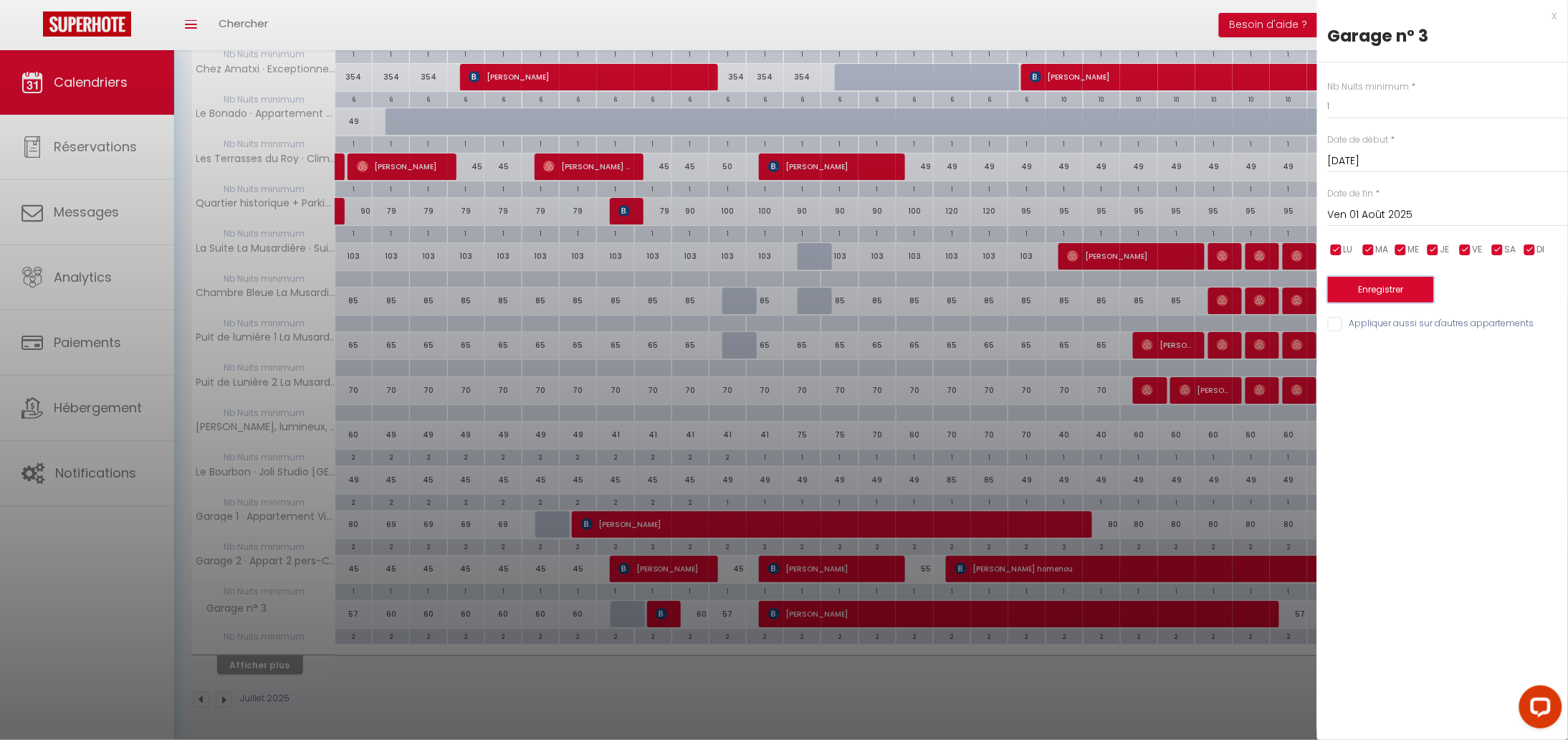 click on "Enregistrer" at bounding box center (1381, 290) 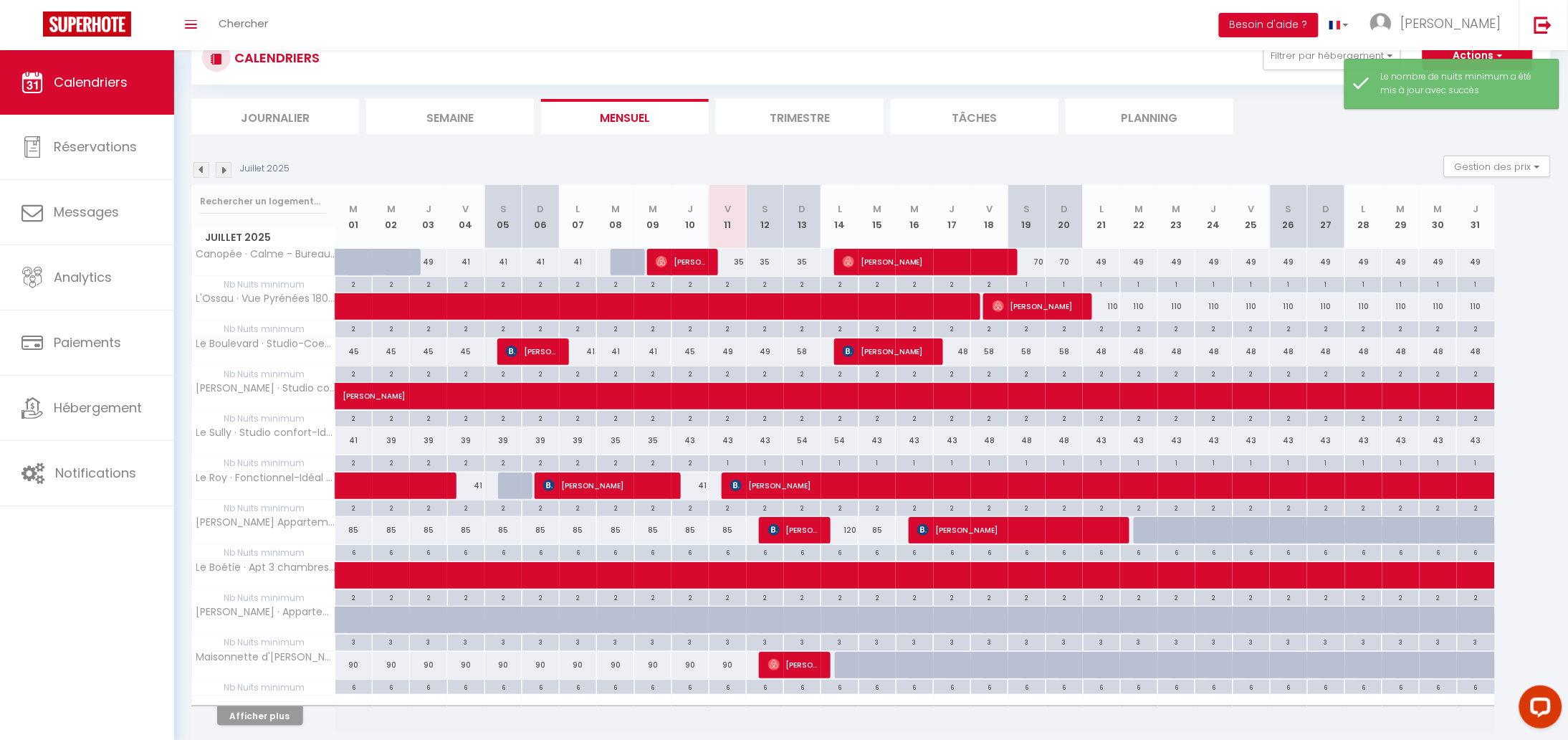 scroll, scrollTop: 104, scrollLeft: 0, axis: vertical 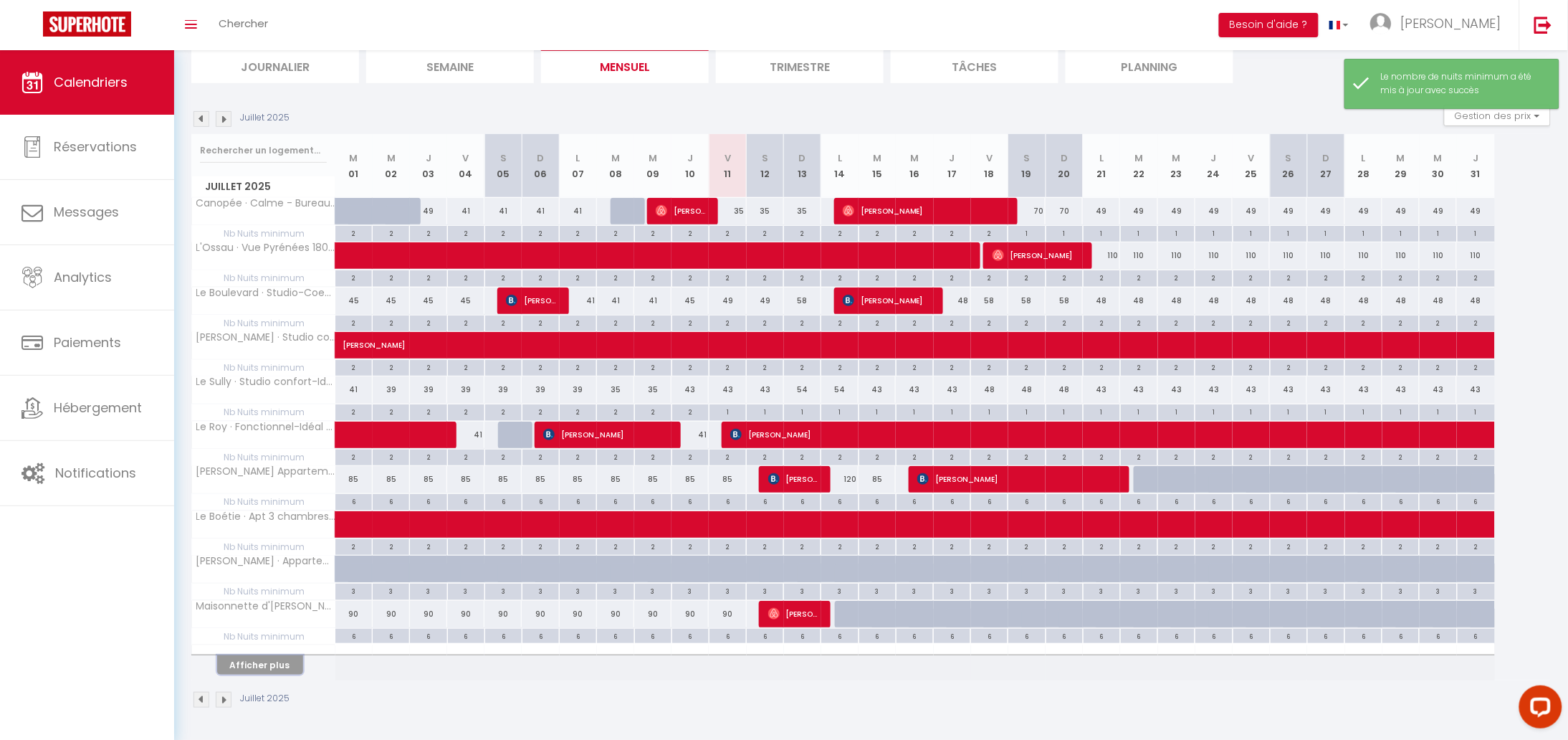 click on "Afficher plus" at bounding box center [260, 665] 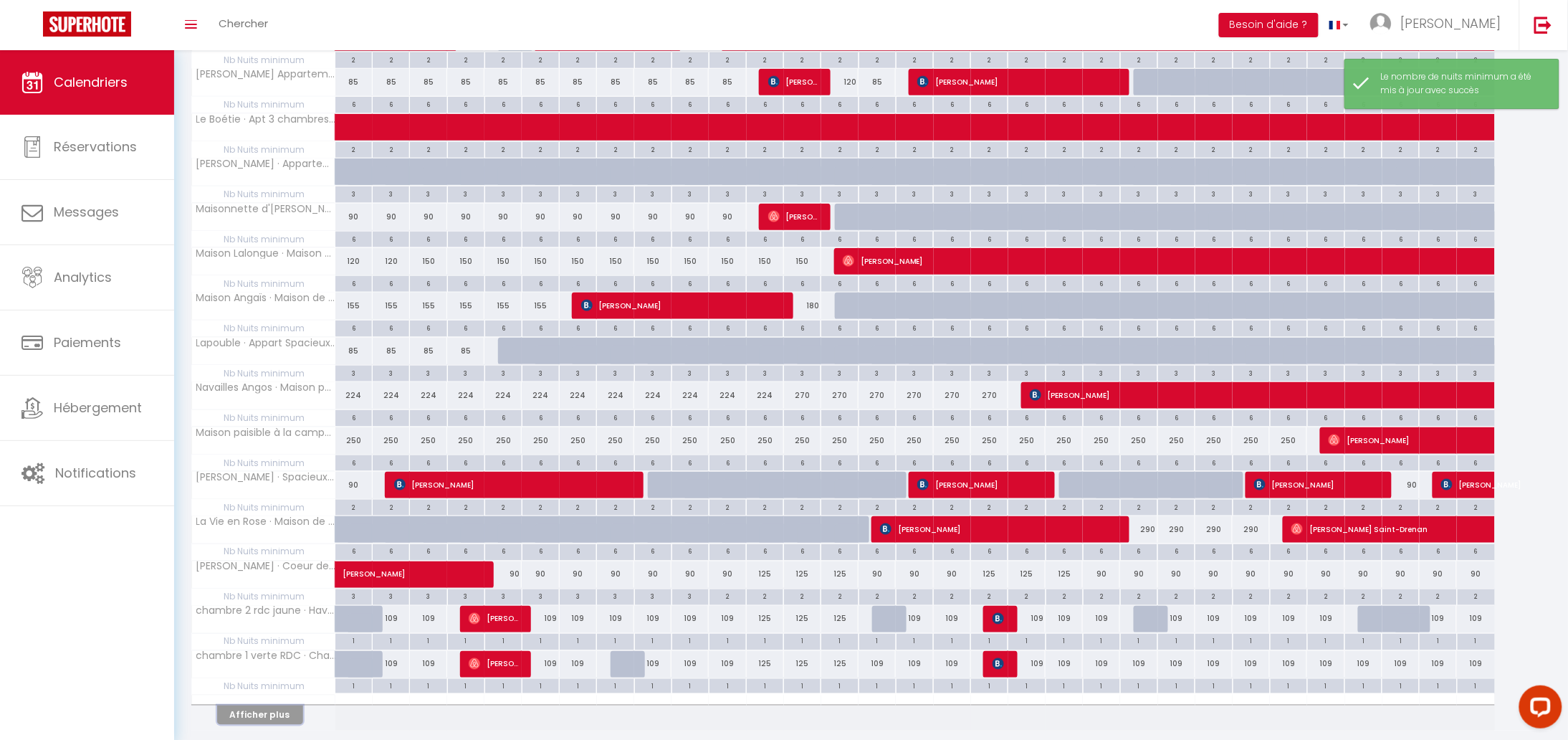 scroll, scrollTop: 552, scrollLeft: 0, axis: vertical 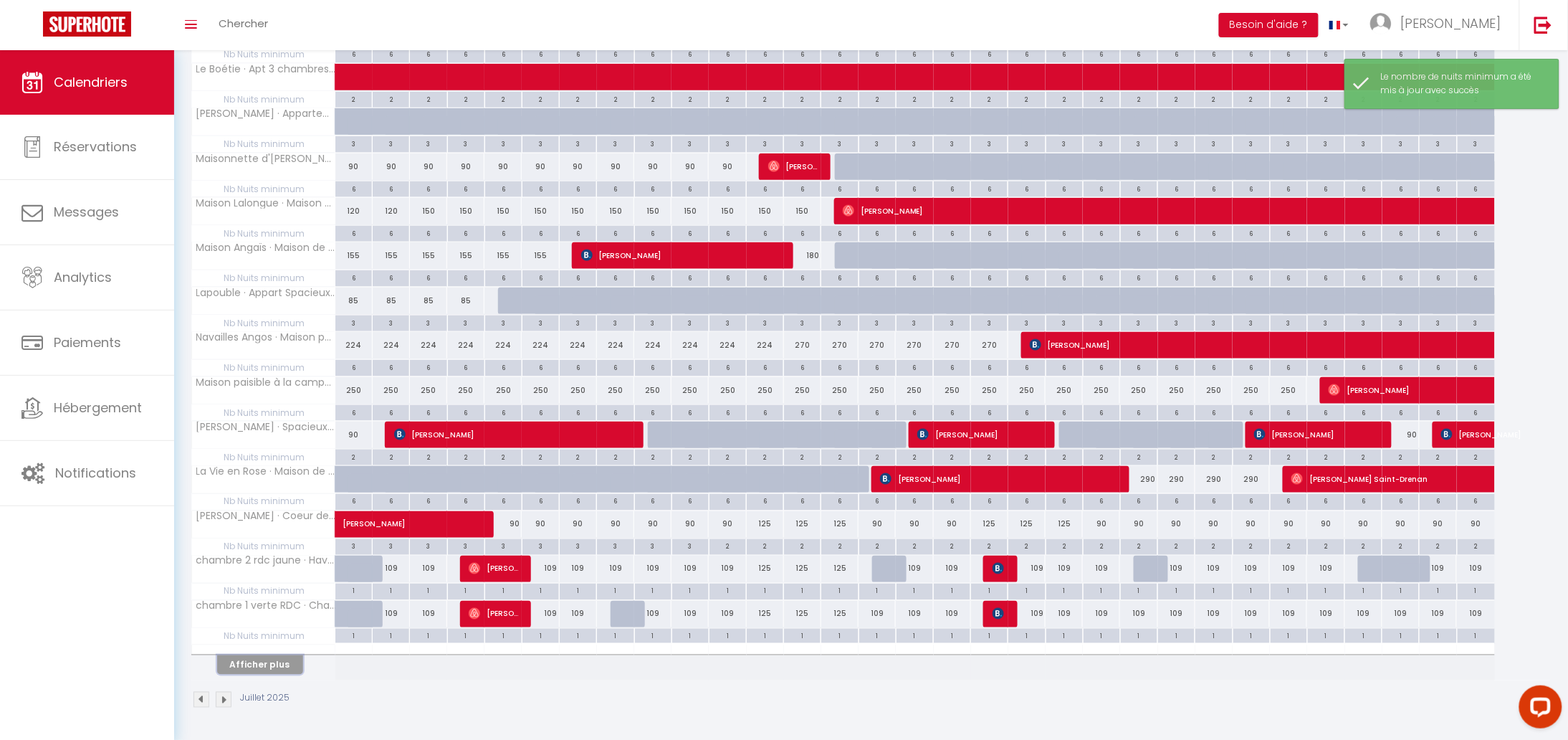 click on "Afficher plus" at bounding box center (260, 665) 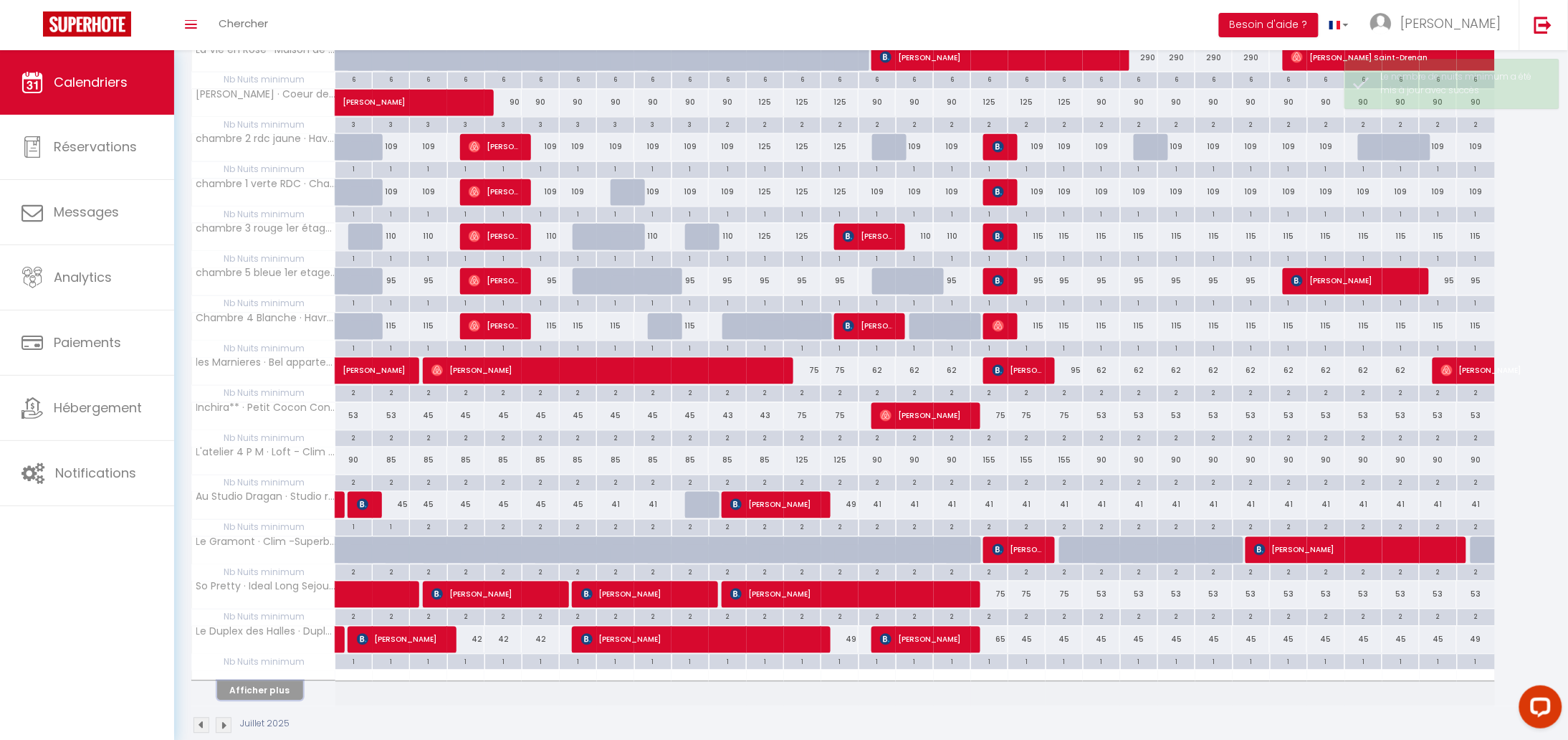 scroll, scrollTop: 1005, scrollLeft: 0, axis: vertical 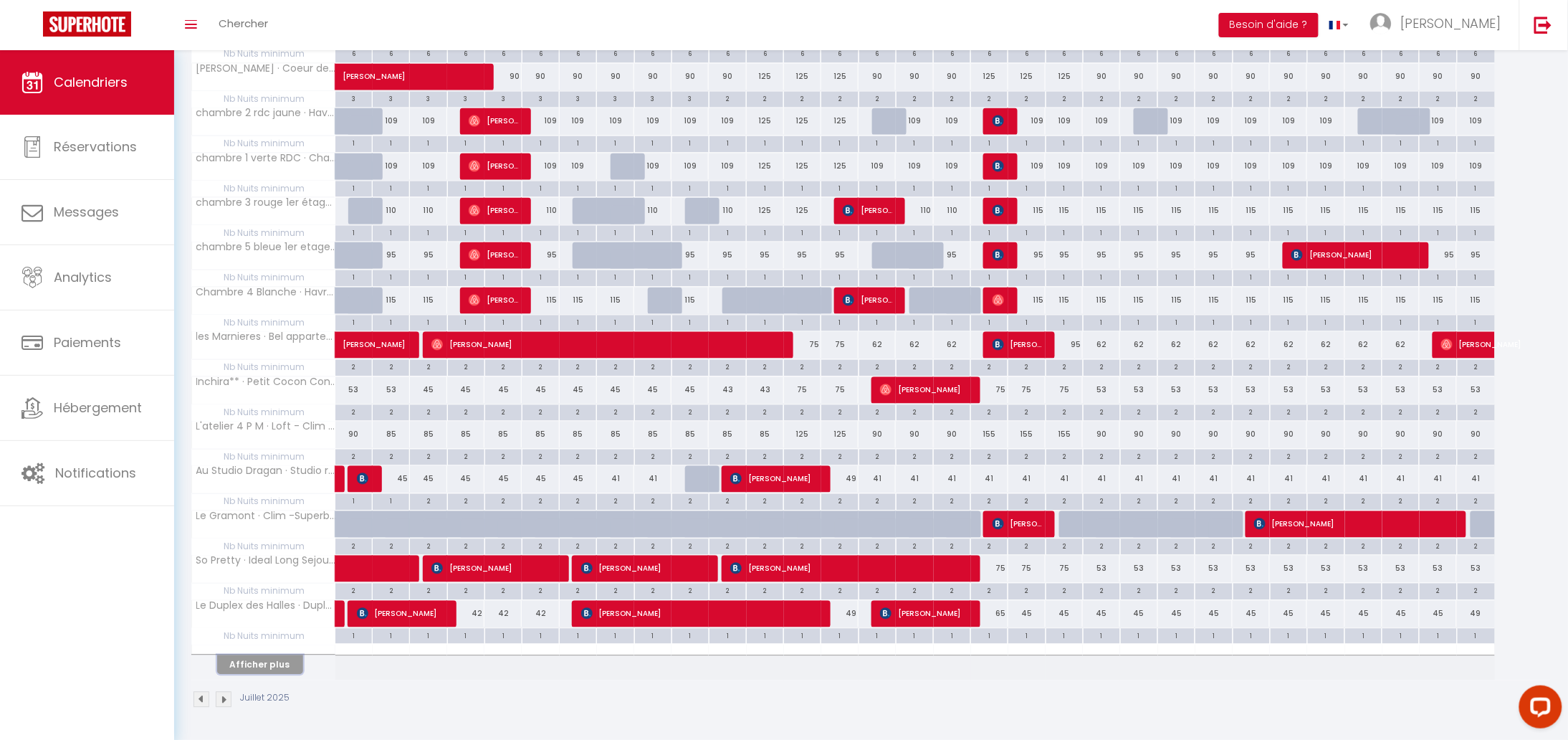 click on "Afficher plus" at bounding box center [260, 665] 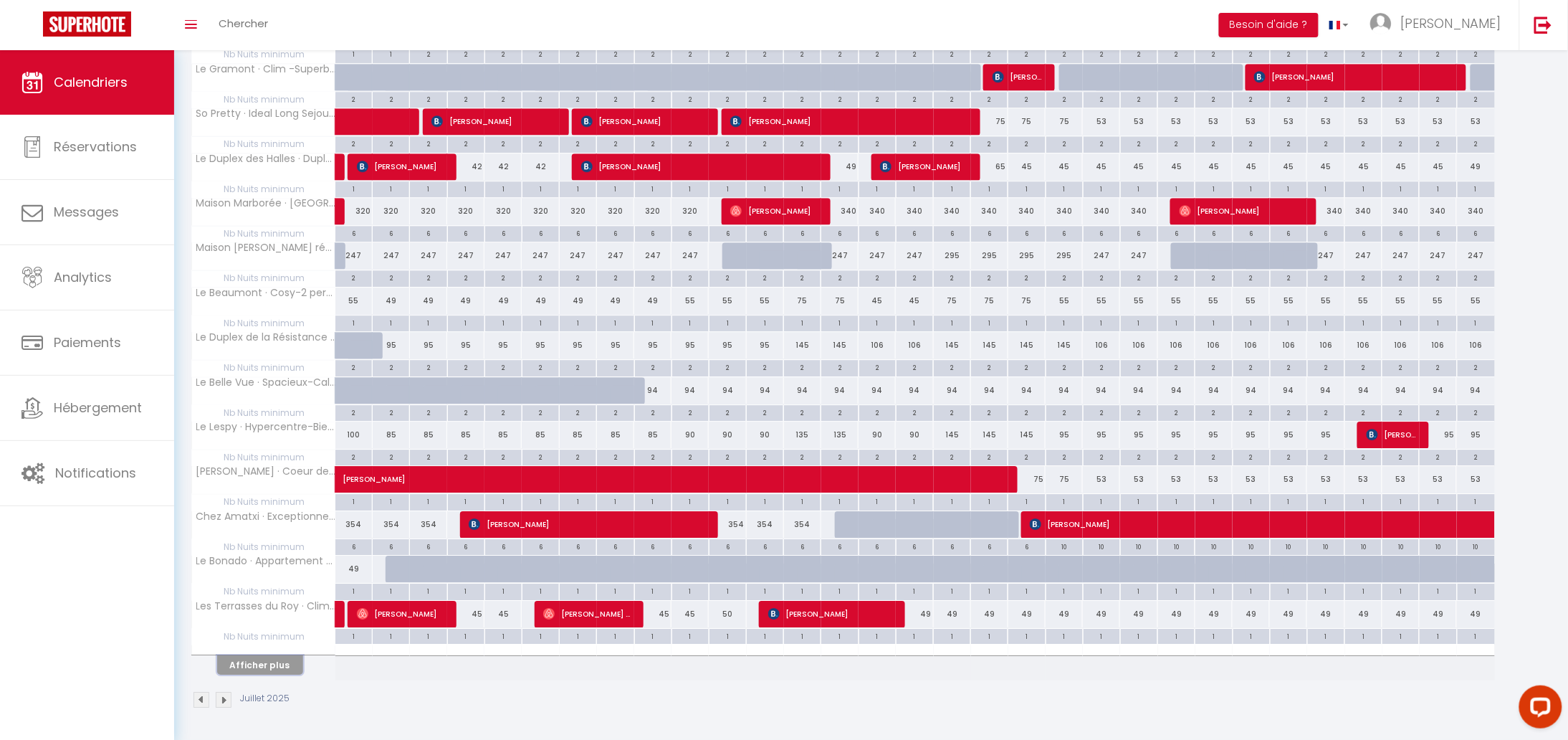 scroll, scrollTop: 1456, scrollLeft: 0, axis: vertical 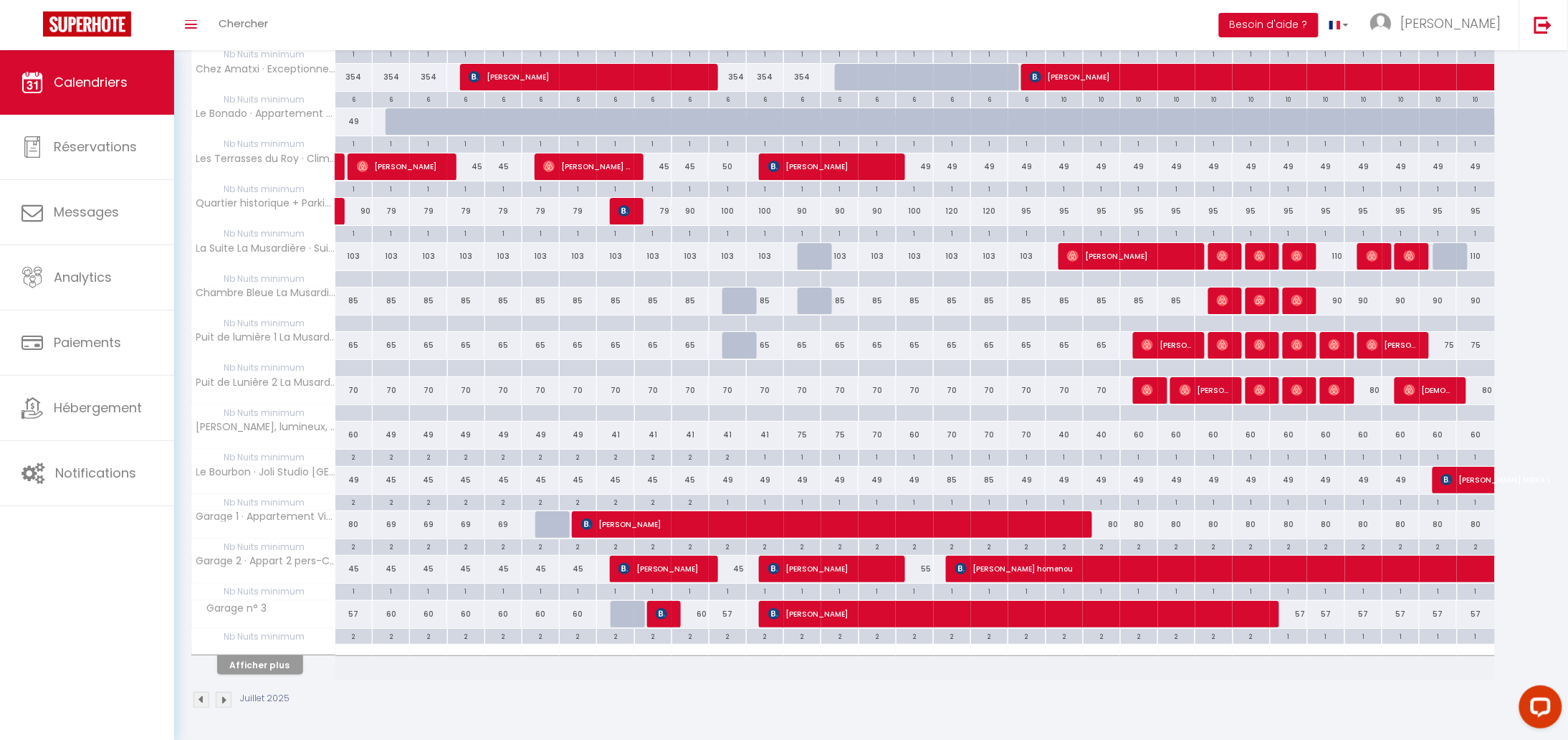 click on "2" at bounding box center (1101, 546) 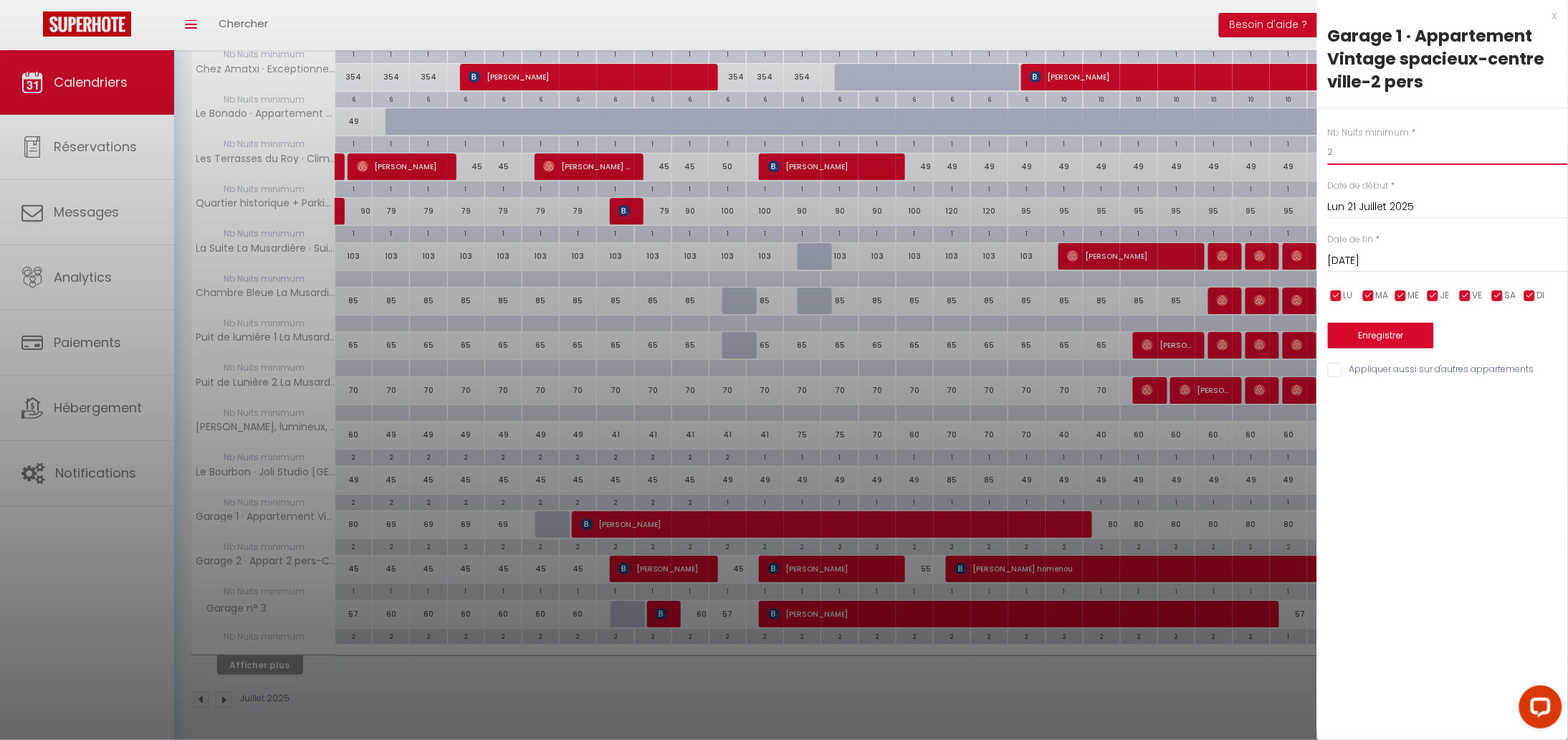 click on "2" at bounding box center (1448, 152) 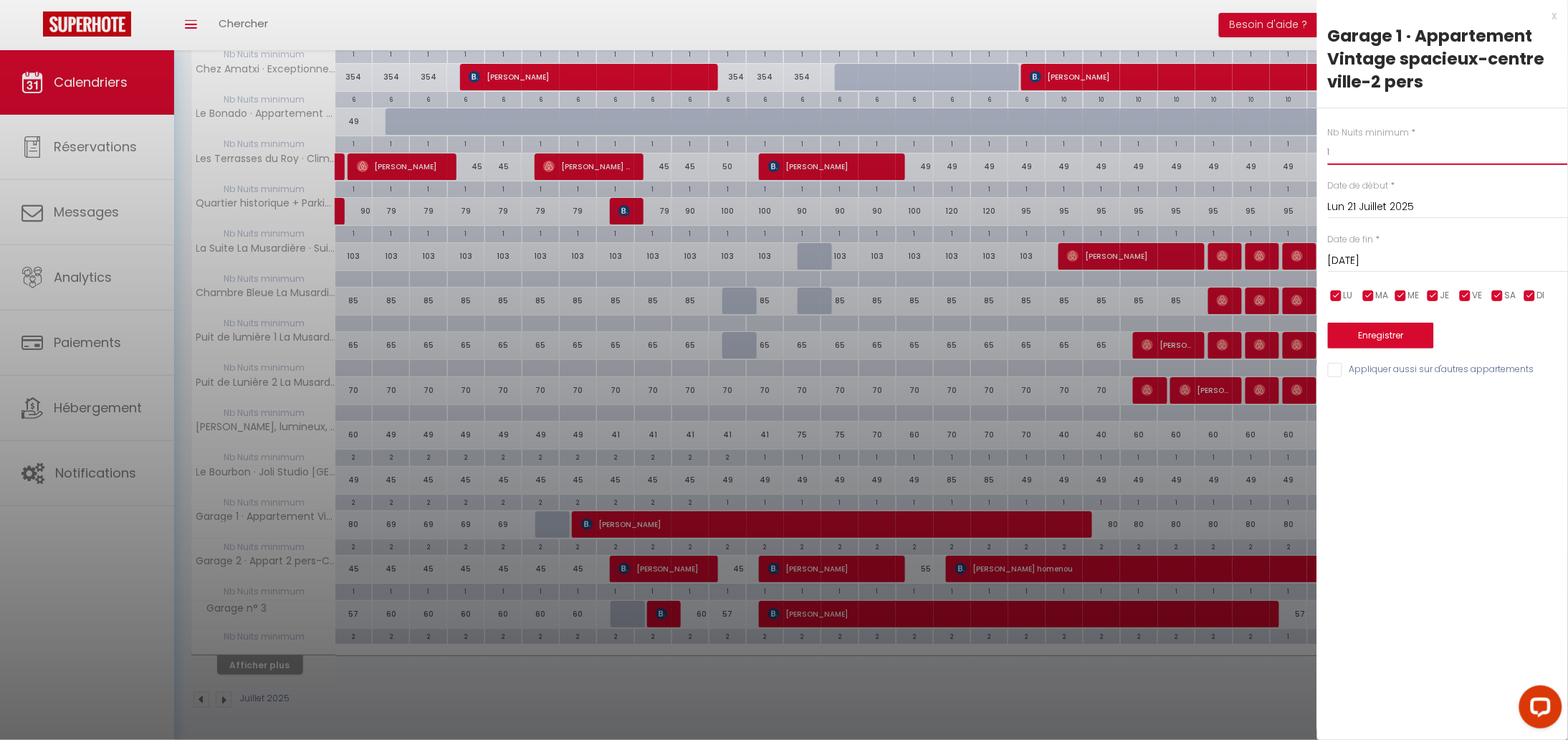 type on "1" 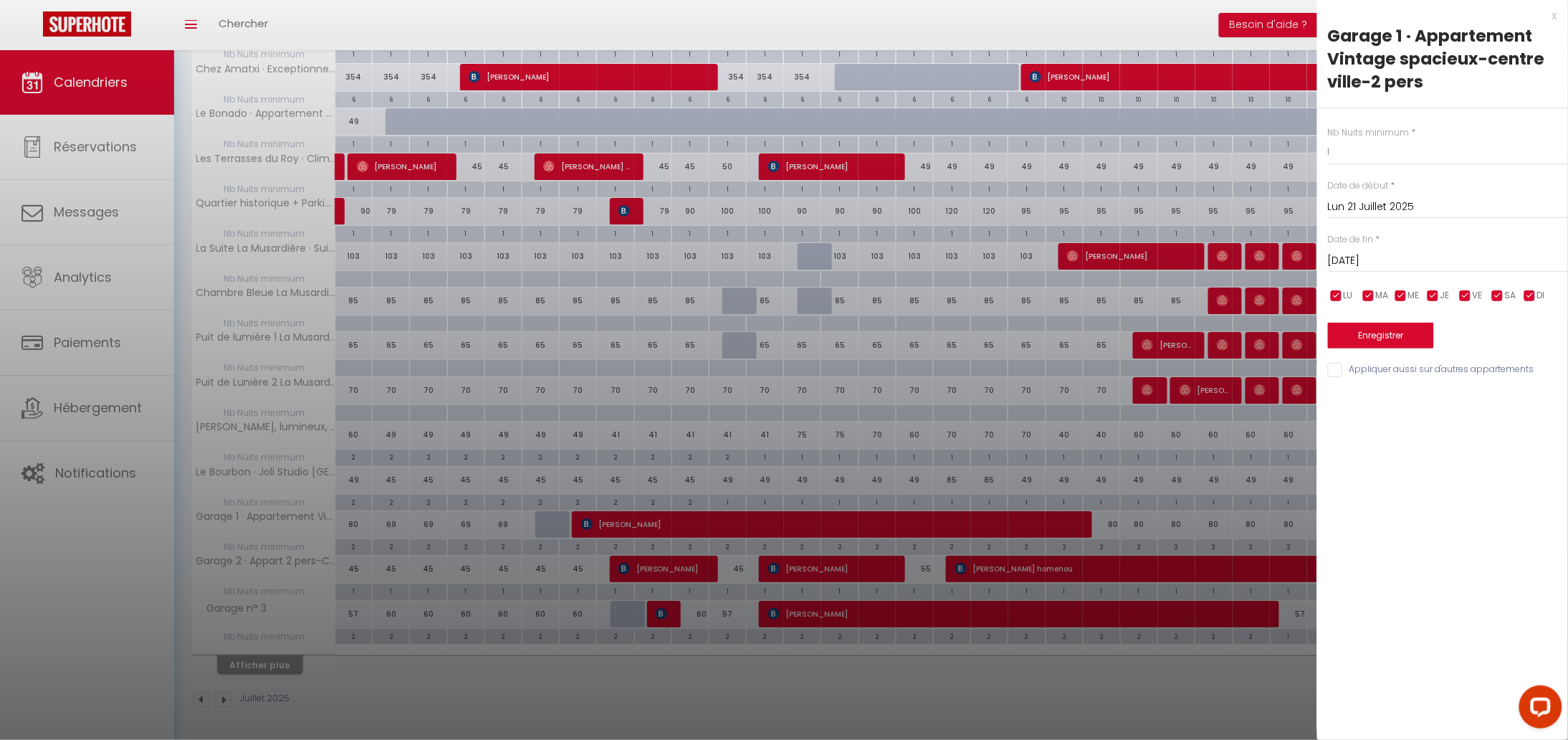 click on "[DATE]" at bounding box center [1448, 261] 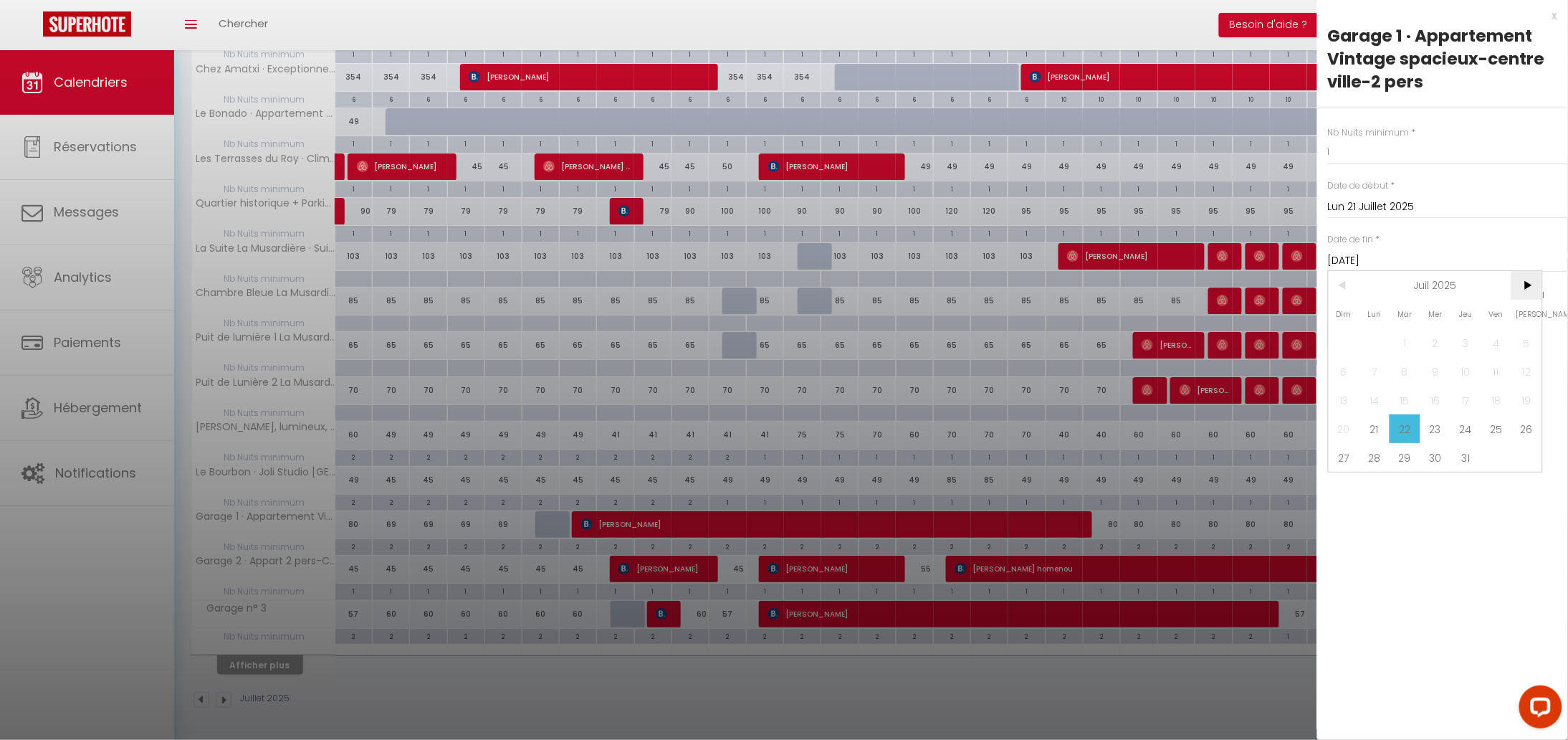 click on ">" at bounding box center (1526, 285) 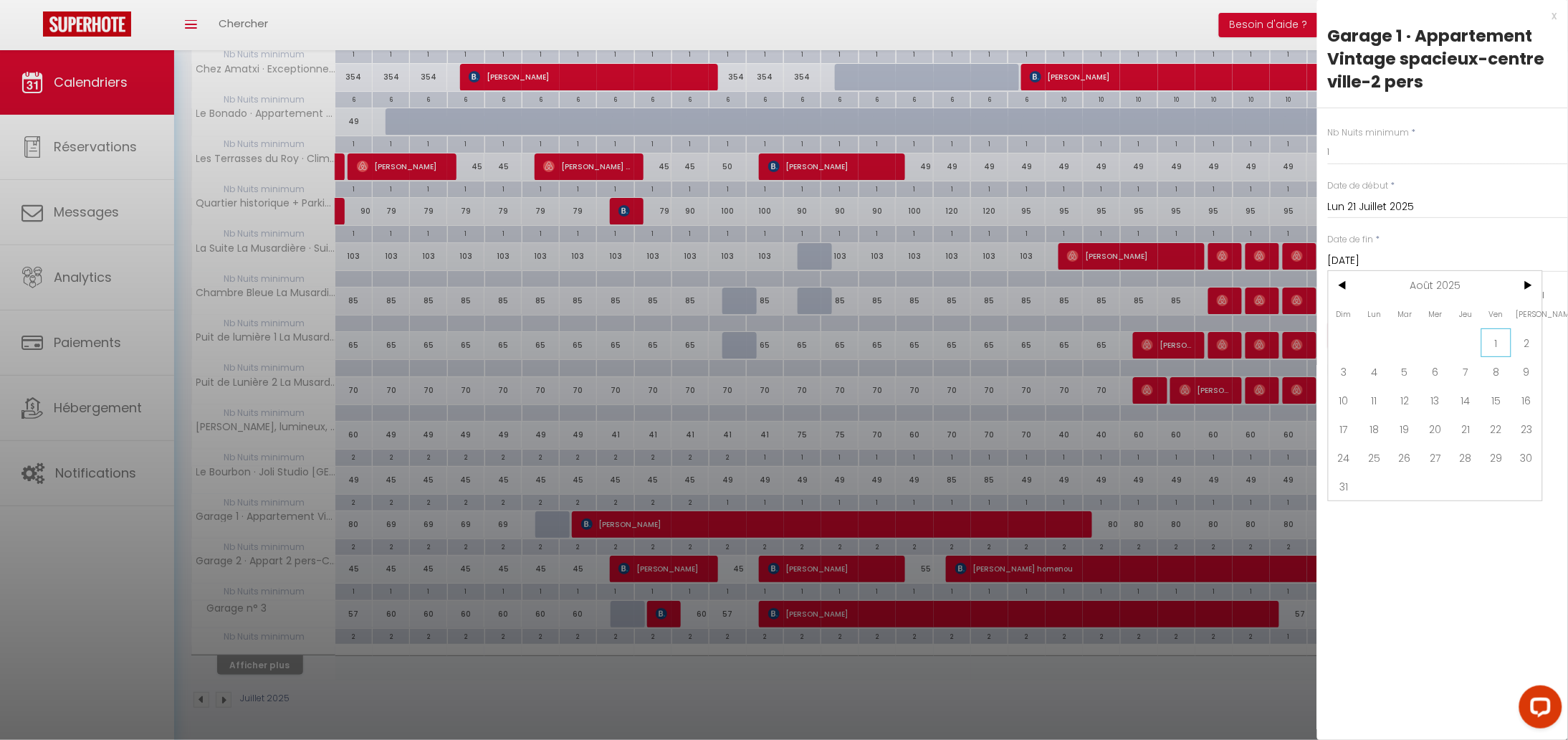 click on "1" at bounding box center [1496, 343] 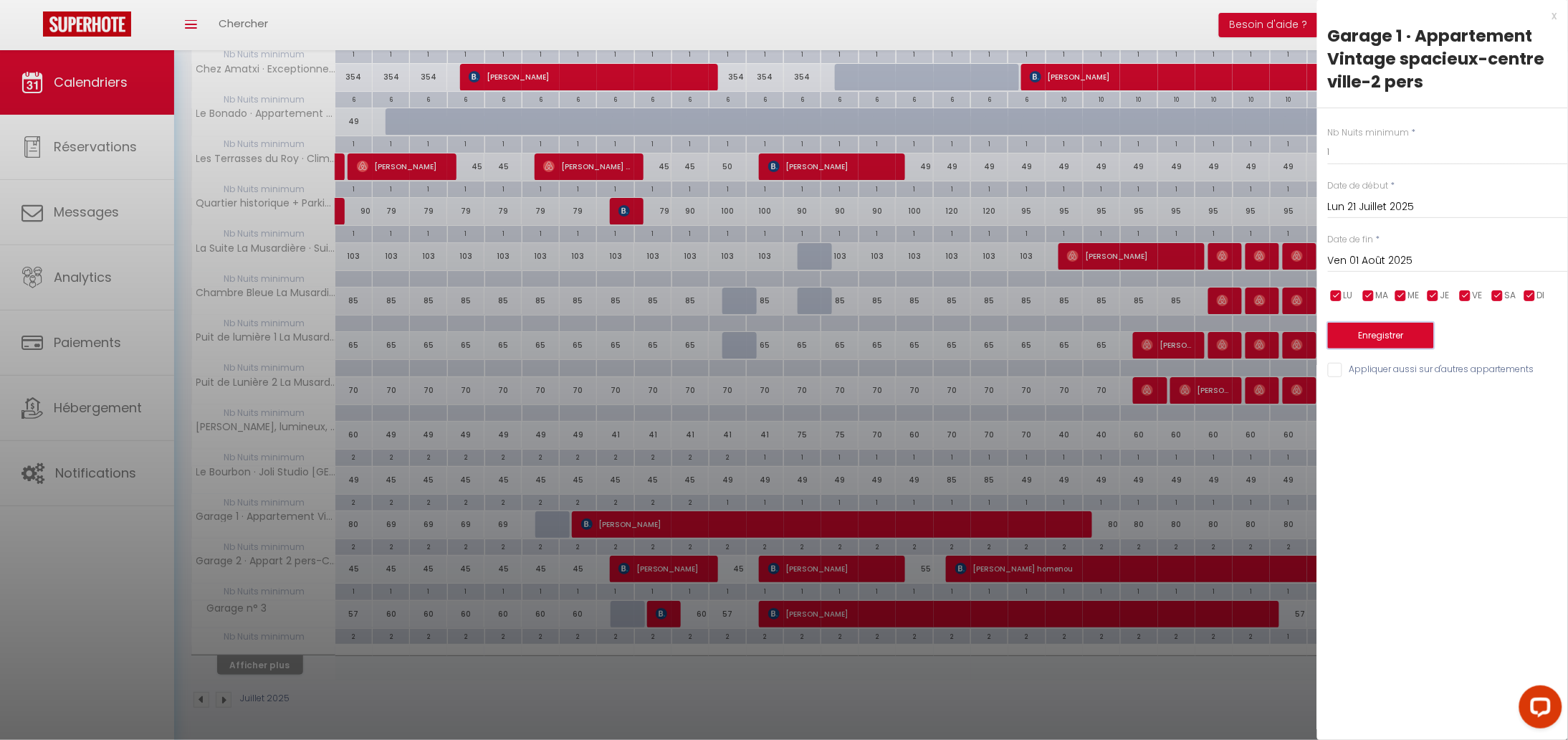 click on "Enregistrer" at bounding box center [1381, 336] 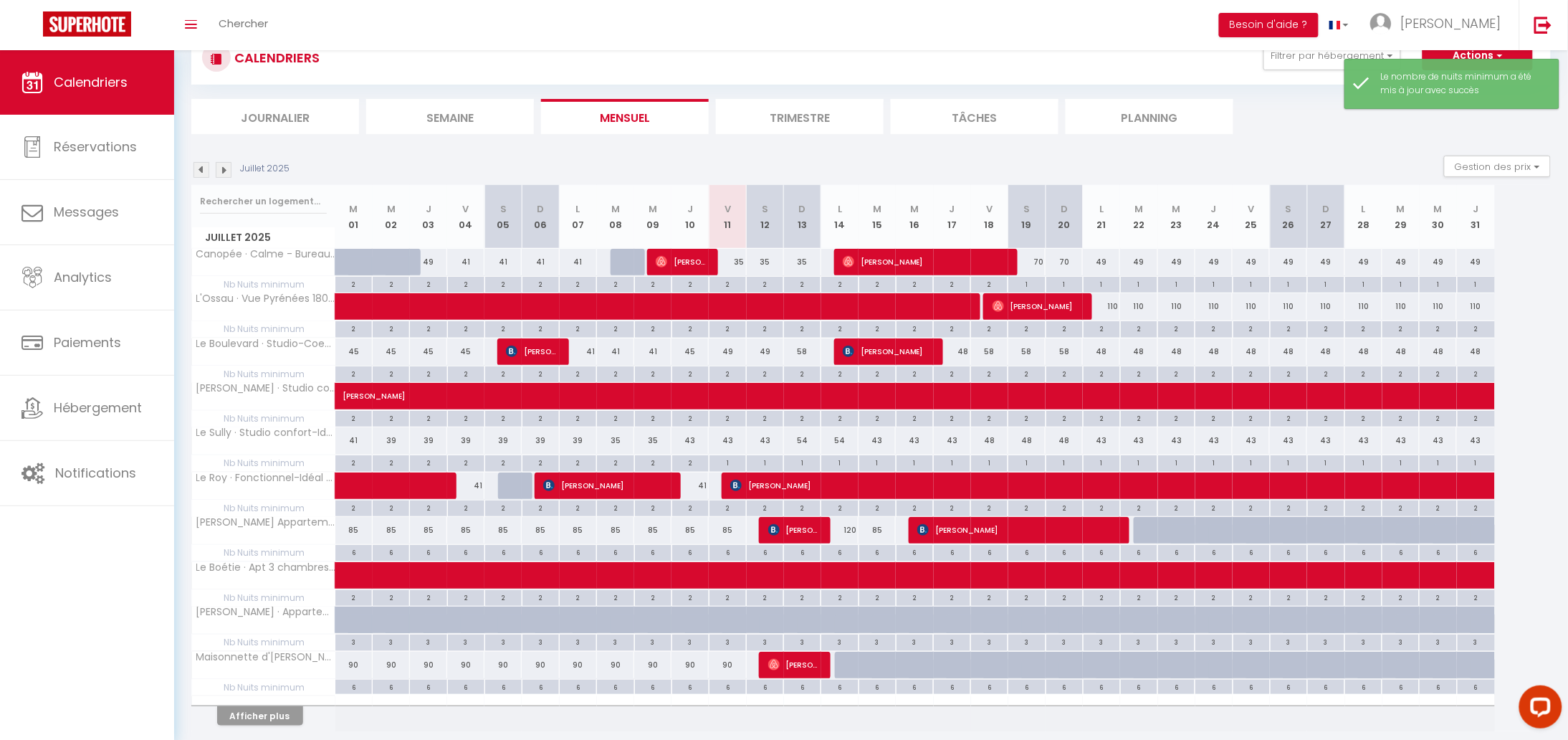 scroll, scrollTop: 104, scrollLeft: 0, axis: vertical 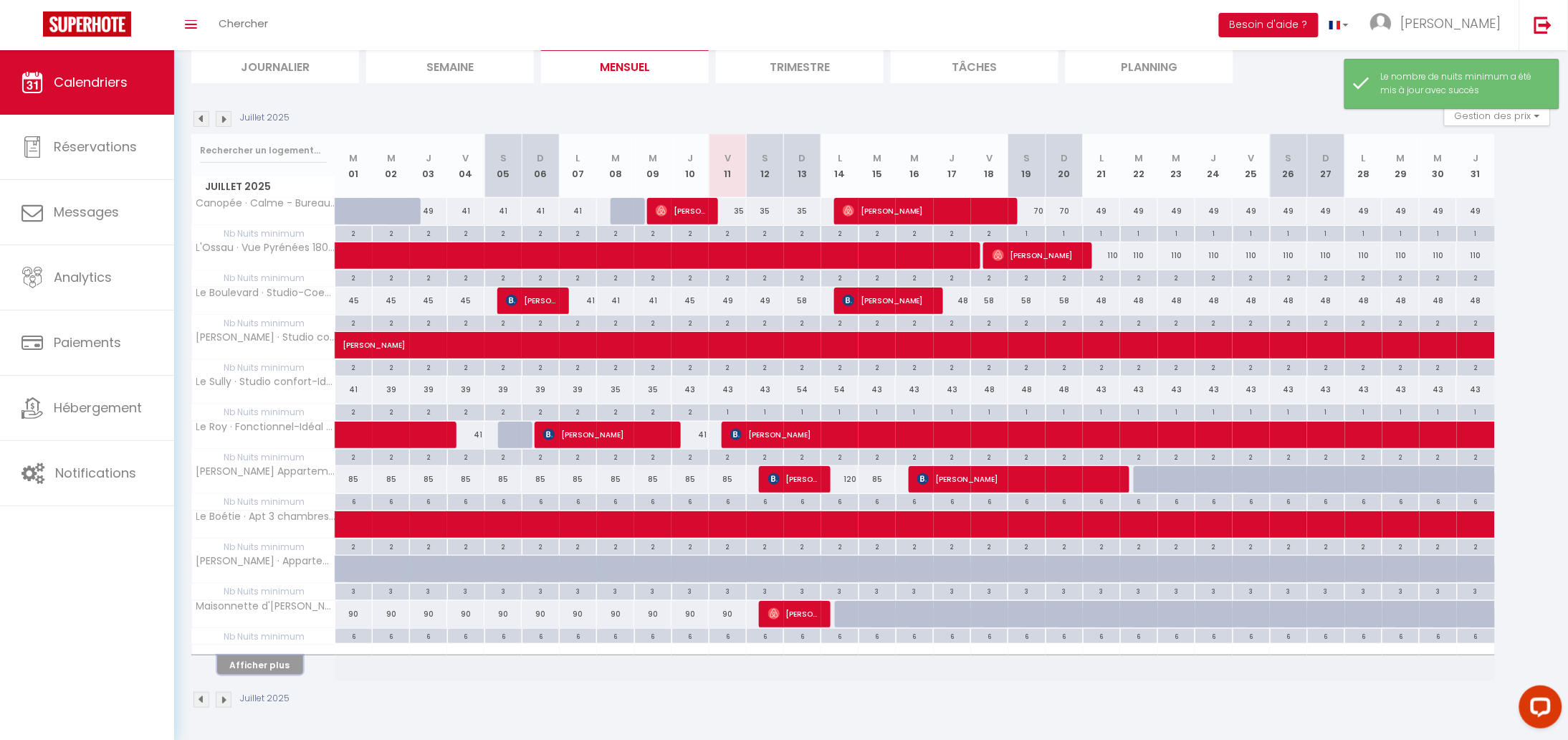 click on "Afficher plus" at bounding box center (260, 665) 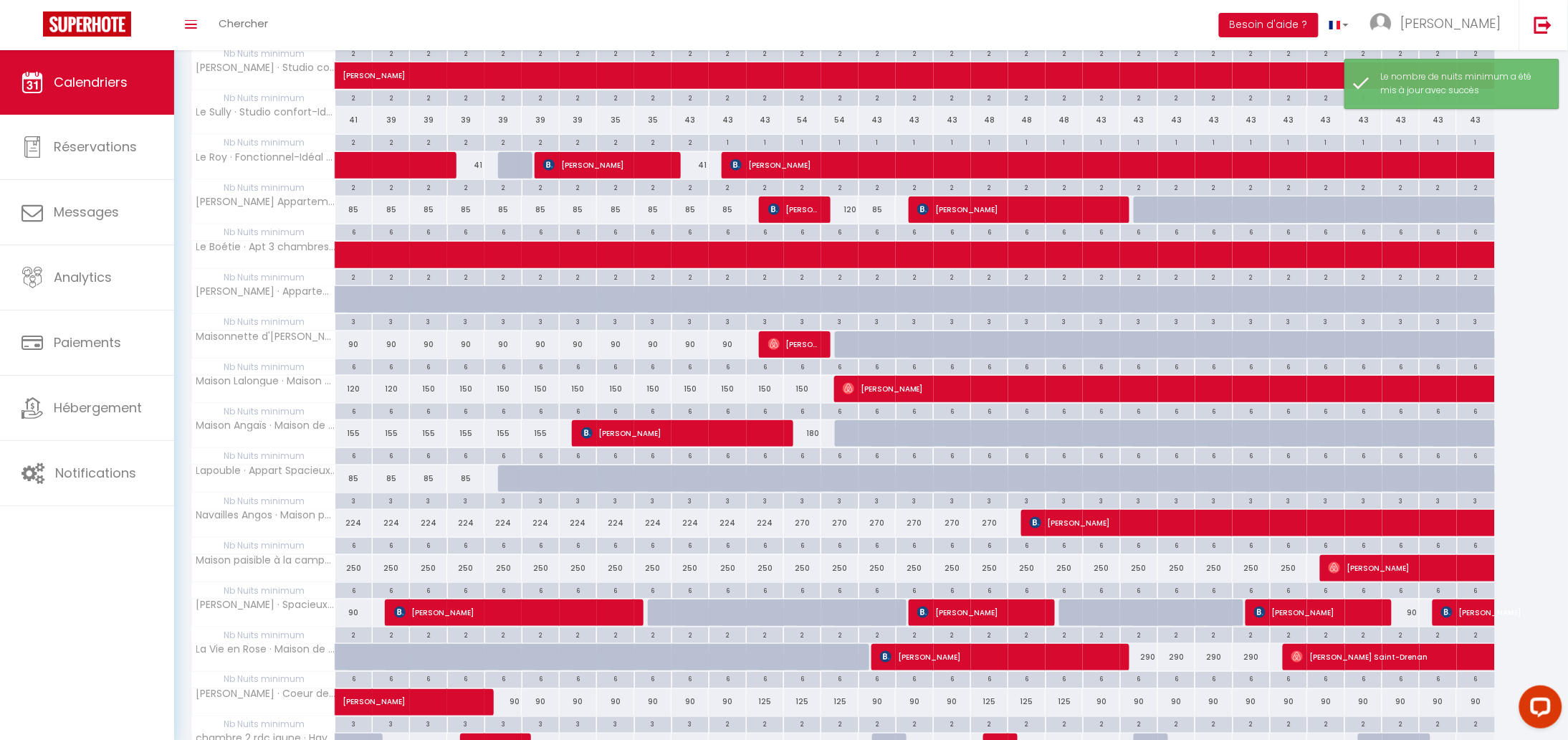 scroll, scrollTop: 554, scrollLeft: 0, axis: vertical 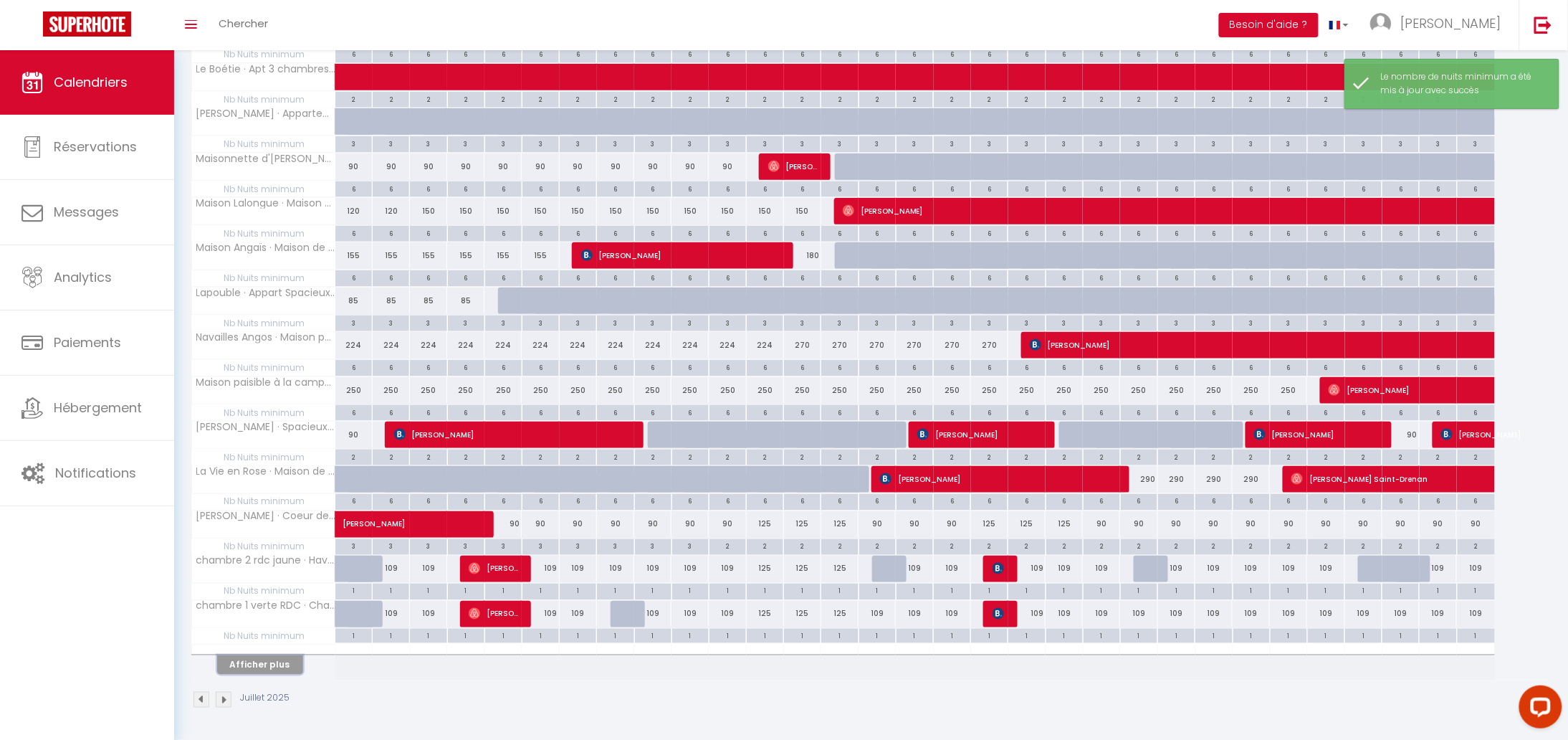 click on "Afficher plus" at bounding box center (260, 665) 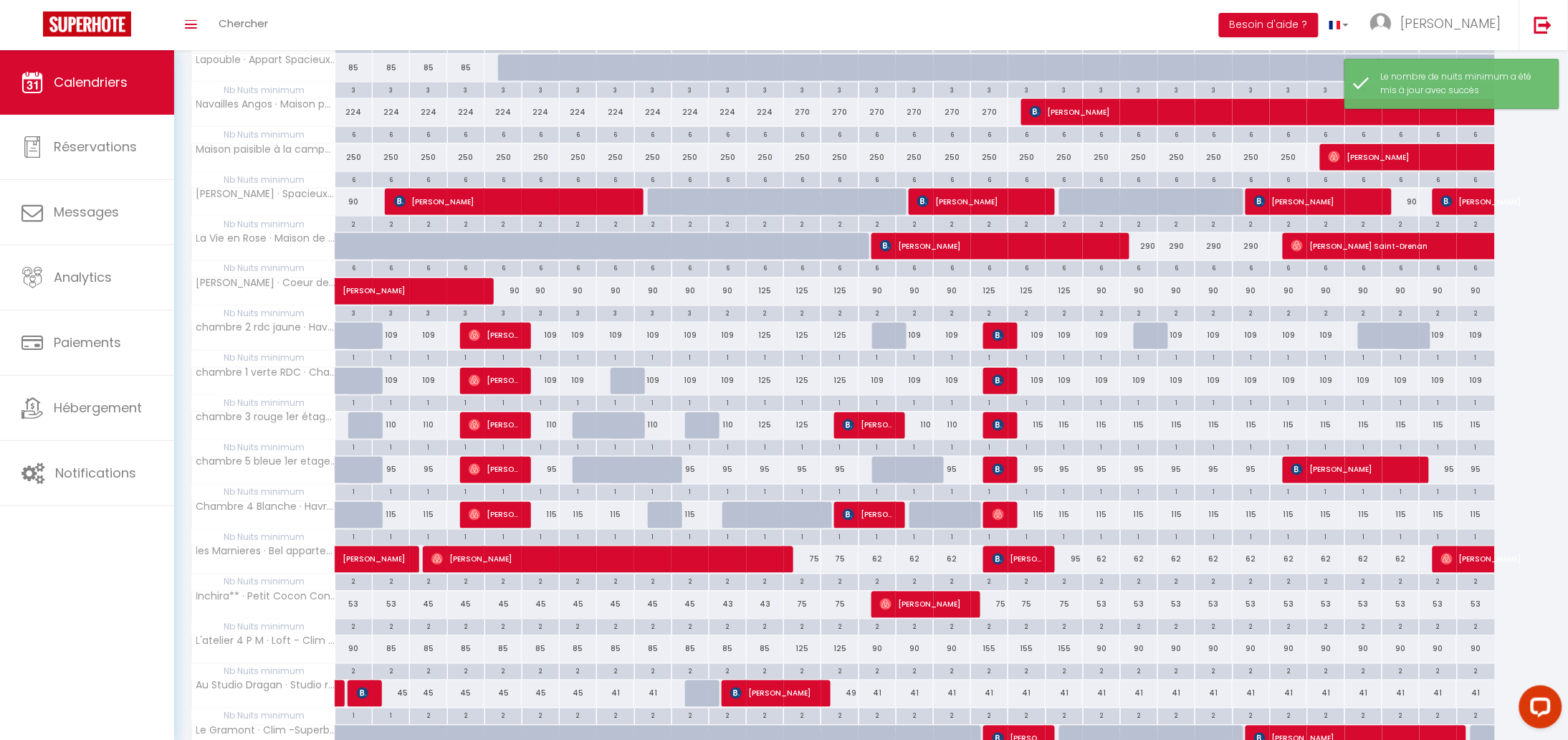 scroll, scrollTop: 1005, scrollLeft: 0, axis: vertical 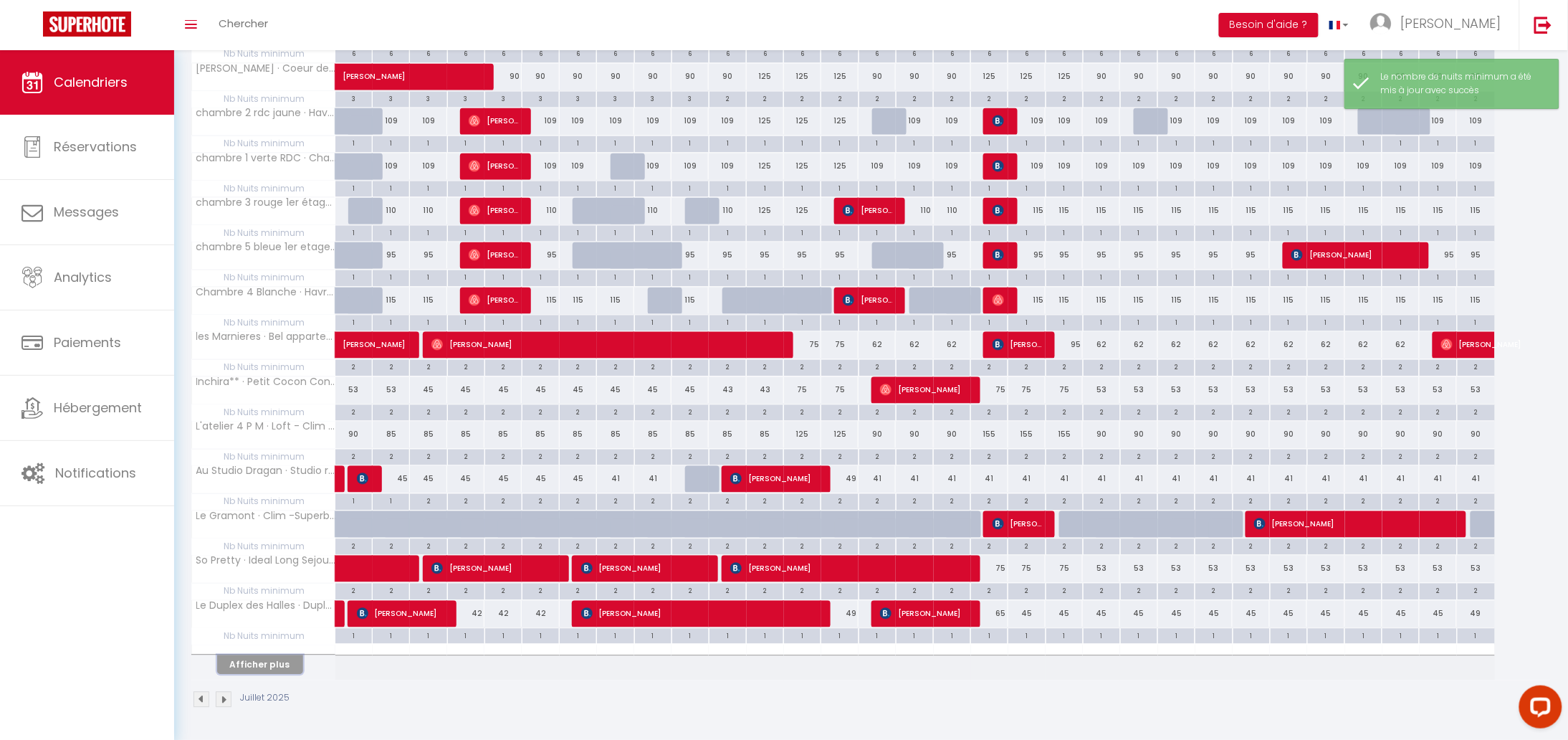 click on "Afficher plus" at bounding box center [260, 665] 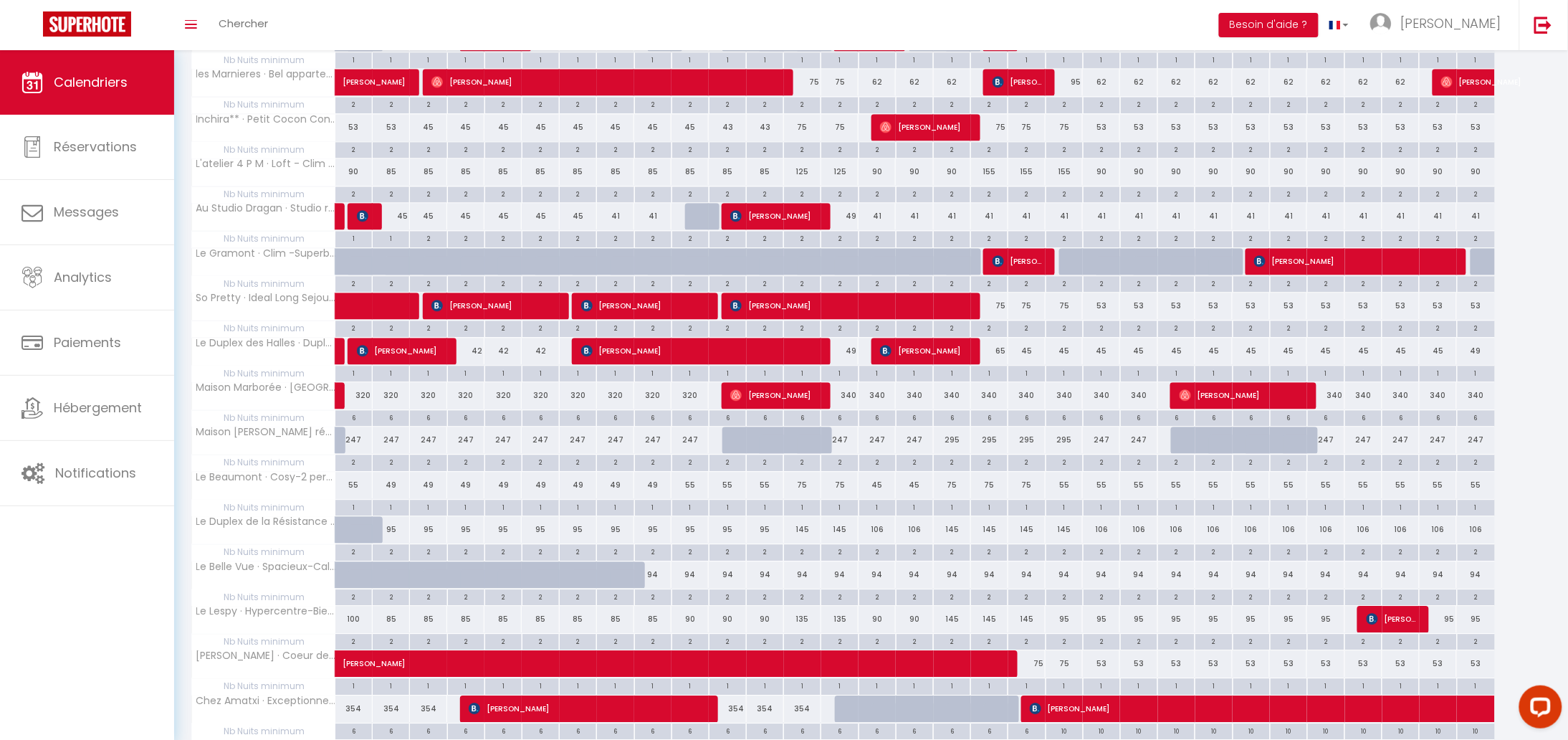 scroll, scrollTop: 1456, scrollLeft: 0, axis: vertical 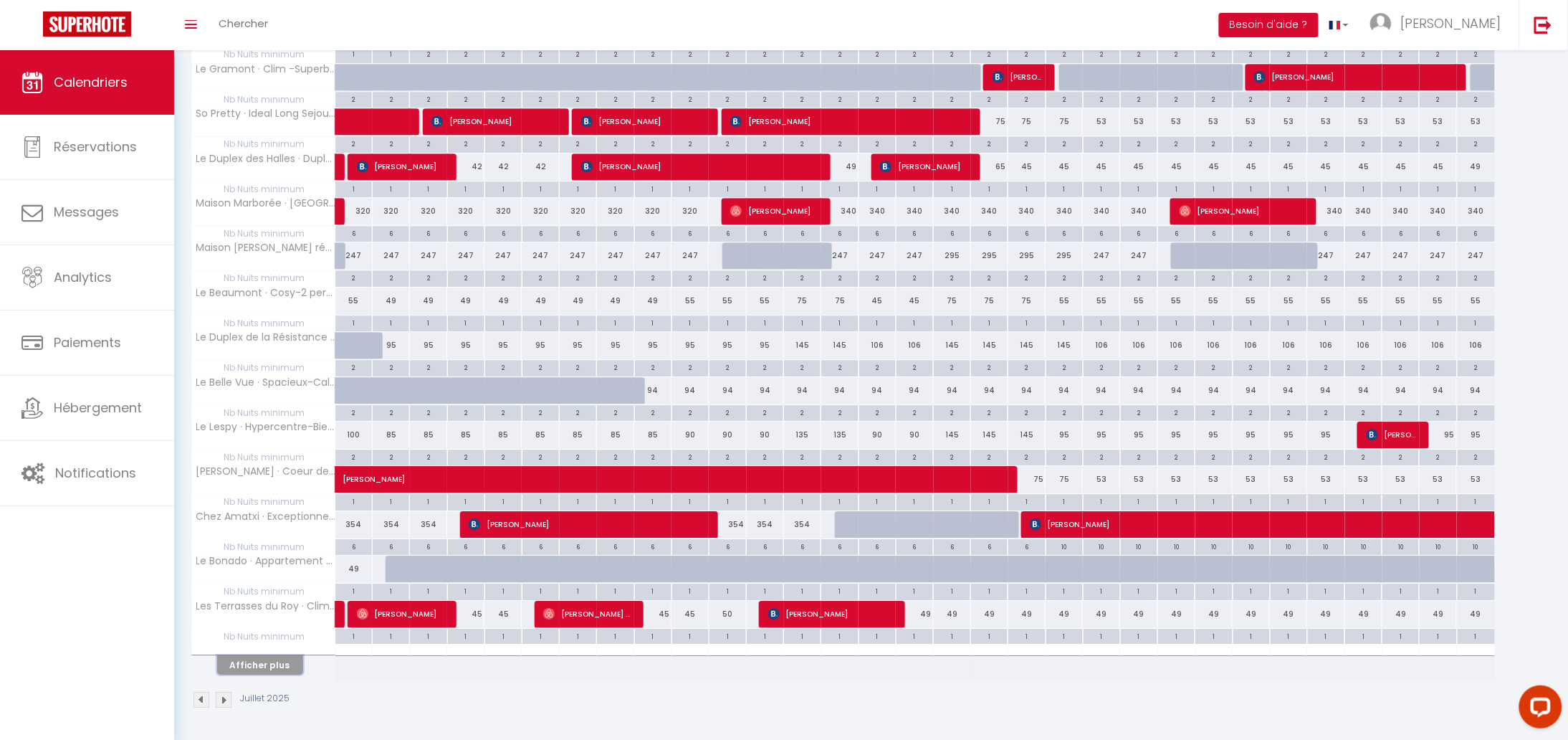 click on "Afficher plus" at bounding box center (260, 665) 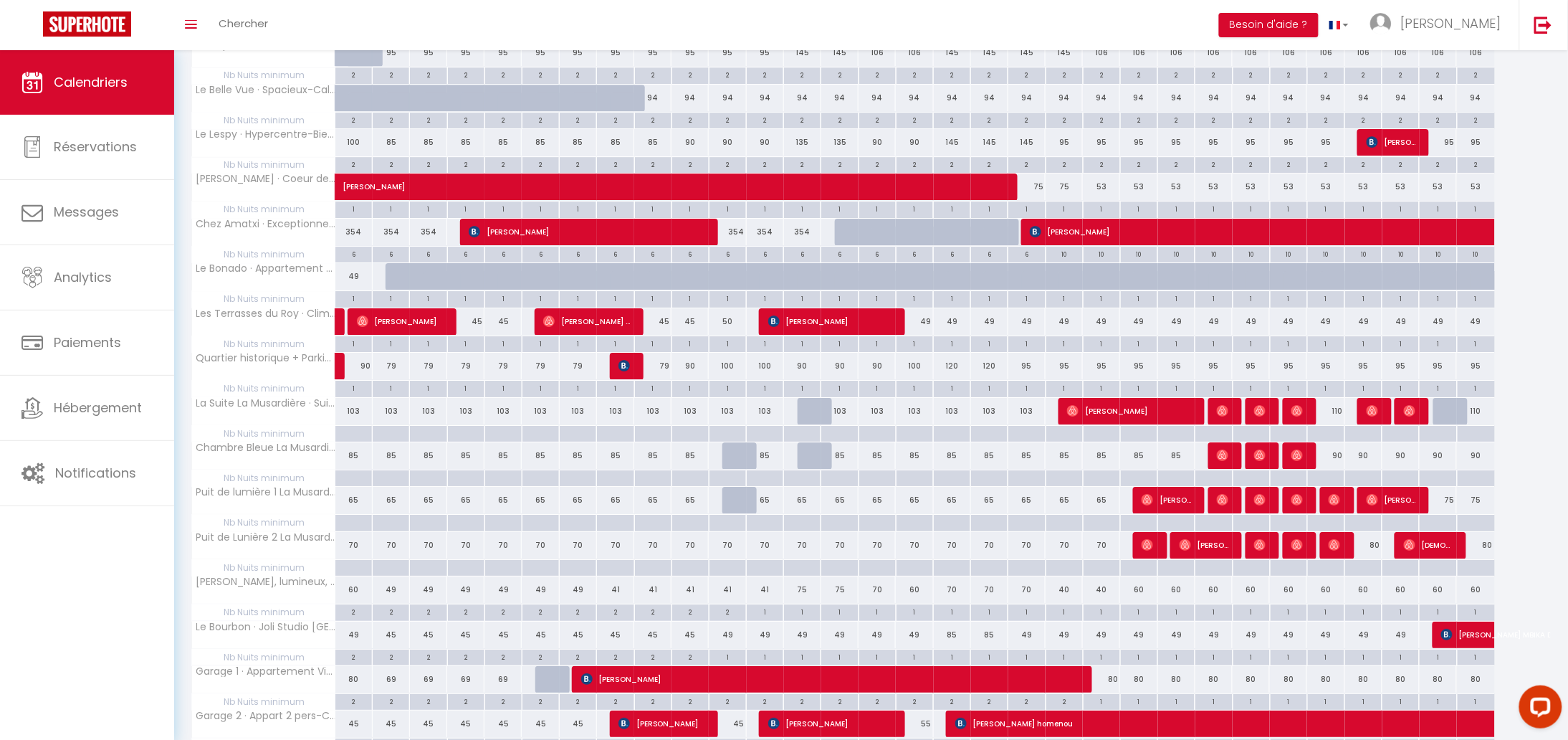 scroll, scrollTop: 1906, scrollLeft: 0, axis: vertical 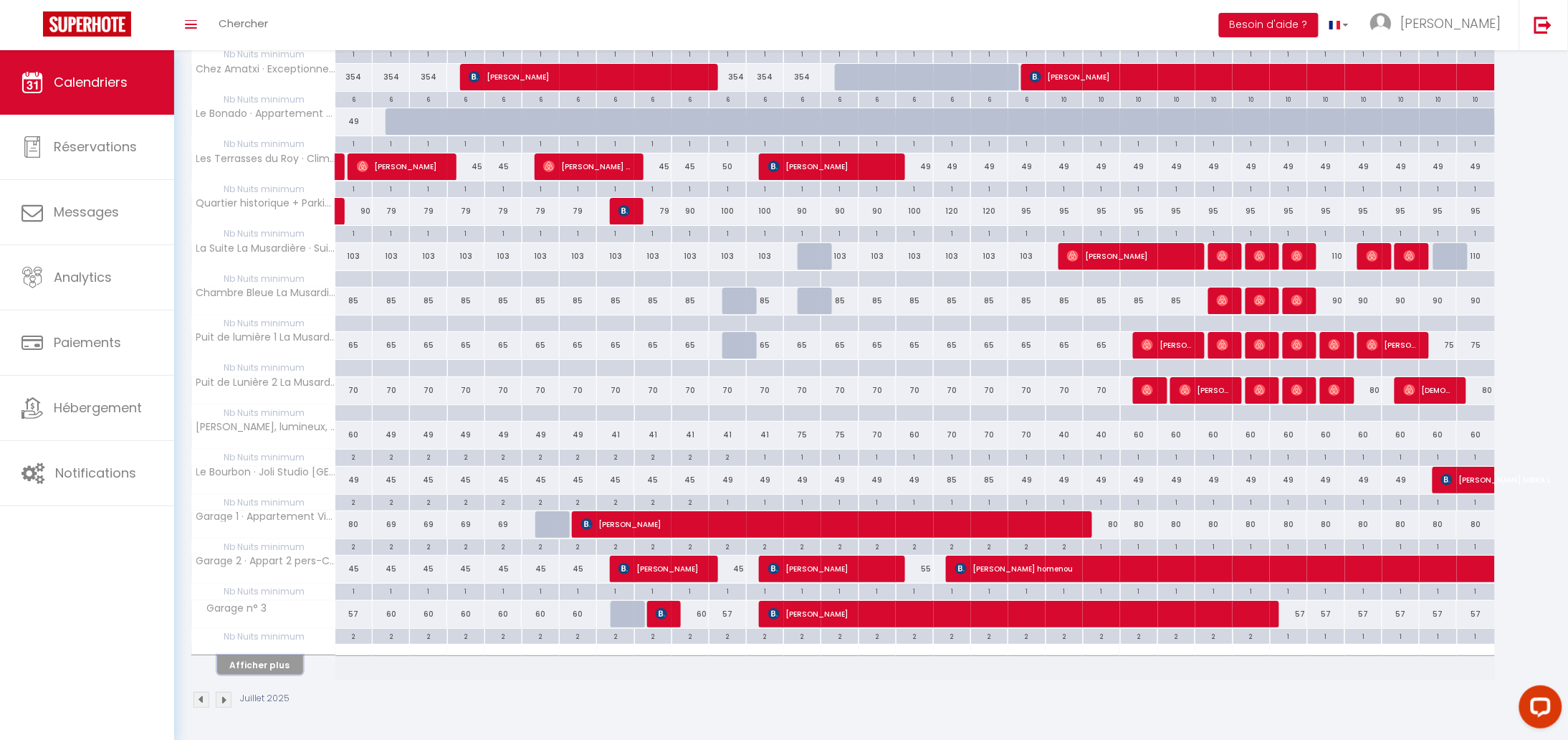 click on "Afficher plus" at bounding box center (260, 665) 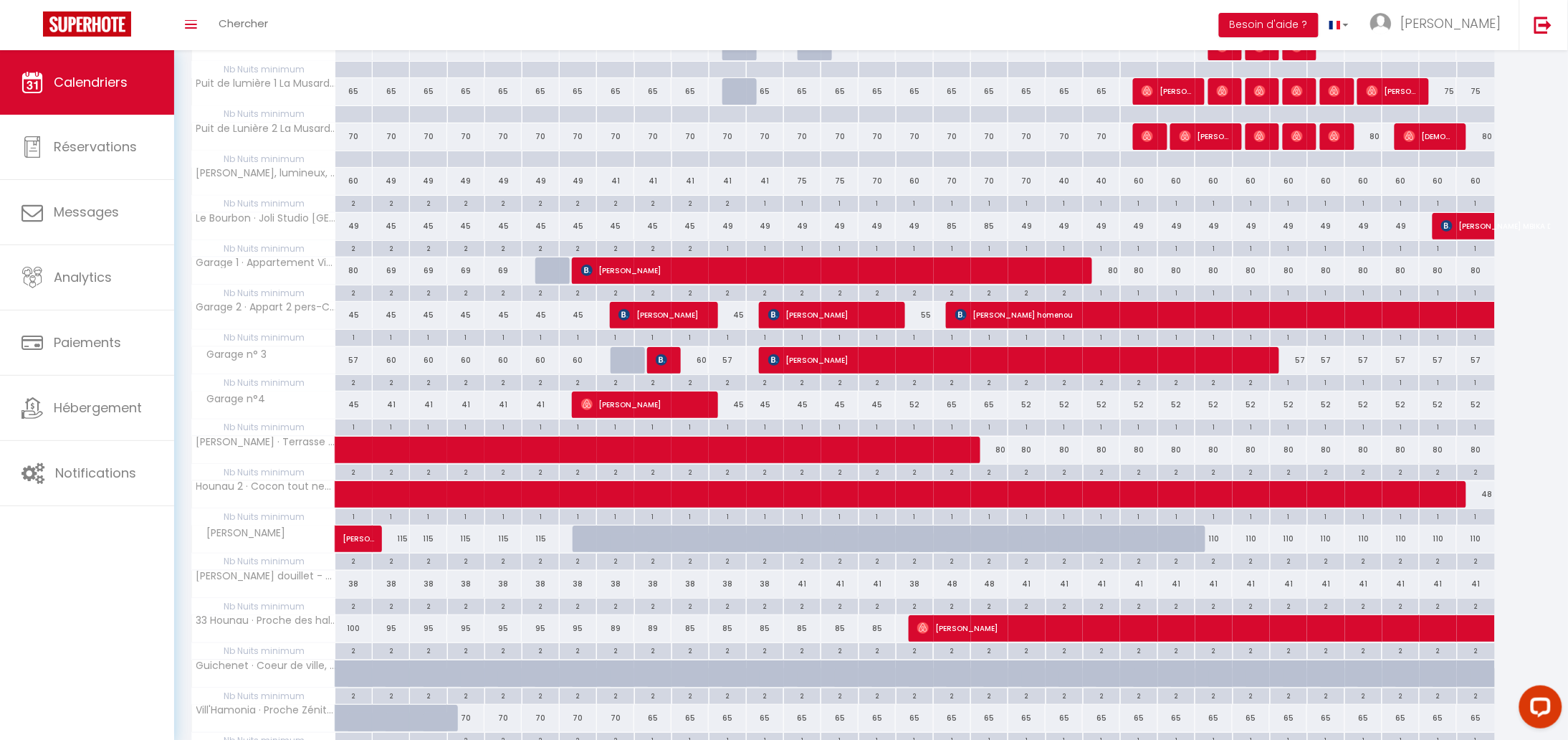 scroll, scrollTop: 2321, scrollLeft: 0, axis: vertical 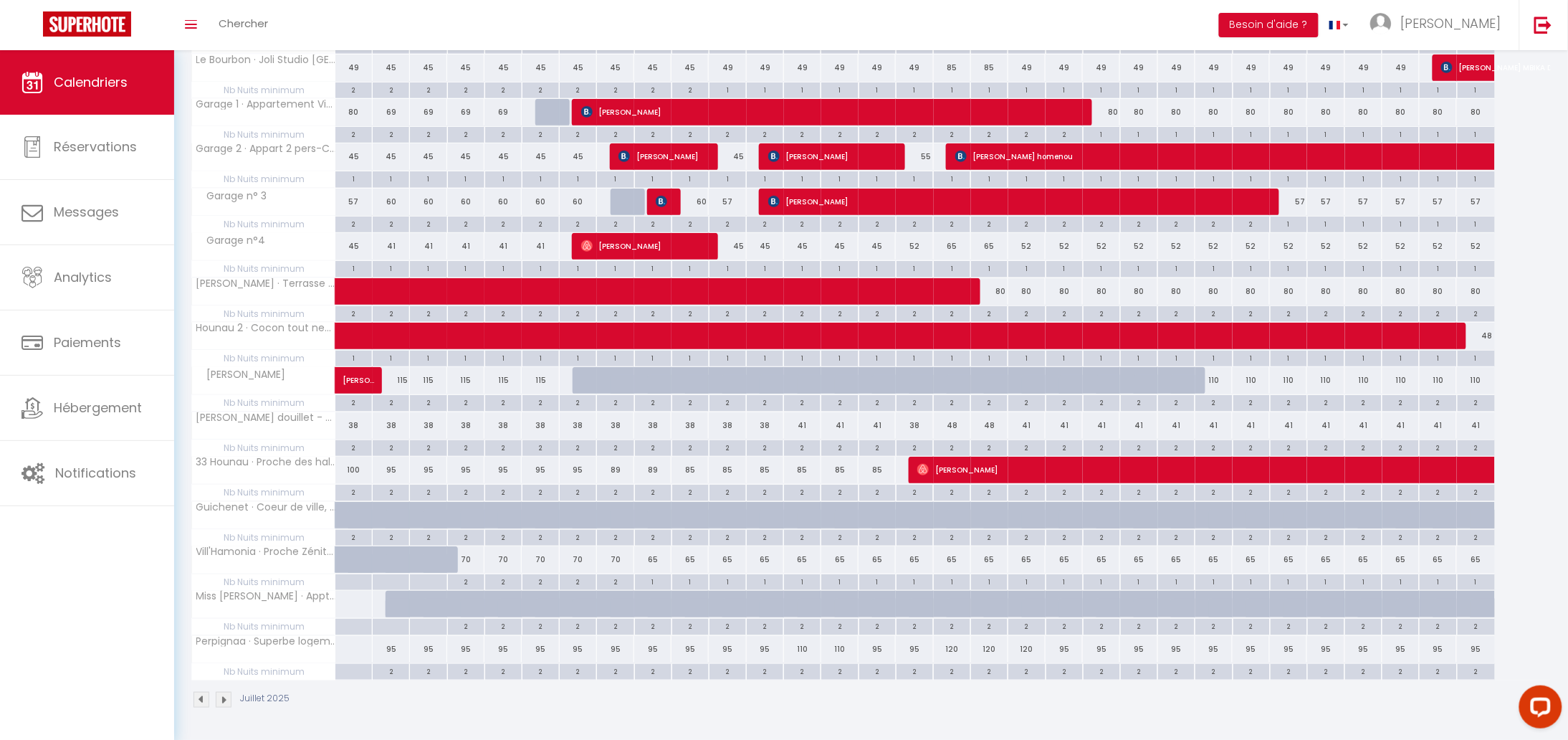 click on "2" at bounding box center (877, 447) 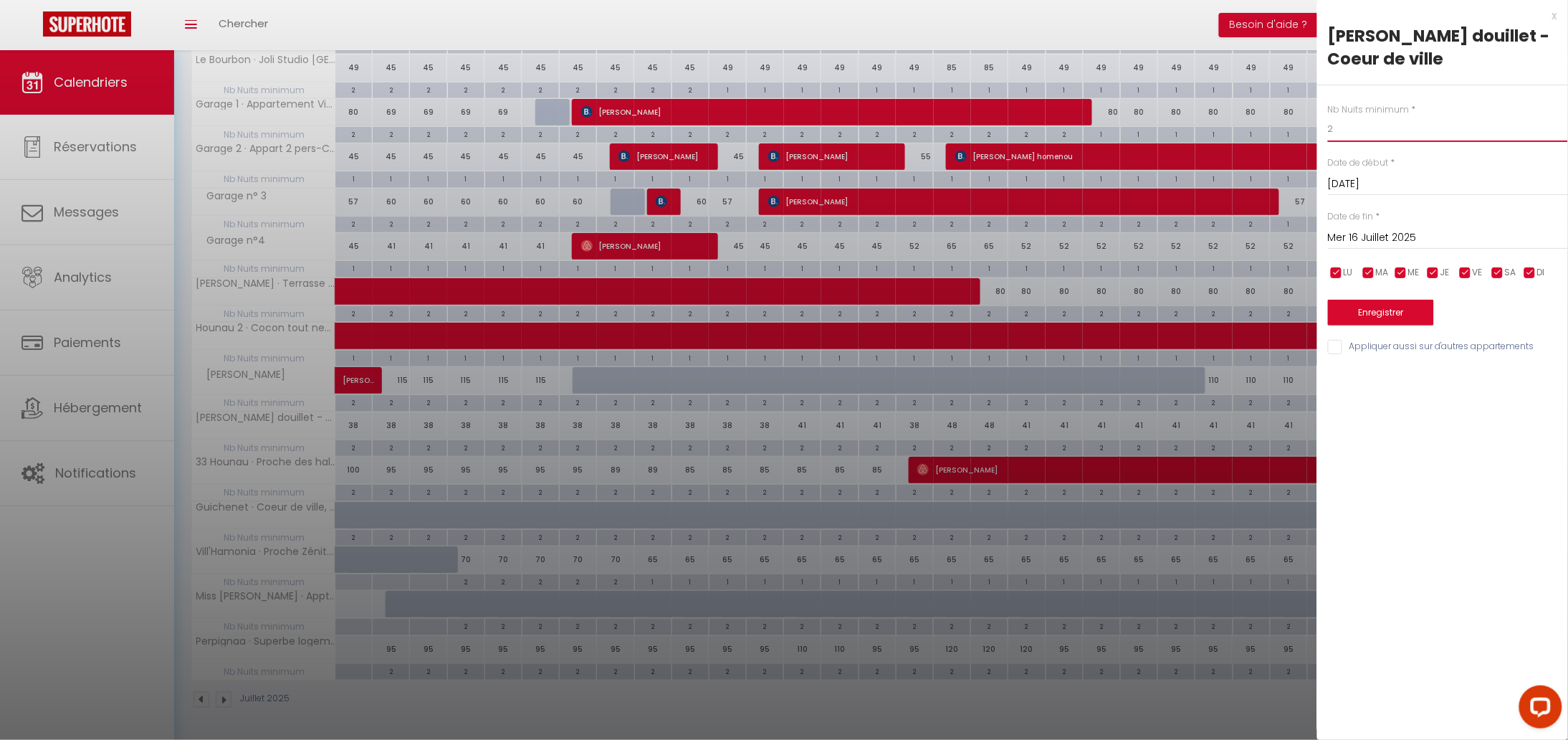 click on "2" at bounding box center (1448, 129) 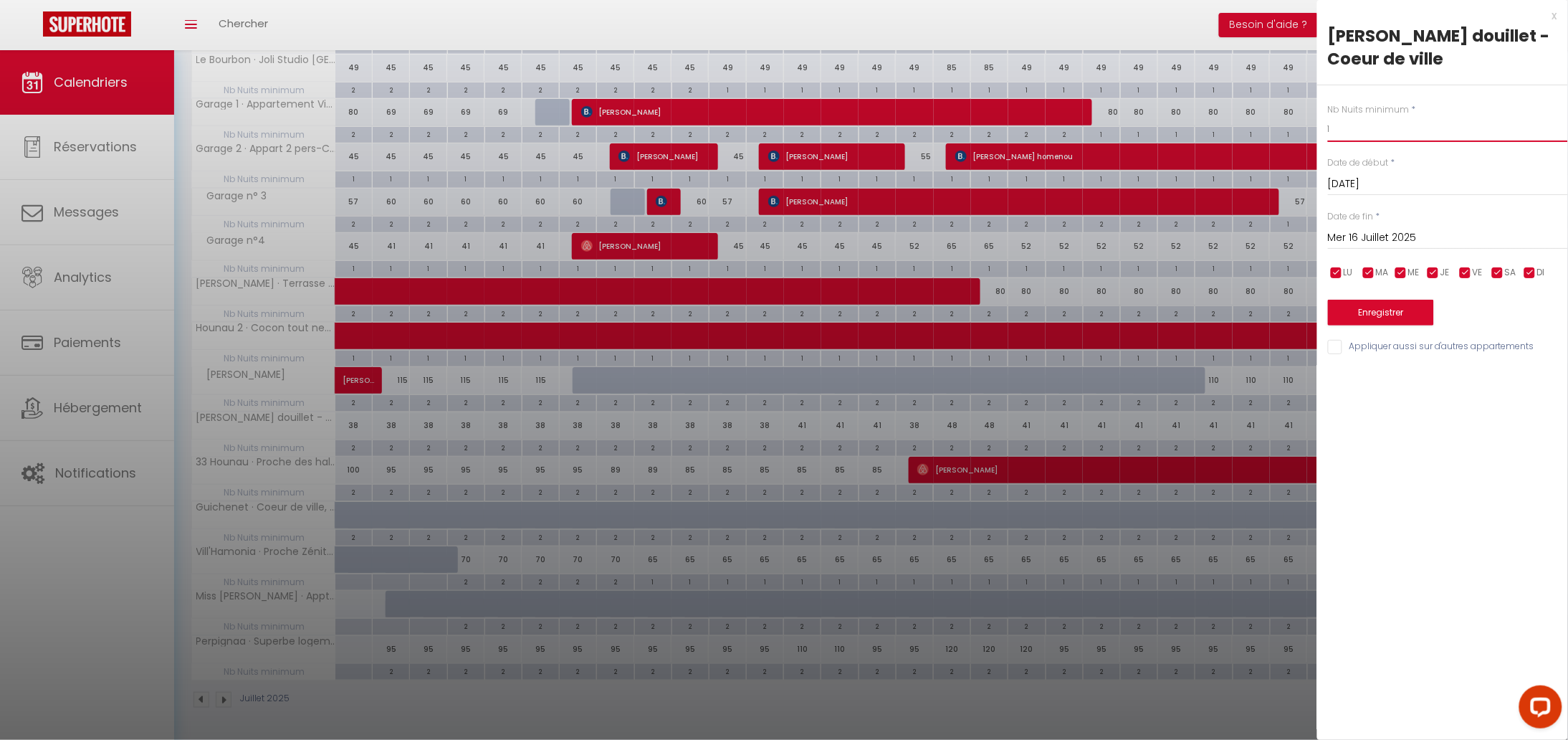 type on "1" 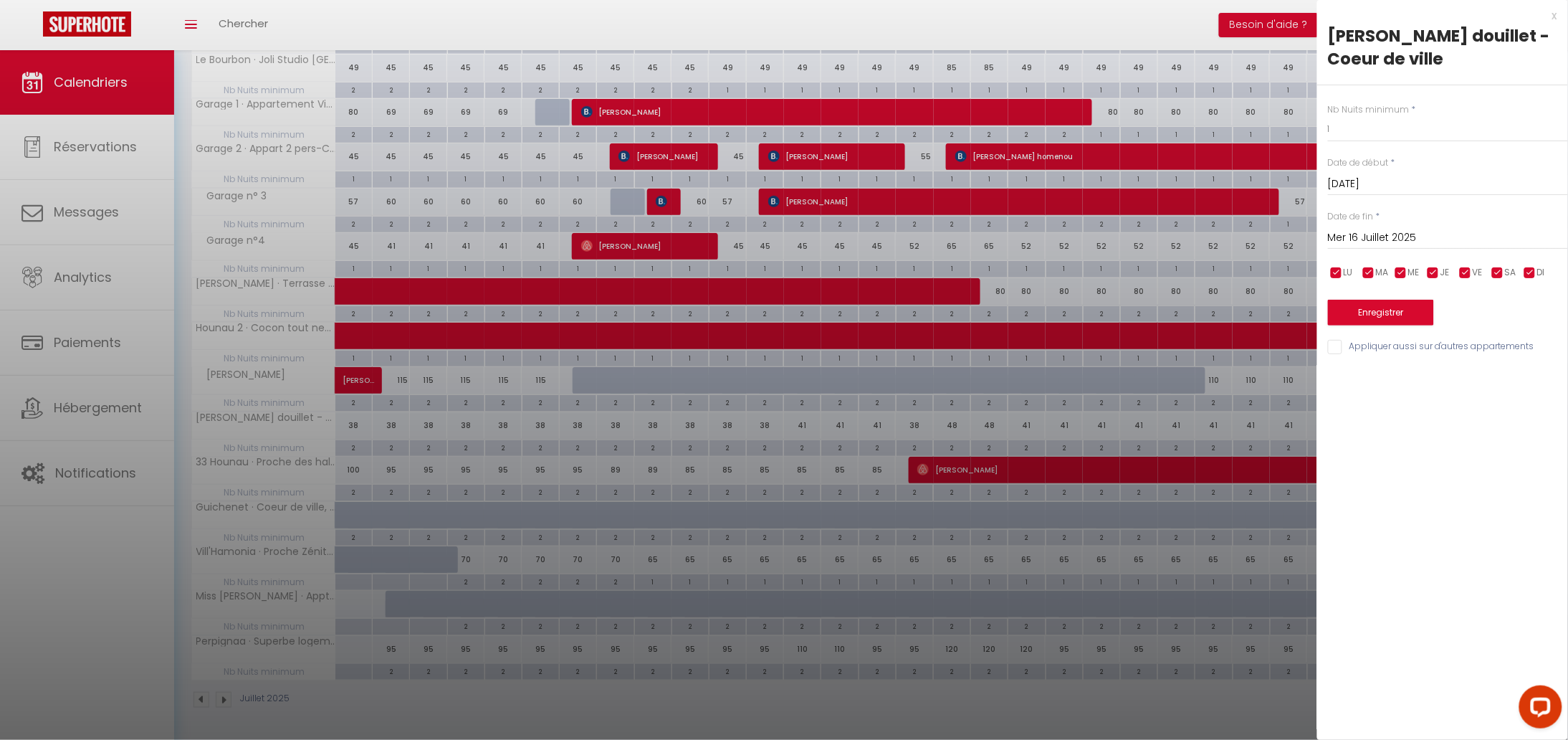 click on "[DATE]" at bounding box center (1448, 184) 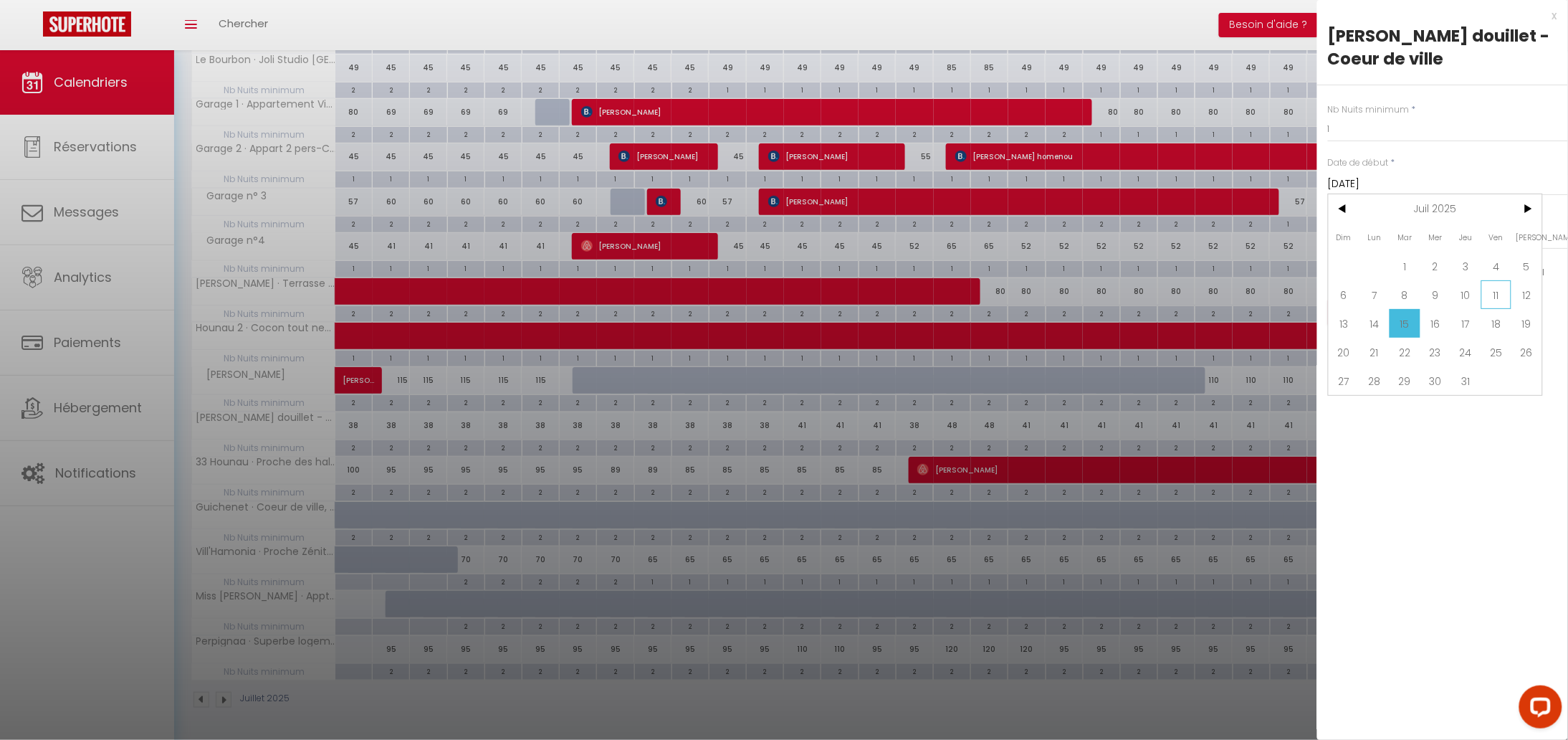 click on "11" at bounding box center [1496, 295] 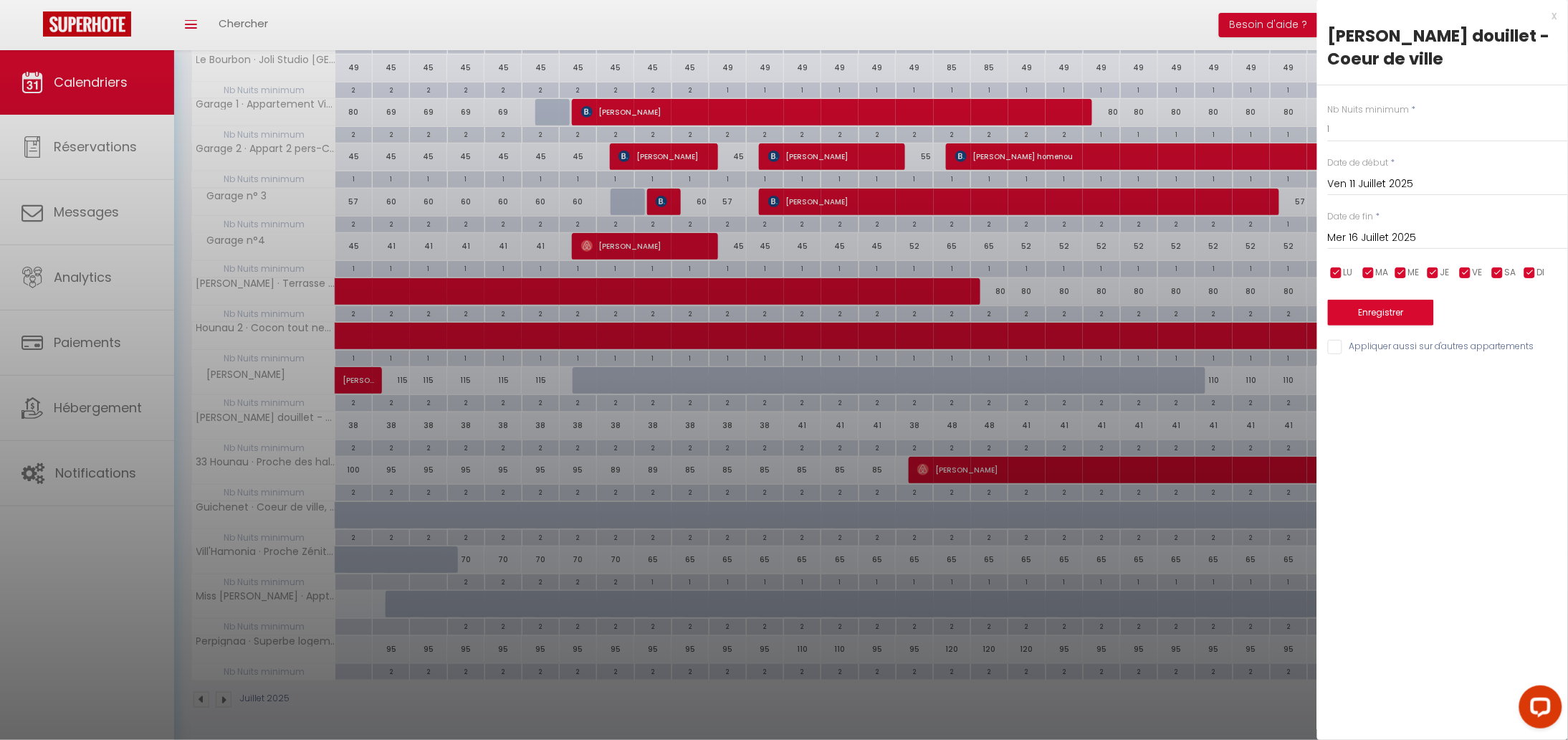 click on "Mer 16 Juillet 2025" at bounding box center [1448, 238] 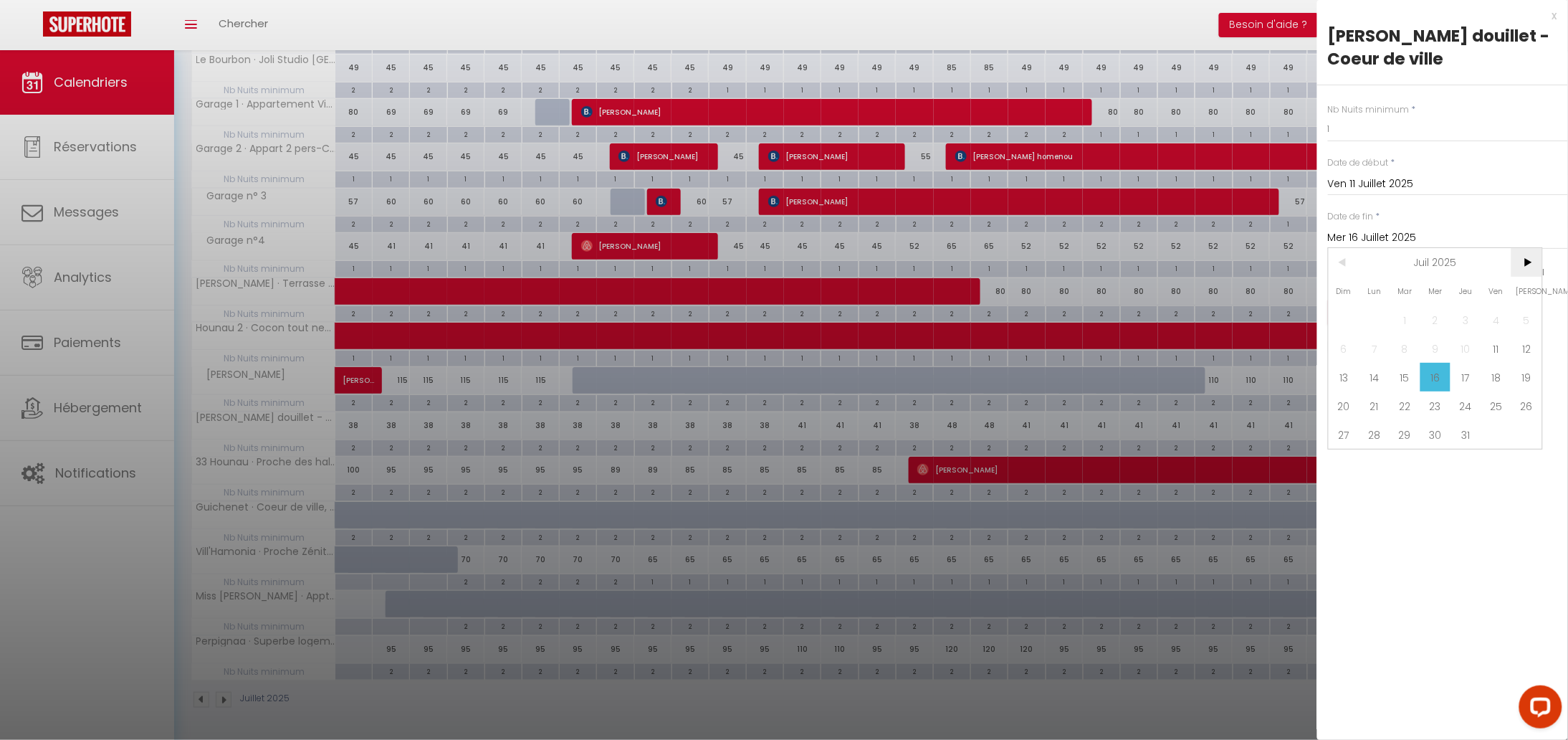 click on ">" at bounding box center (1526, 262) 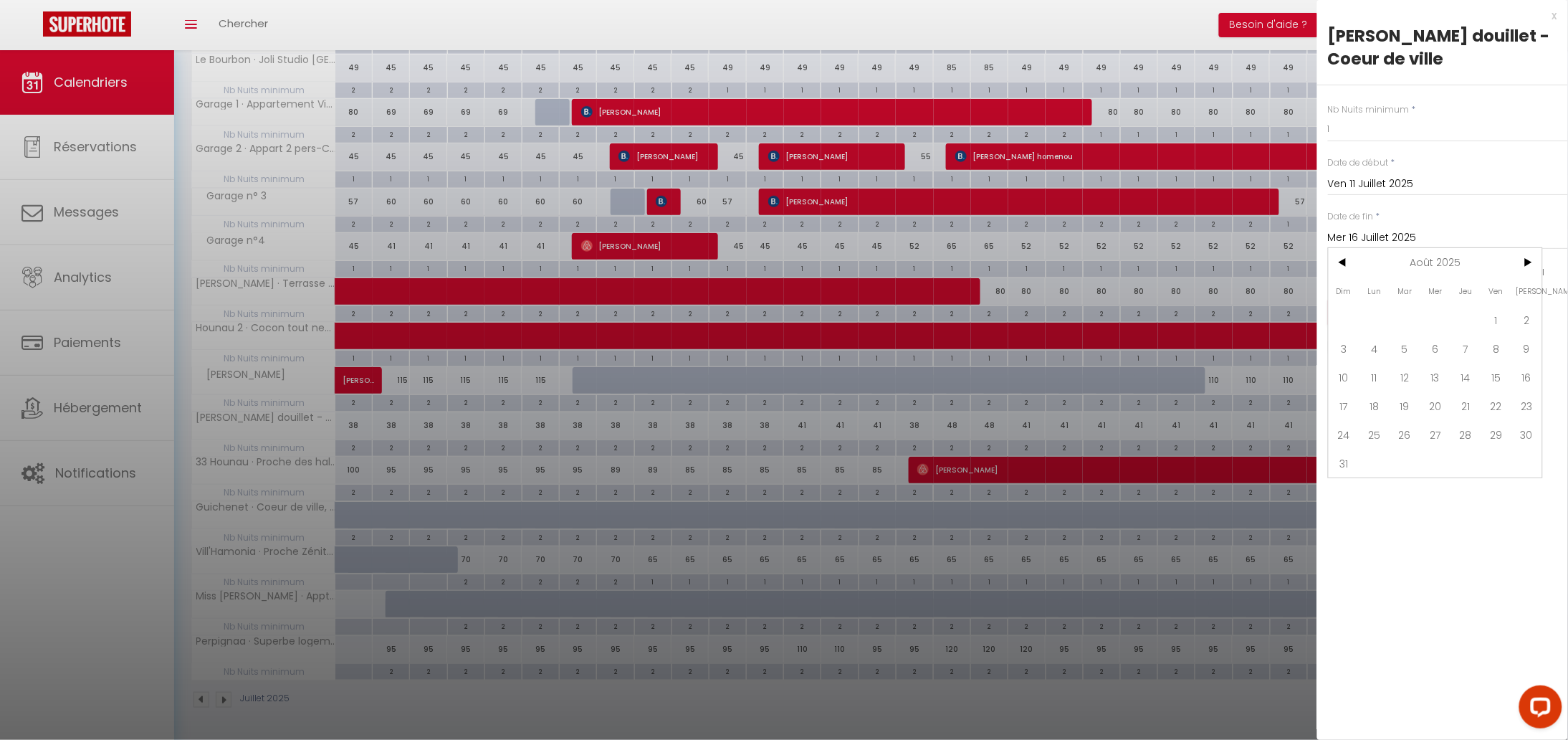 drag, startPoint x: 1494, startPoint y: 314, endPoint x: 1495, endPoint y: 344, distance: 30.0167 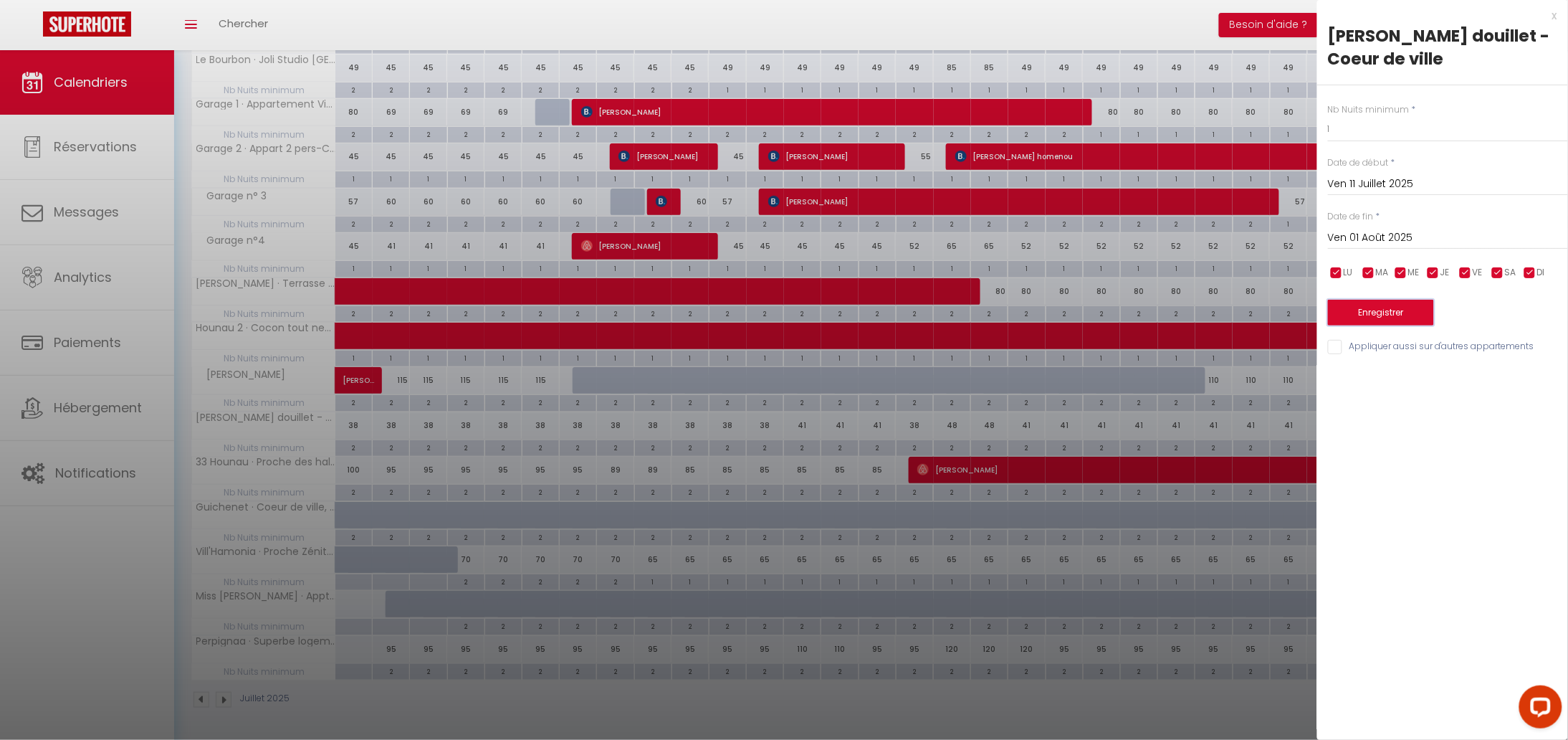 click on "Enregistrer" at bounding box center (1381, 313) 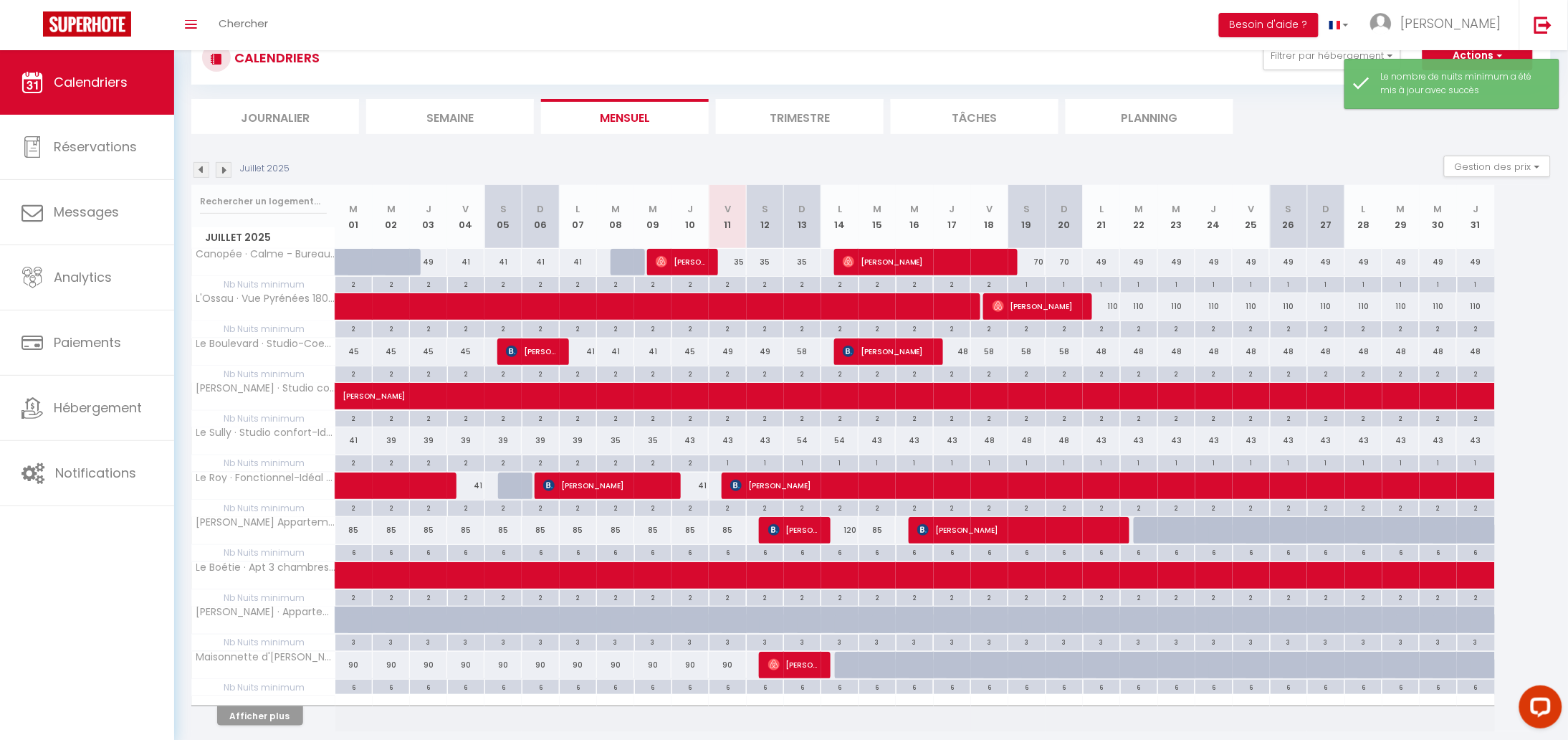 scroll, scrollTop: 104, scrollLeft: 0, axis: vertical 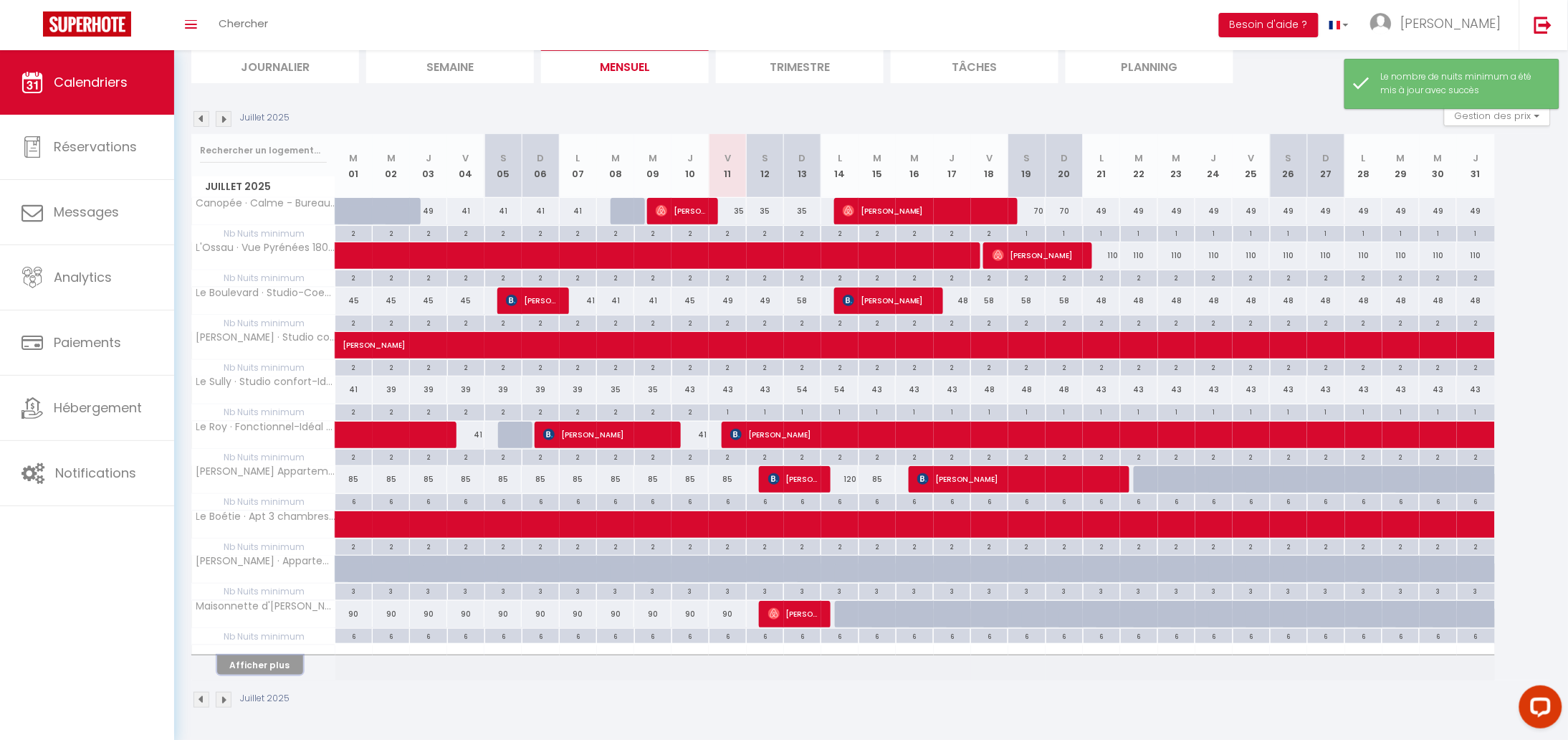 click on "Afficher plus" at bounding box center (260, 665) 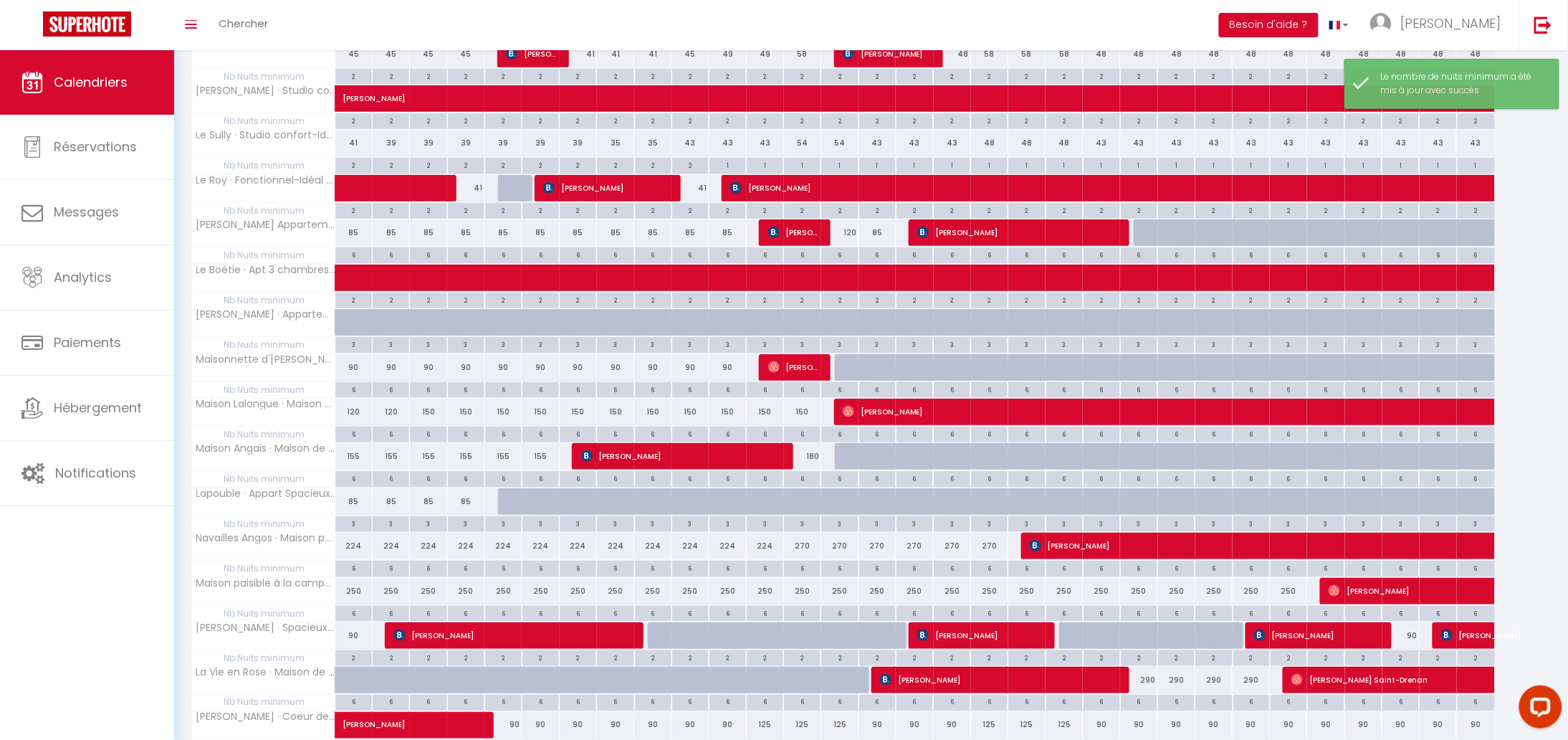 scroll, scrollTop: 554, scrollLeft: 0, axis: vertical 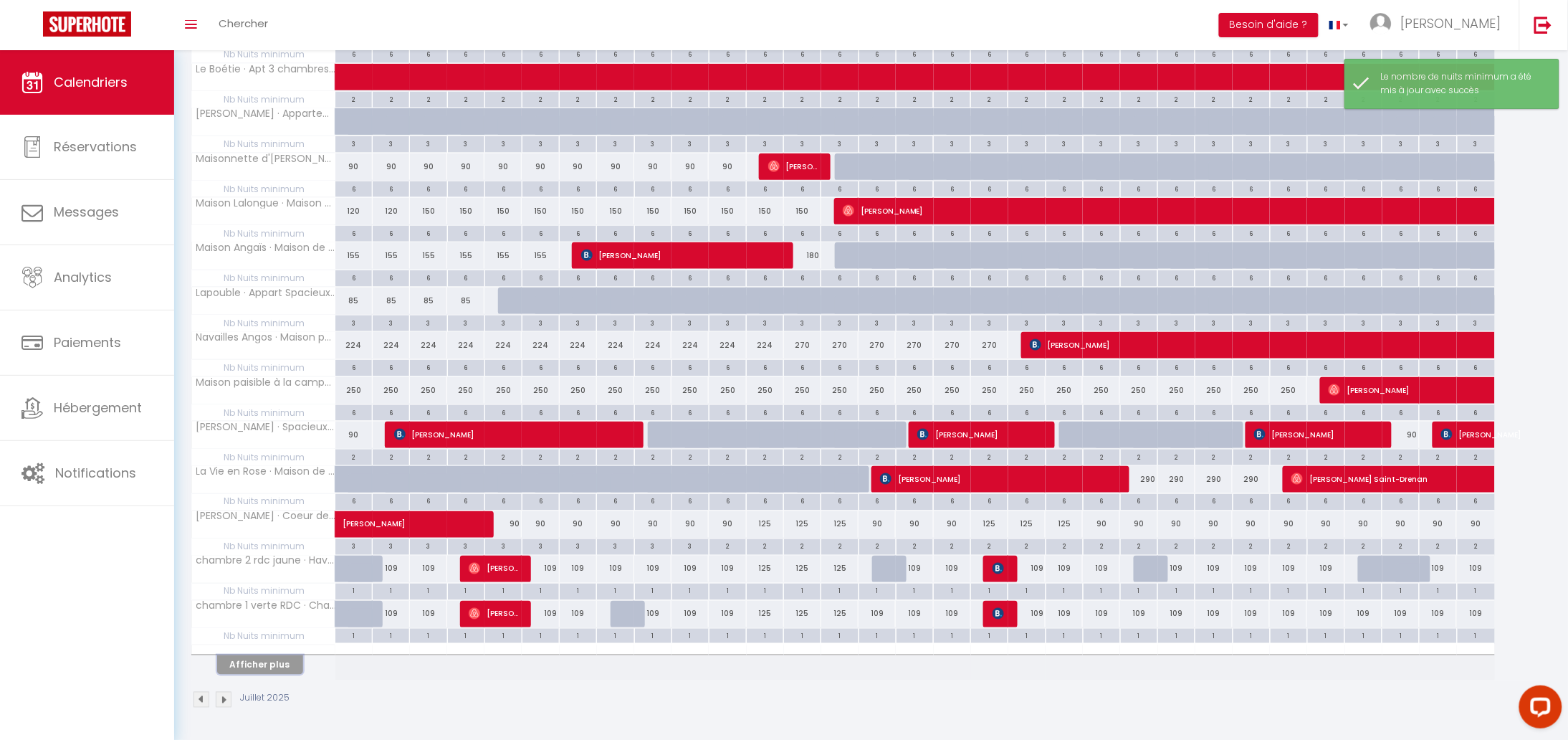 click on "Afficher plus" at bounding box center (260, 665) 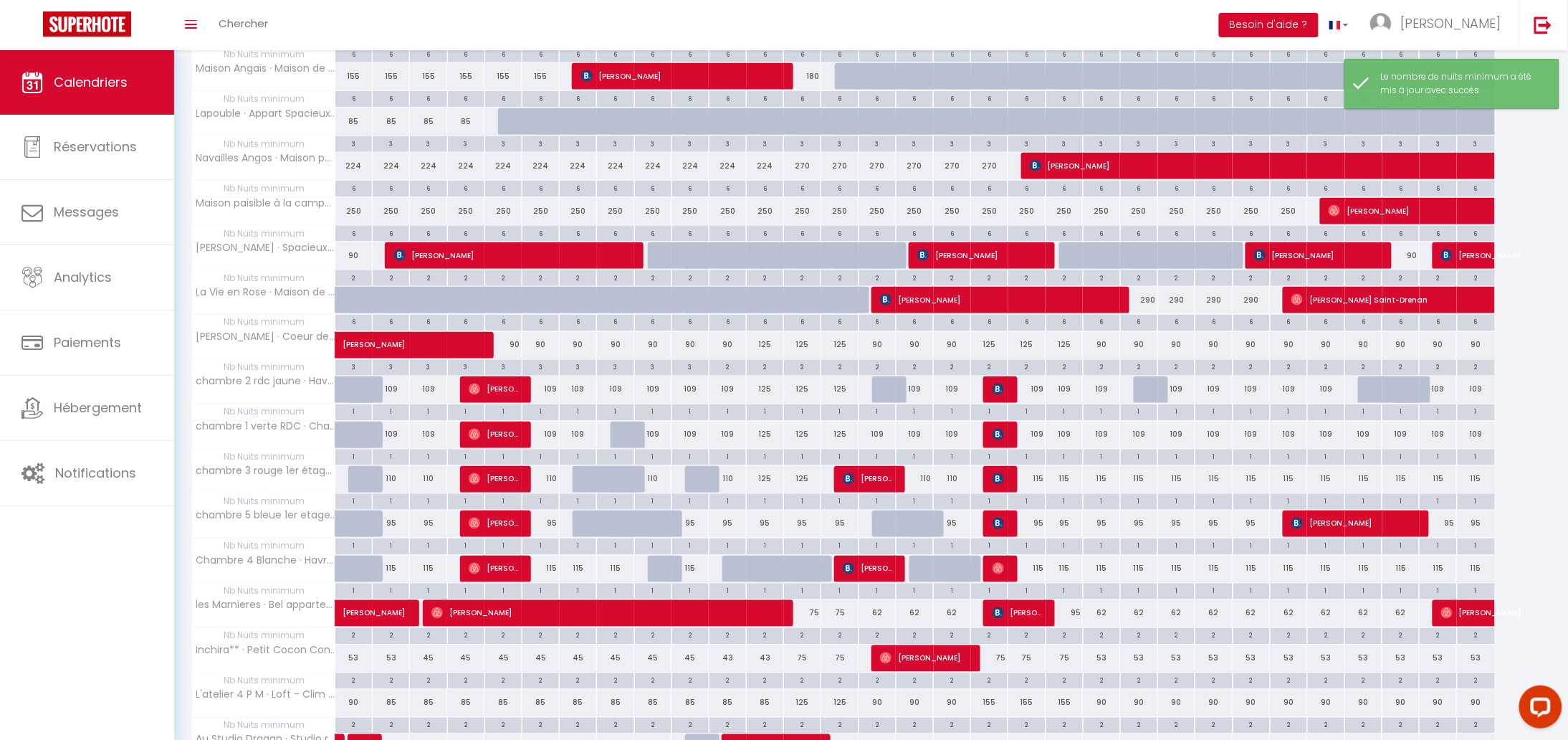 scroll, scrollTop: 1005, scrollLeft: 0, axis: vertical 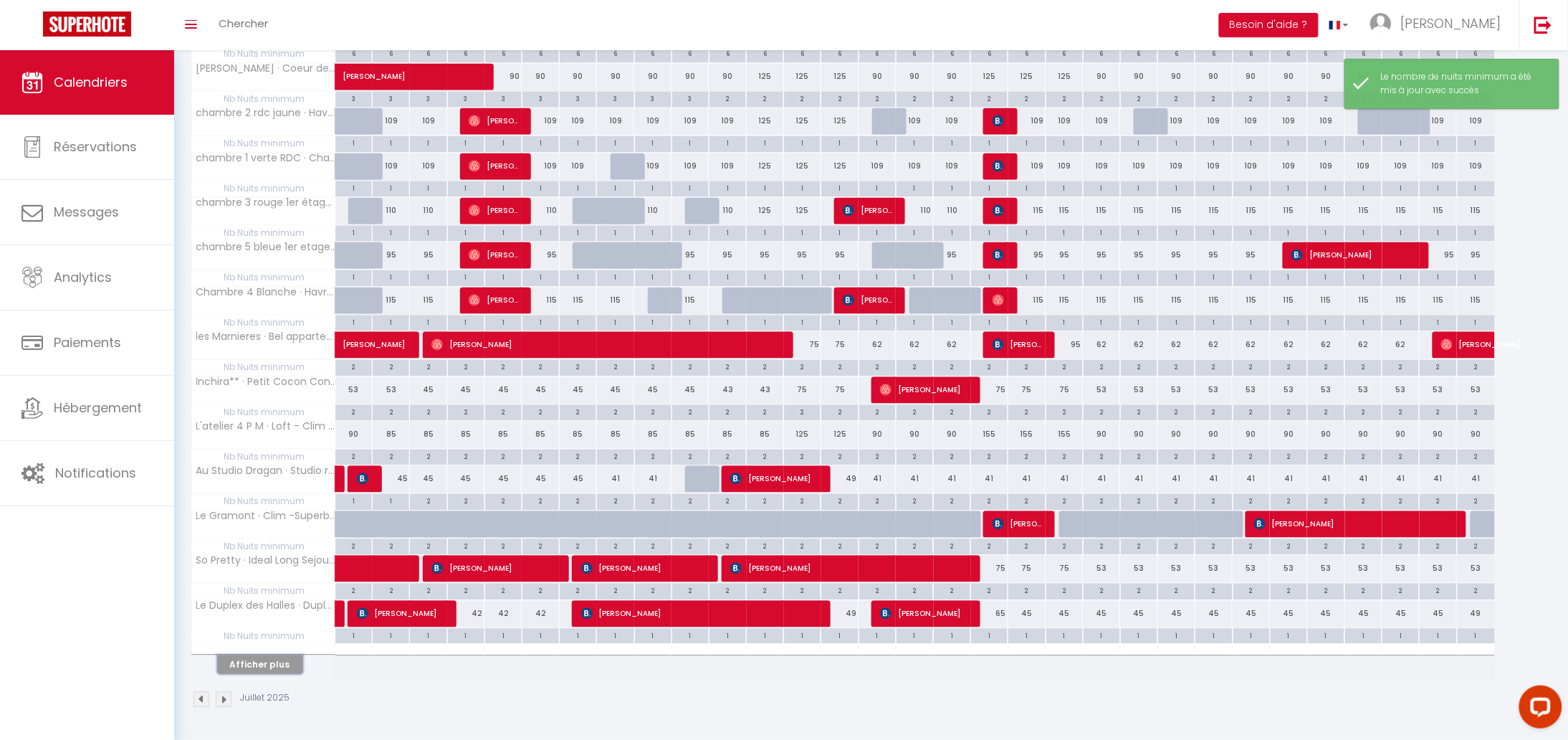 click on "Afficher plus" at bounding box center [260, 665] 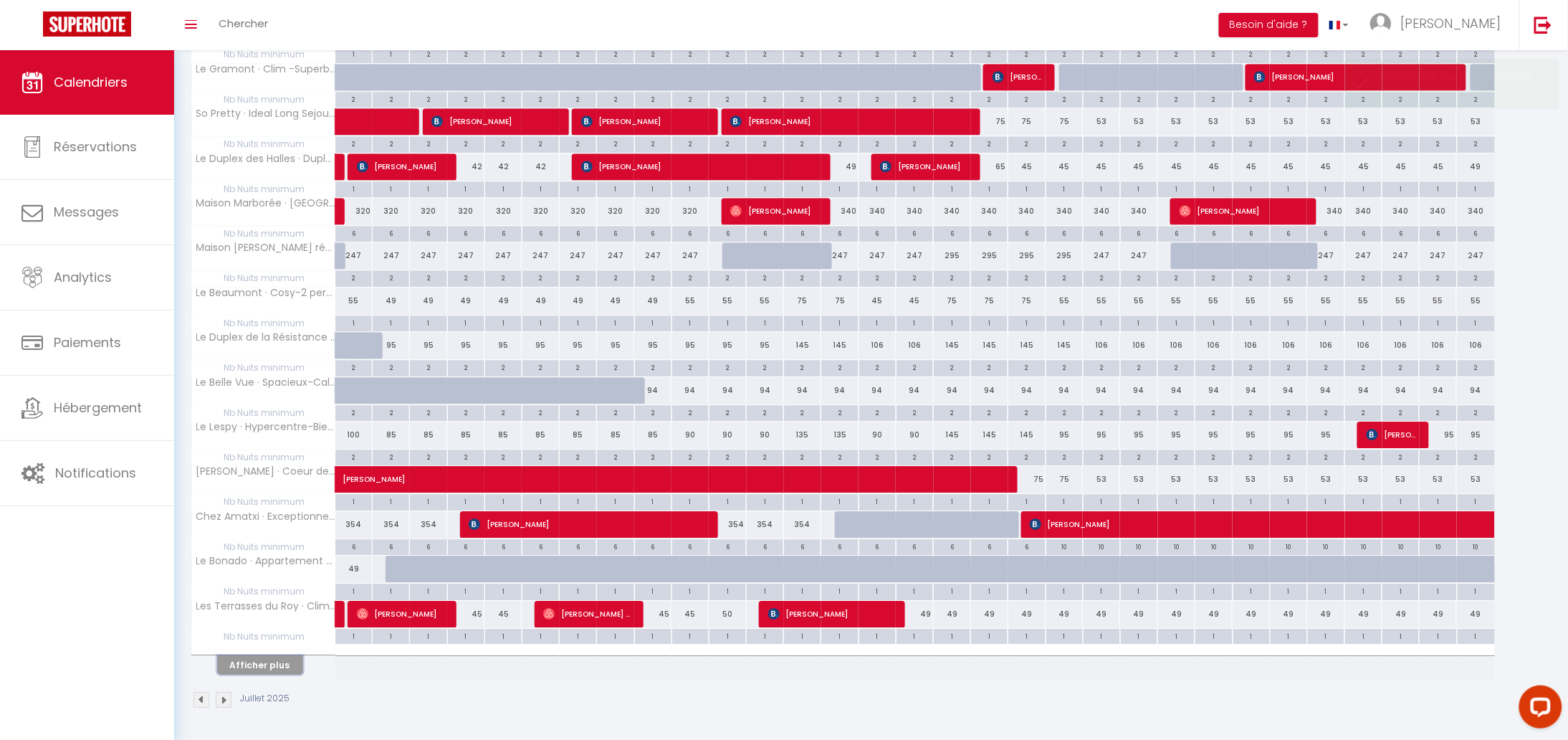 click on "Afficher plus" at bounding box center [260, 665] 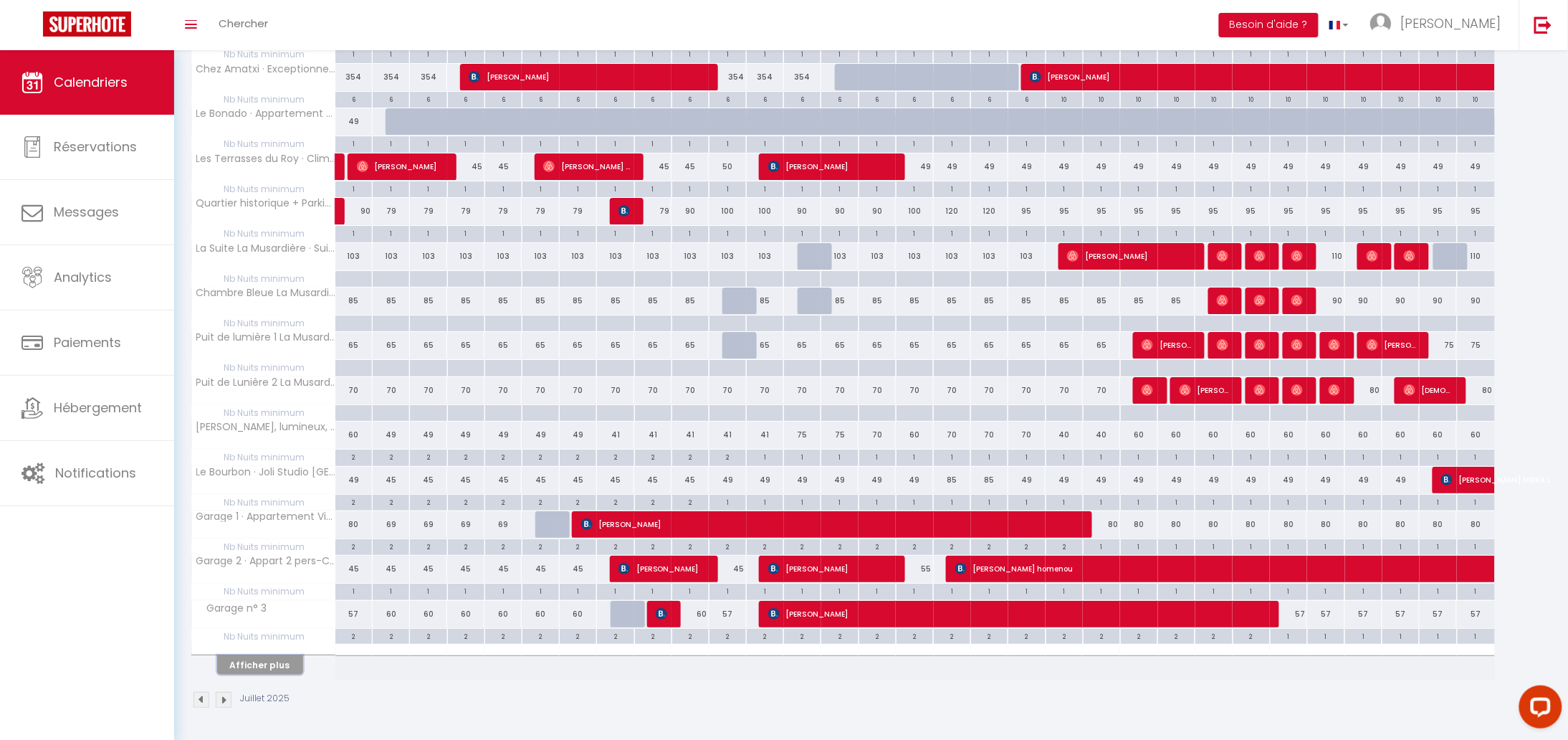 scroll, scrollTop: 1906, scrollLeft: 0, axis: vertical 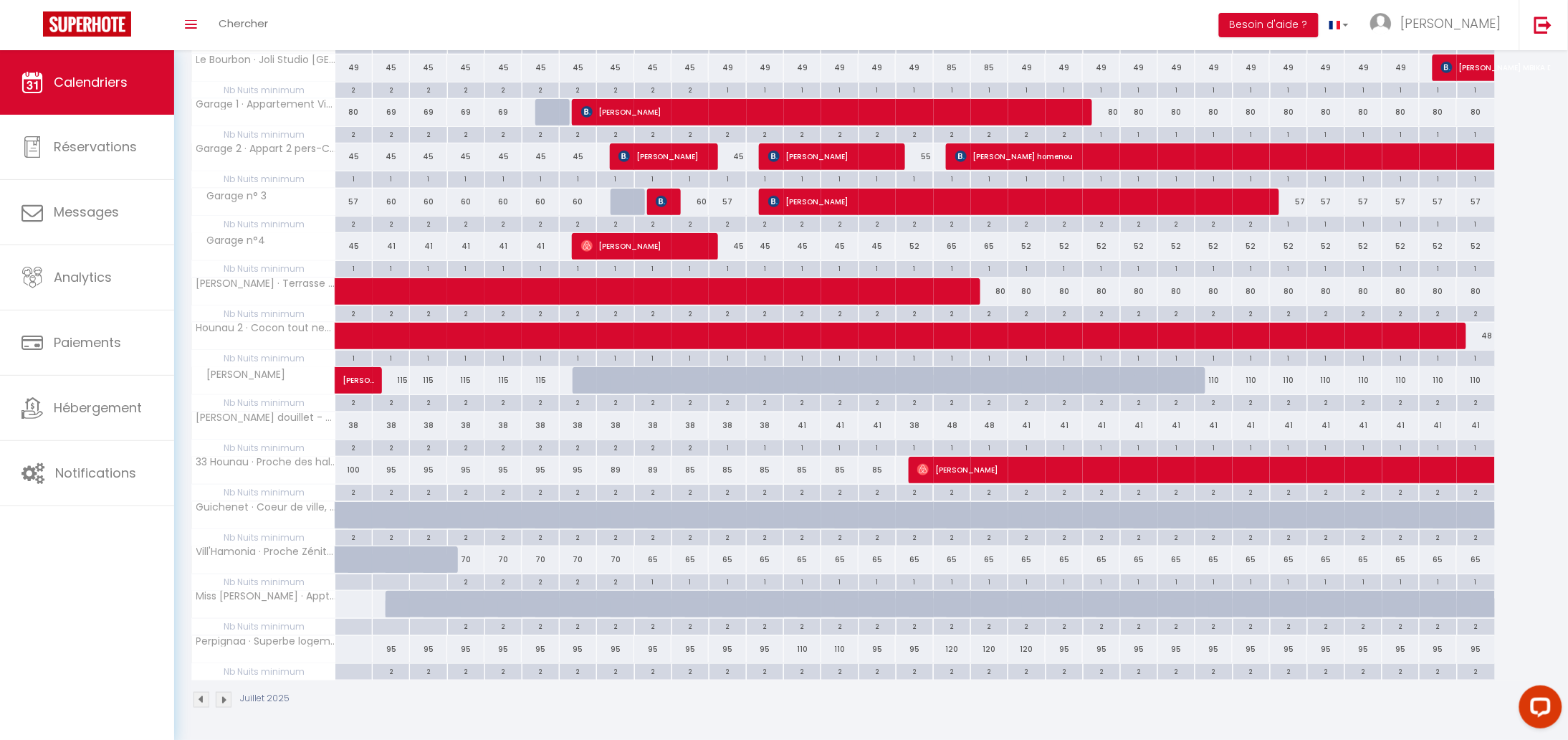 click on "2" at bounding box center (877, 670) 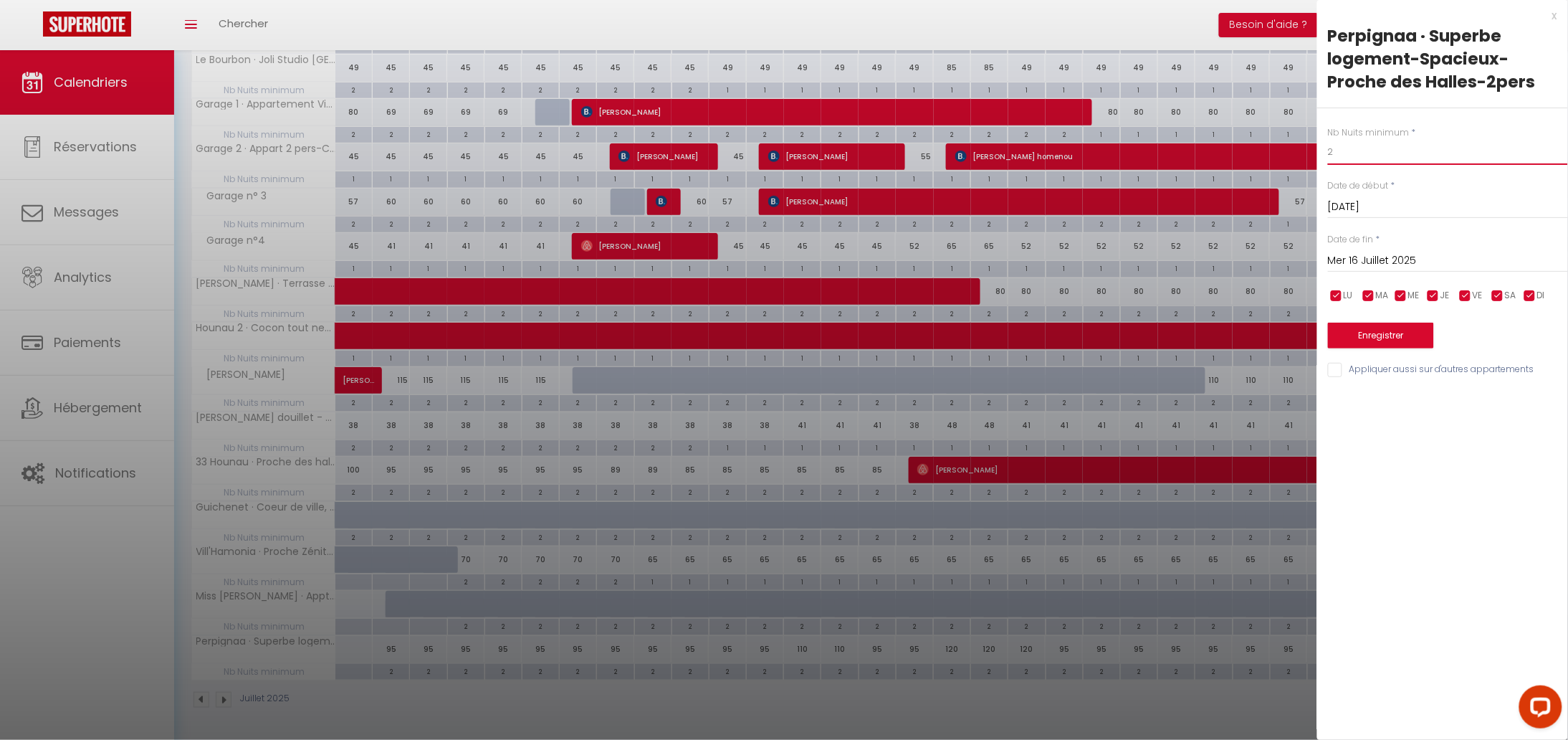 click on "2" at bounding box center [1448, 152] 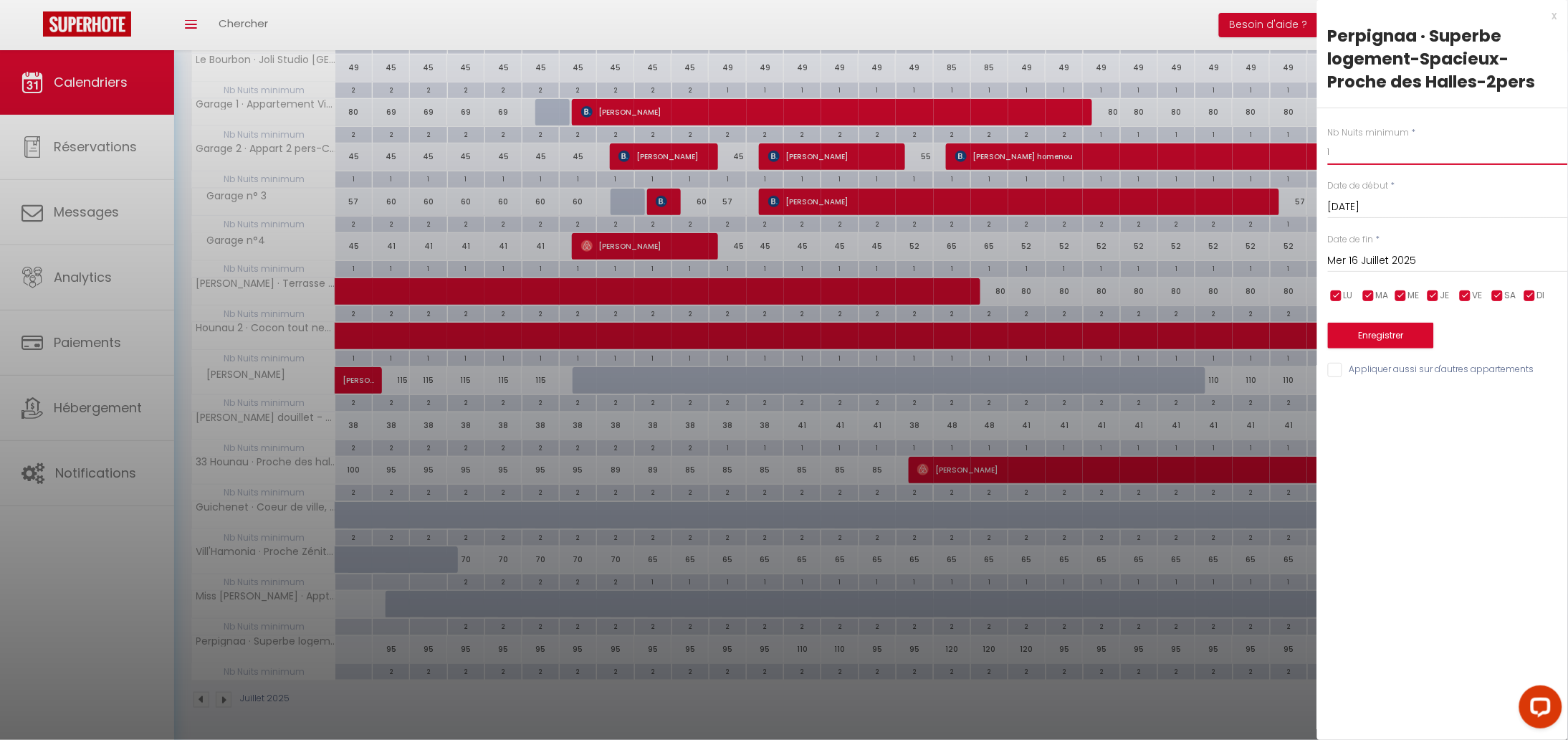 type on "1" 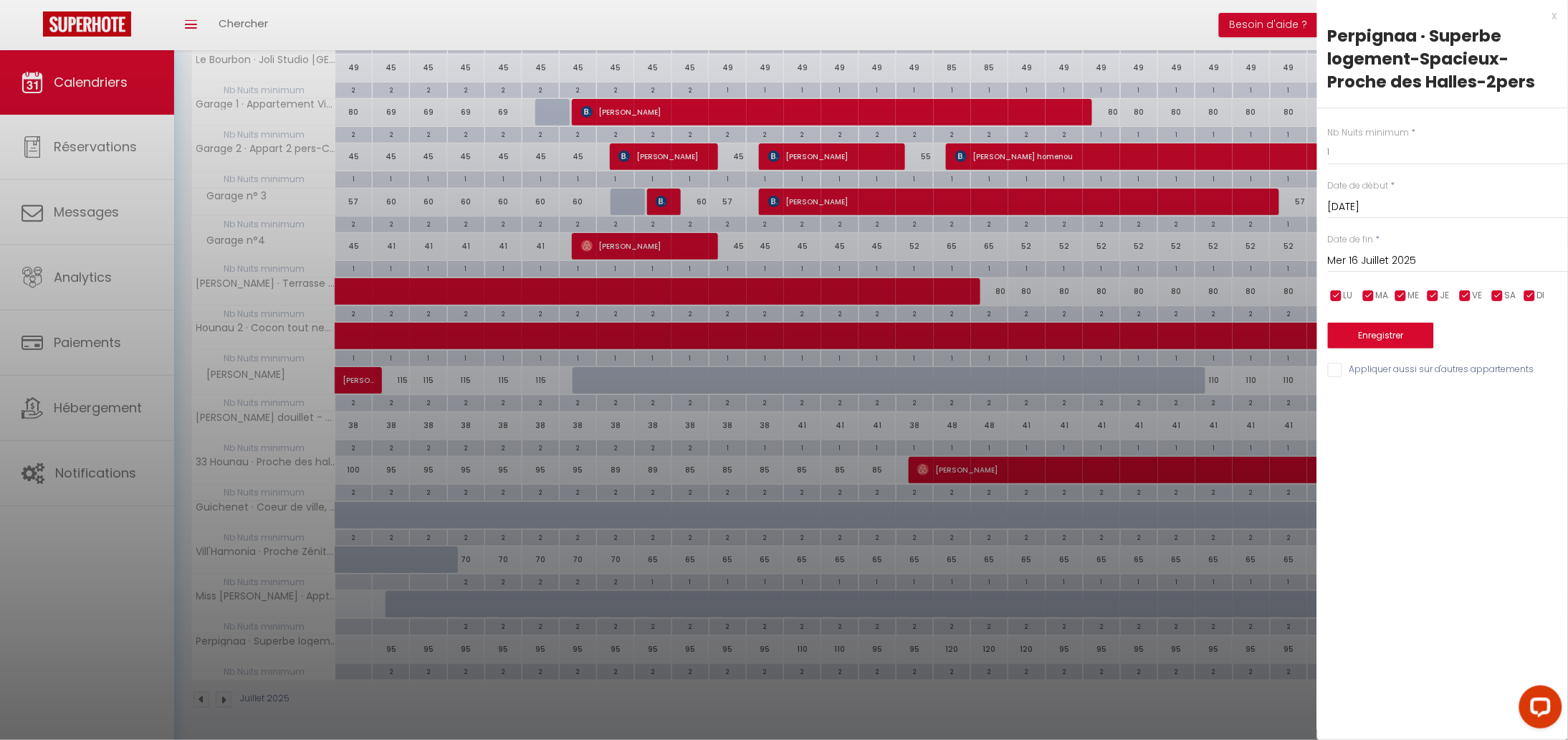 click on "[DATE]" at bounding box center [1448, 207] 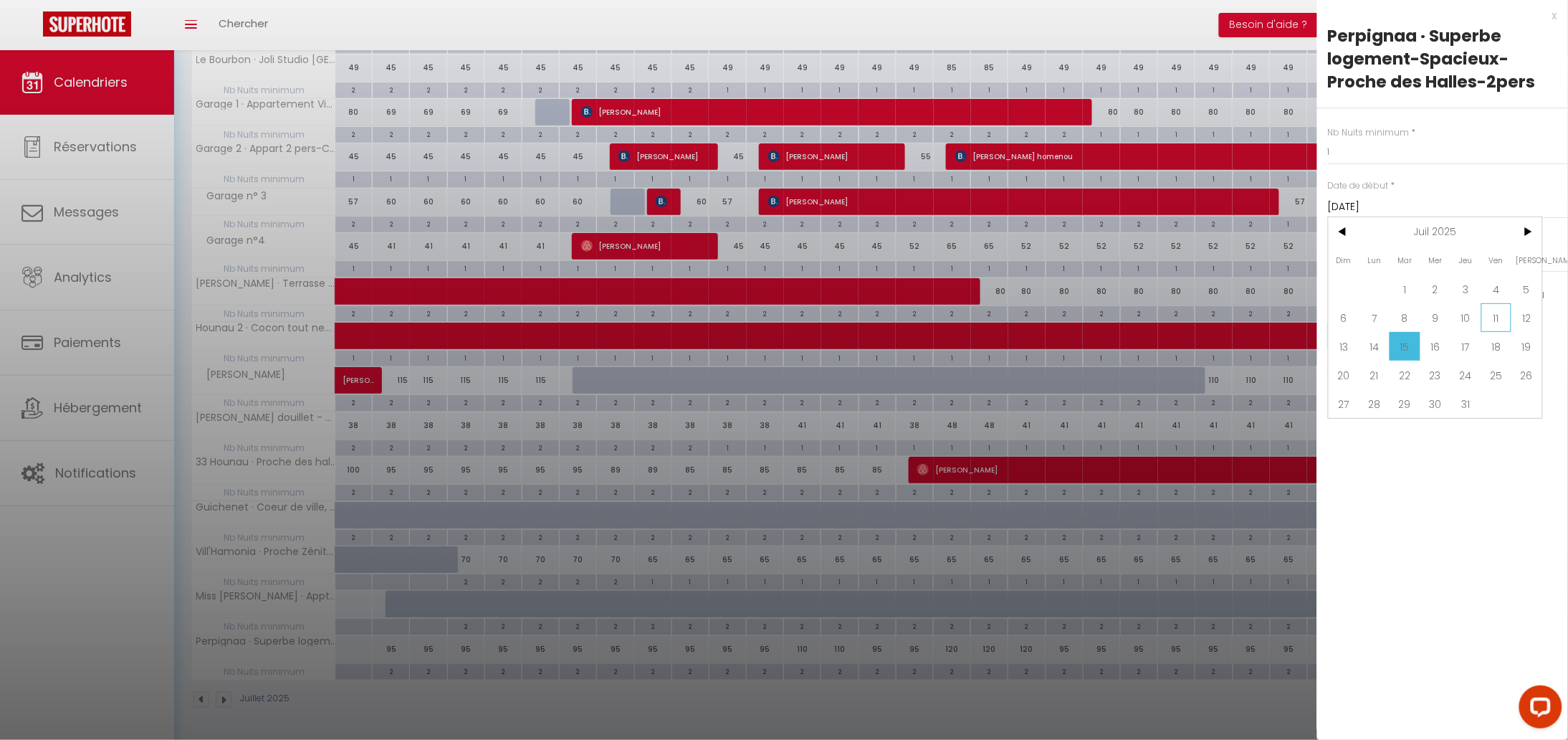click on "11" at bounding box center [1496, 318] 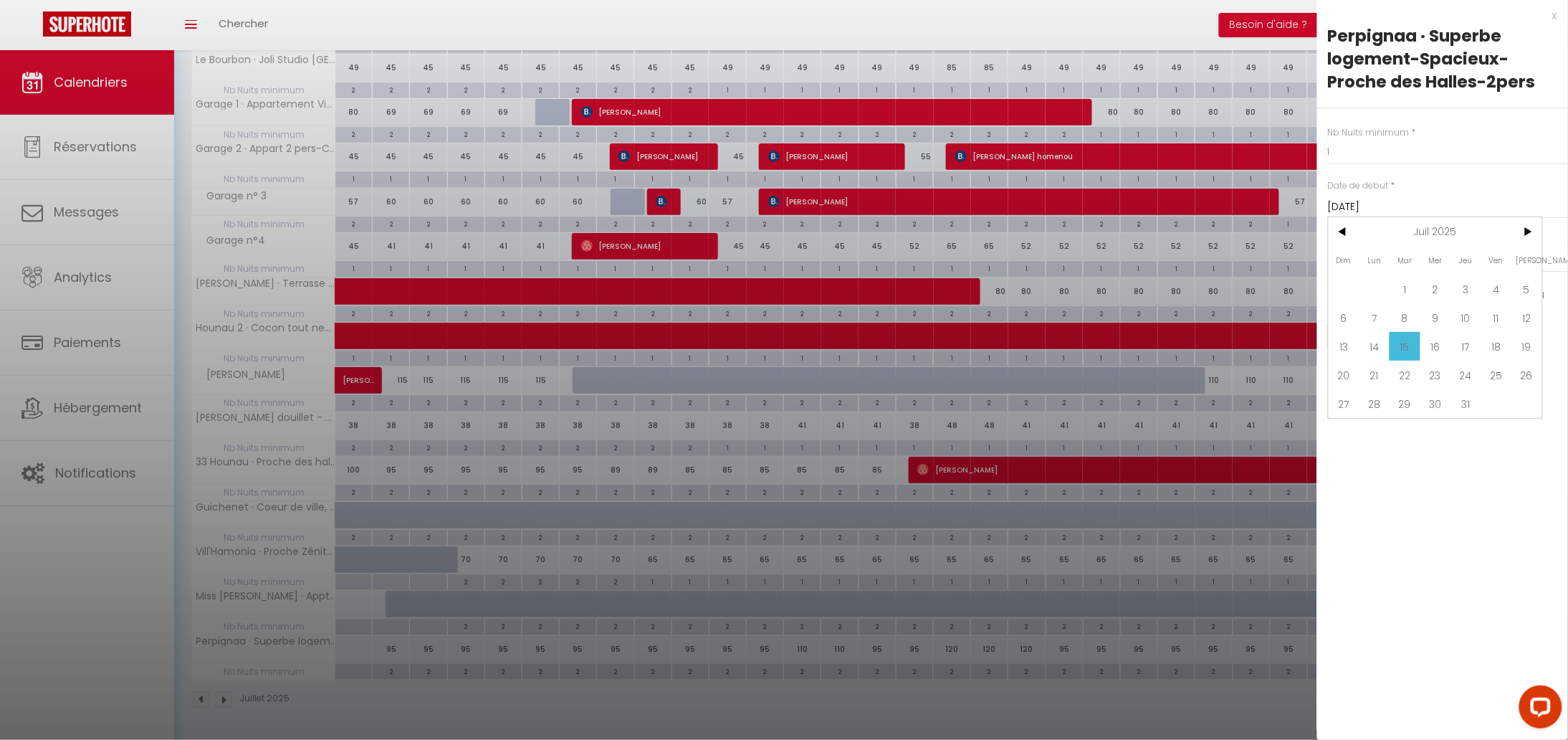 type on "Ven 11 Juillet 2025" 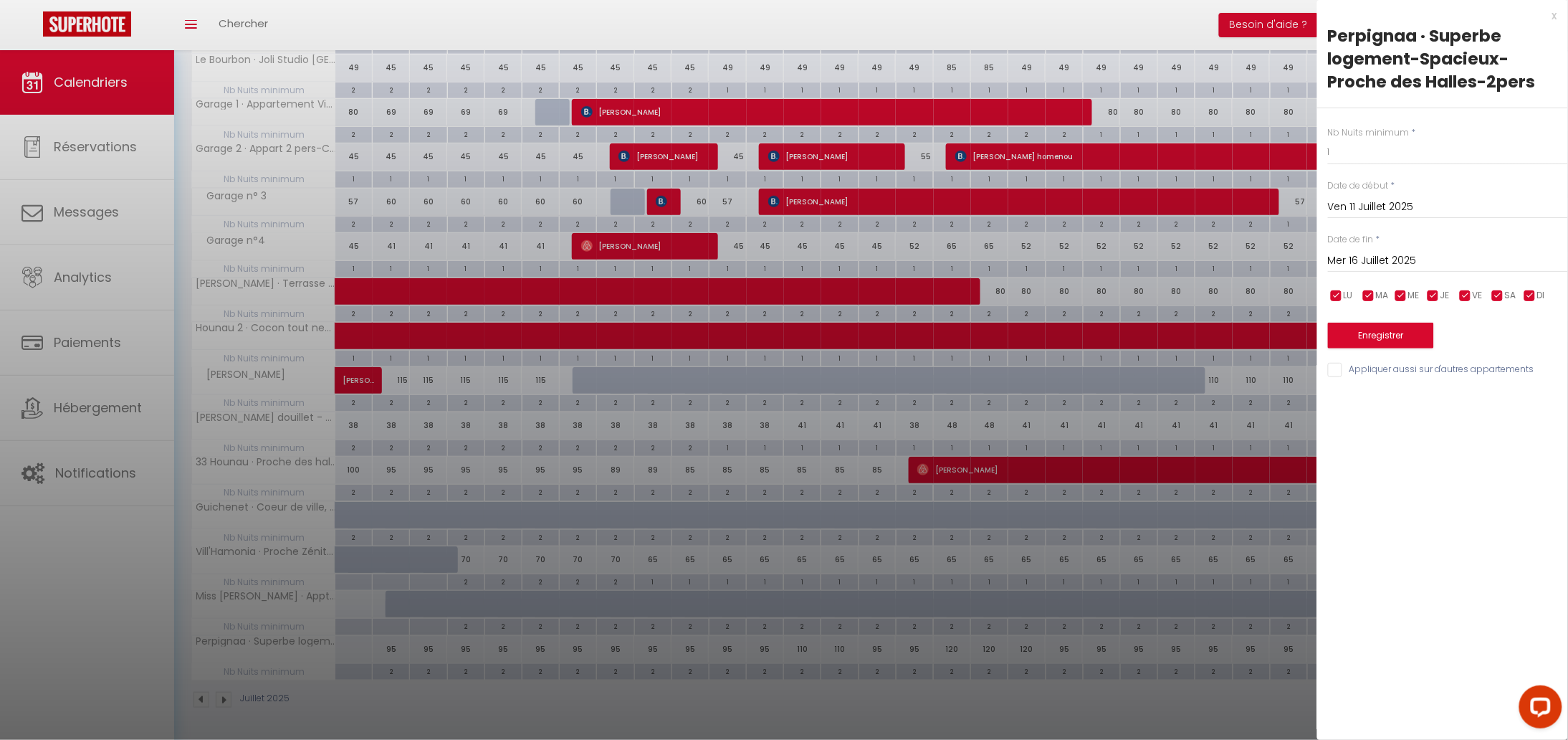 click on "Mer 16 Juillet 2025" at bounding box center [1448, 261] 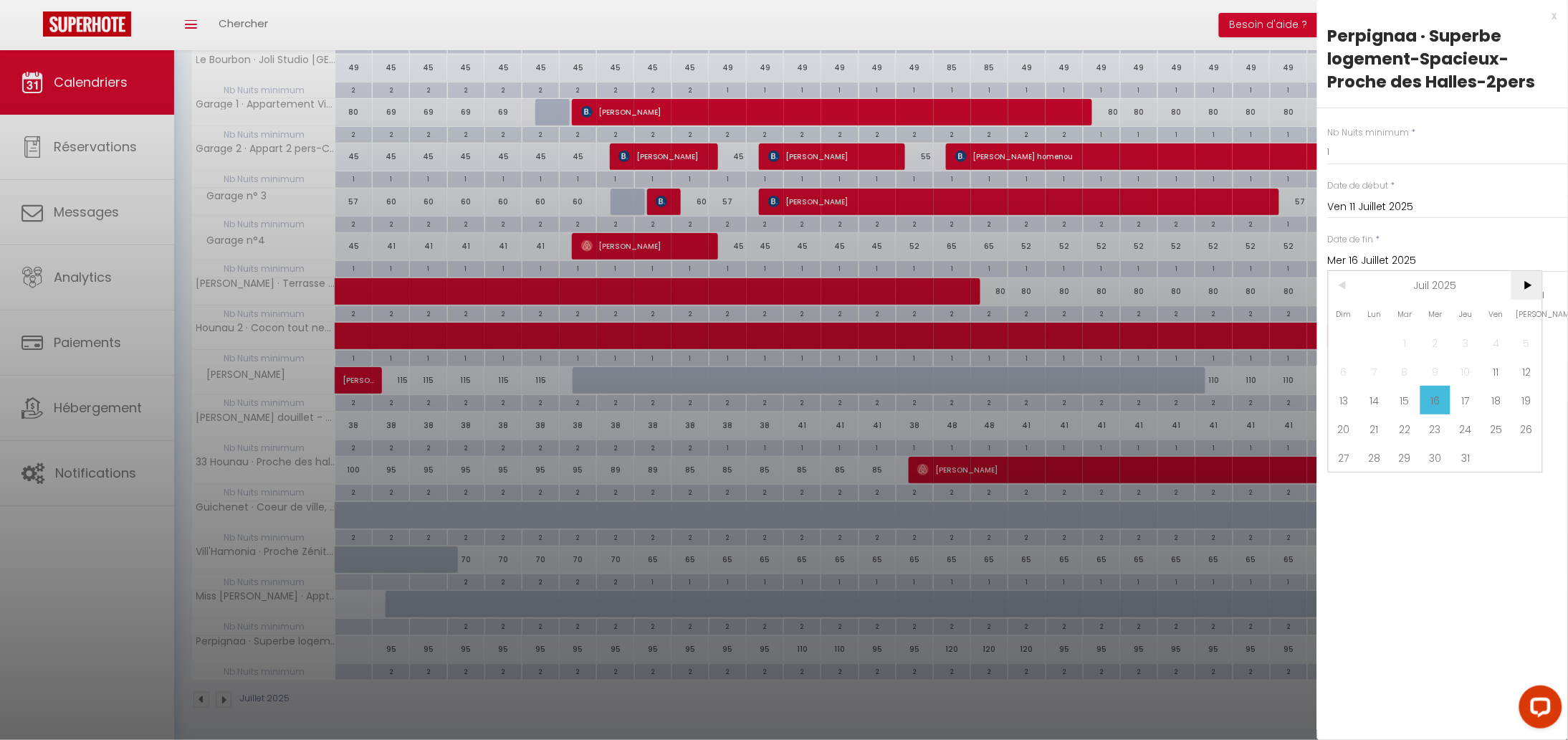 click on ">" at bounding box center [1526, 285] 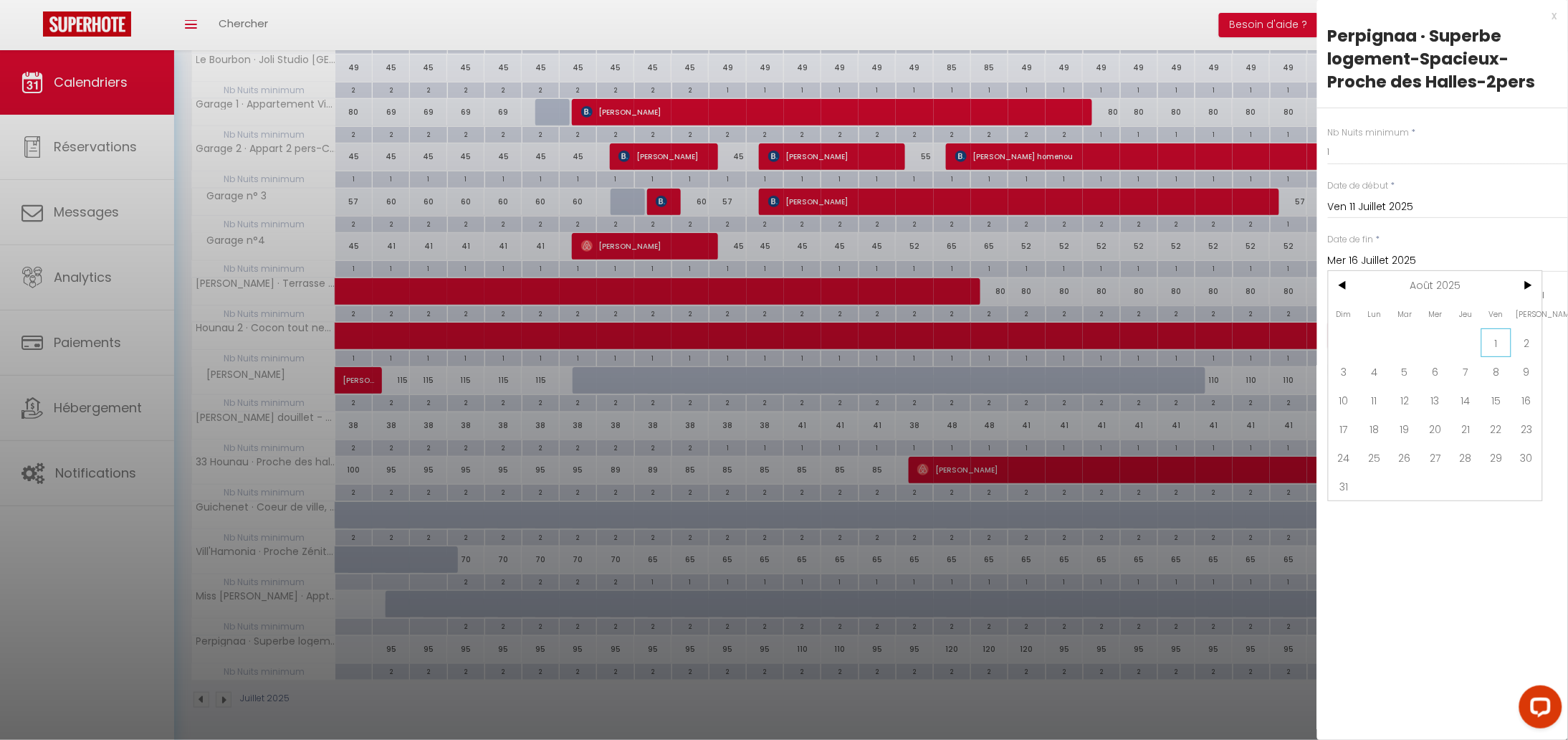 click on "1" at bounding box center [1496, 343] 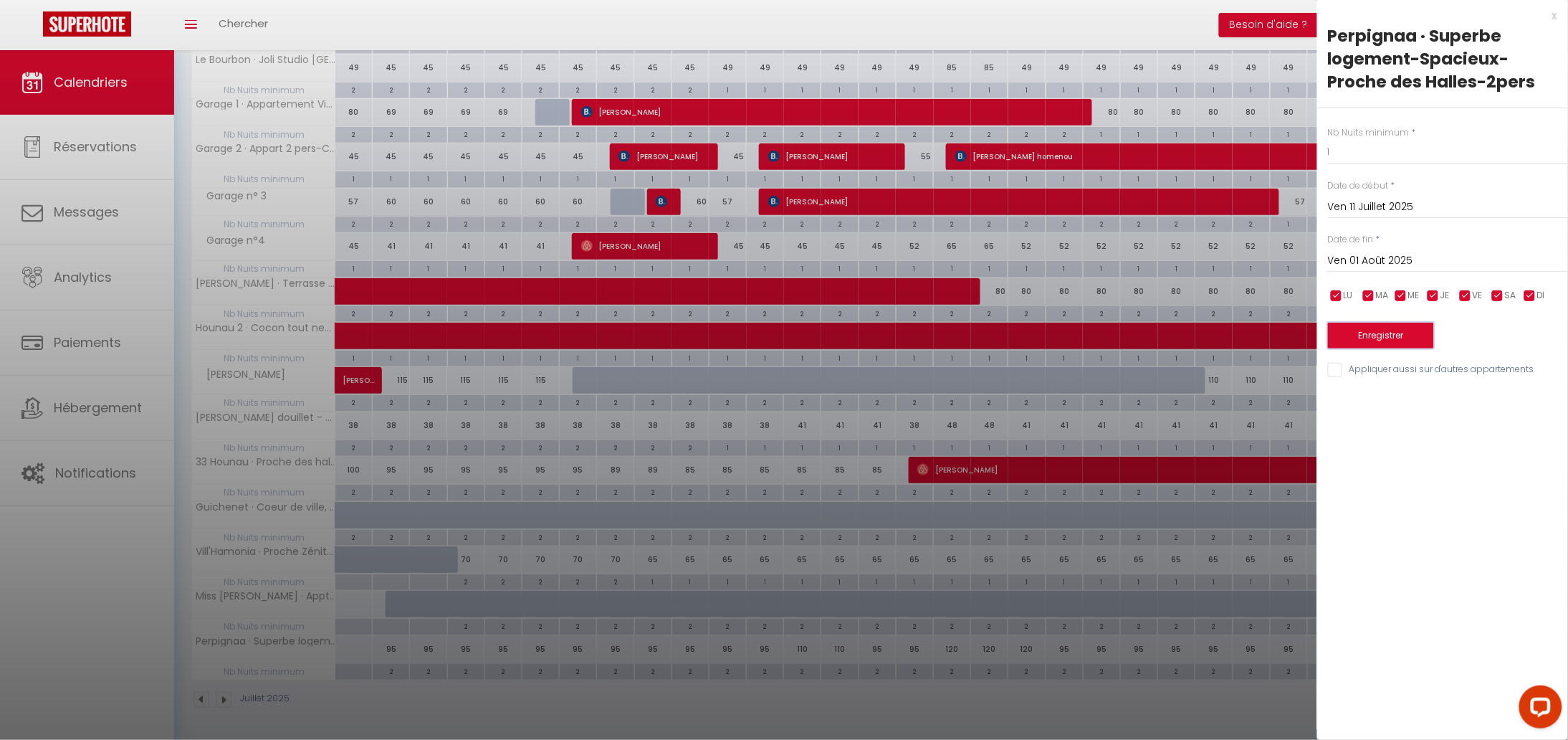 click on "Enregistrer" at bounding box center (1381, 336) 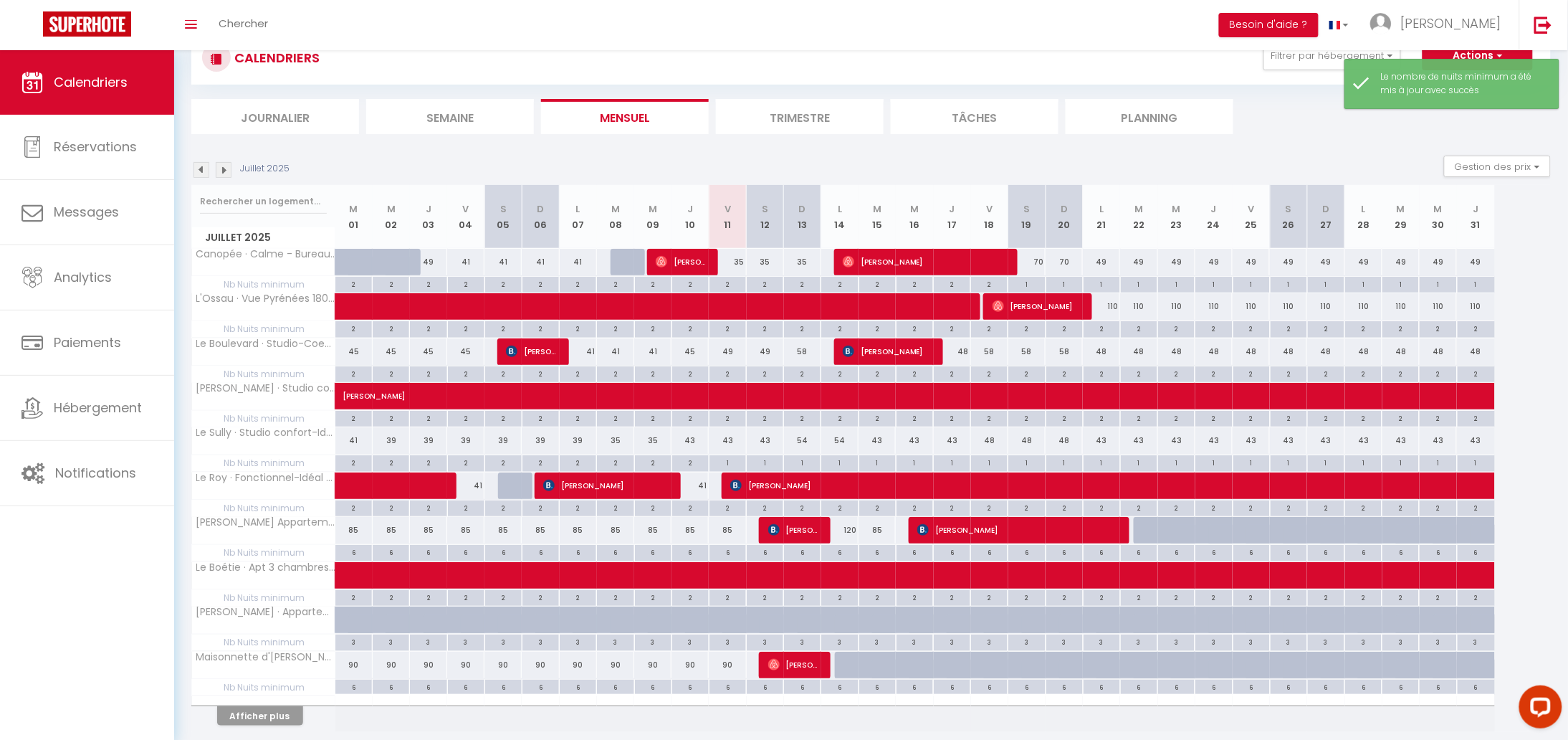 scroll, scrollTop: 104, scrollLeft: 0, axis: vertical 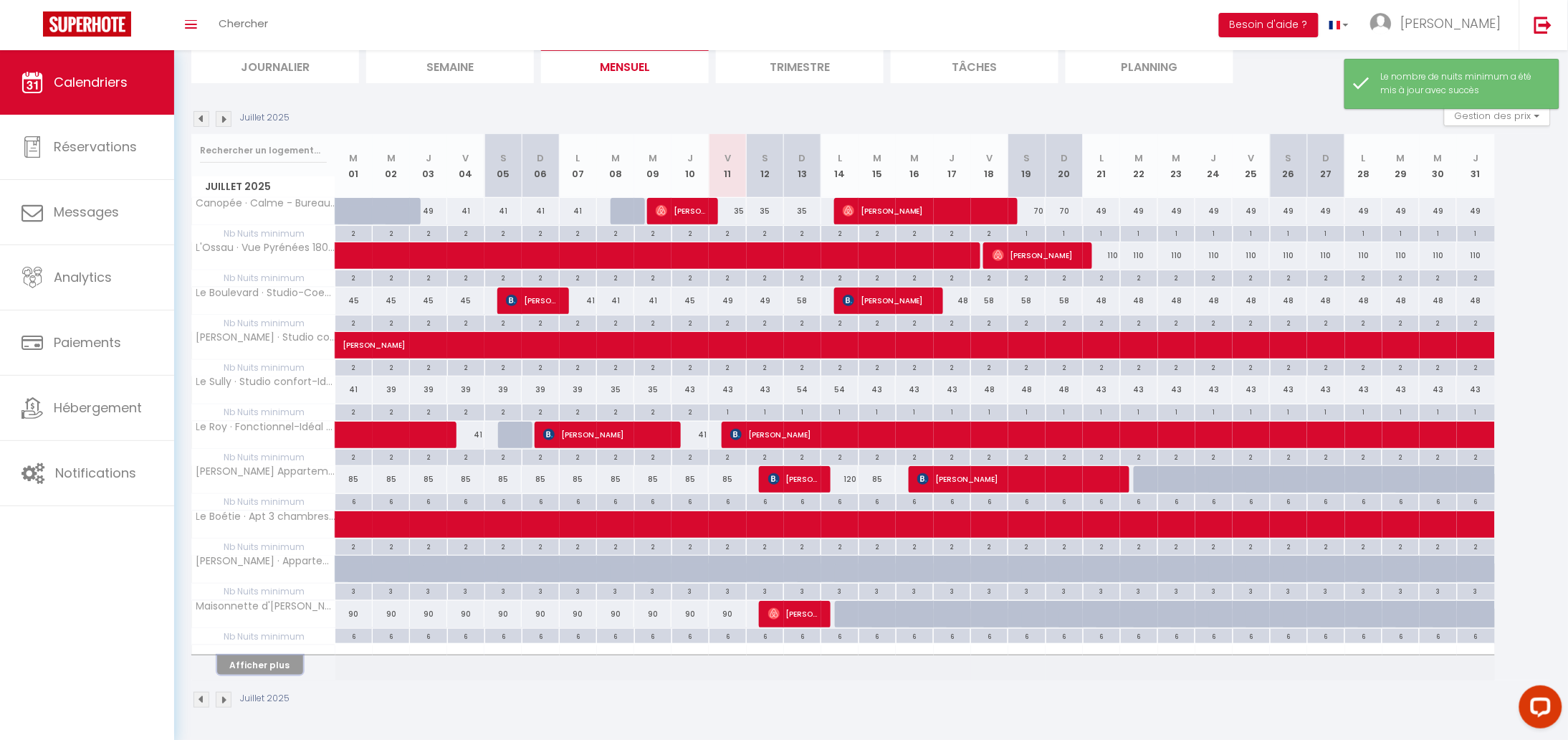 click on "Afficher plus" at bounding box center [260, 665] 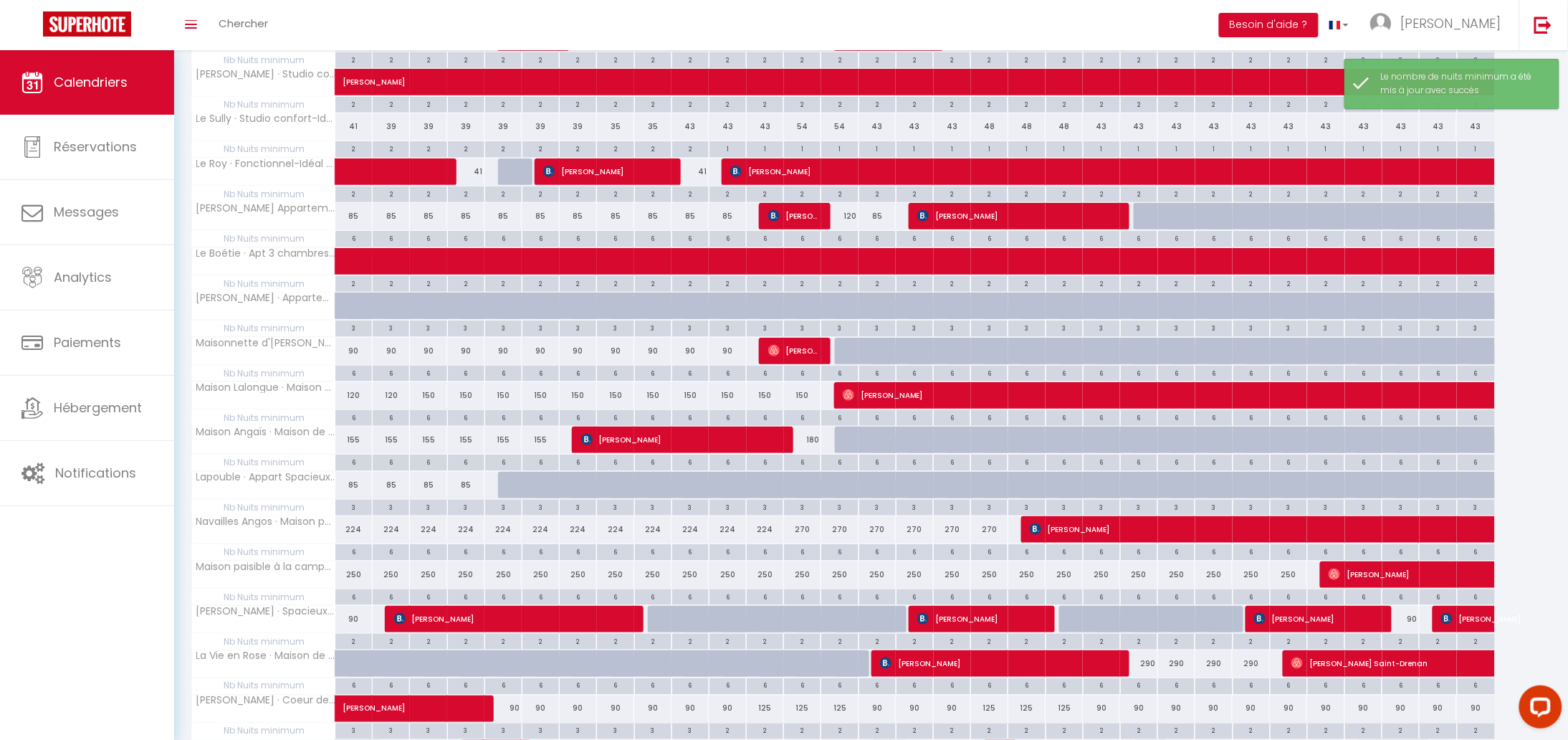 scroll, scrollTop: 554, scrollLeft: 0, axis: vertical 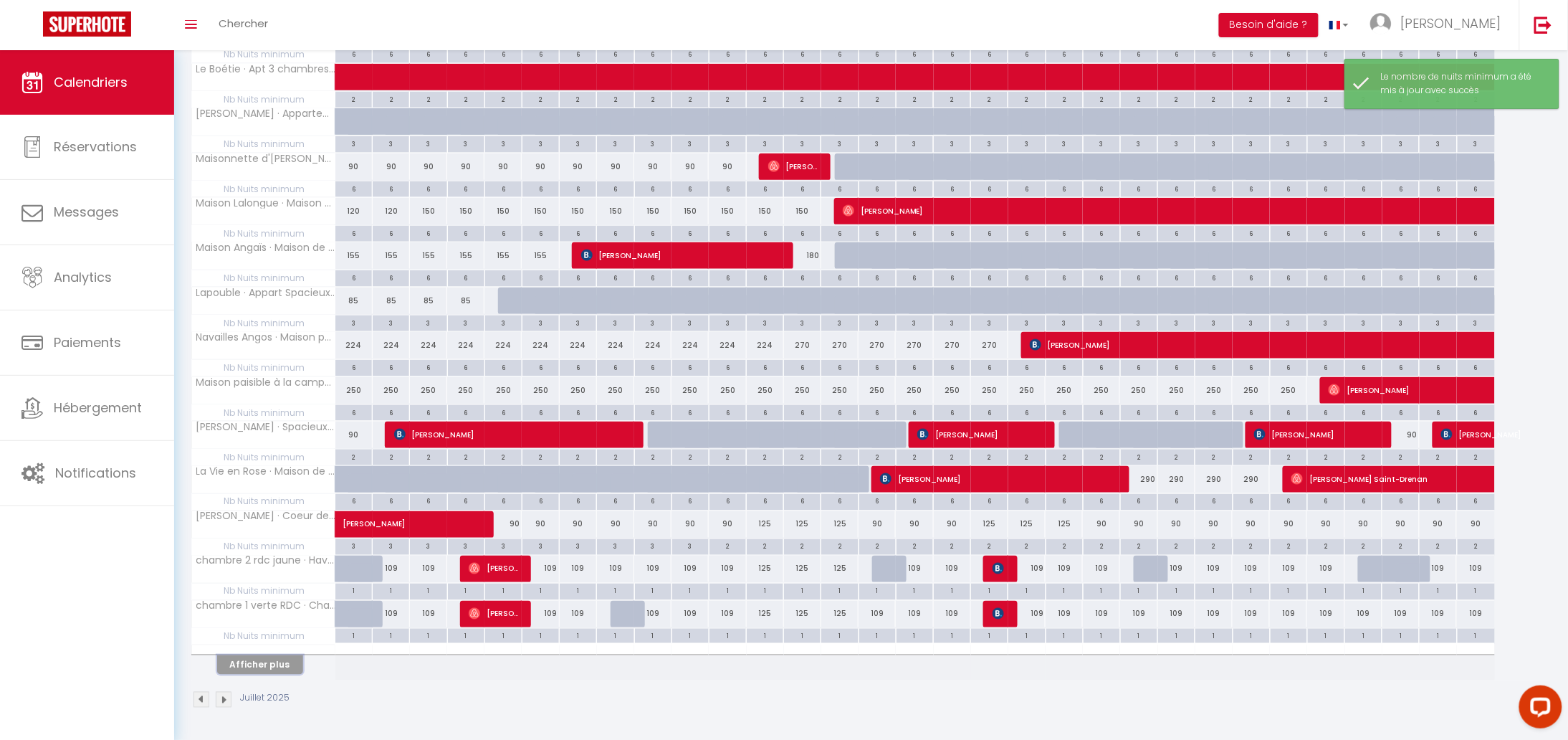 click on "Afficher plus" at bounding box center [260, 665] 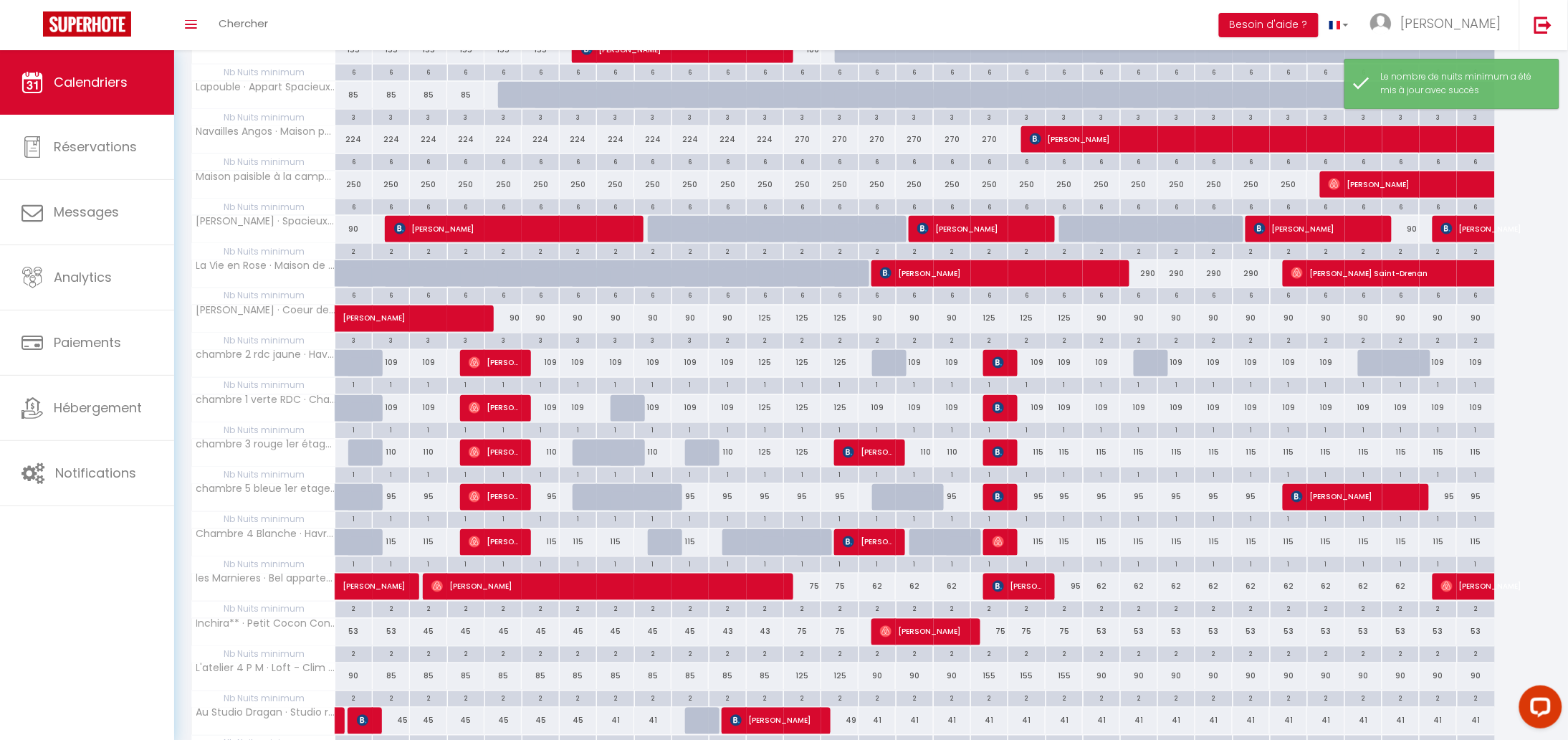 scroll, scrollTop: 1005, scrollLeft: 0, axis: vertical 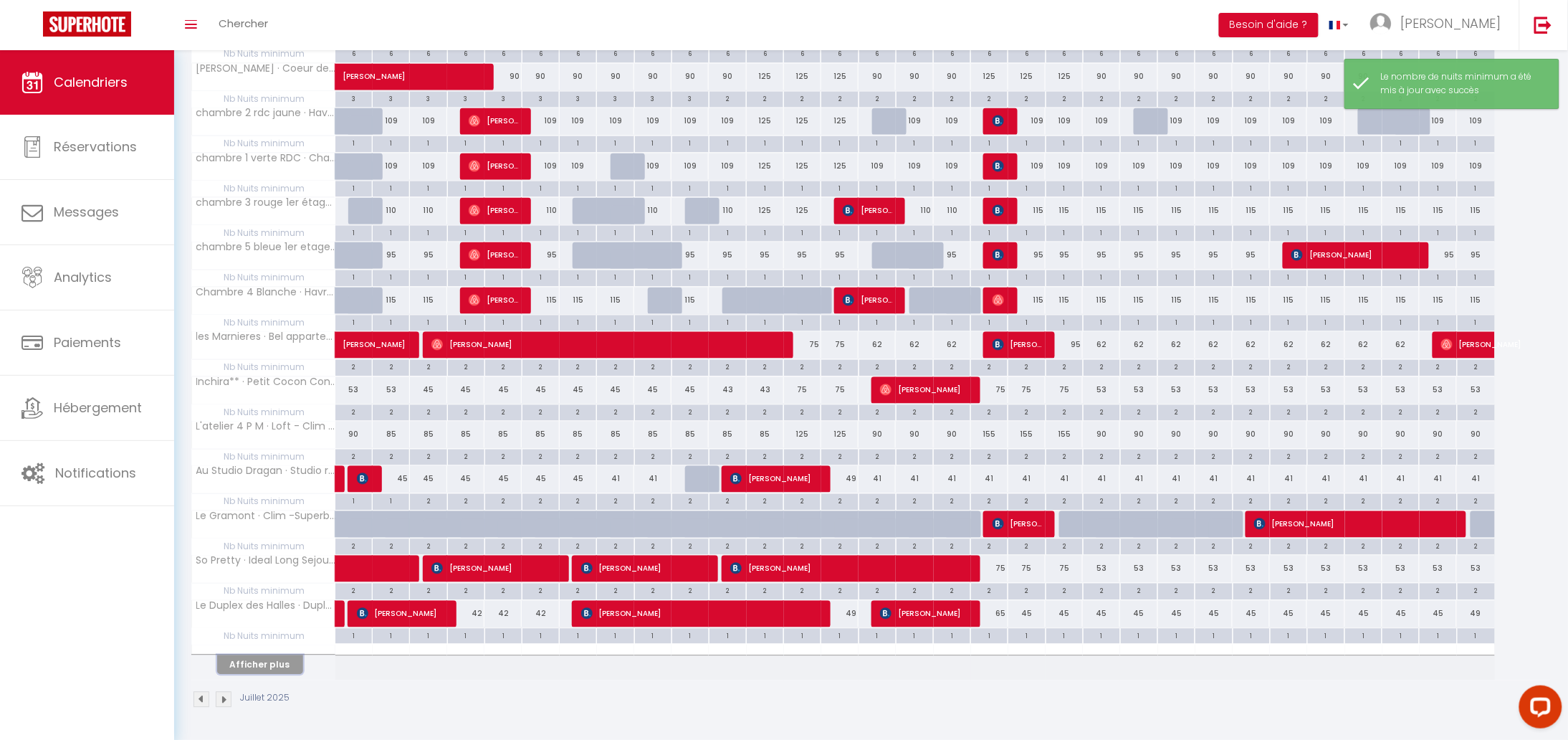 click on "Afficher plus" at bounding box center [260, 665] 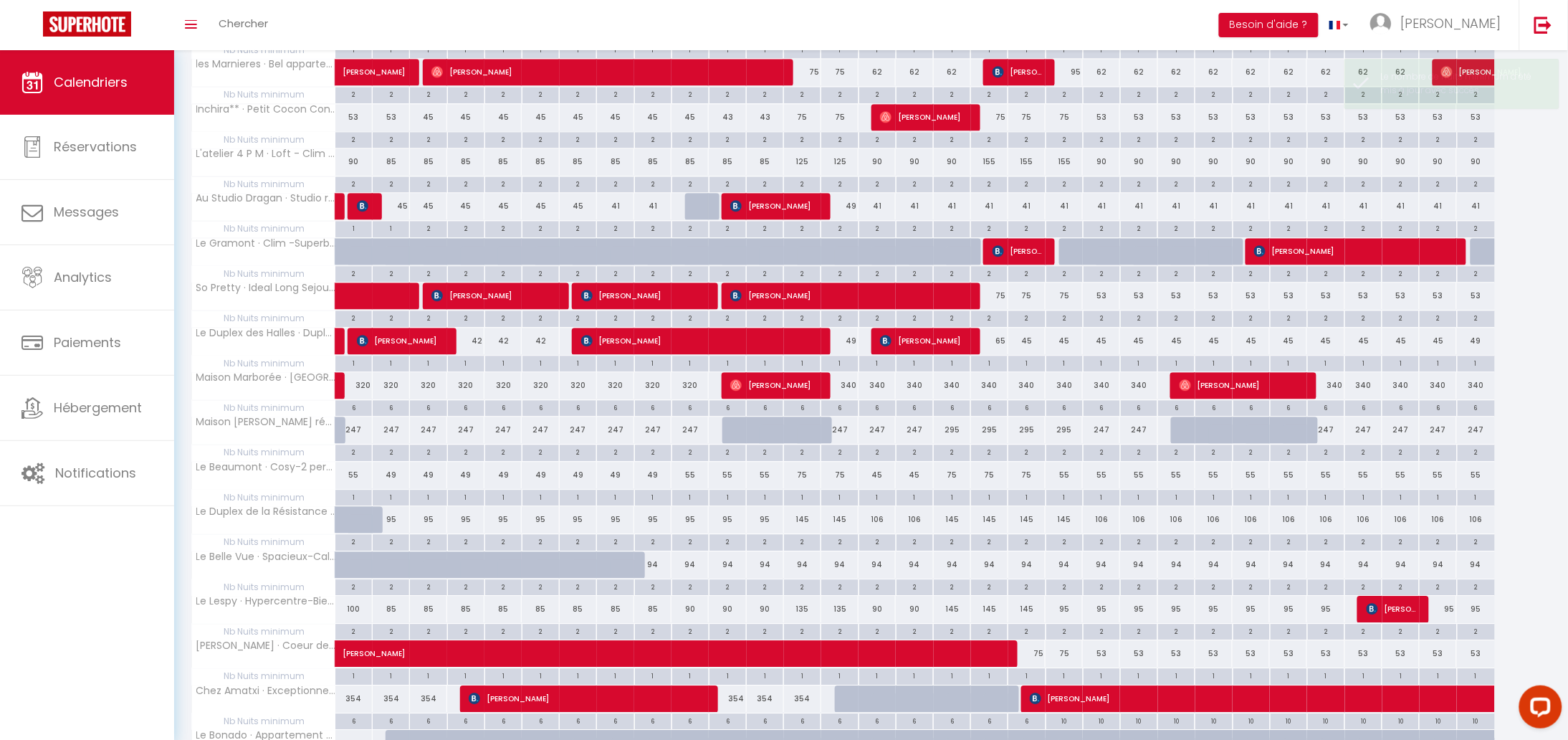 scroll, scrollTop: 1456, scrollLeft: 0, axis: vertical 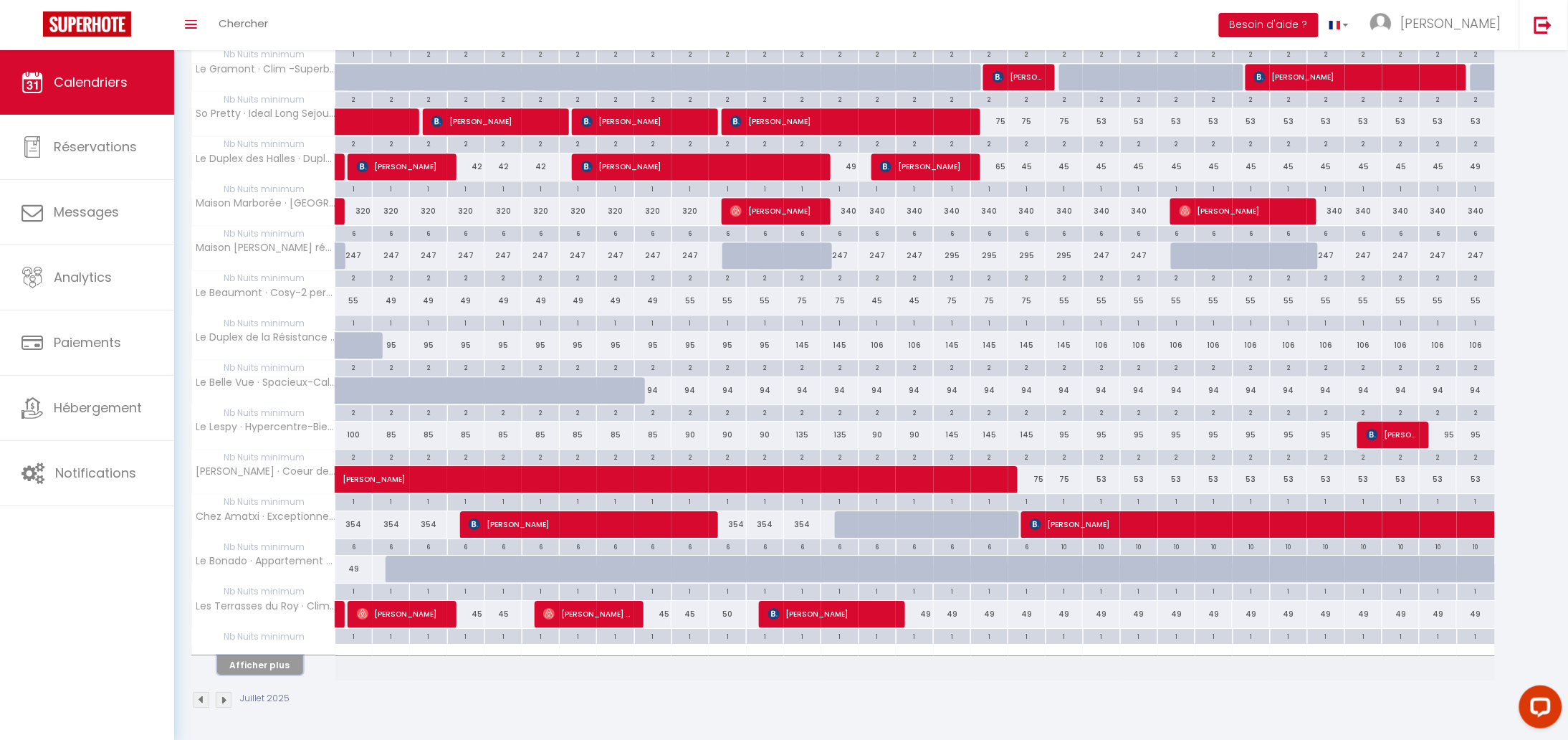 click on "Afficher plus" at bounding box center [260, 665] 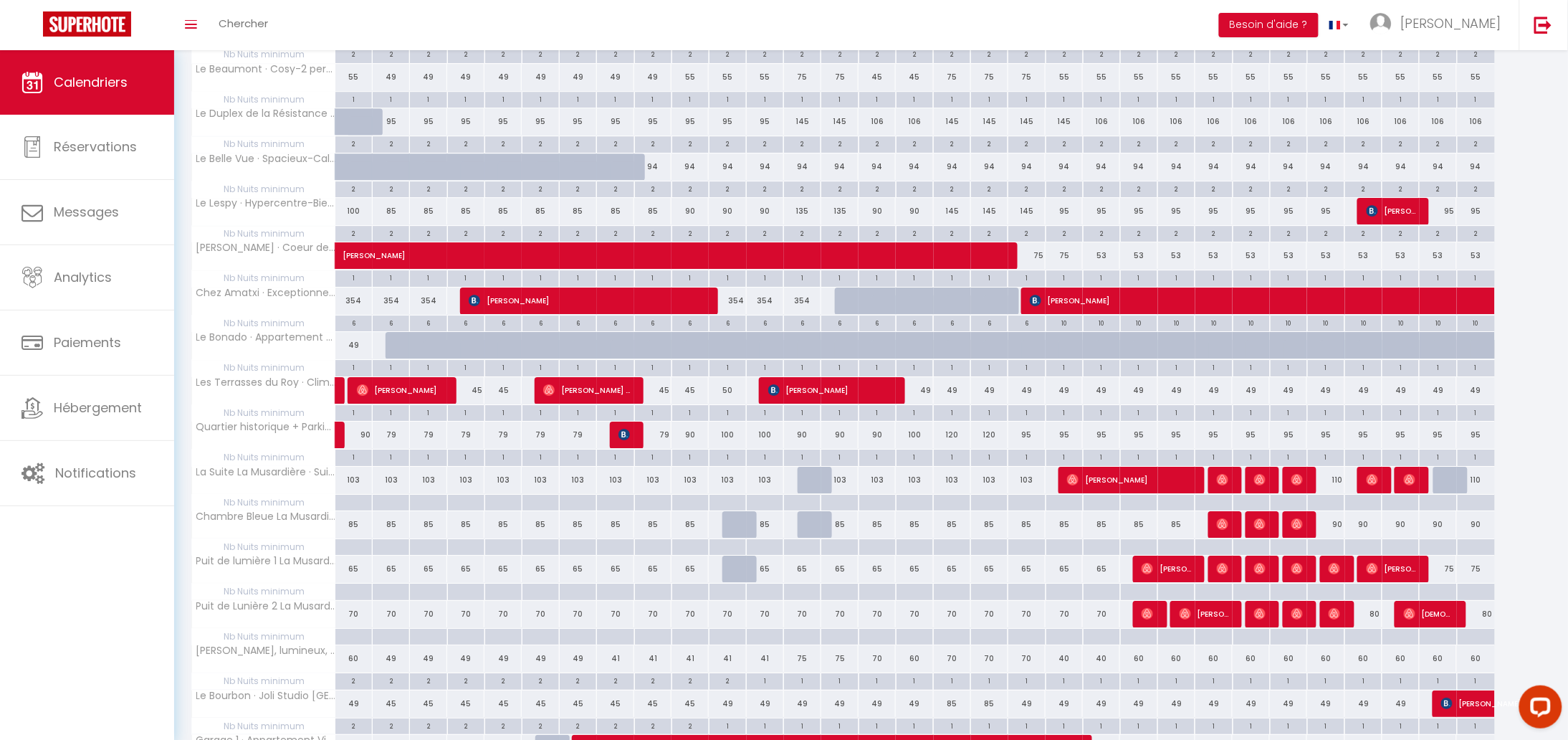scroll, scrollTop: 1906, scrollLeft: 0, axis: vertical 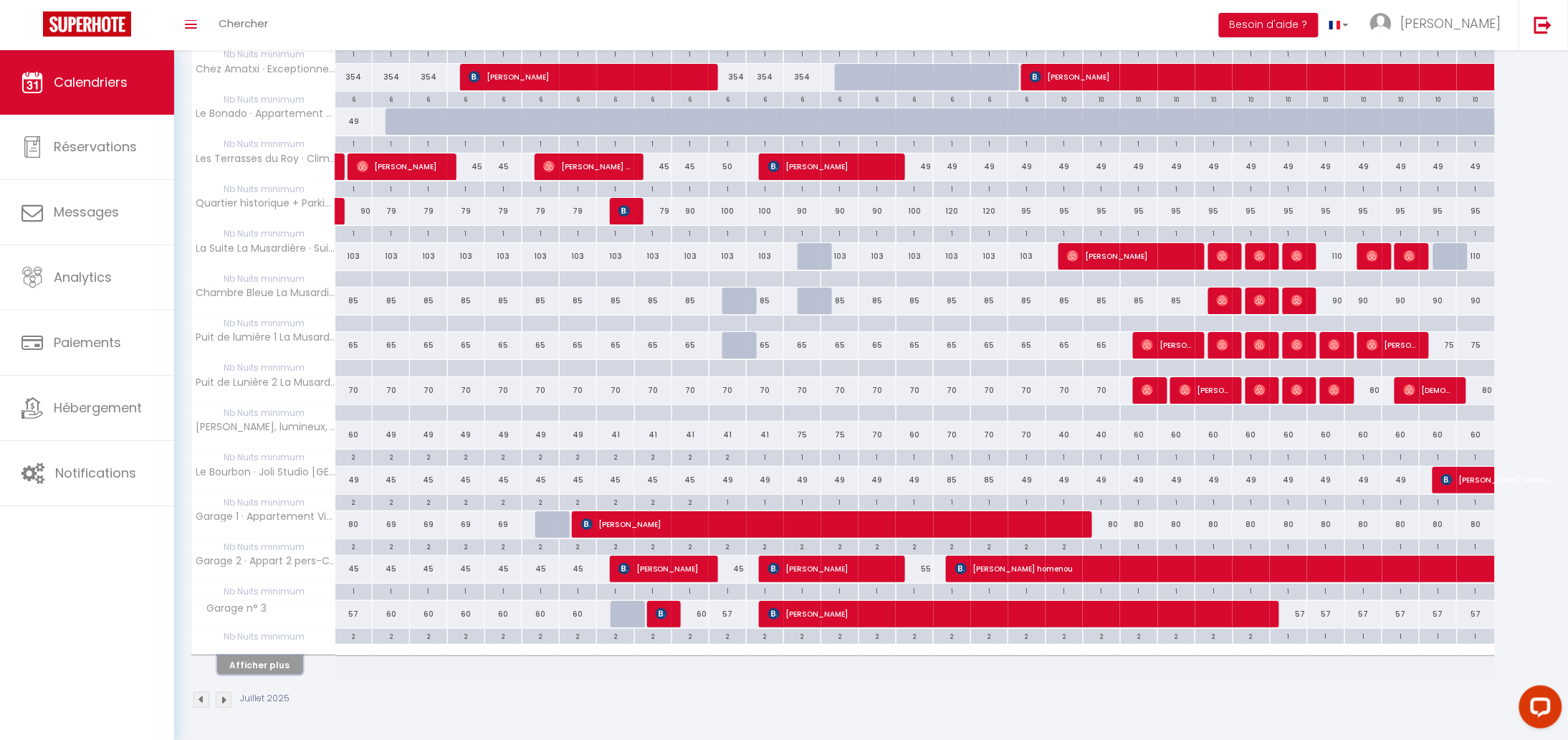 click on "Afficher plus" at bounding box center [260, 665] 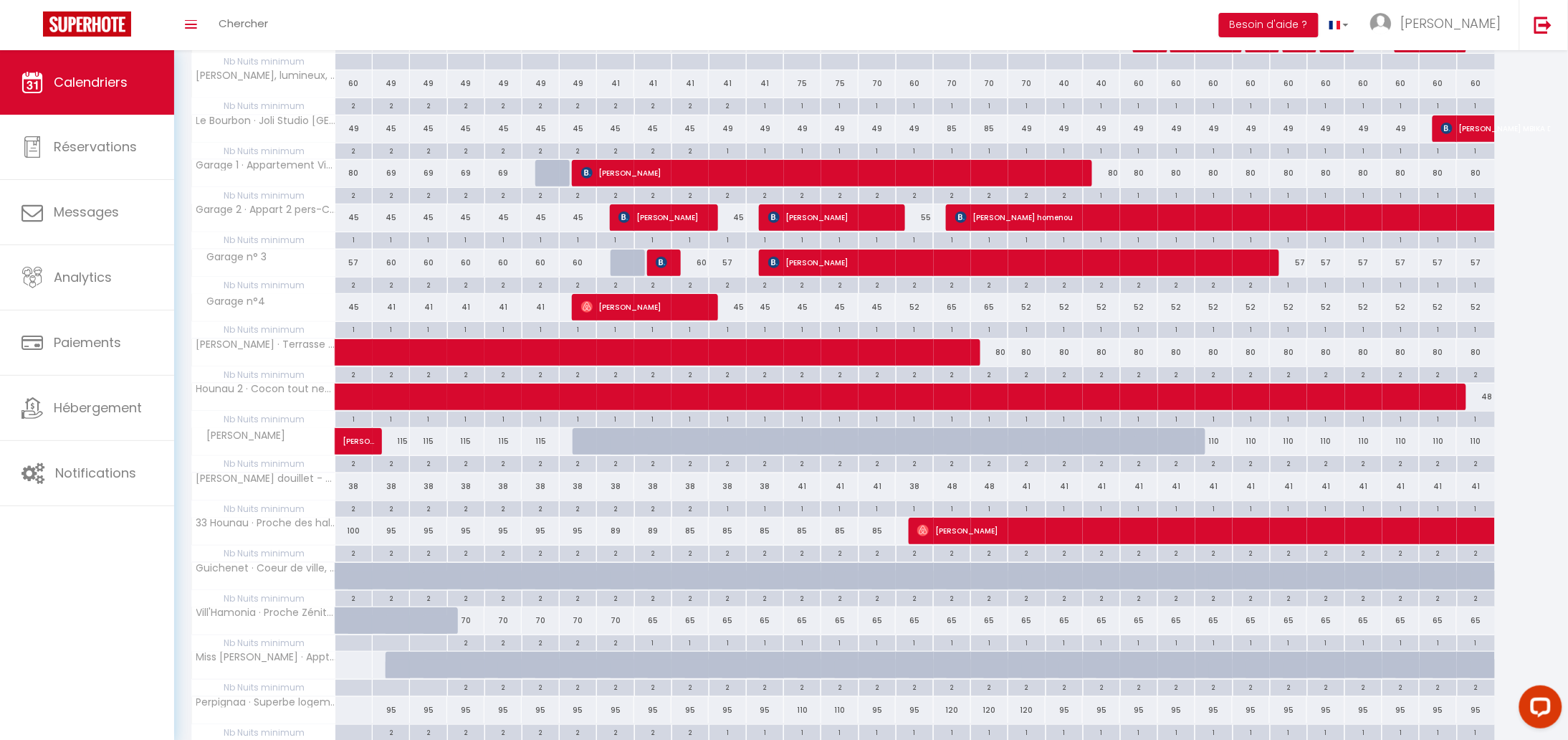 scroll, scrollTop: 2321, scrollLeft: 0, axis: vertical 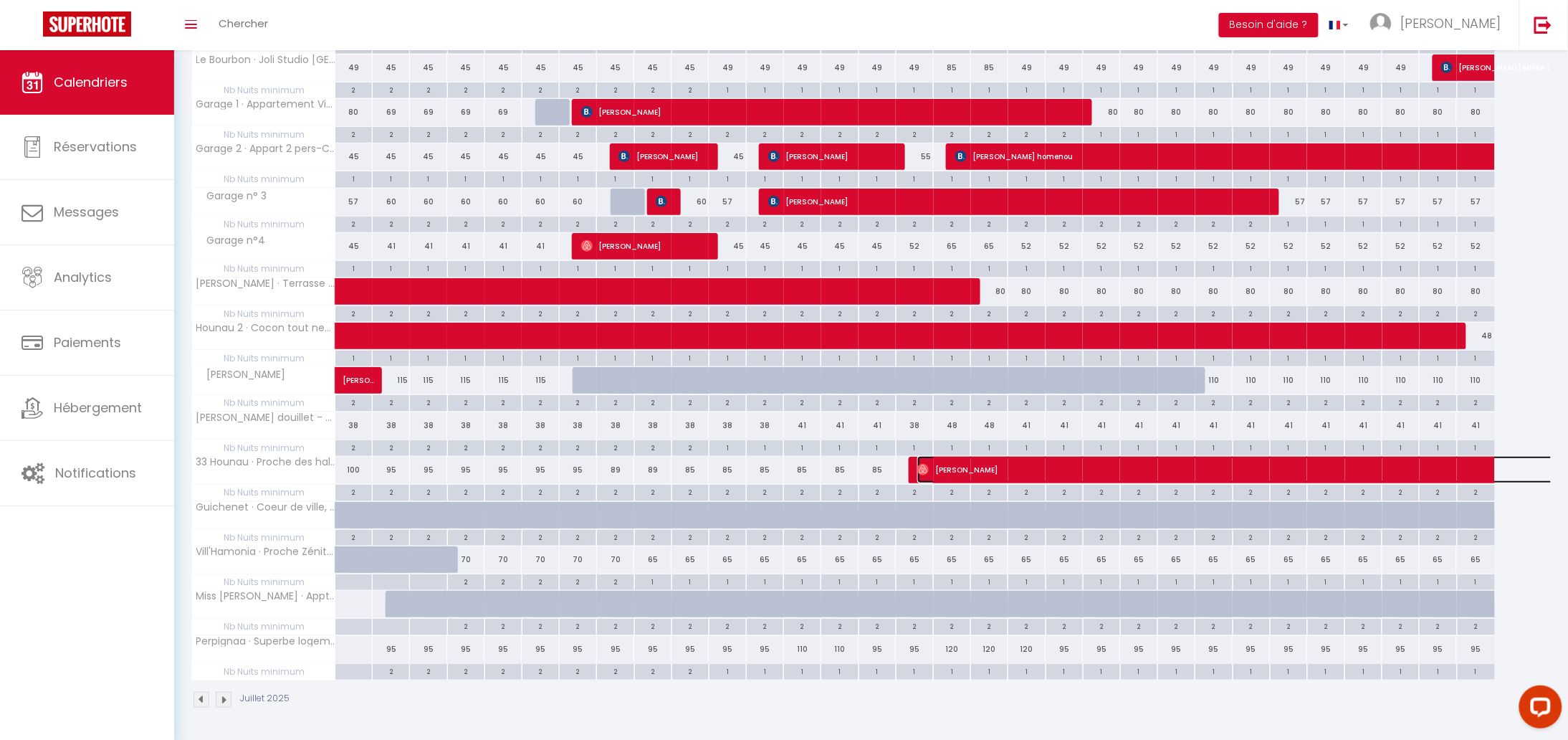 click on "[PERSON_NAME]" at bounding box center (1313, 470) 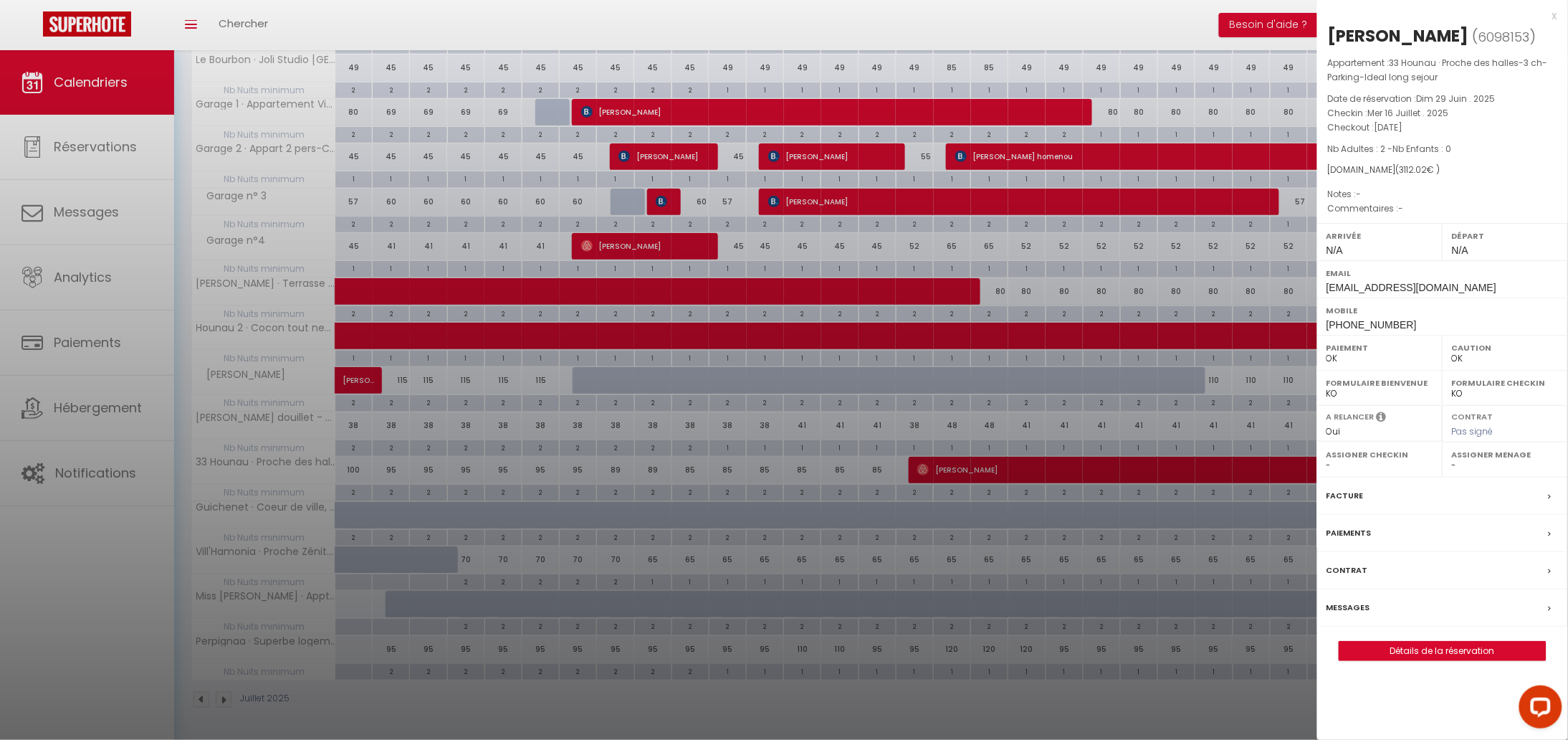 click at bounding box center [784, 370] 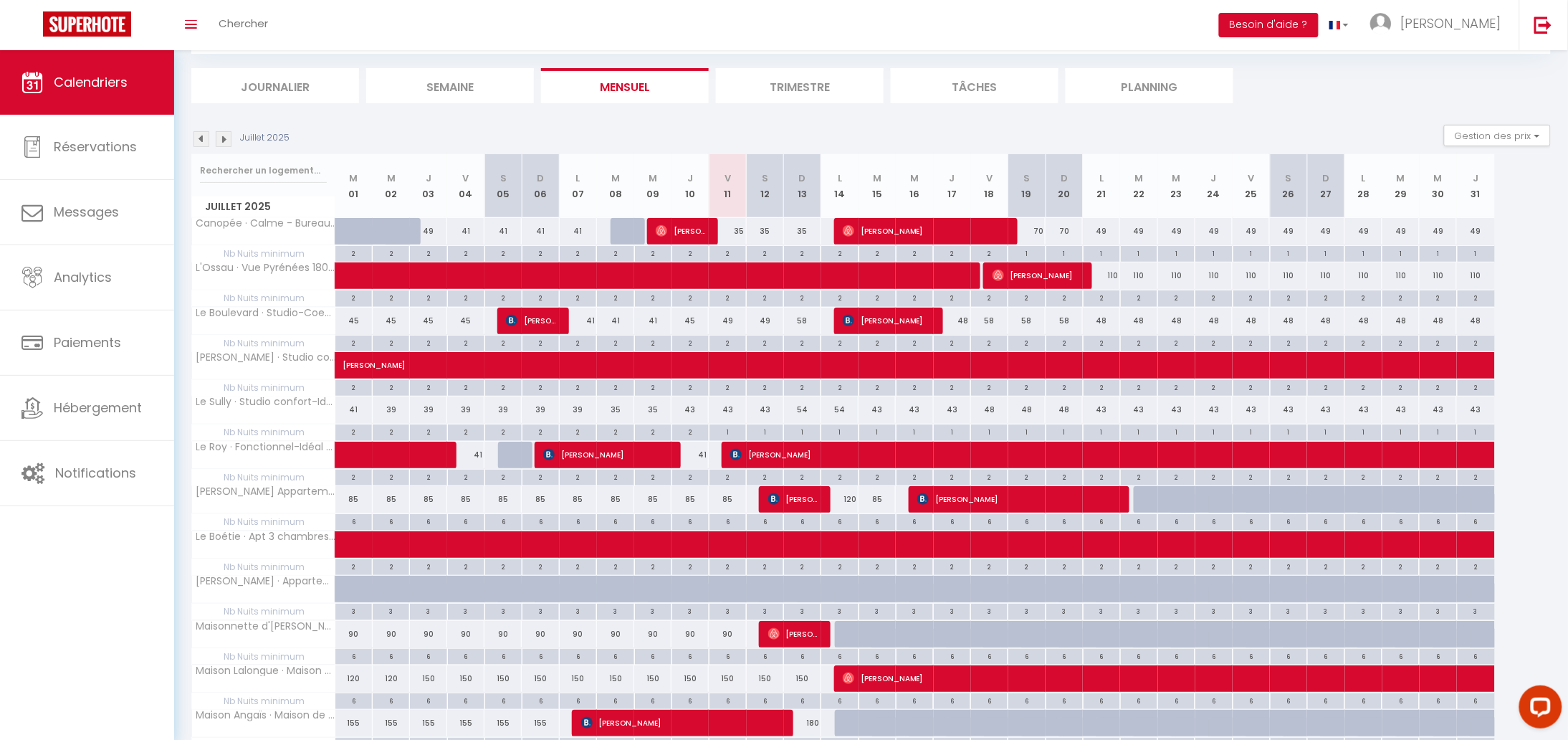 scroll, scrollTop: 0, scrollLeft: 0, axis: both 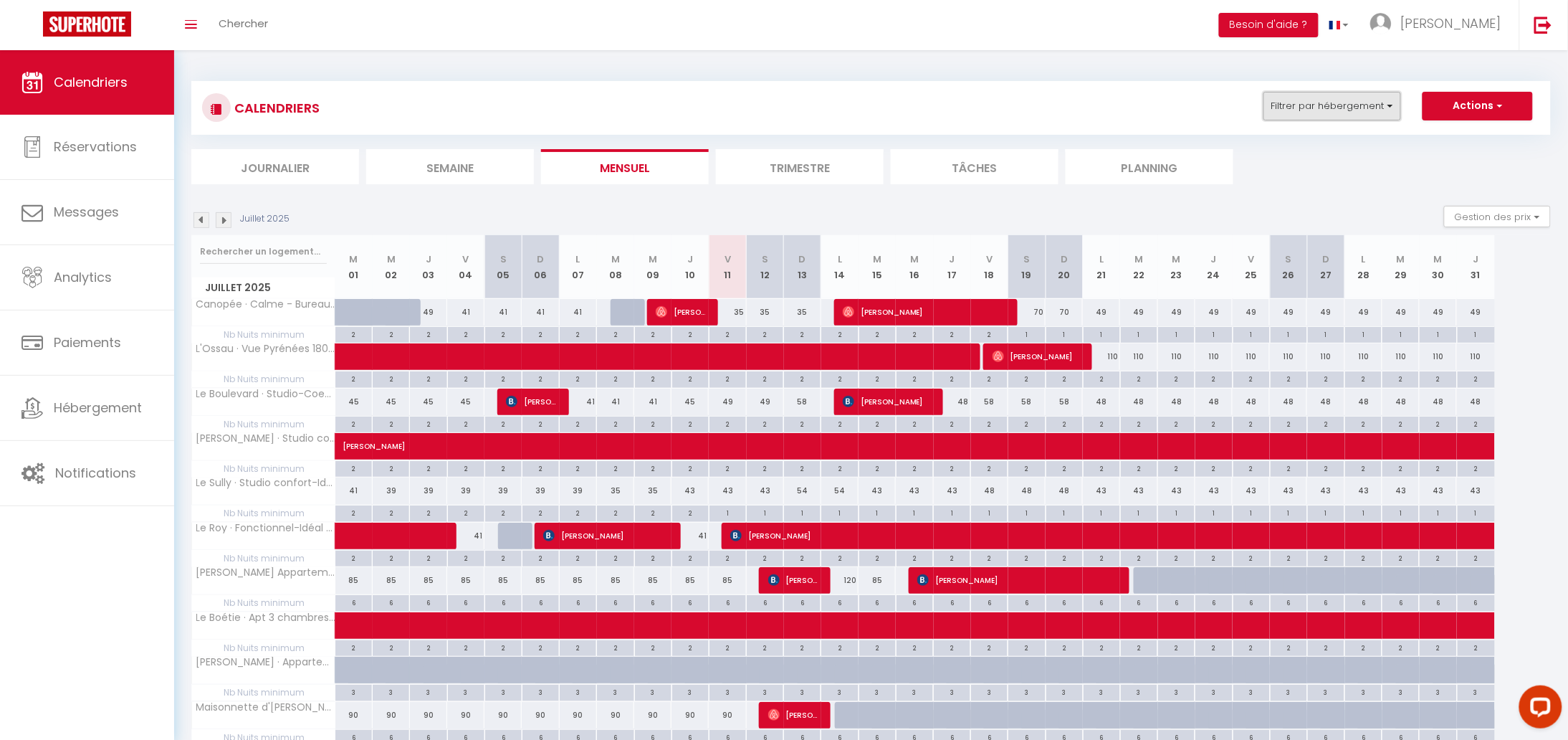 click on "Filtrer par hébergement" at bounding box center (1332, 106) 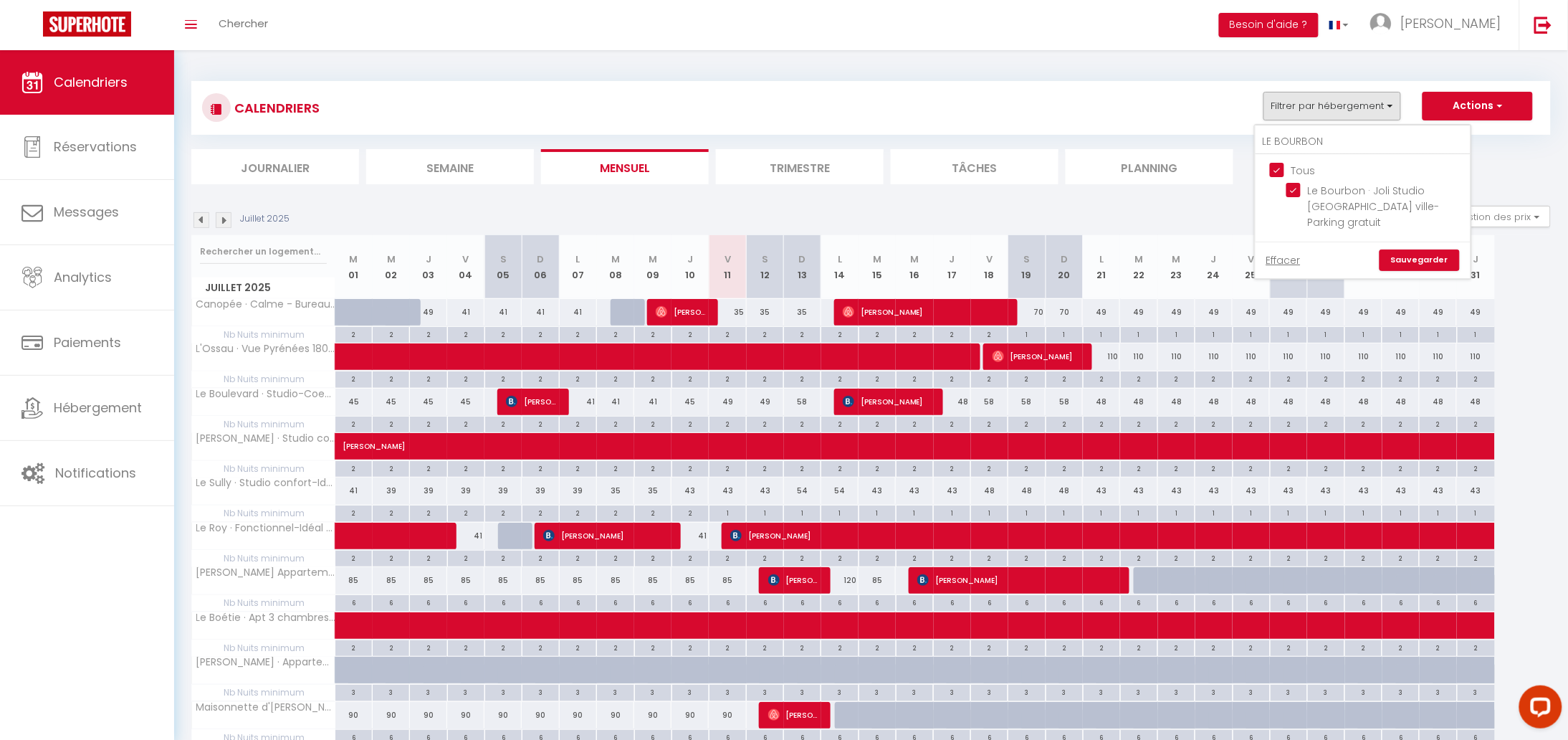 click on "Tous" at bounding box center [1377, 169] 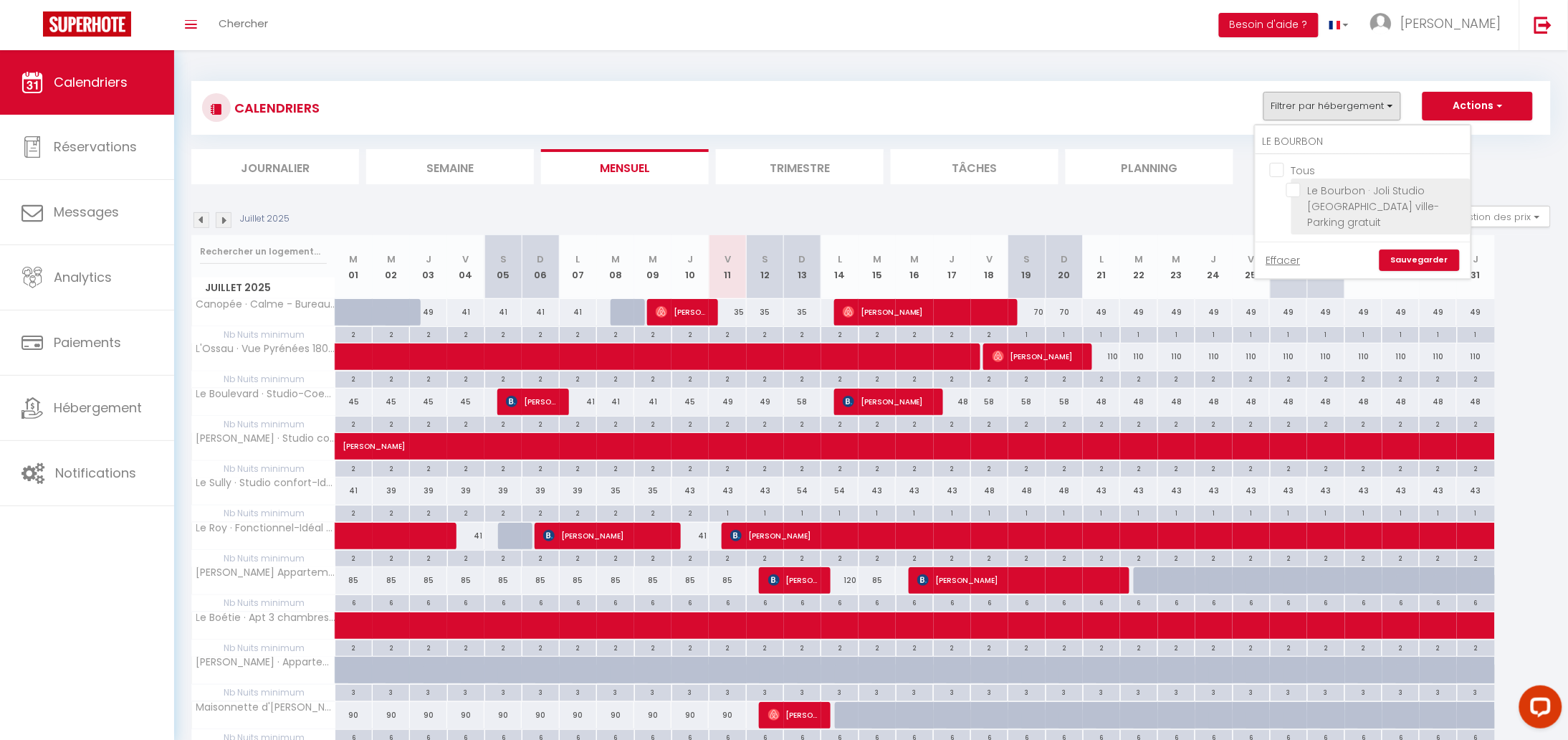 drag, startPoint x: 1299, startPoint y: 191, endPoint x: 1306, endPoint y: 195, distance: 8.062258 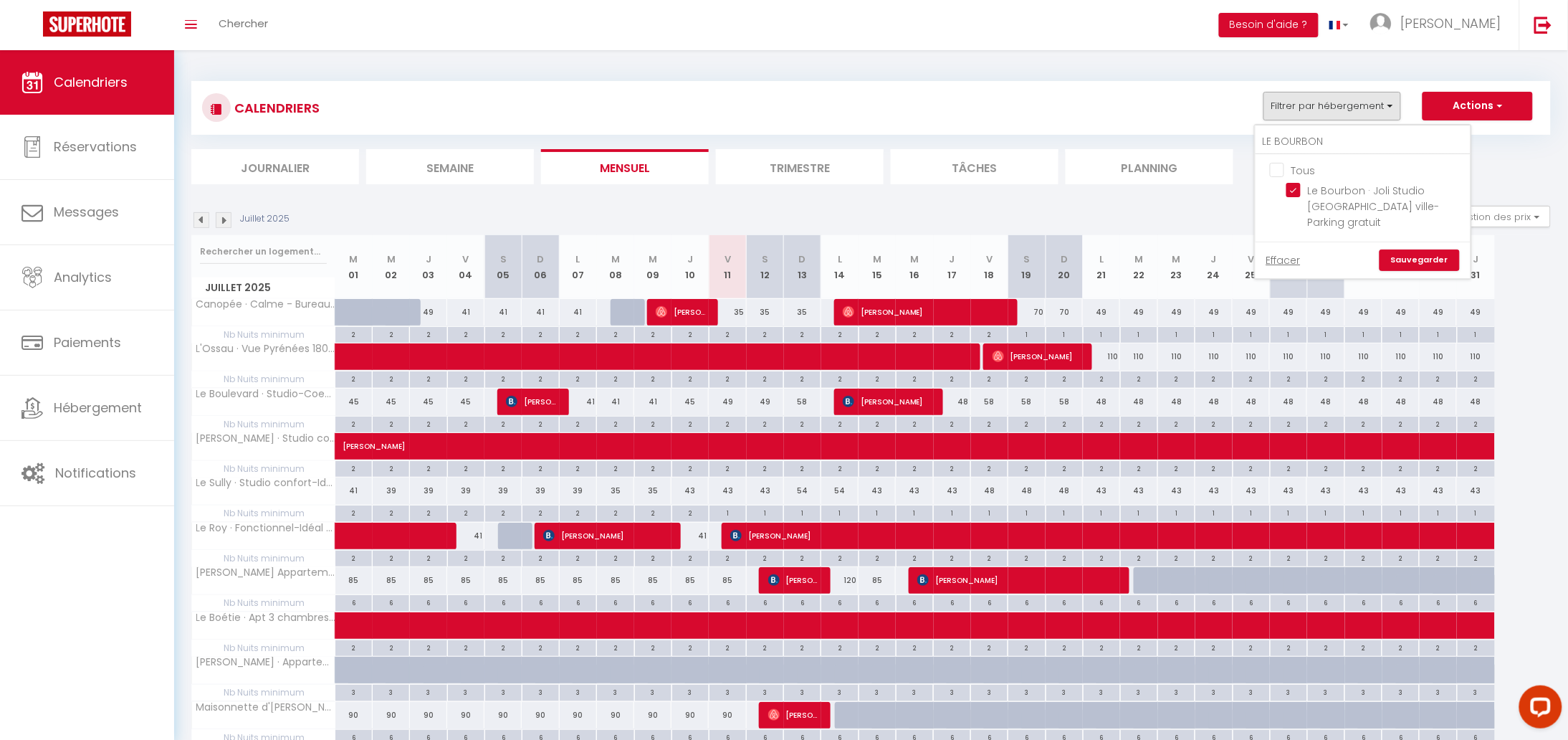 click on "Sauvegarder" at bounding box center [1420, 260] 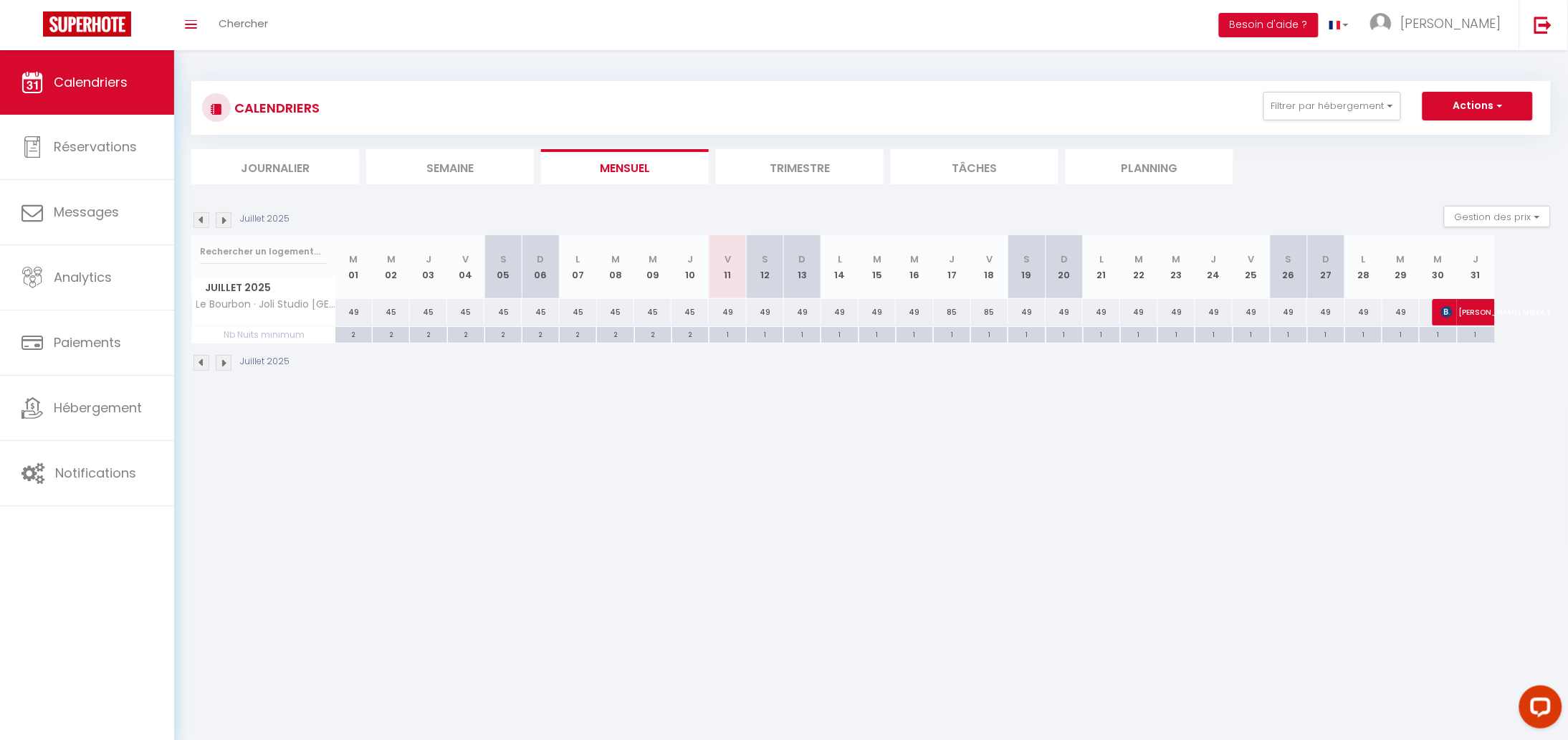 click on "49" at bounding box center (727, 312) 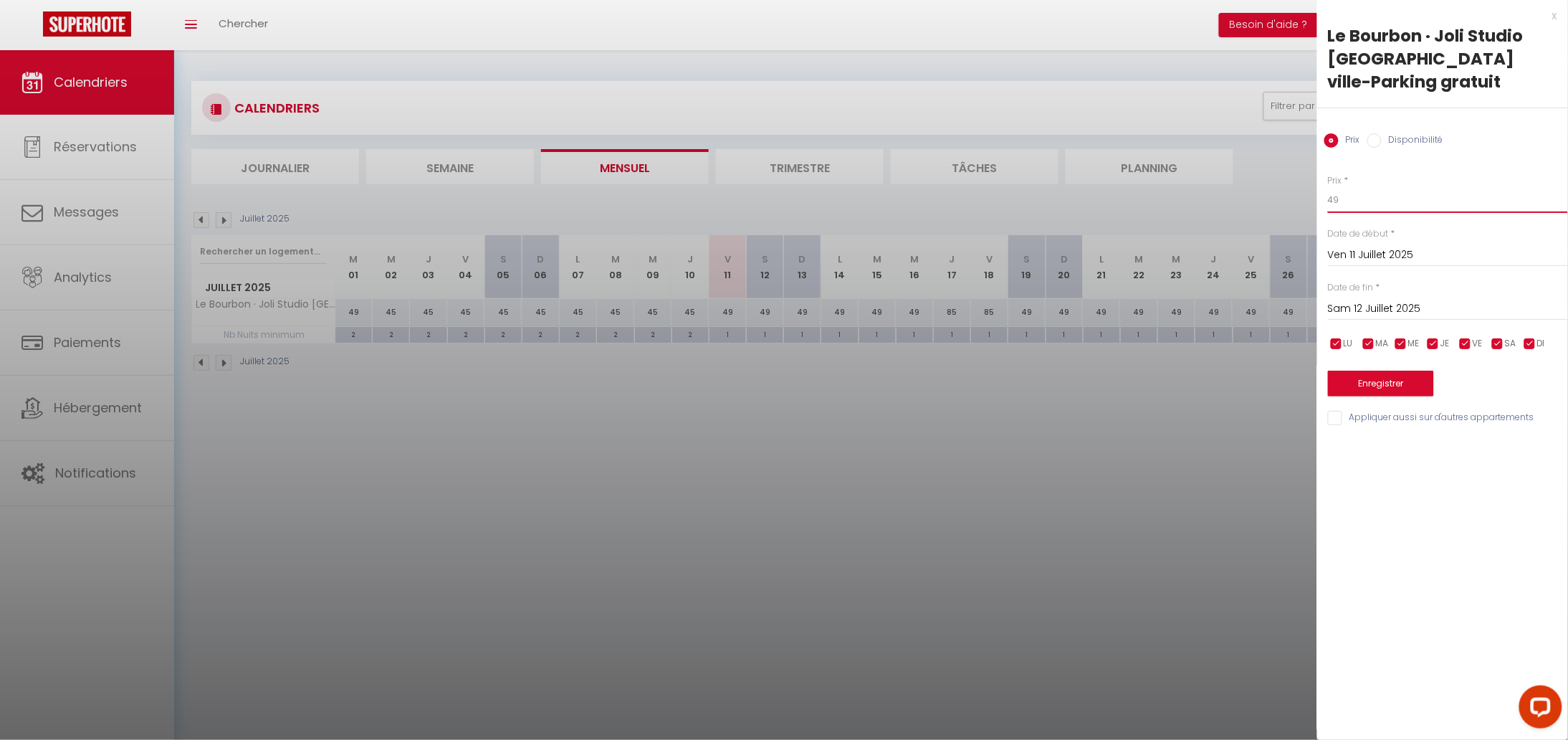 click on "49" at bounding box center (1448, 200) 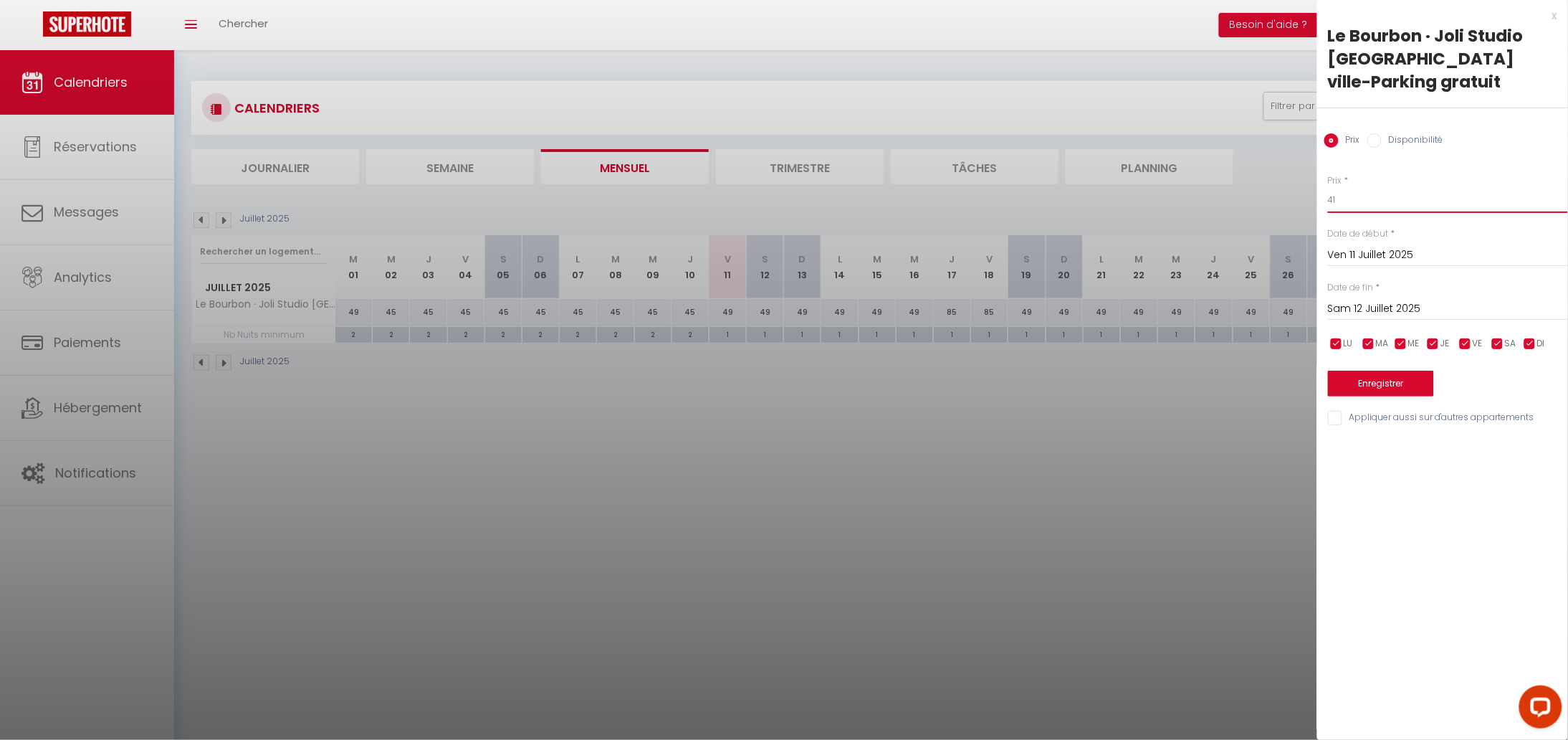 type on "41" 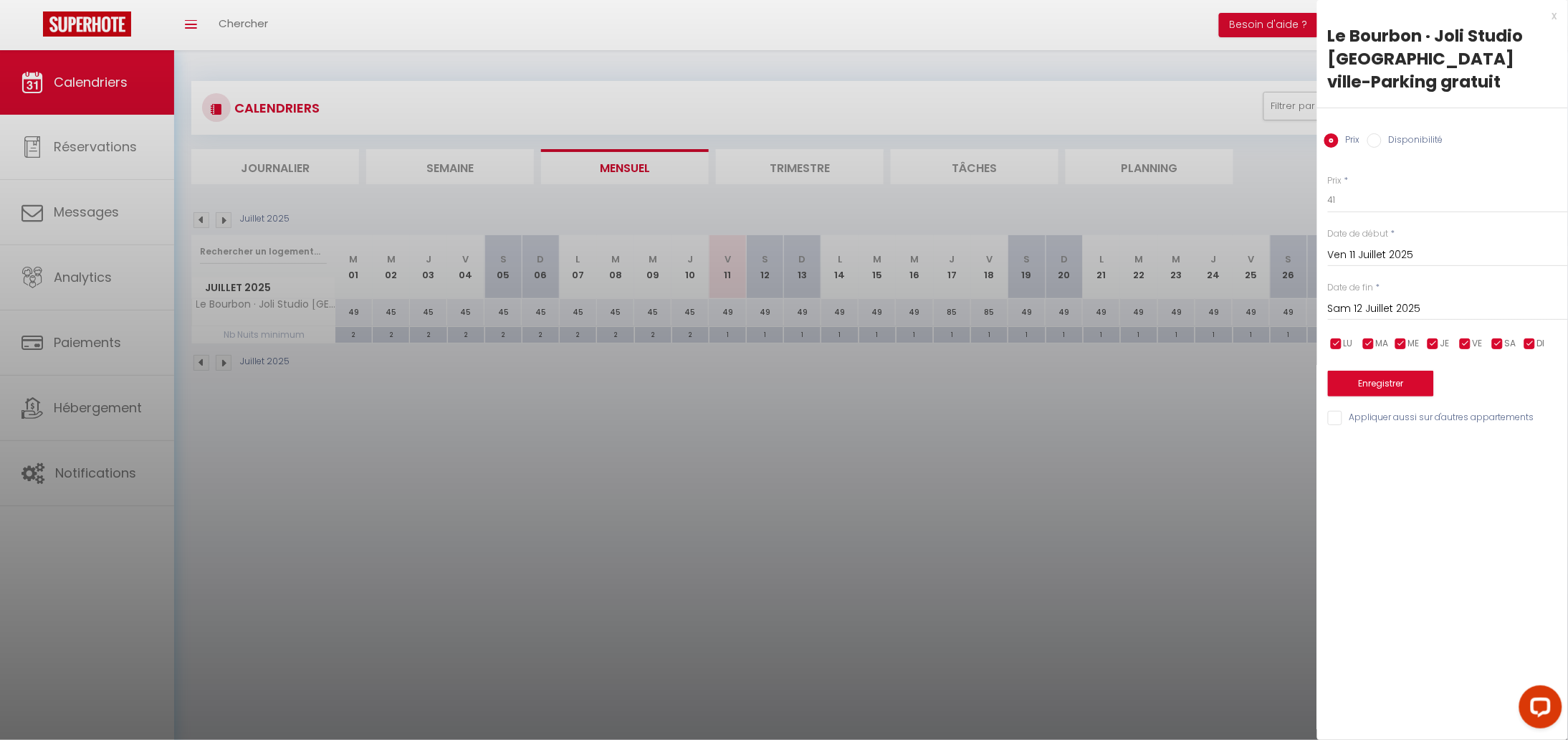 click on "Sam 12 Juillet 2025" at bounding box center (1448, 309) 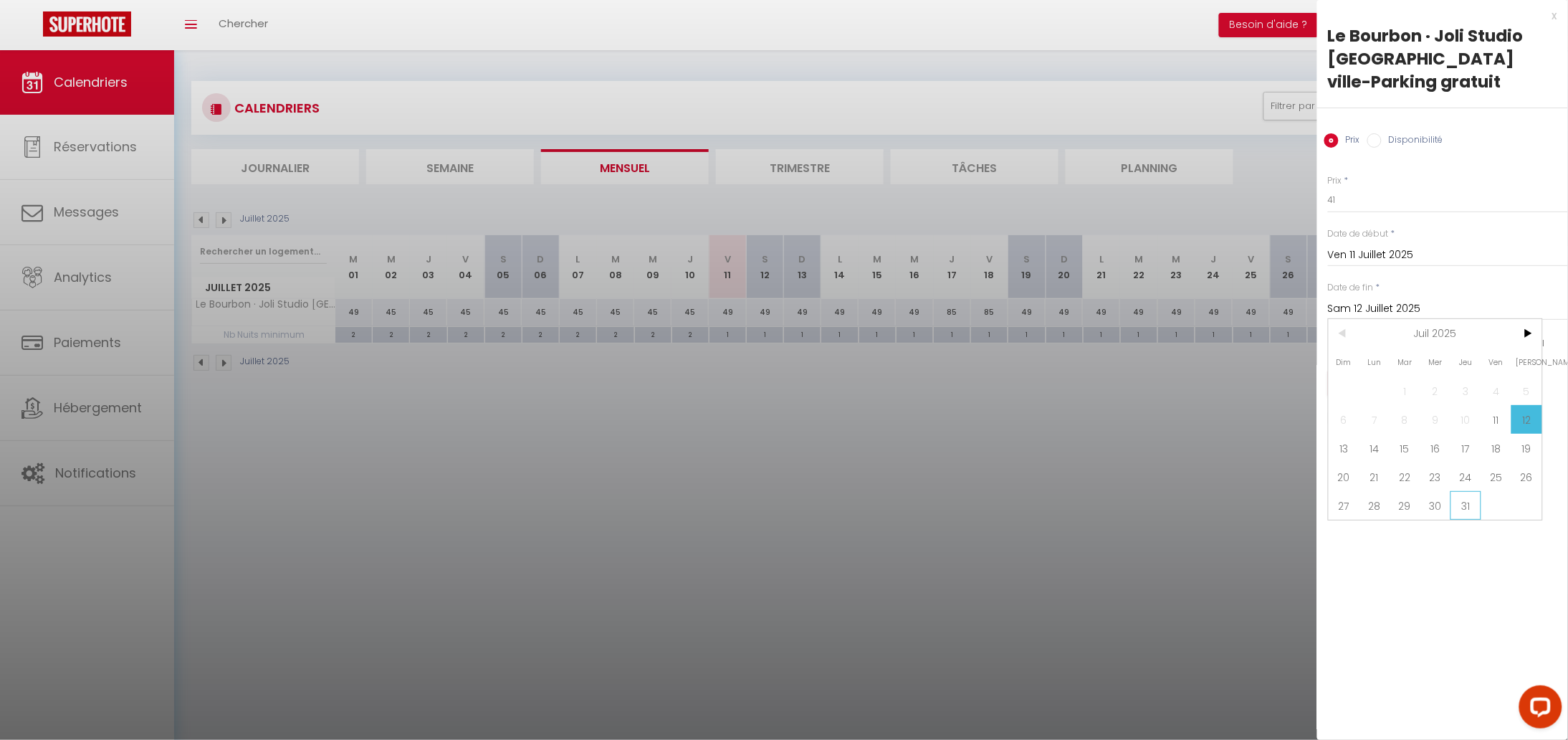 click on "31" at bounding box center (1466, 506) 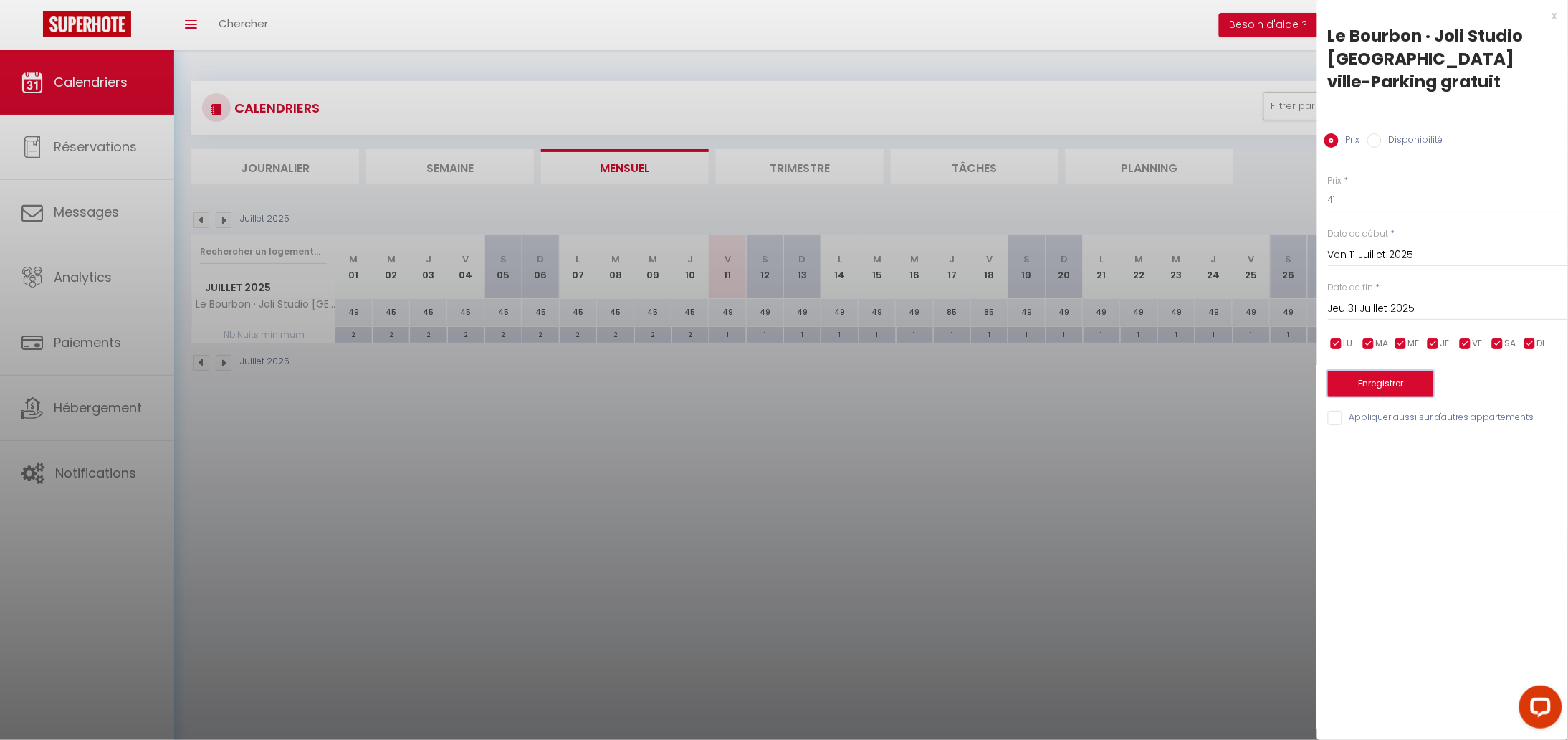click on "Enregistrer" at bounding box center [1381, 384] 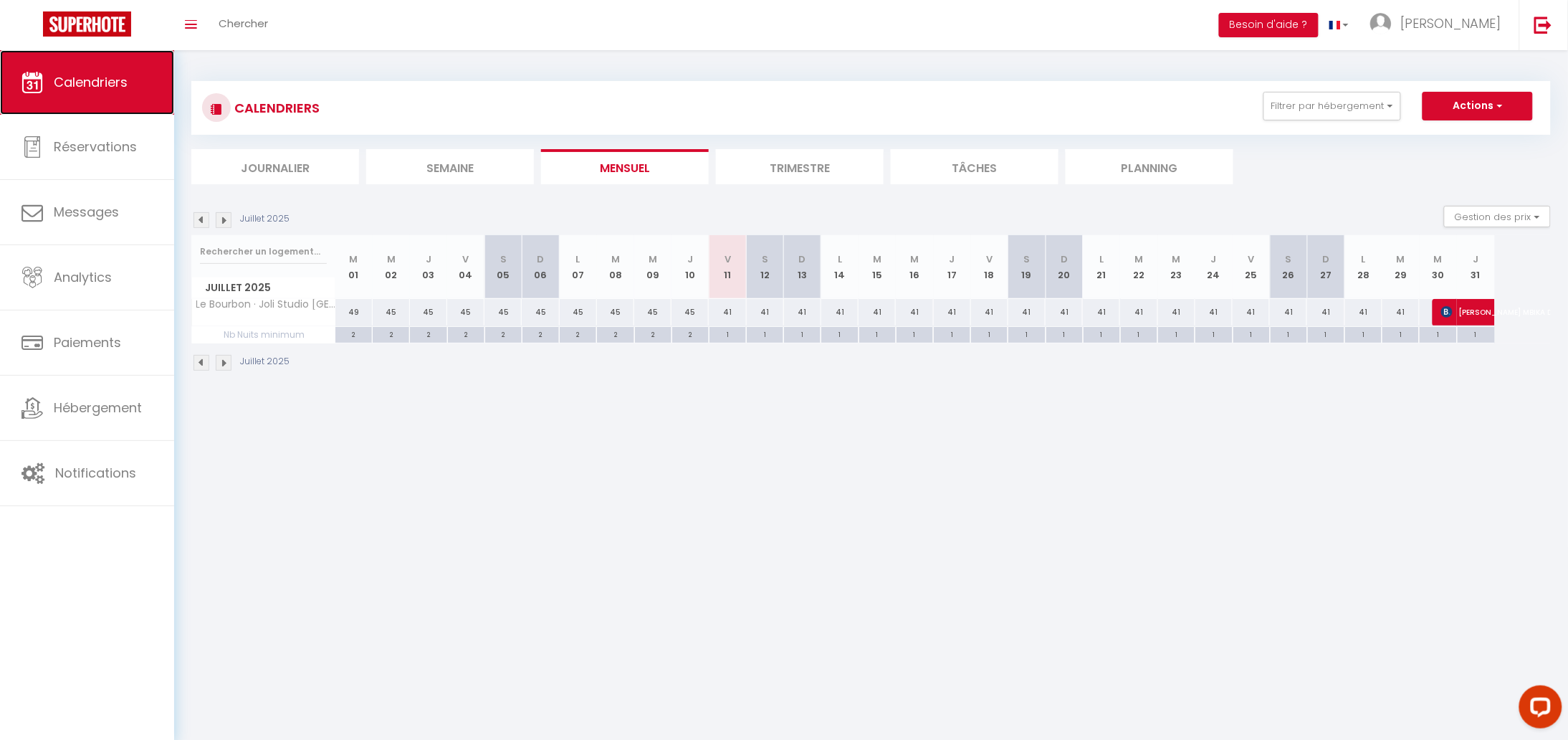 click on "Calendriers" at bounding box center [90, 82] 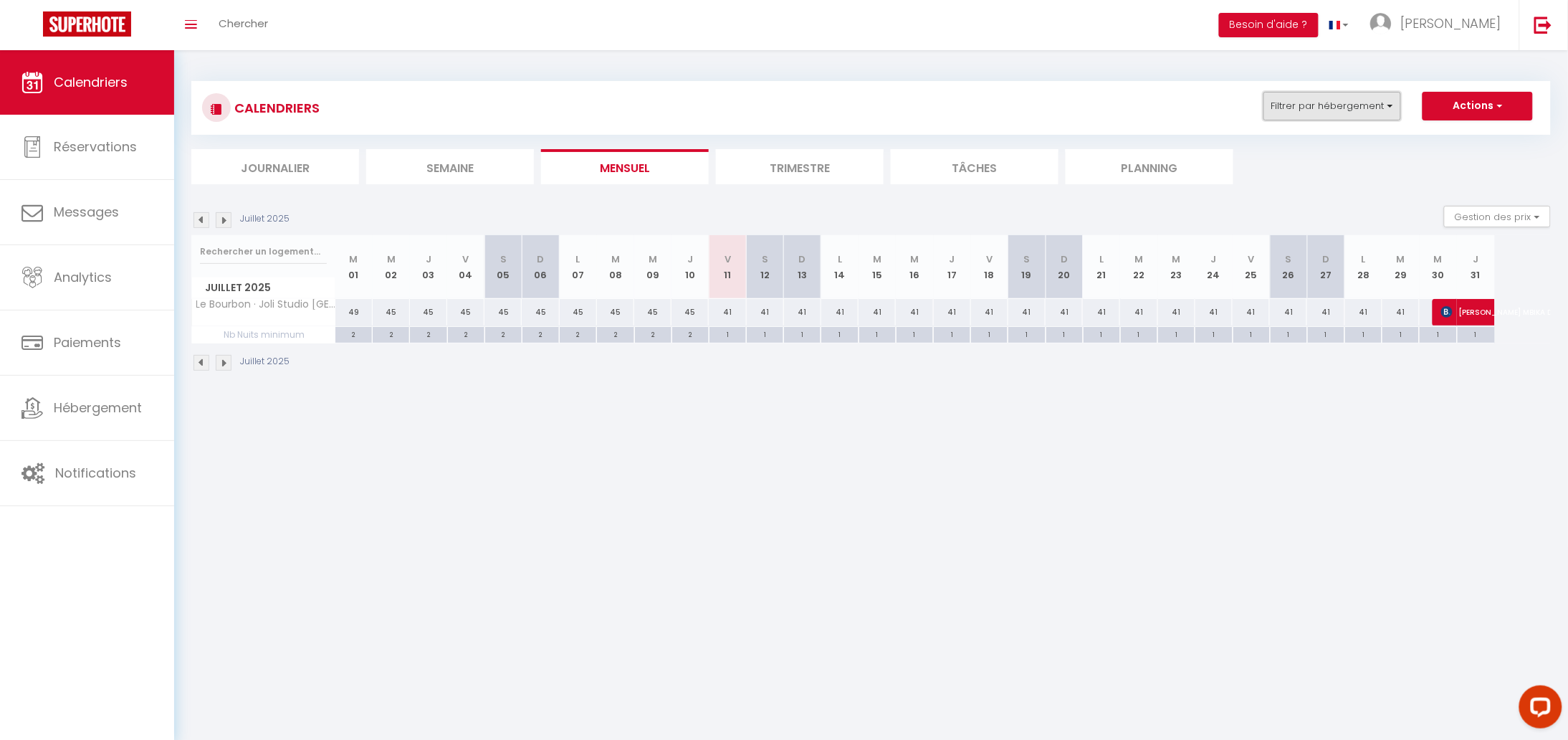 click on "Filtrer par hébergement" at bounding box center [1332, 106] 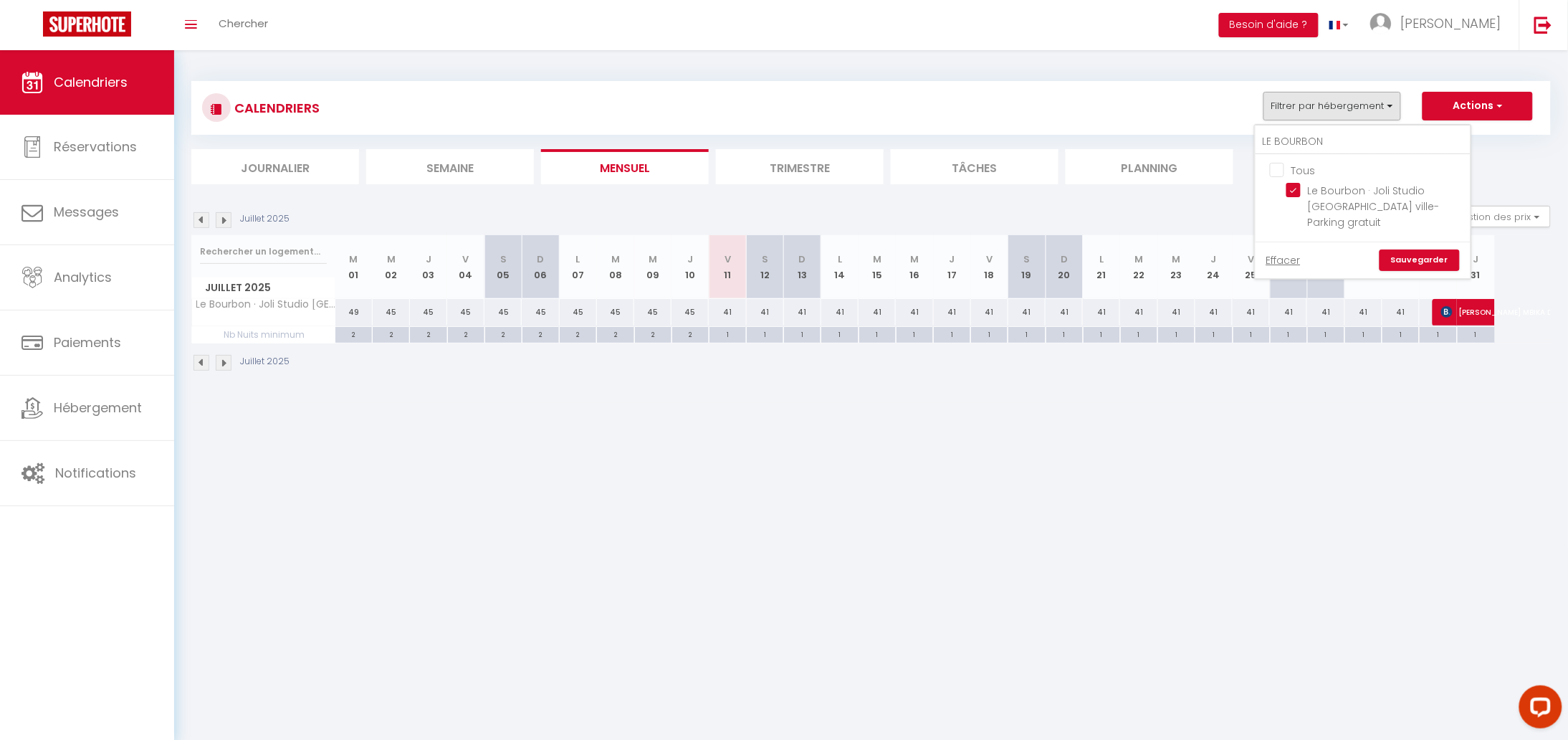 click on "Tous" at bounding box center [1377, 169] 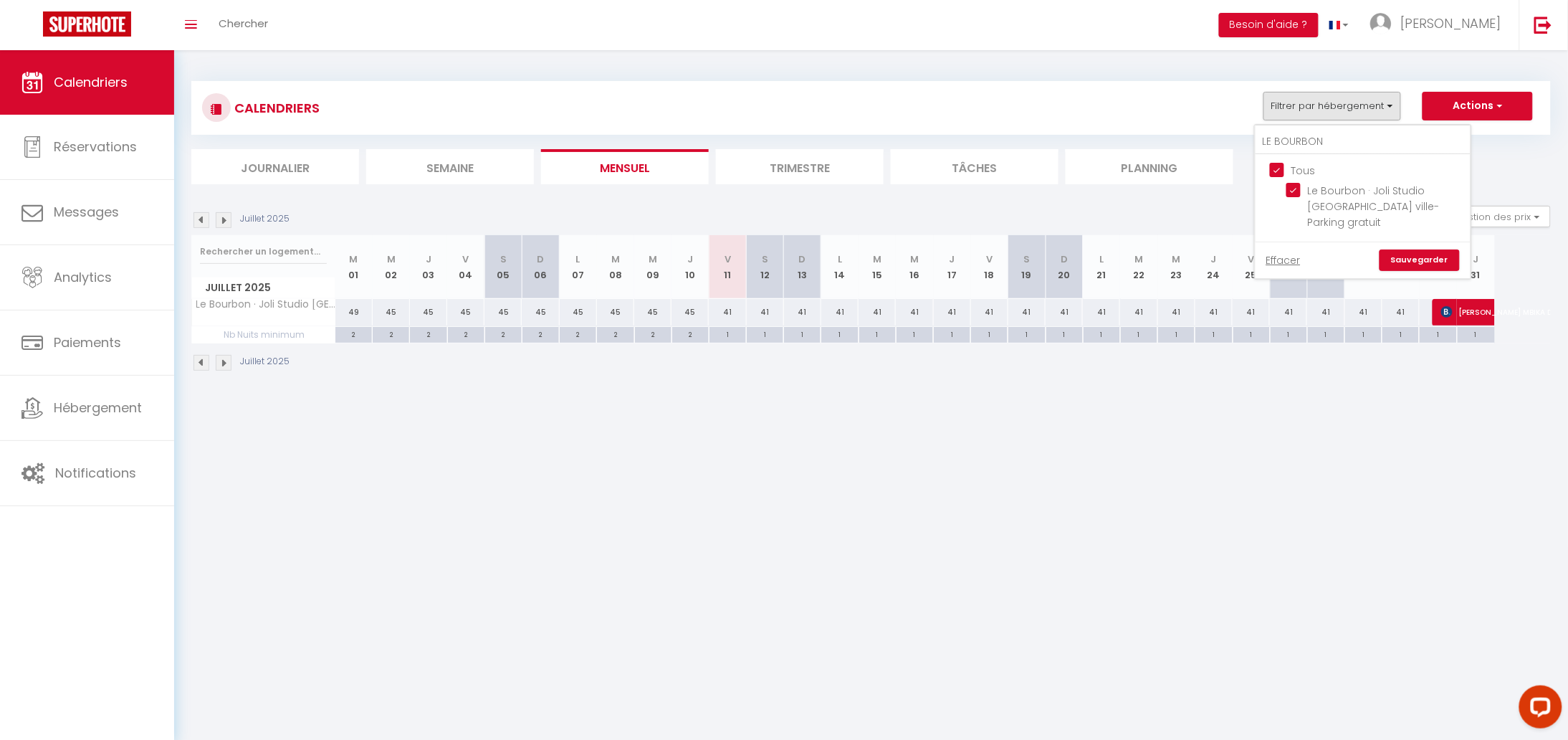 click on "Tous" at bounding box center [1377, 169] 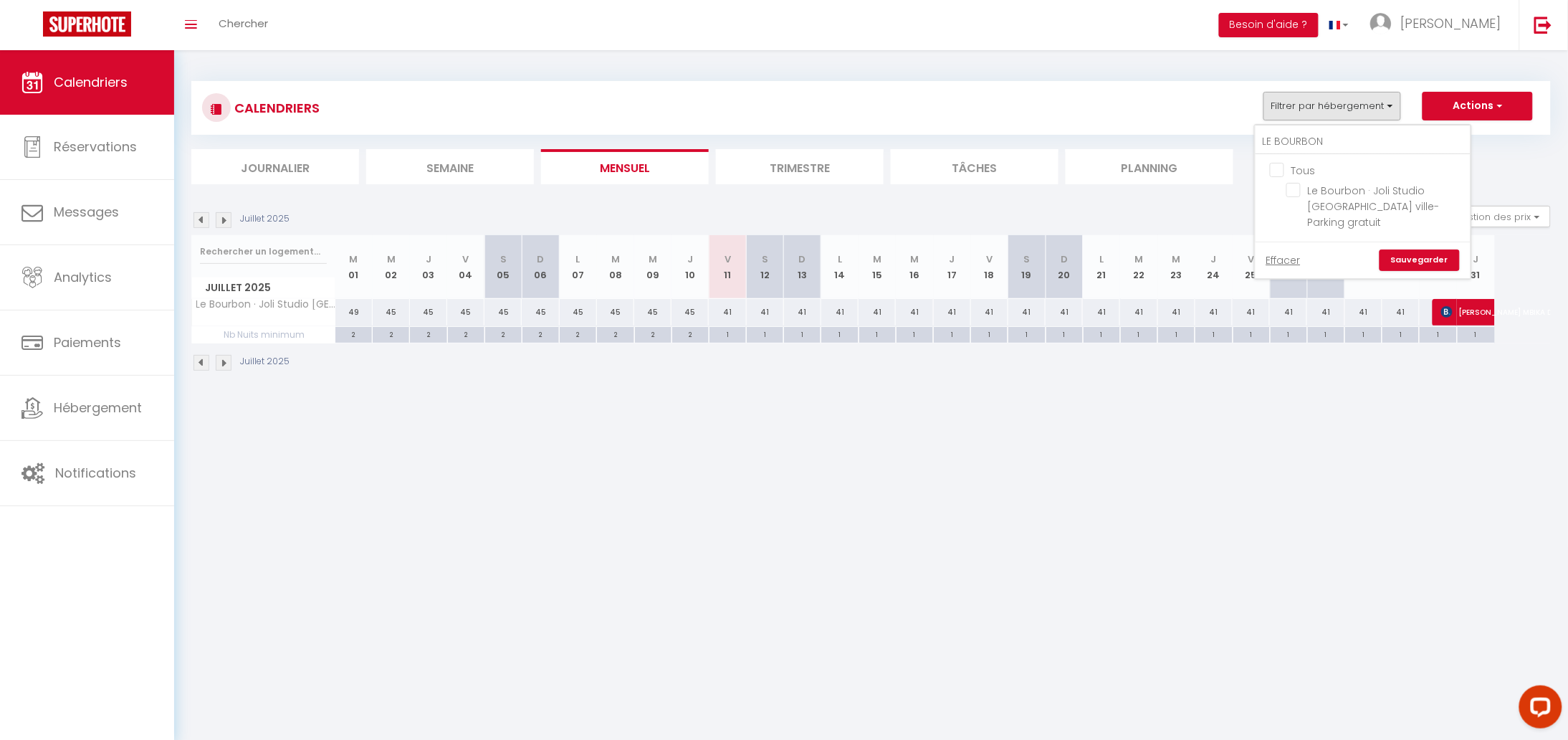 checkbox on "false" 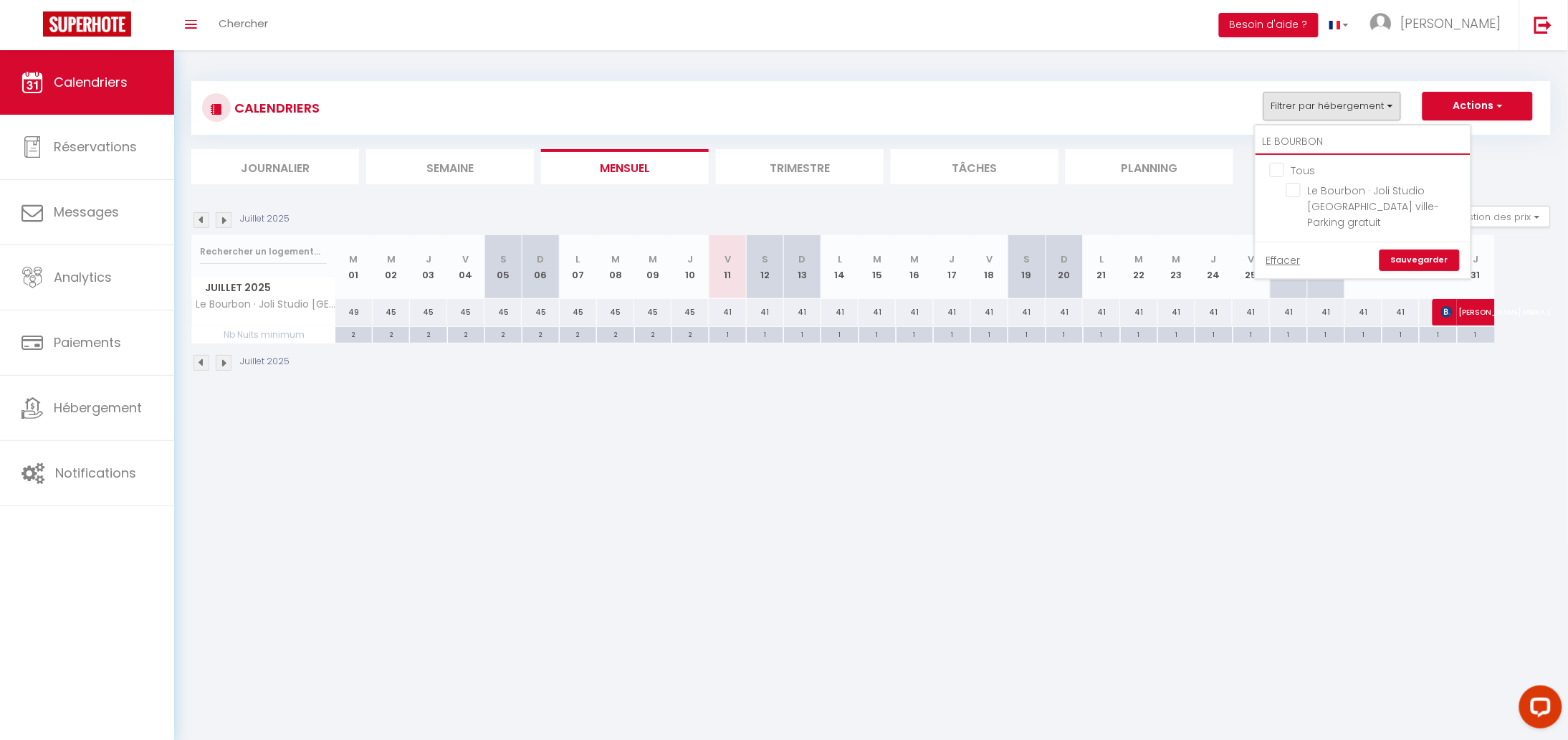 click on "LE BOURBON" at bounding box center [1363, 142] 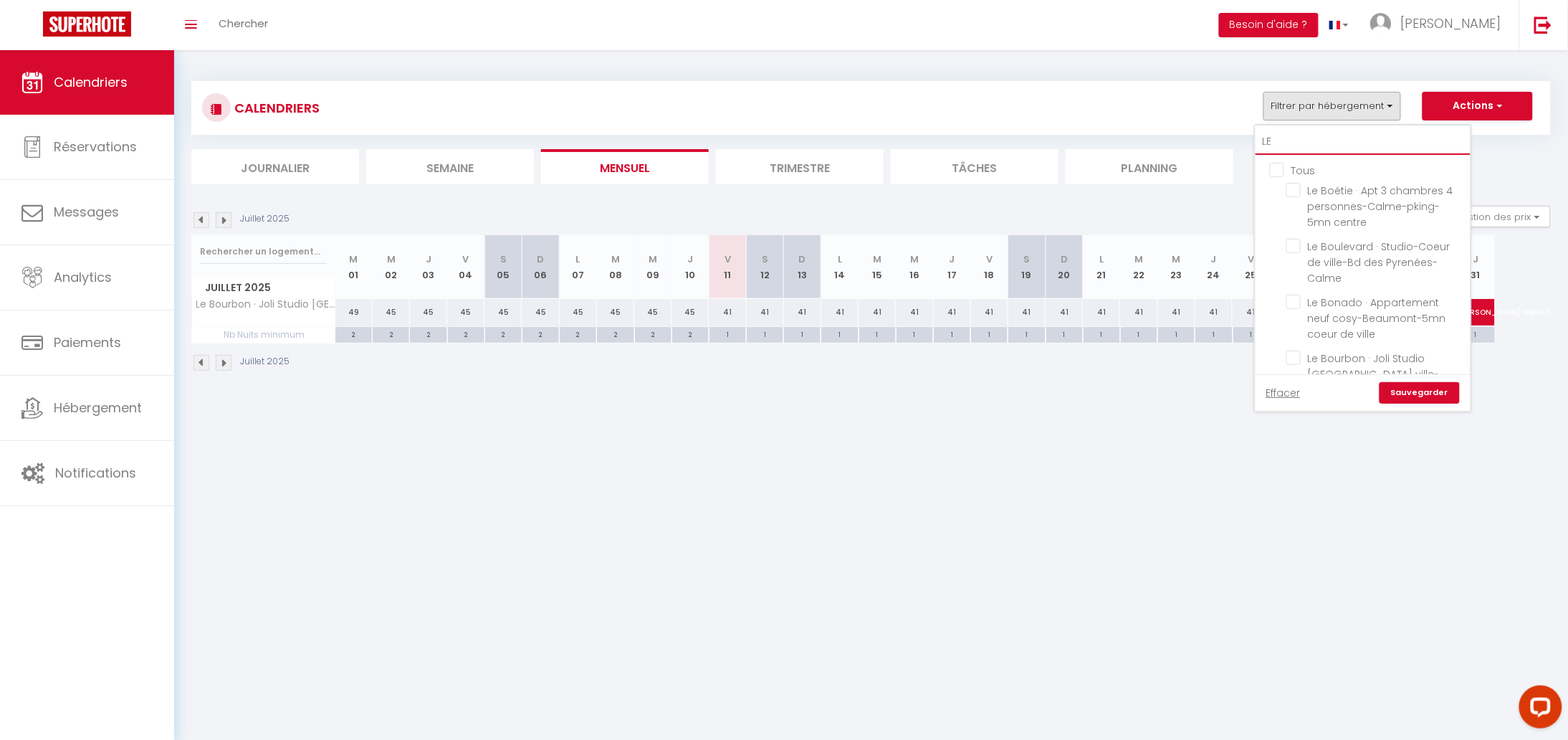 type on "L" 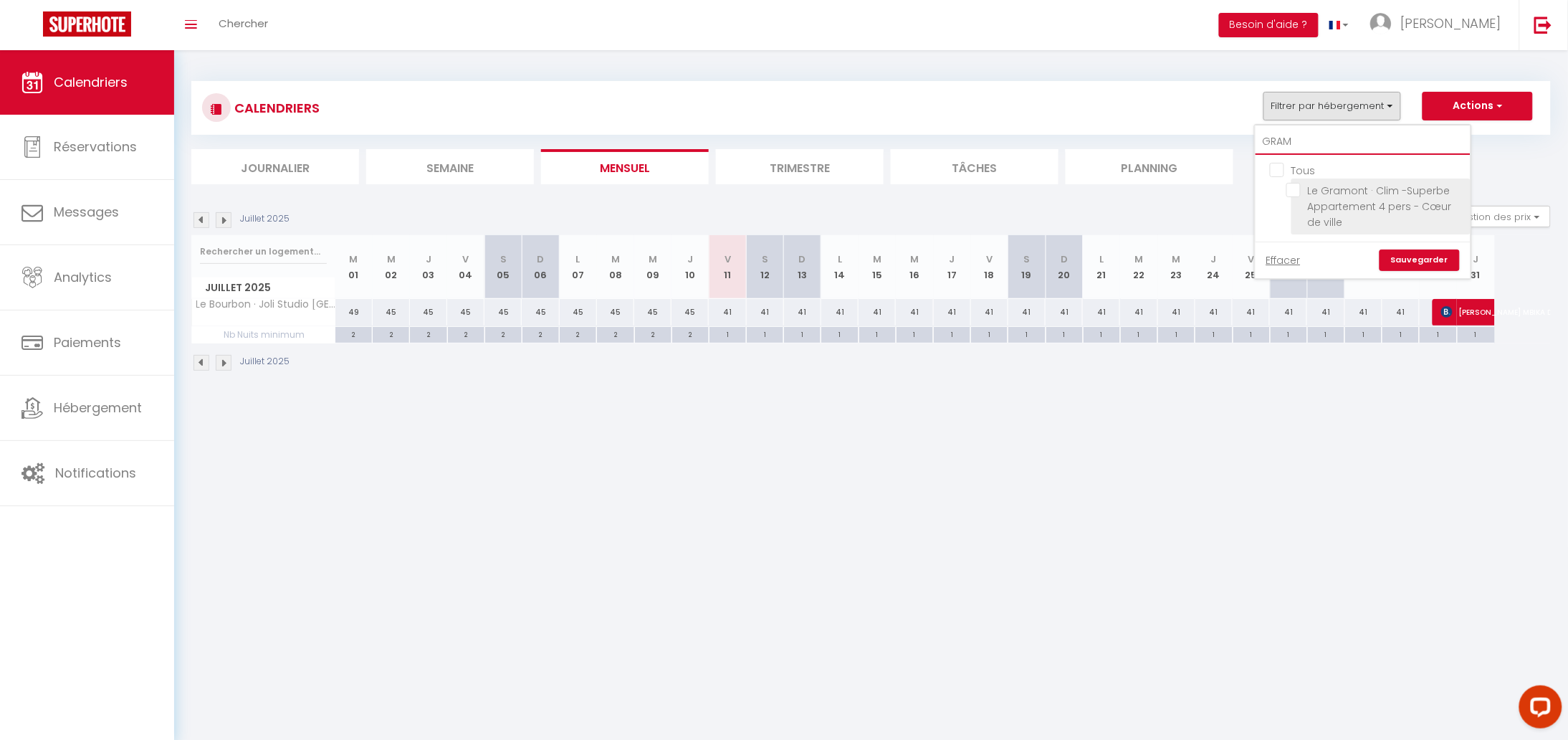 type on "GRAM" 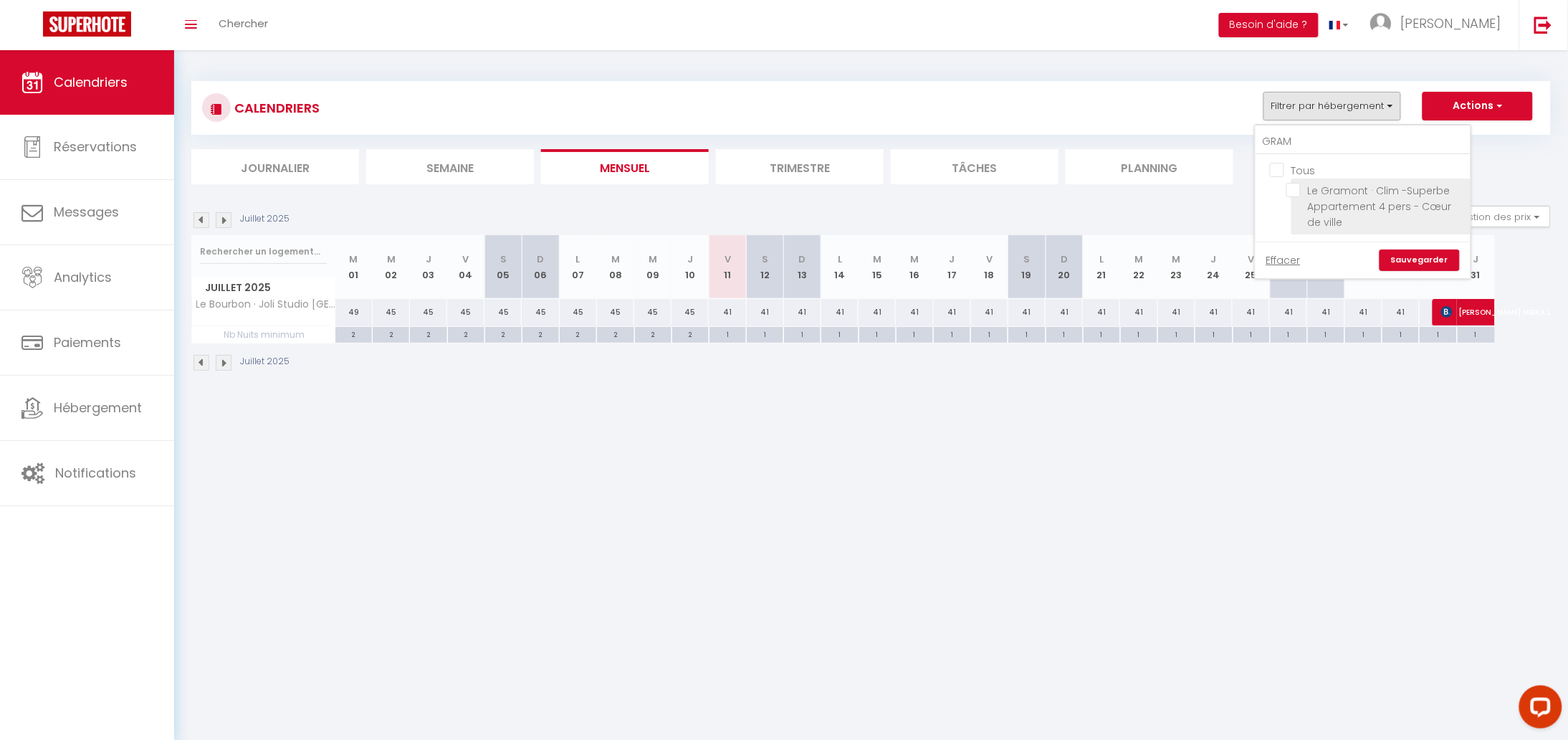 click on "Le Gramont · Clim -Superbe Appartement 4 pers - Cœur de ville" at bounding box center (1376, 190) 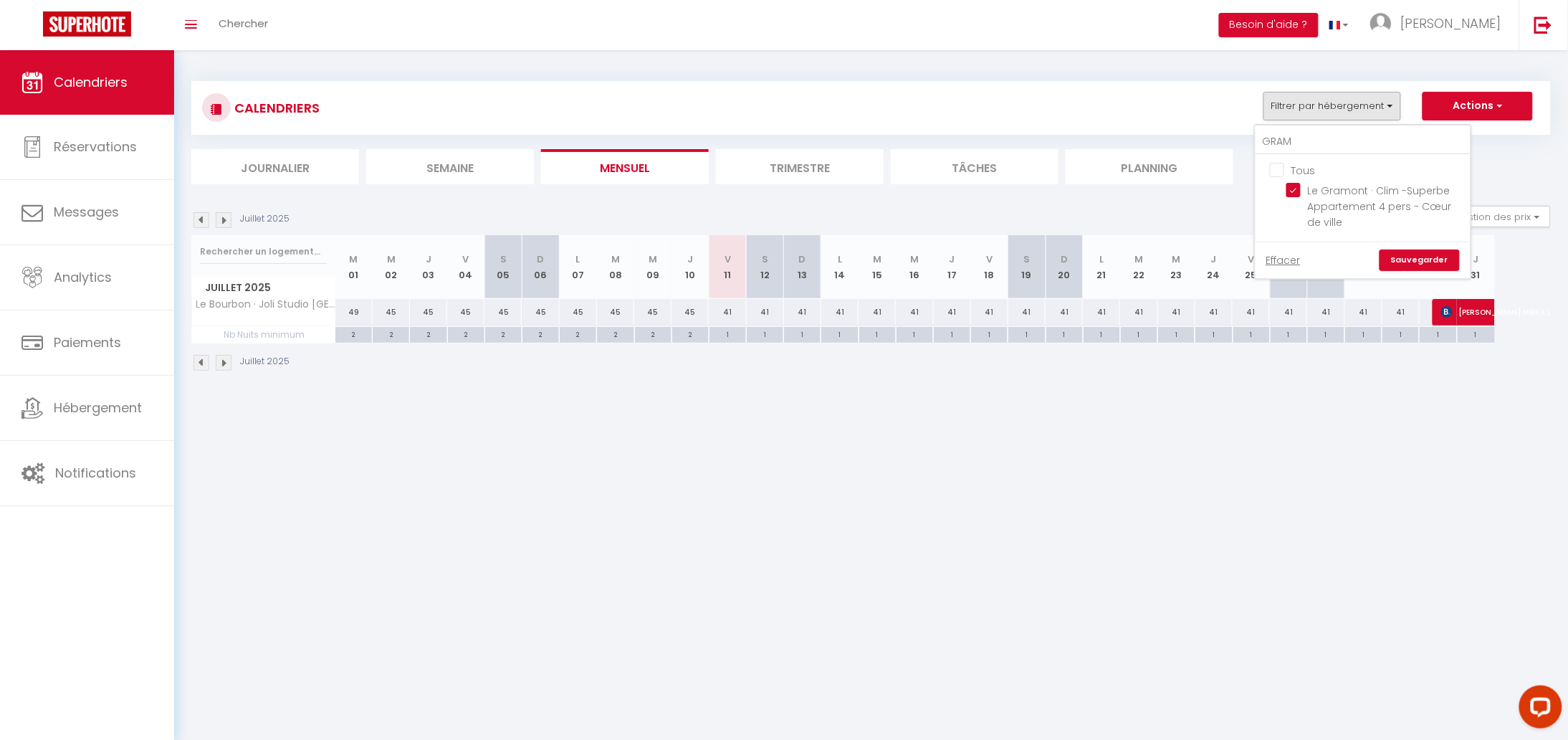 click on "Sauvegarder" at bounding box center [1420, 260] 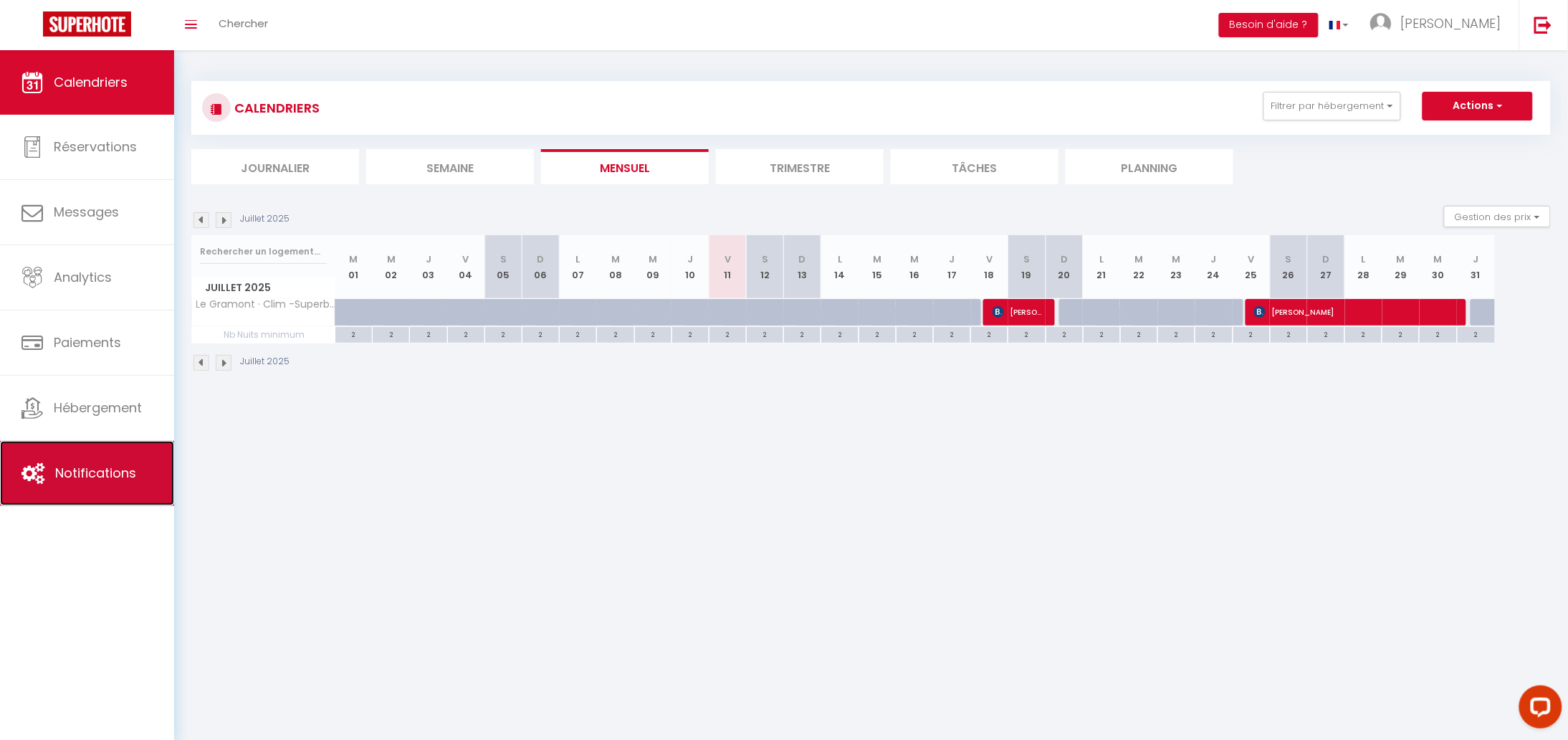 click on "Notifications" at bounding box center (95, 473) 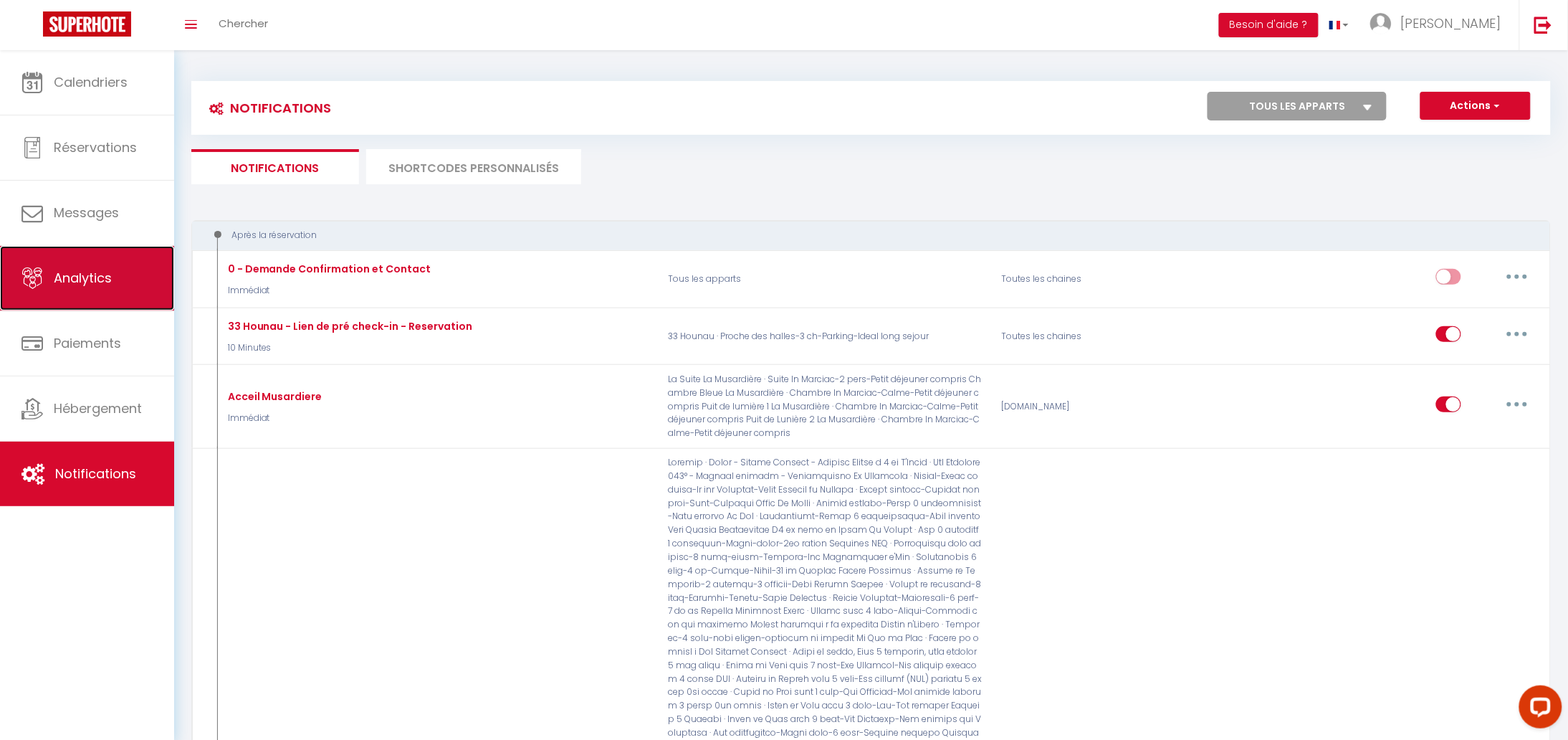 click on "Analytics" at bounding box center [82, 278] 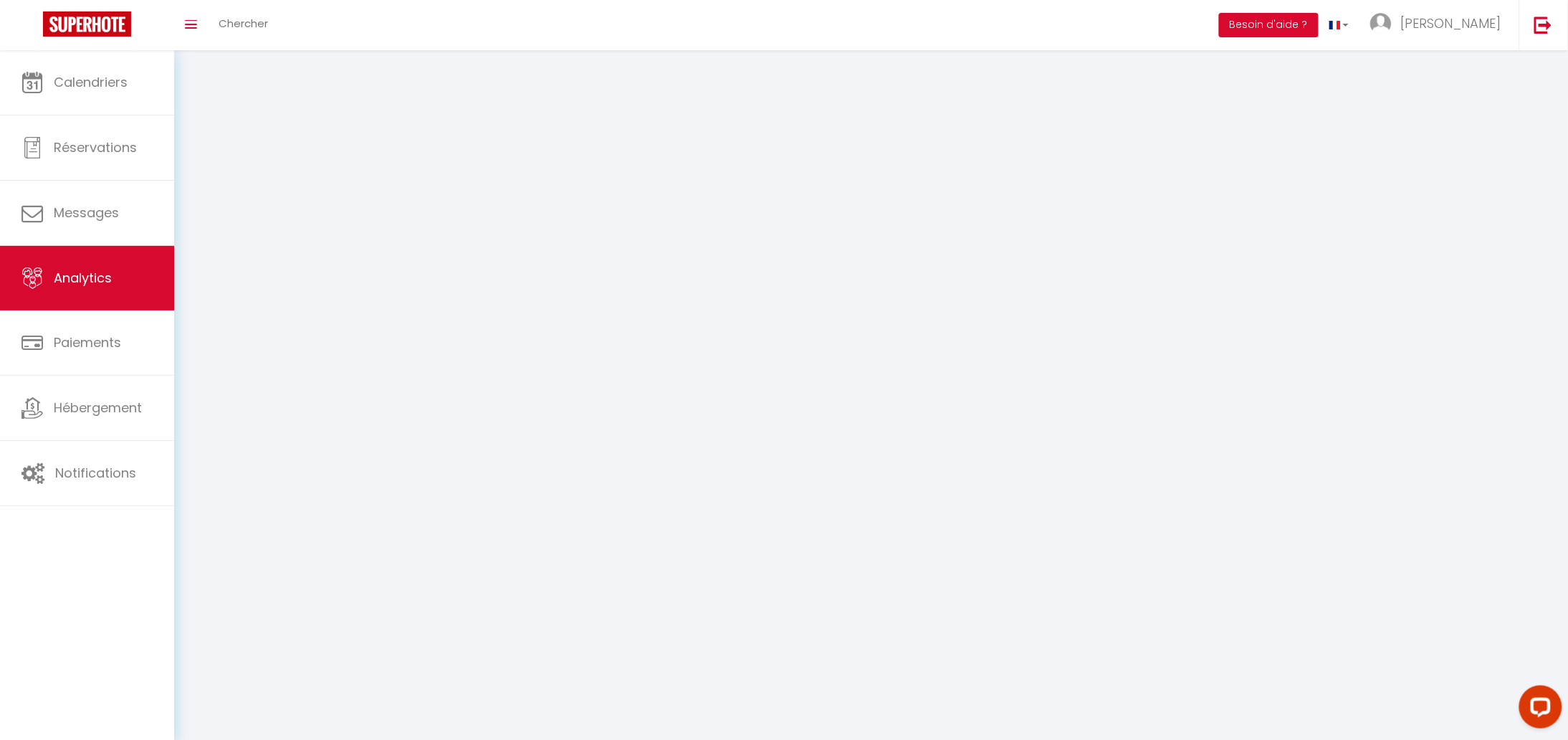 select on "2025" 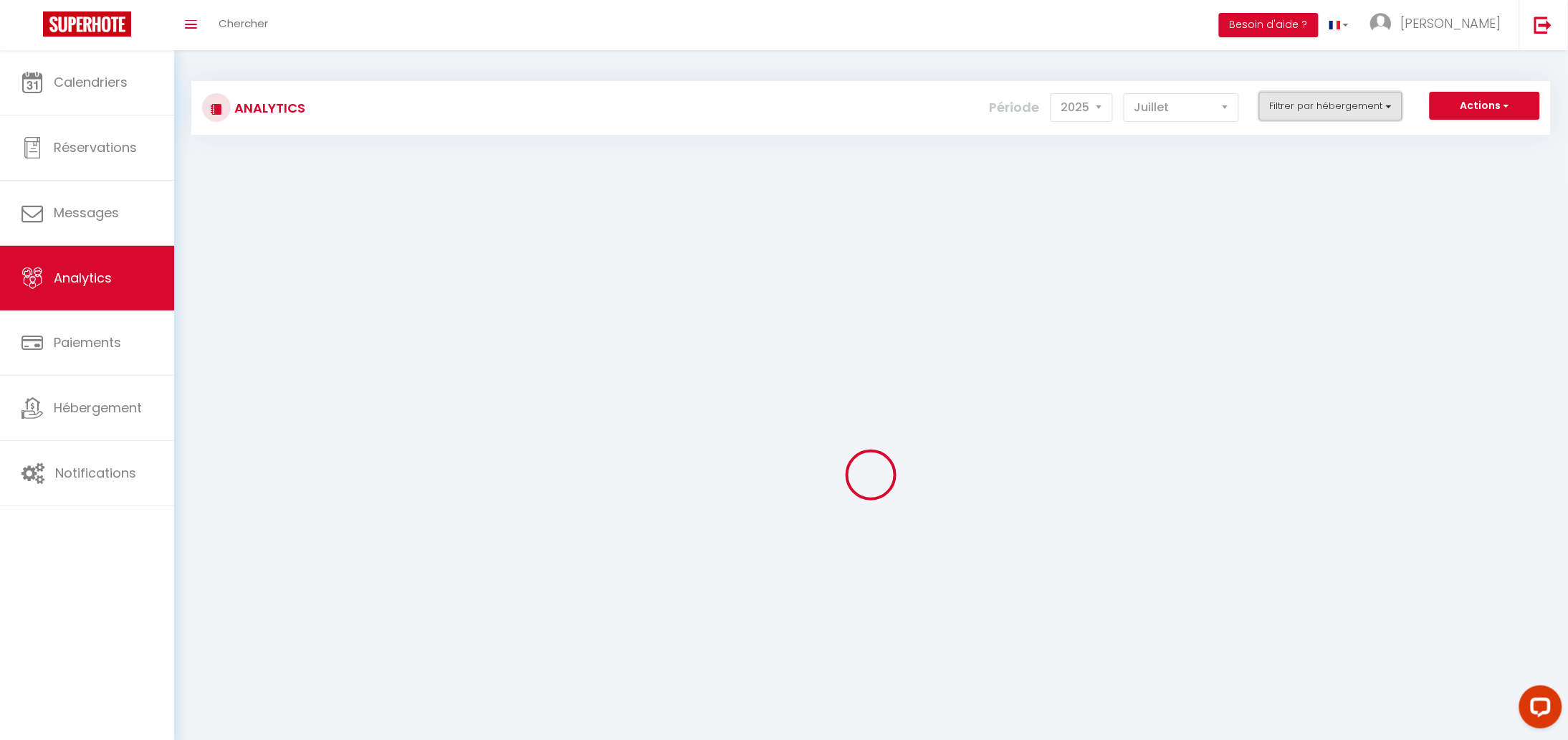 click on "Filtrer par hébergement" at bounding box center [1331, 106] 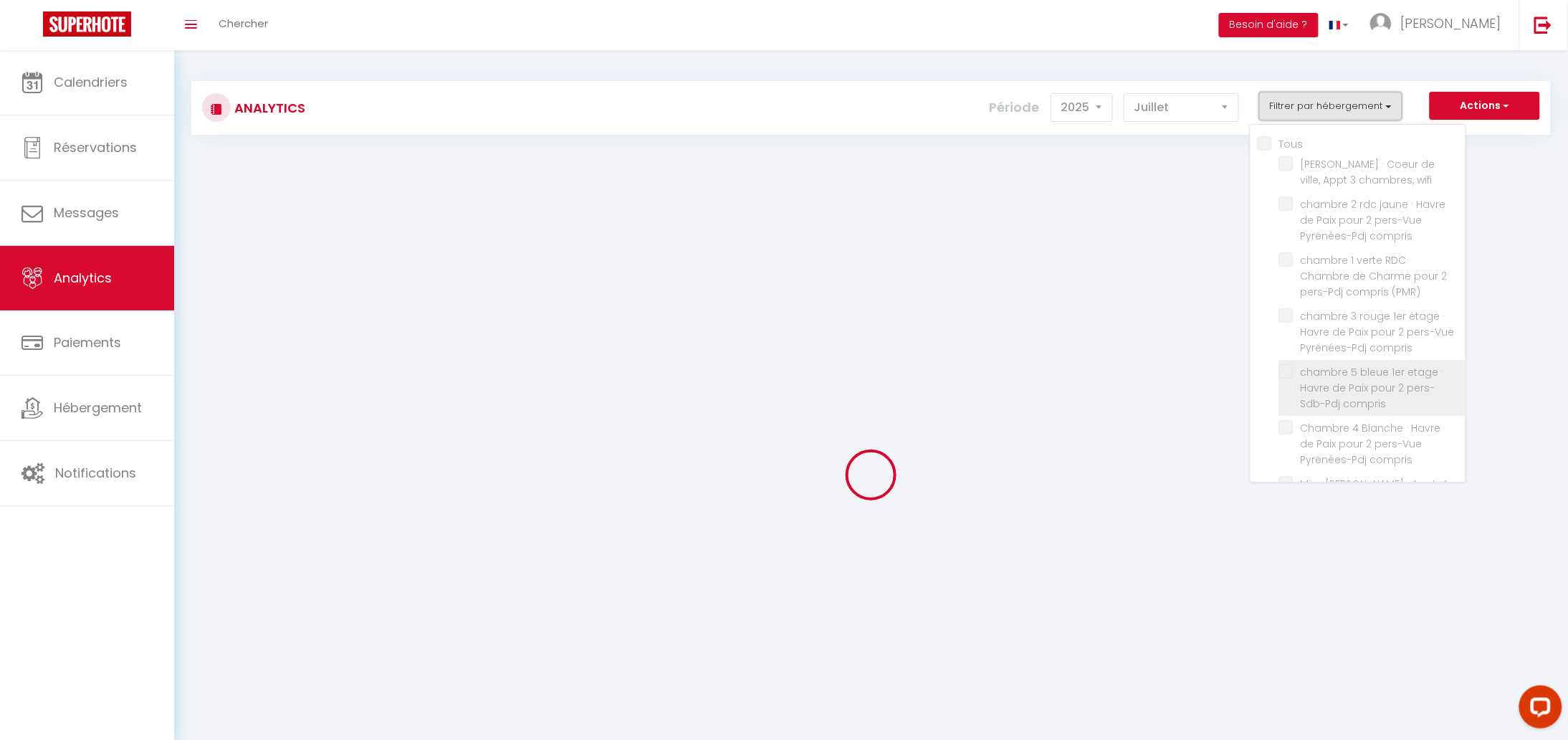 scroll, scrollTop: 179, scrollLeft: 0, axis: vertical 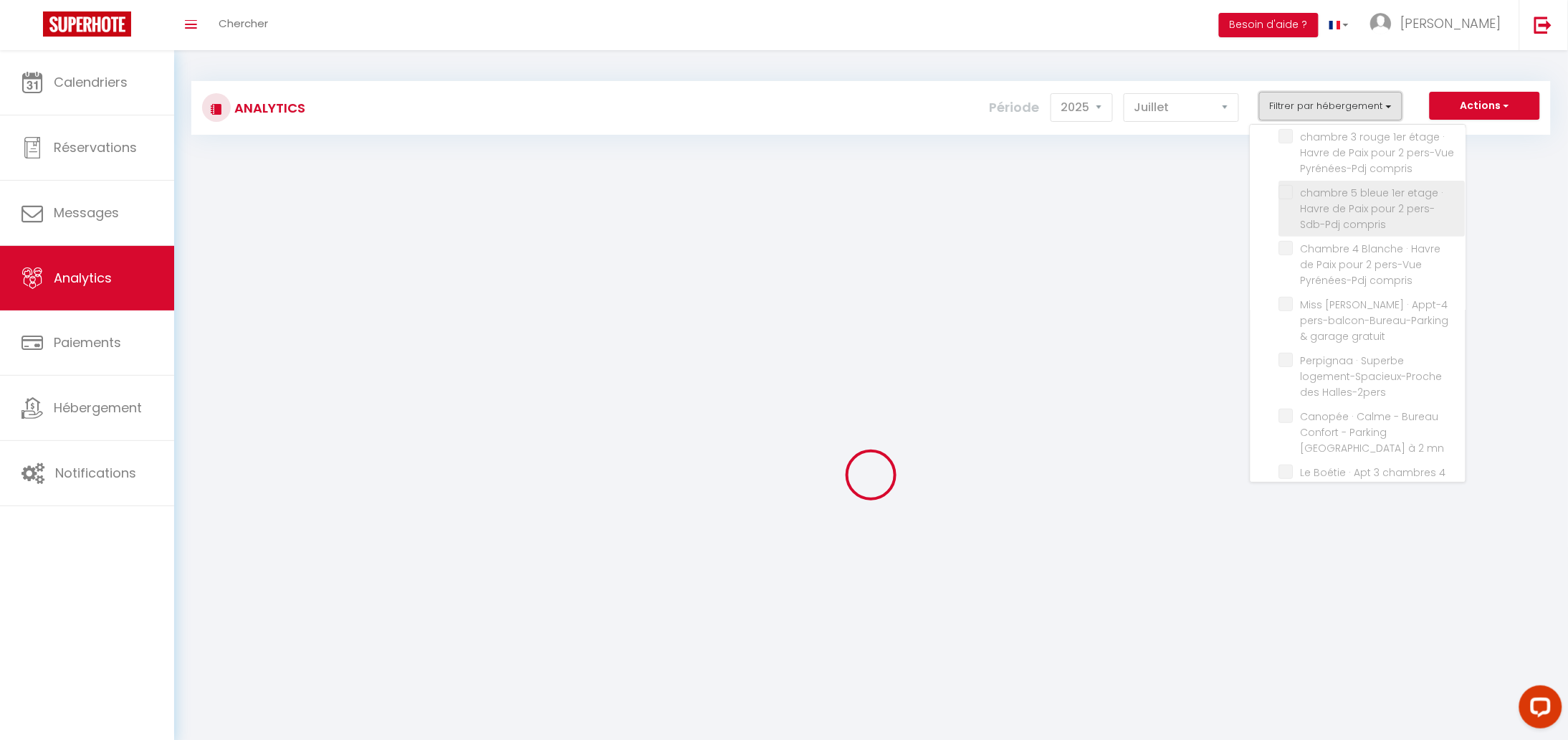 checkbox on "false" 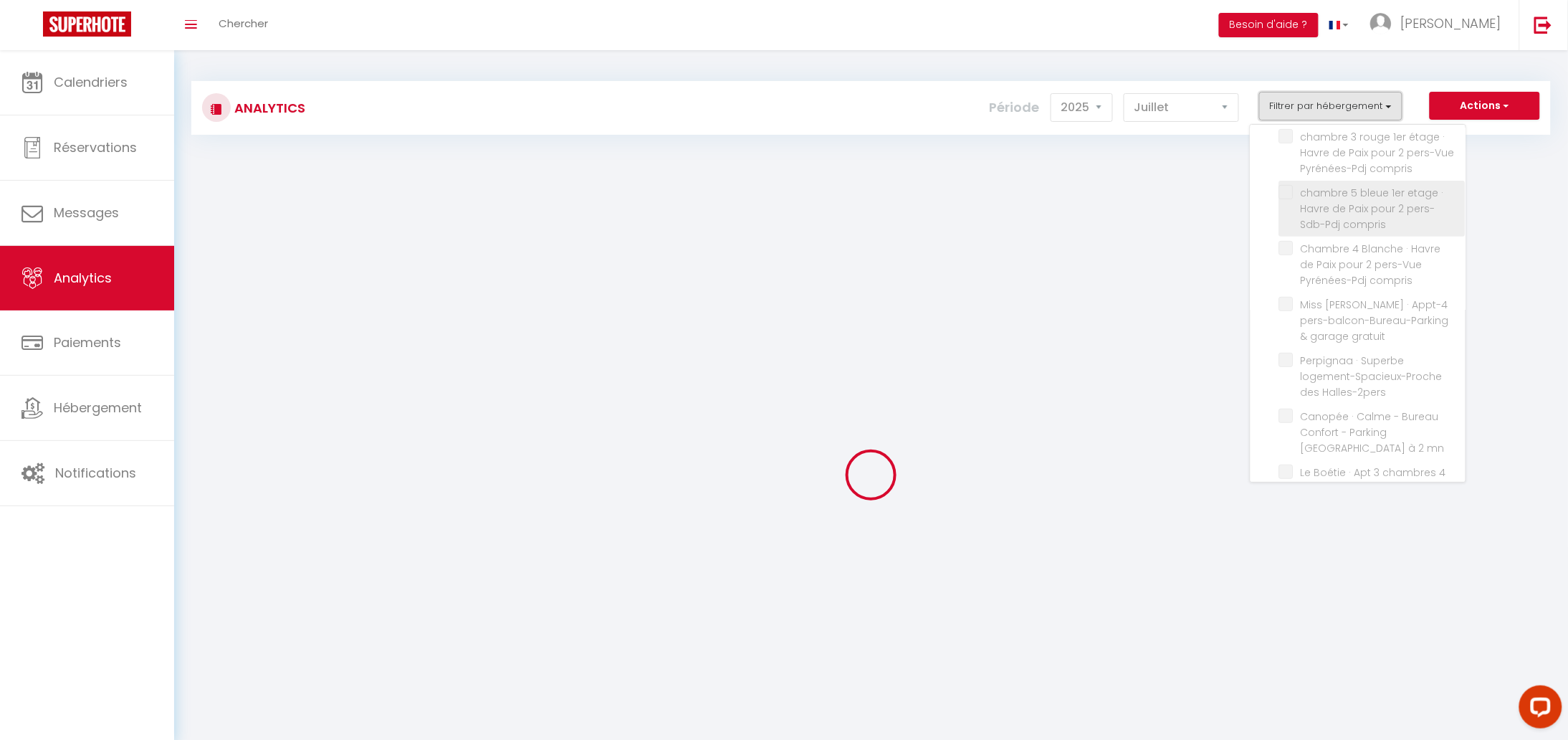 checkbox on "false" 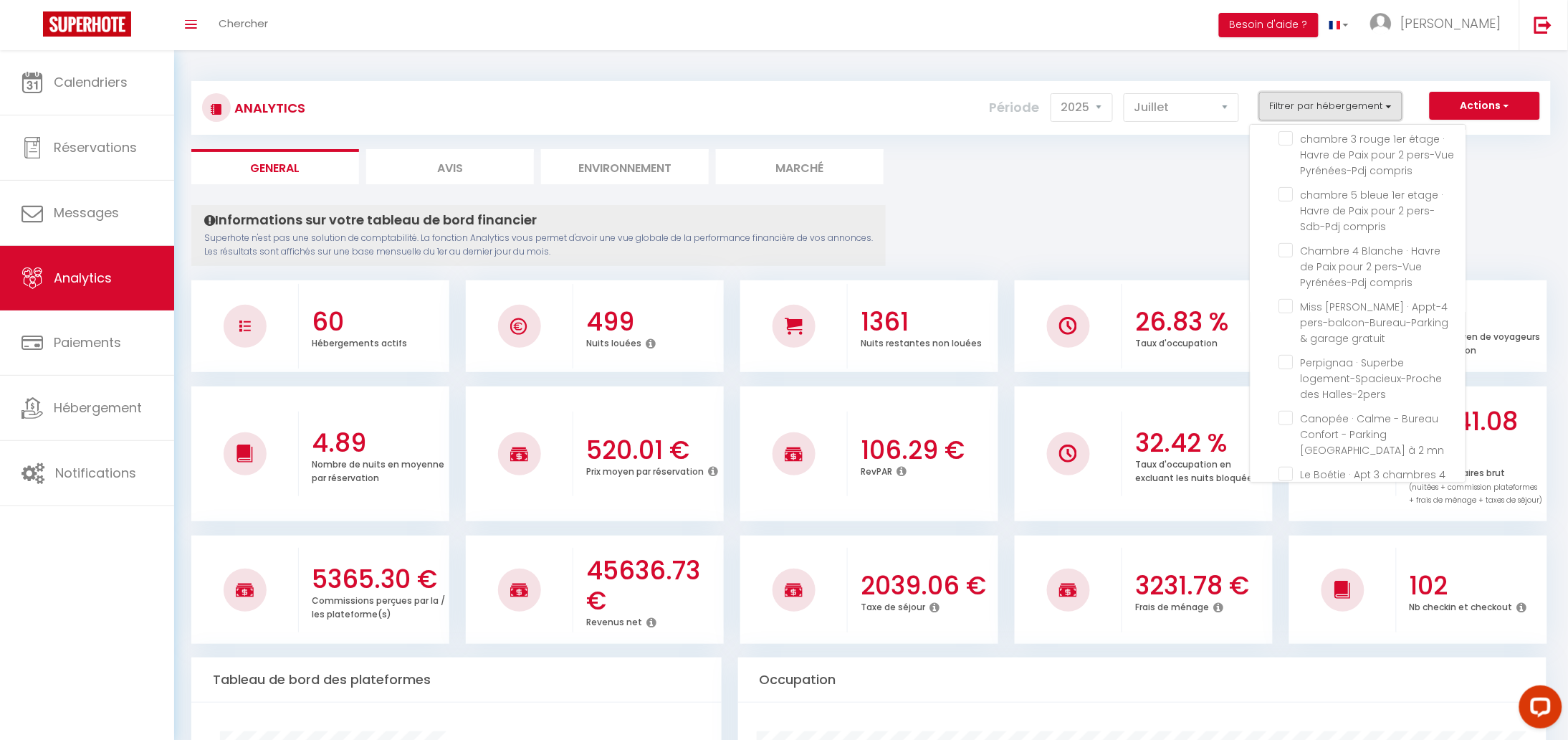 scroll, scrollTop: 538, scrollLeft: 0, axis: vertical 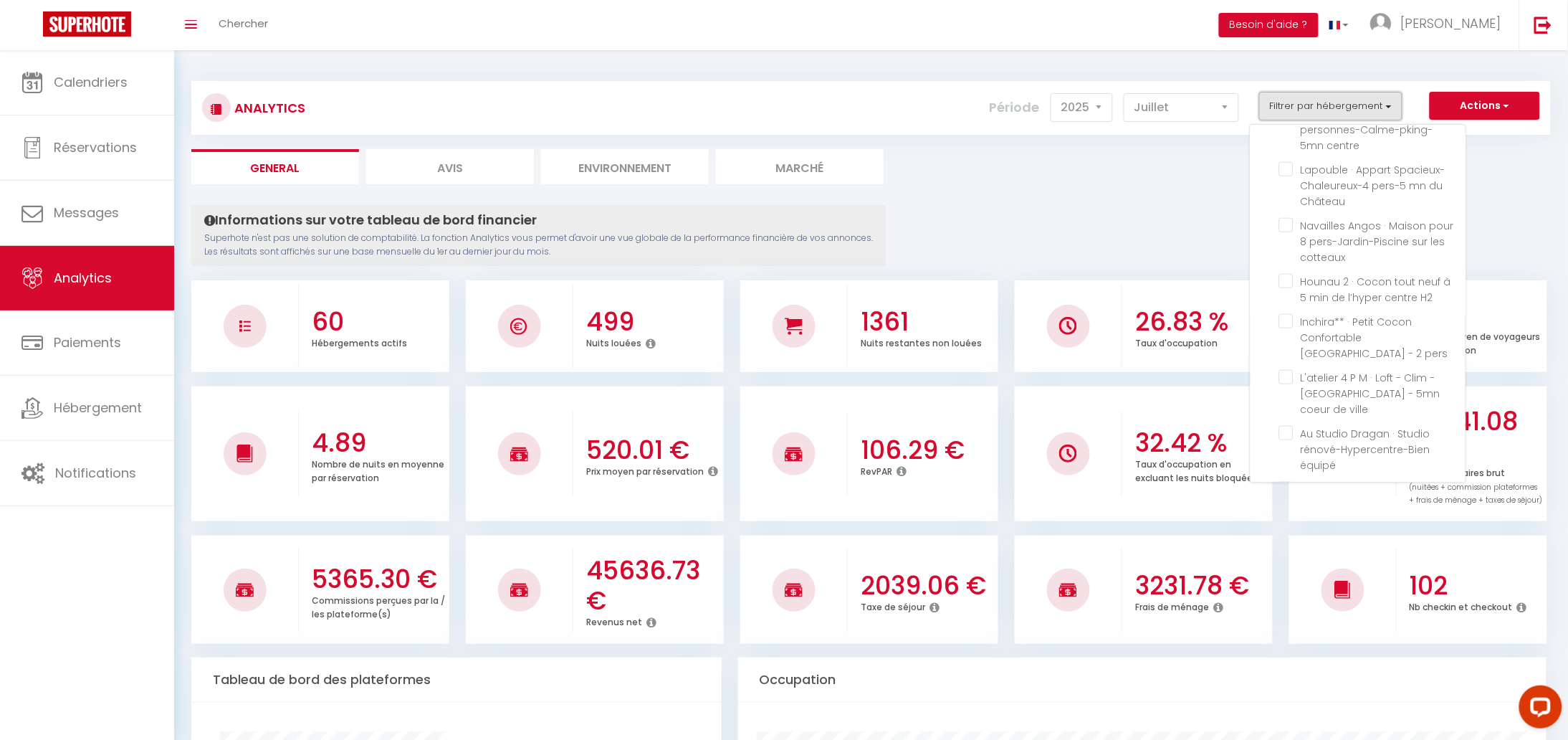 click on "Filtrer par hébergement" at bounding box center [1331, 106] 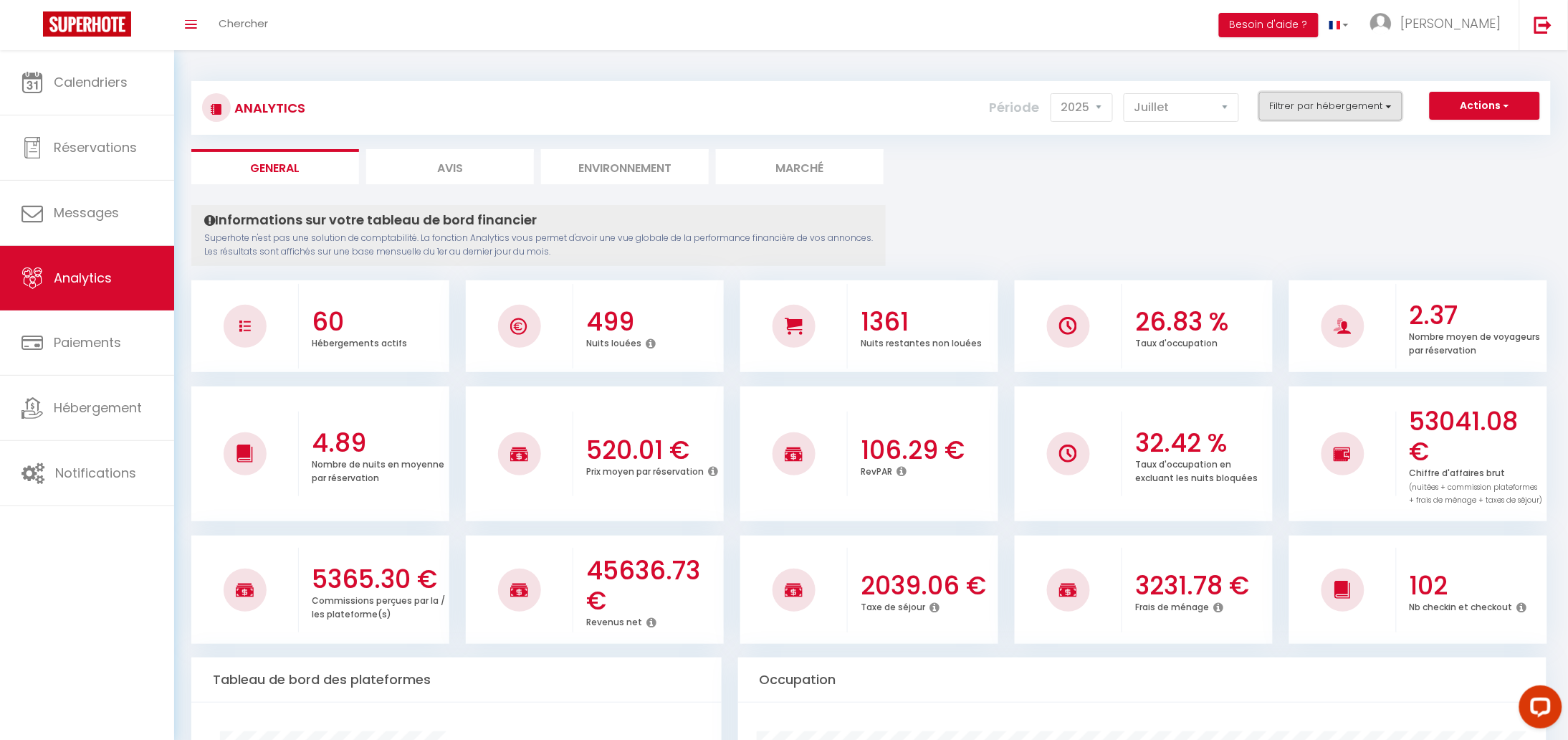 click on "Filtrer par hébergement" at bounding box center [1331, 106] 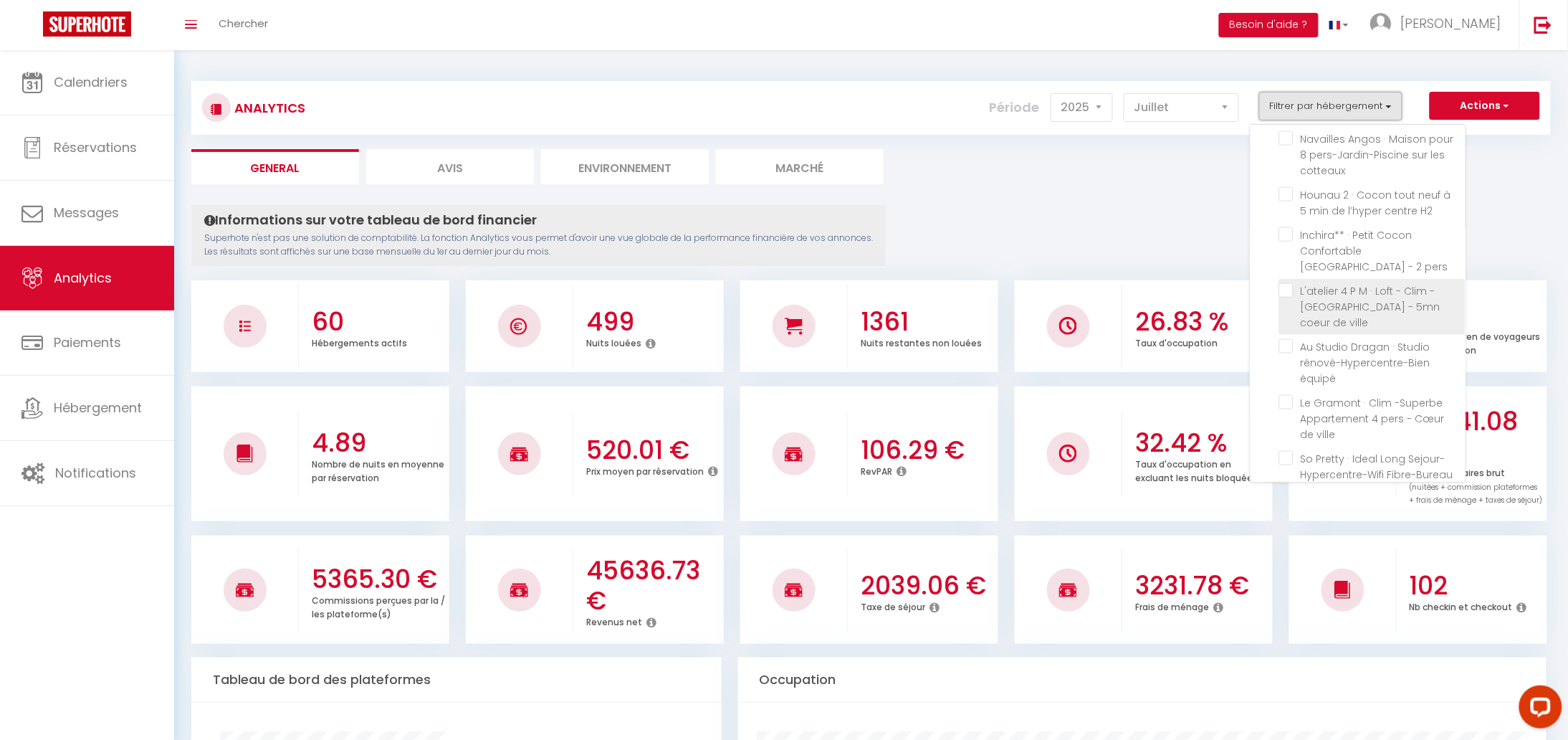 scroll, scrollTop: 717, scrollLeft: 0, axis: vertical 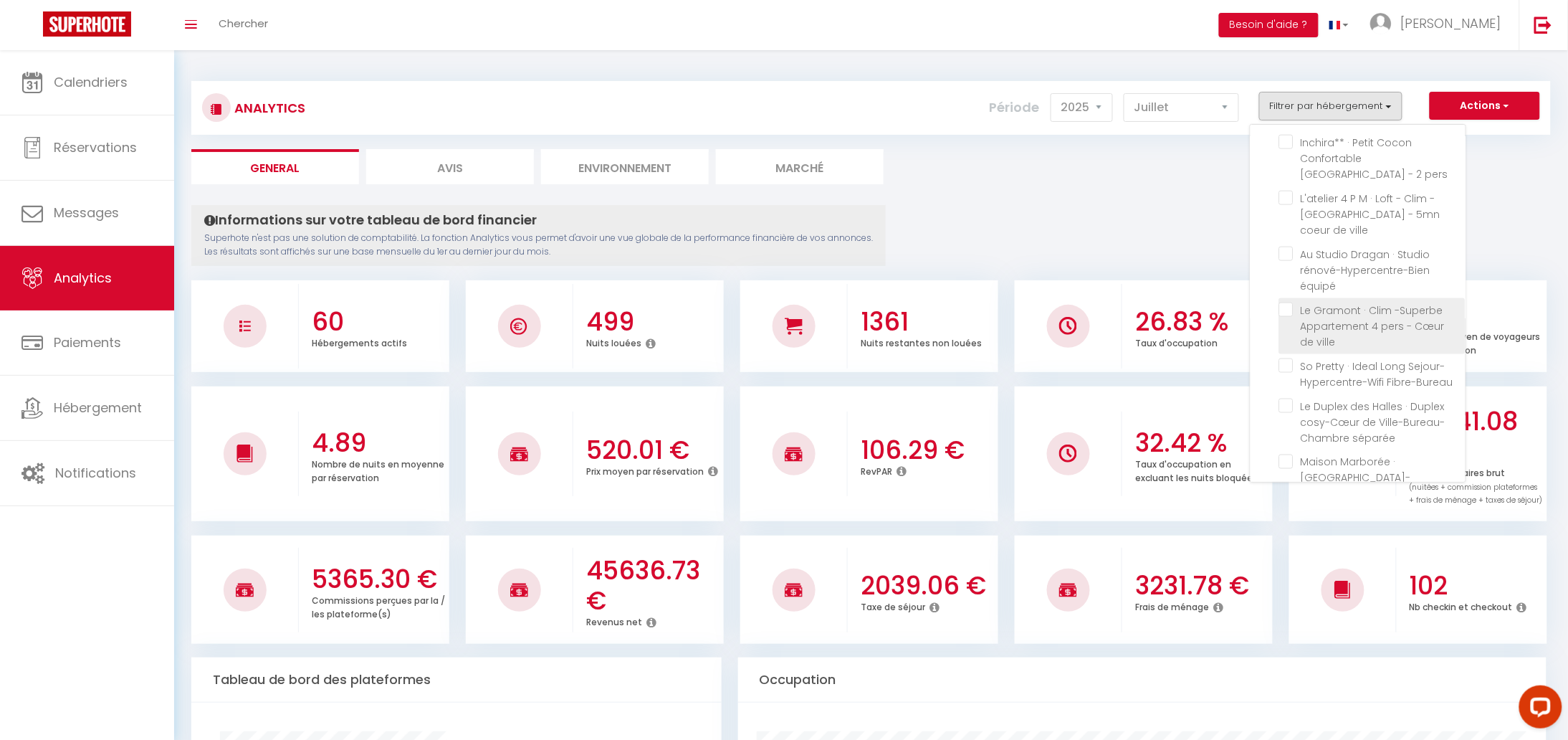 click at bounding box center [1372, 310] 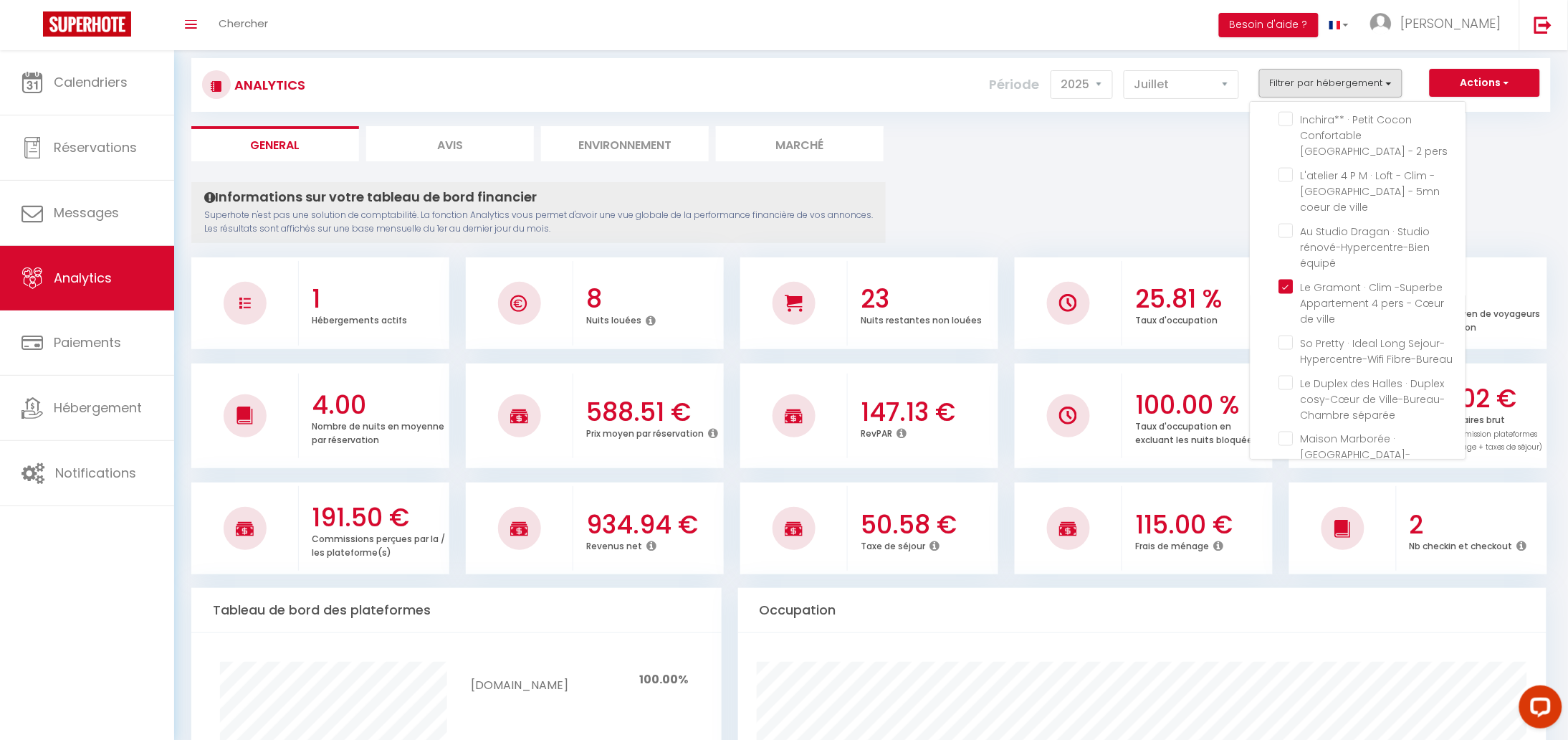 scroll, scrollTop: 0, scrollLeft: 0, axis: both 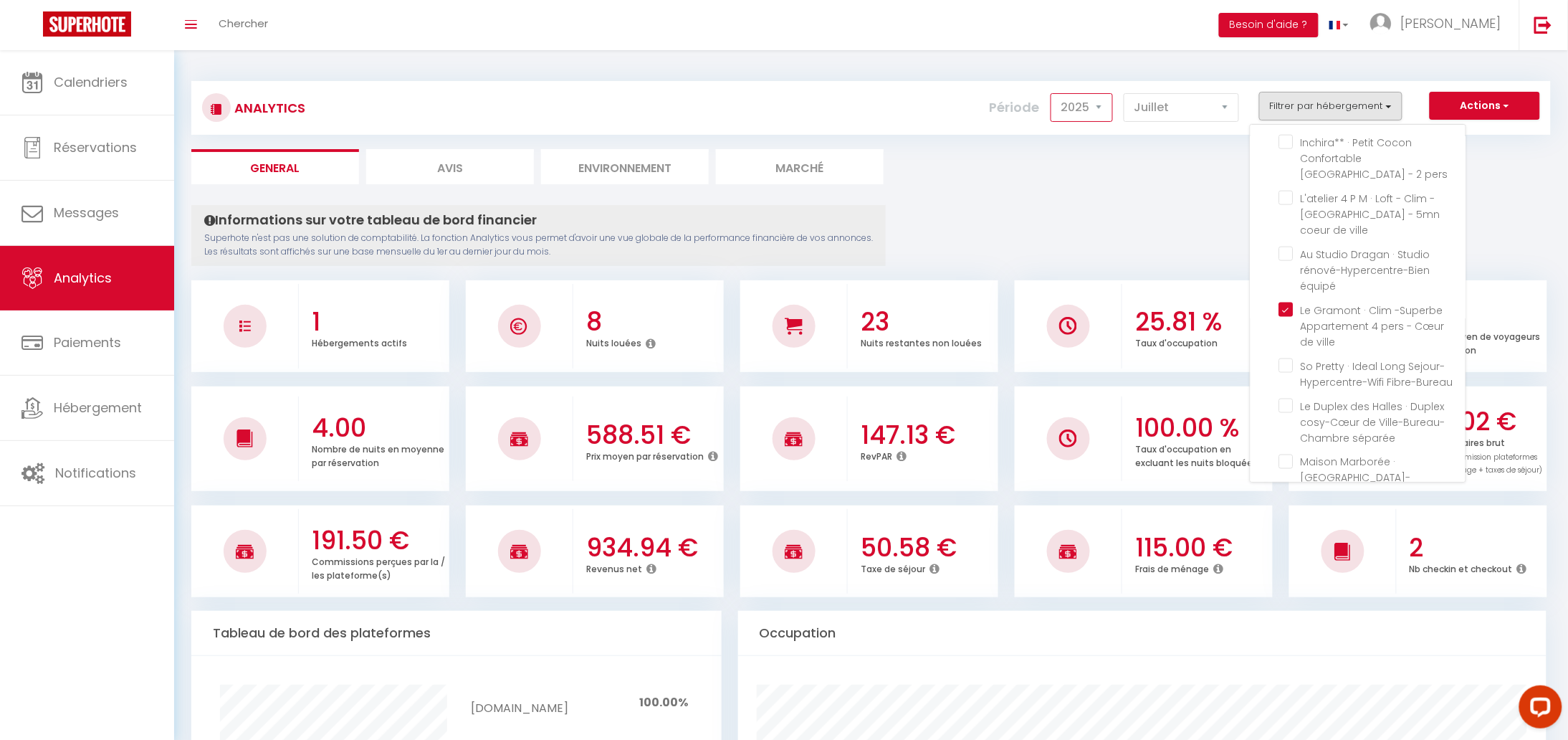 click on "2014 2015 2016 2017 2018 2019 2020 2021 2022 2023 2024 2025 2026 2027" at bounding box center (1081, 108) 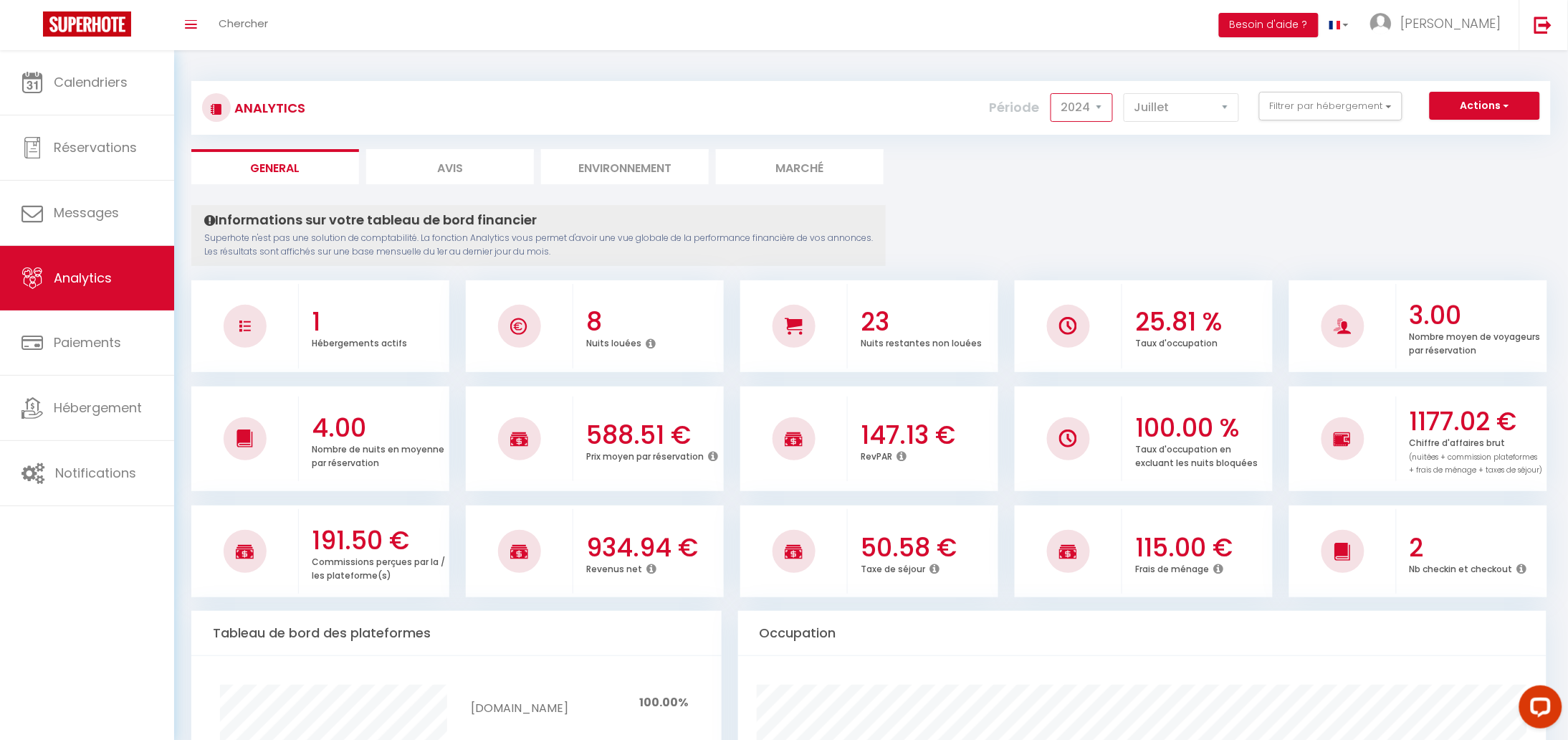 click on "2014 2015 2016 2017 2018 2019 2020 2021 2022 2023 2024 2025 2026 2027" at bounding box center [1081, 108] 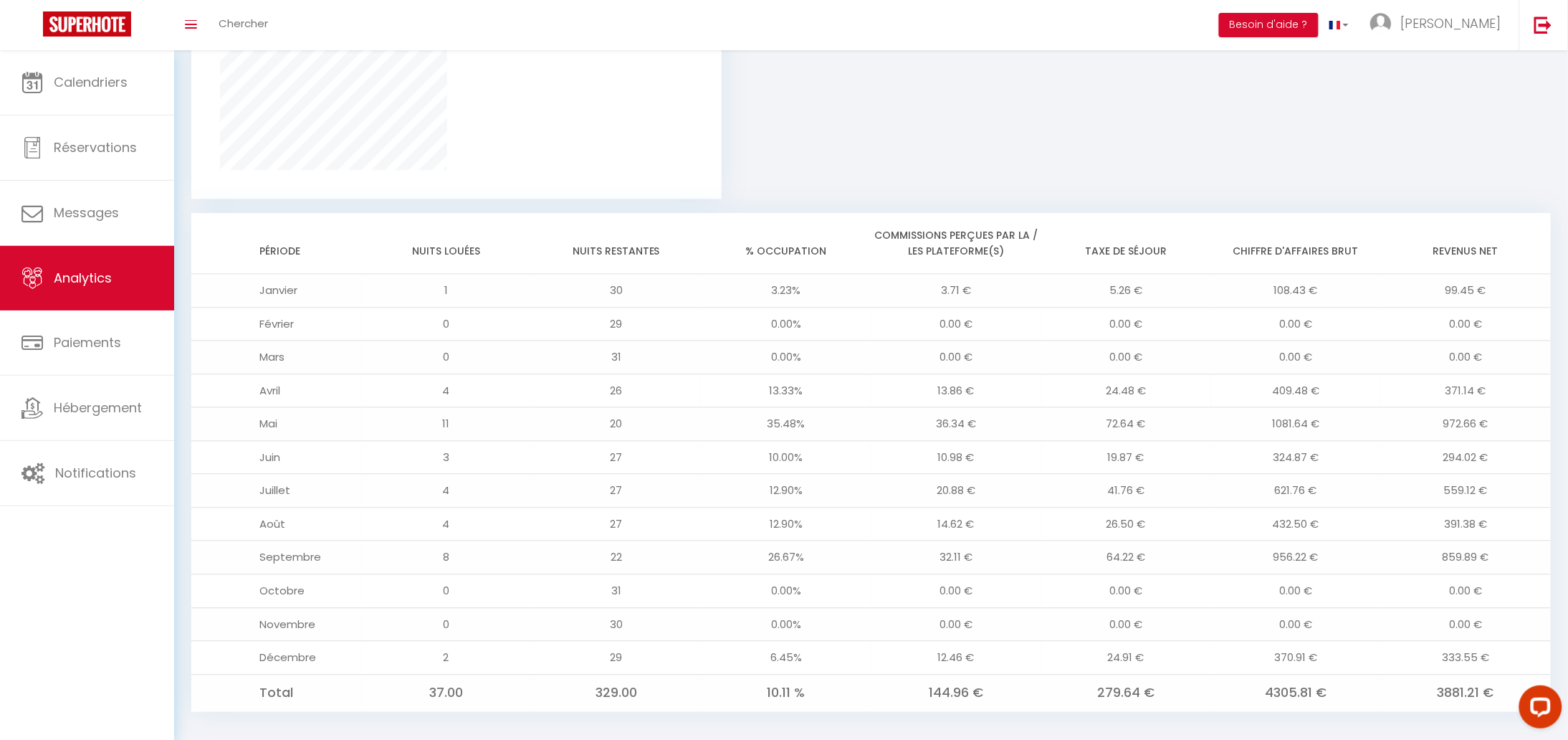 scroll, scrollTop: 1047, scrollLeft: 0, axis: vertical 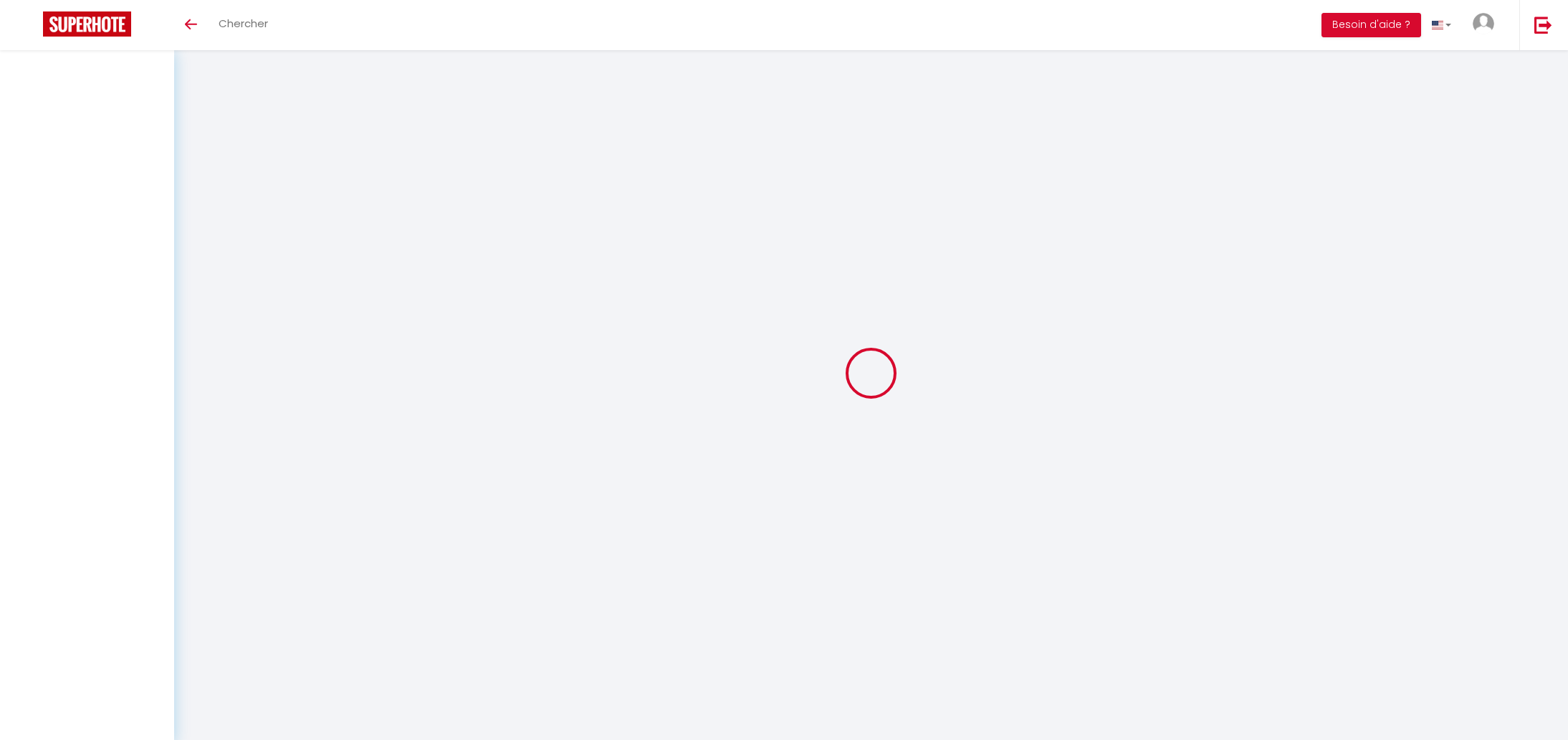 select on "message" 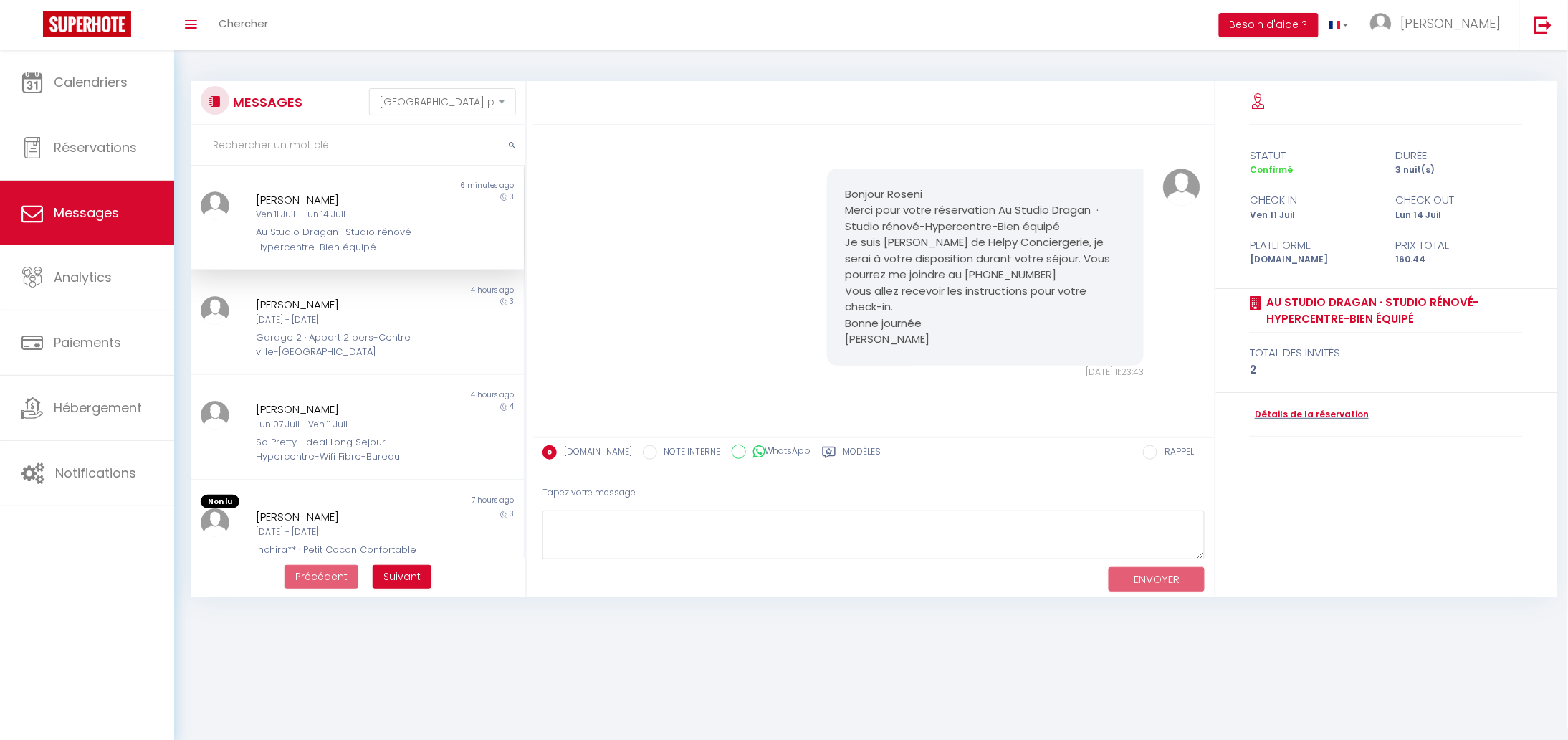 scroll, scrollTop: 463, scrollLeft: 0, axis: vertical 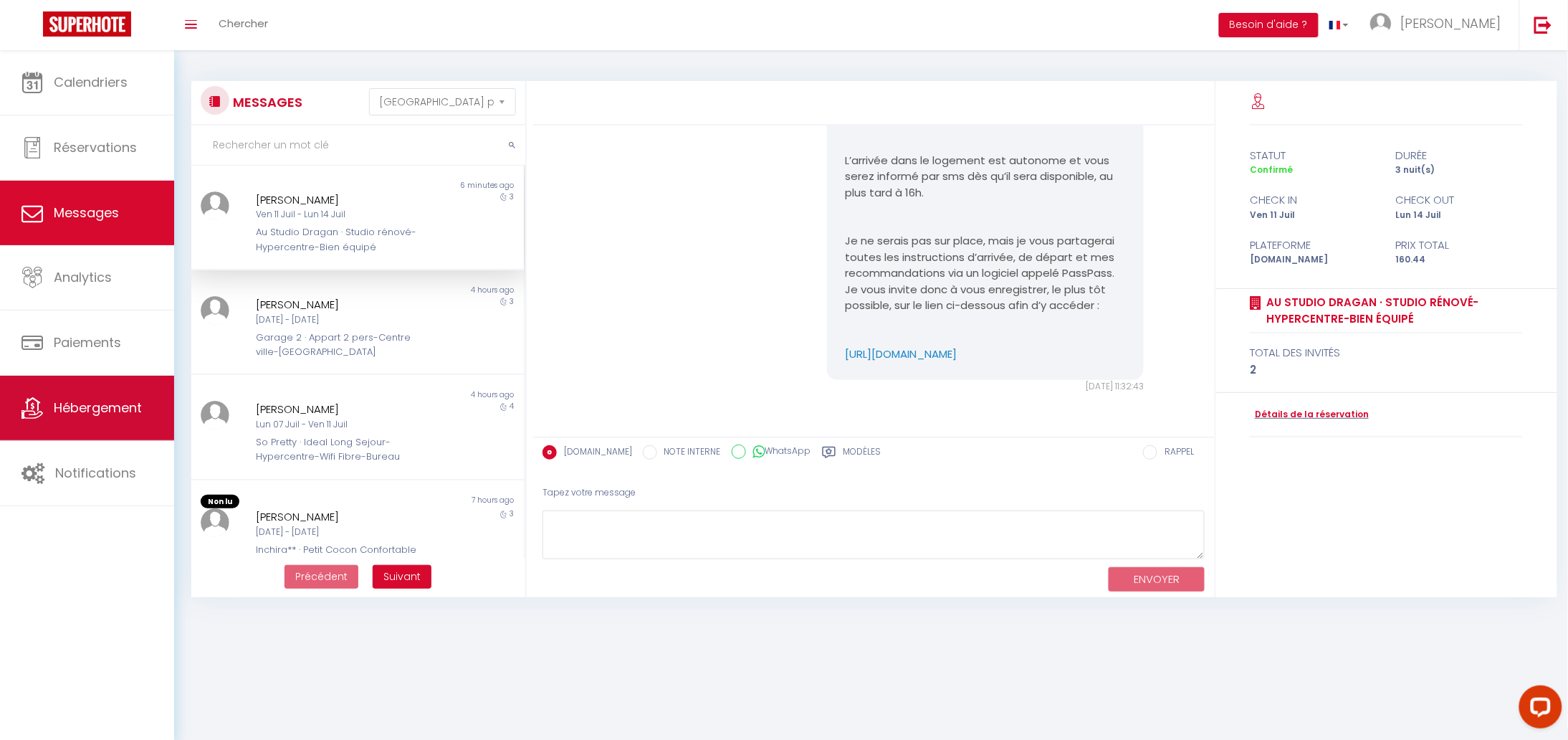 click on "Hébergement" at bounding box center [97, 407] 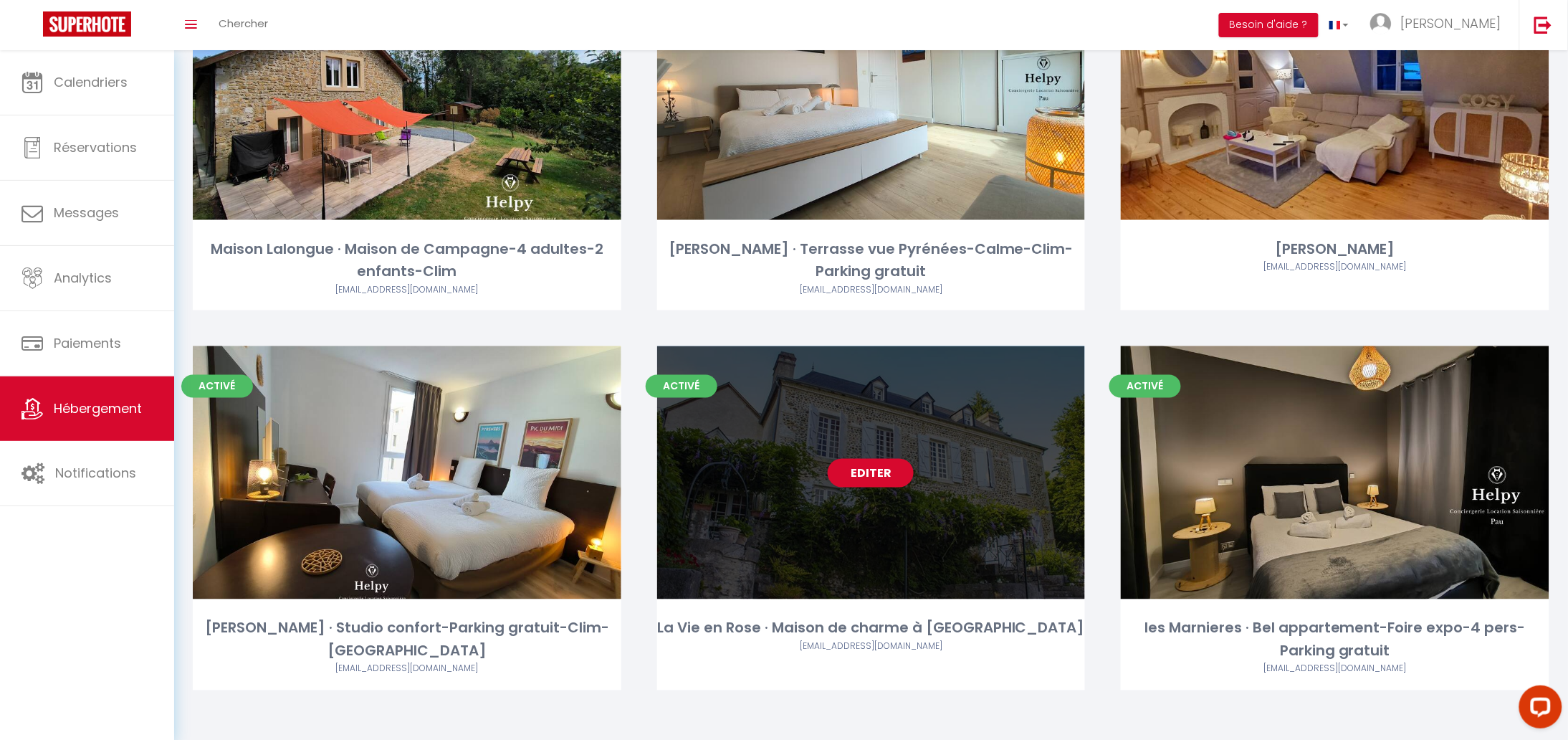 scroll, scrollTop: 7006, scrollLeft: 0, axis: vertical 